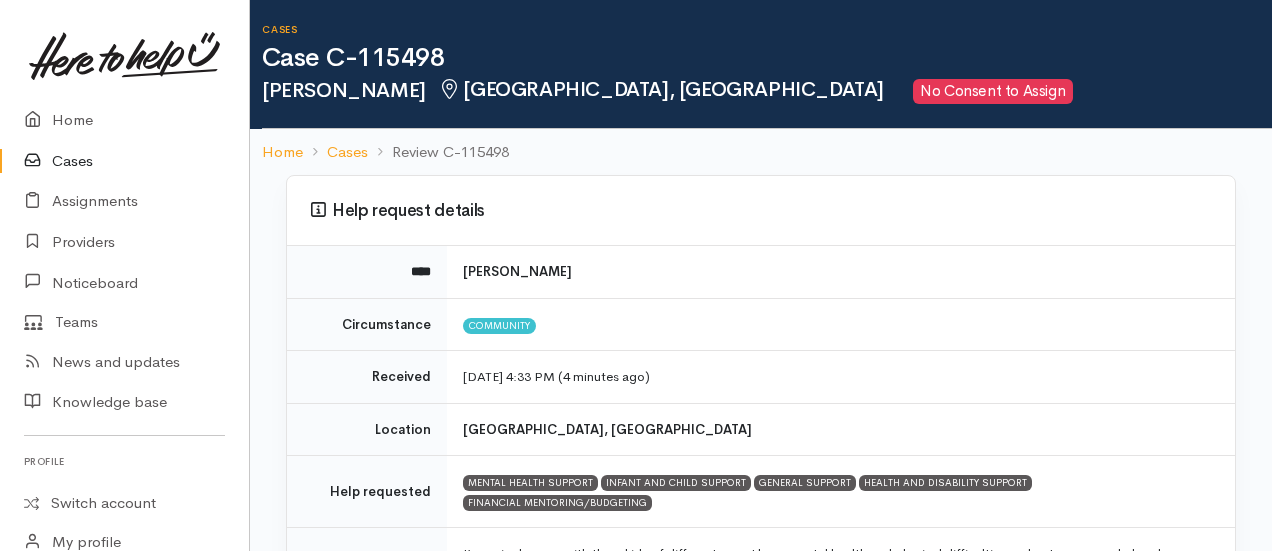 scroll, scrollTop: 0, scrollLeft: 0, axis: both 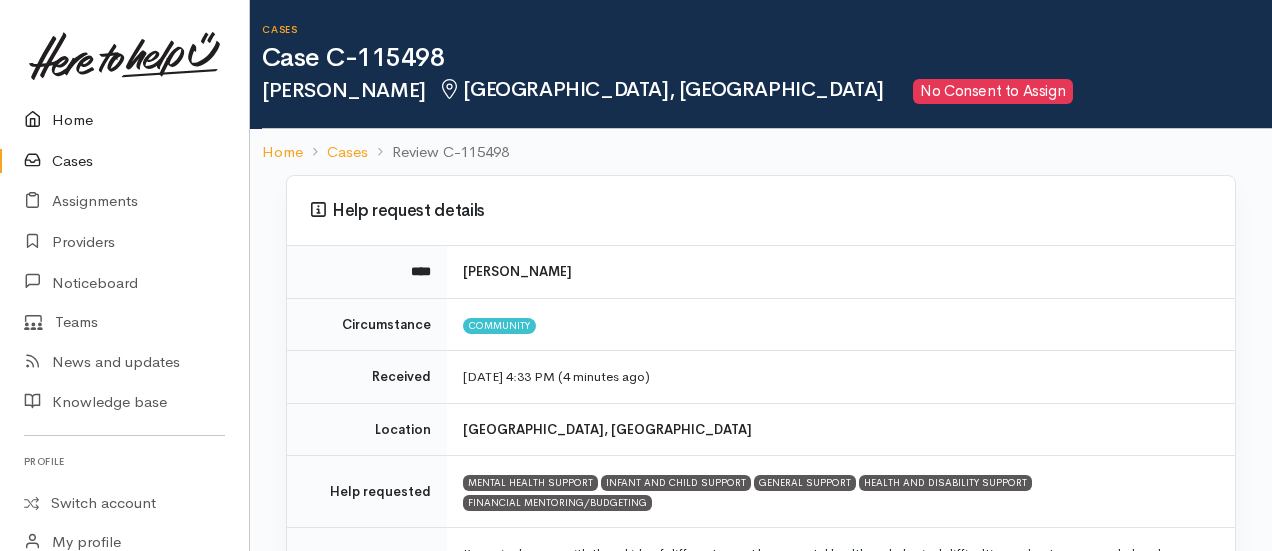 click on "Home" at bounding box center (124, 120) 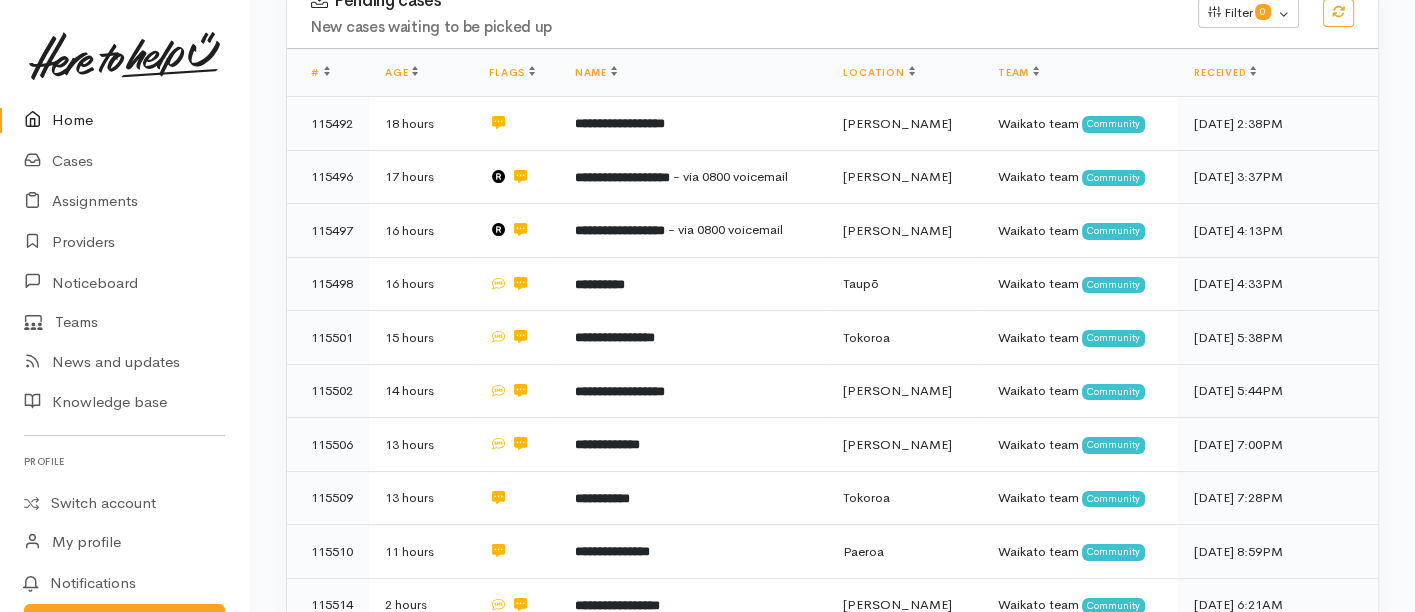 scroll, scrollTop: 344, scrollLeft: 0, axis: vertical 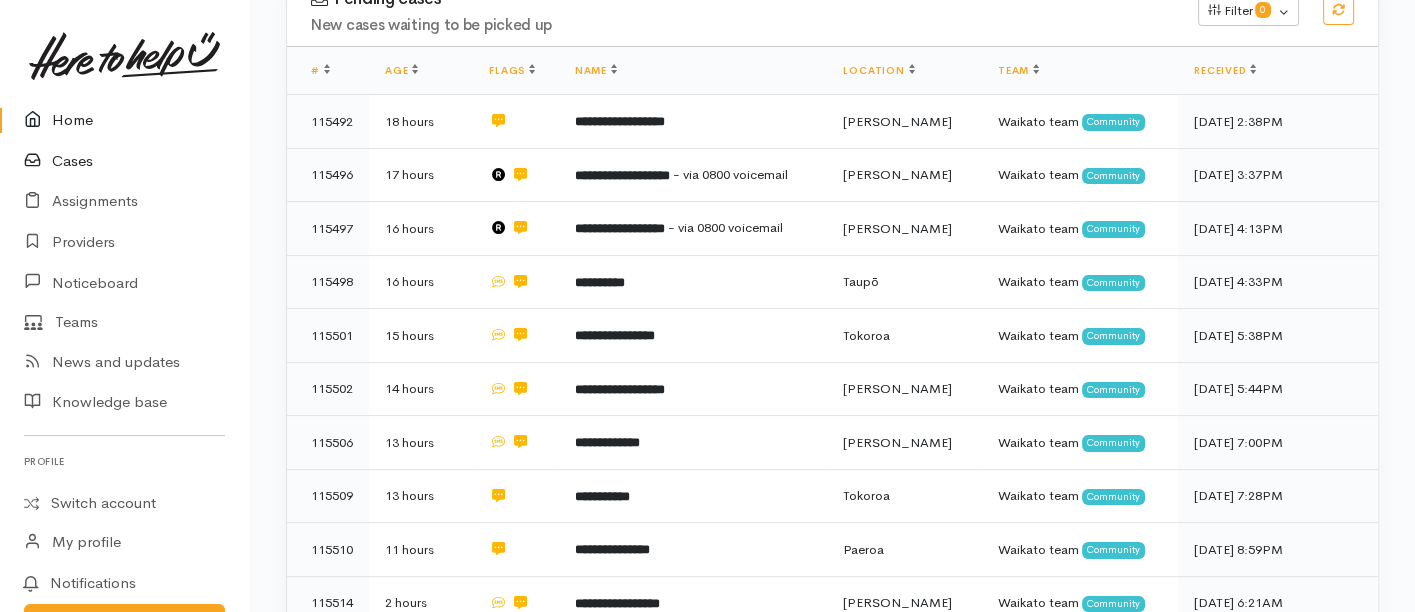 click on "Cases" at bounding box center [124, 161] 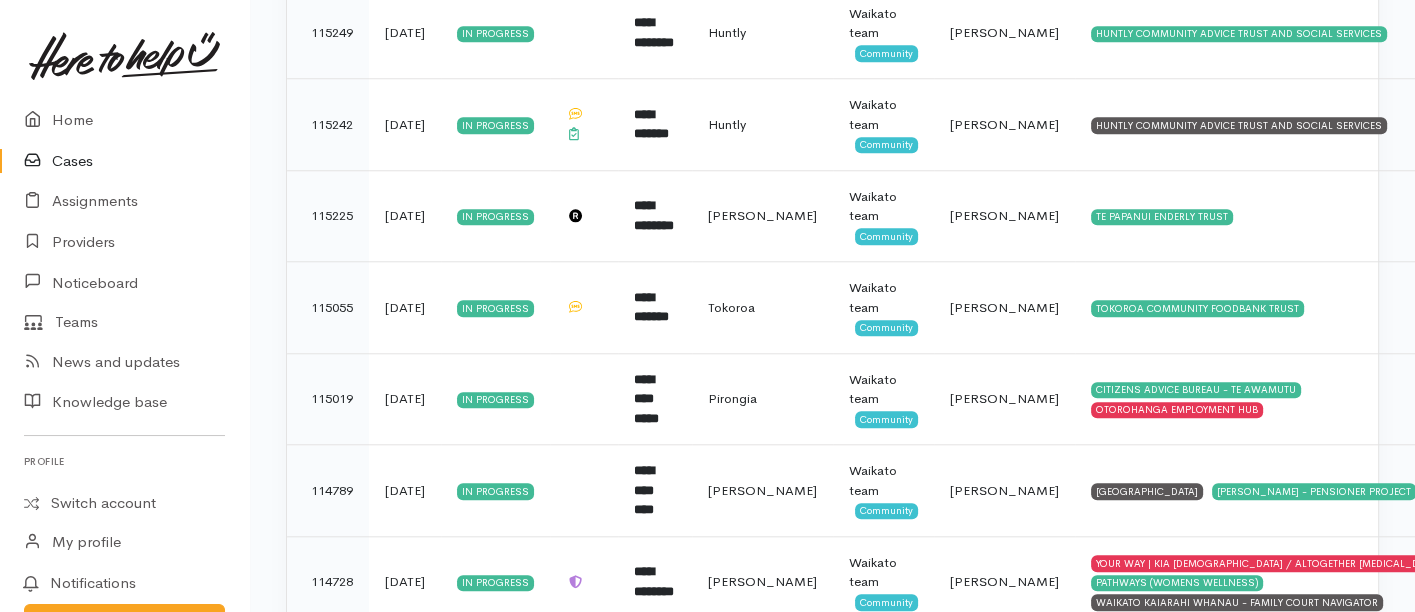 scroll, scrollTop: 1958, scrollLeft: 0, axis: vertical 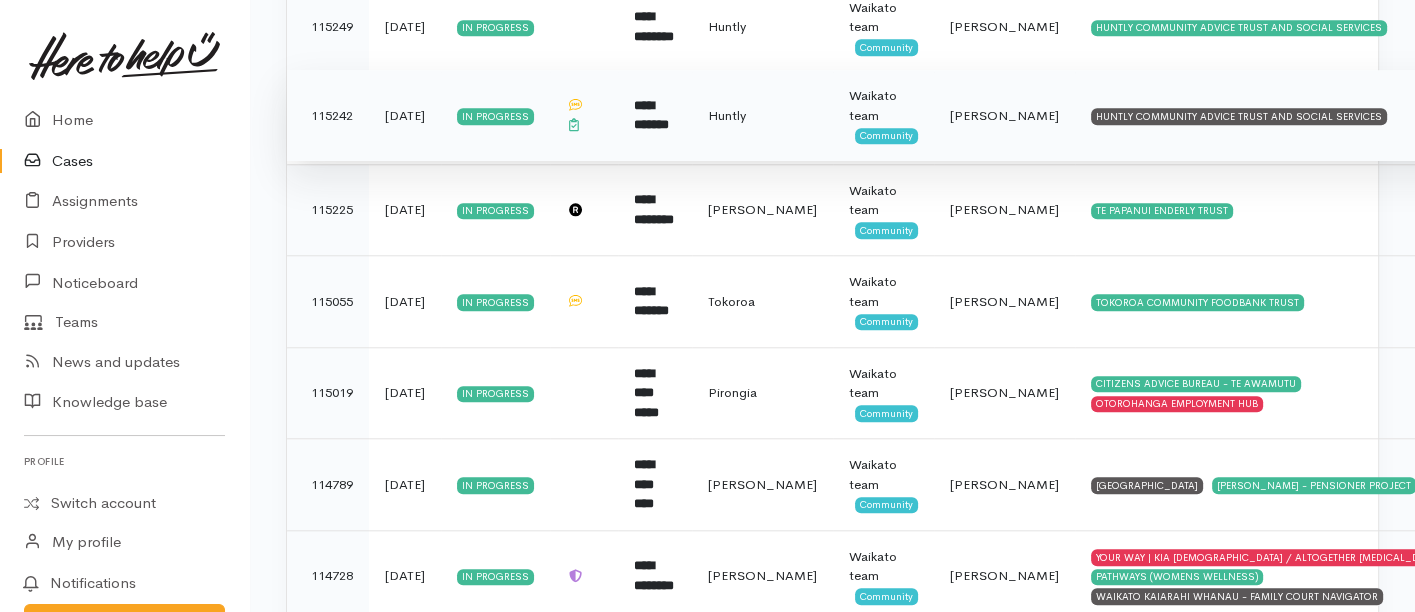click on "**********" at bounding box center [655, 116] 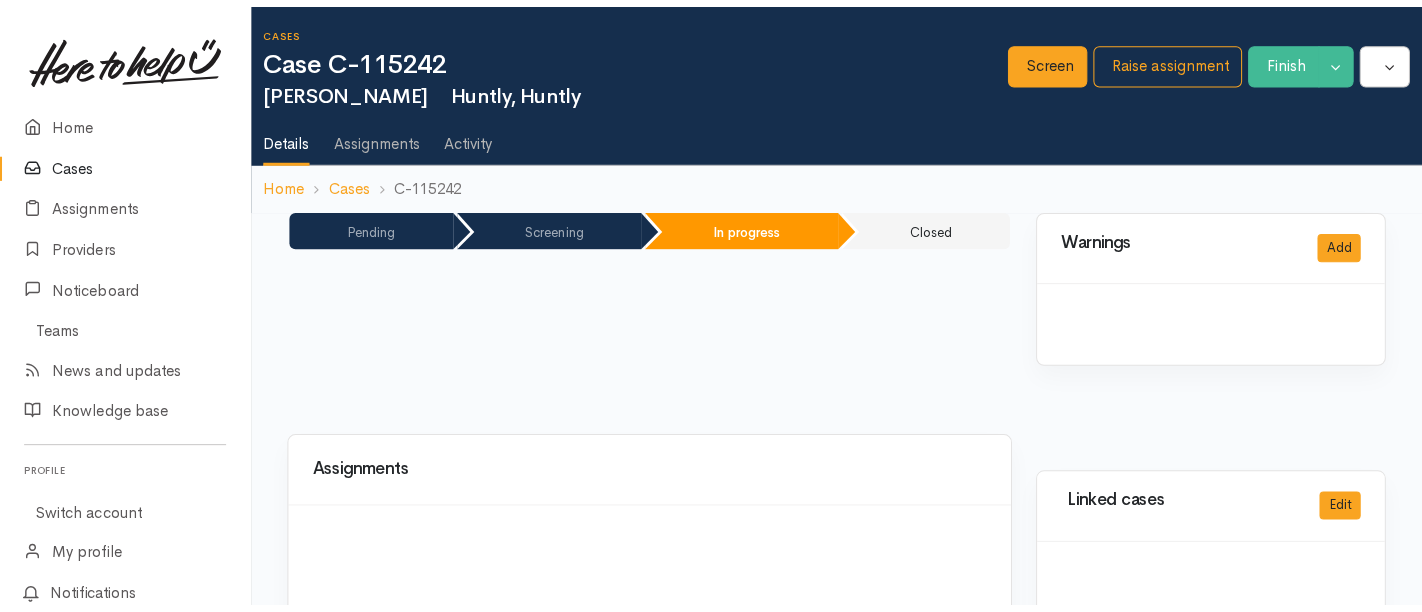 scroll, scrollTop: 0, scrollLeft: 0, axis: both 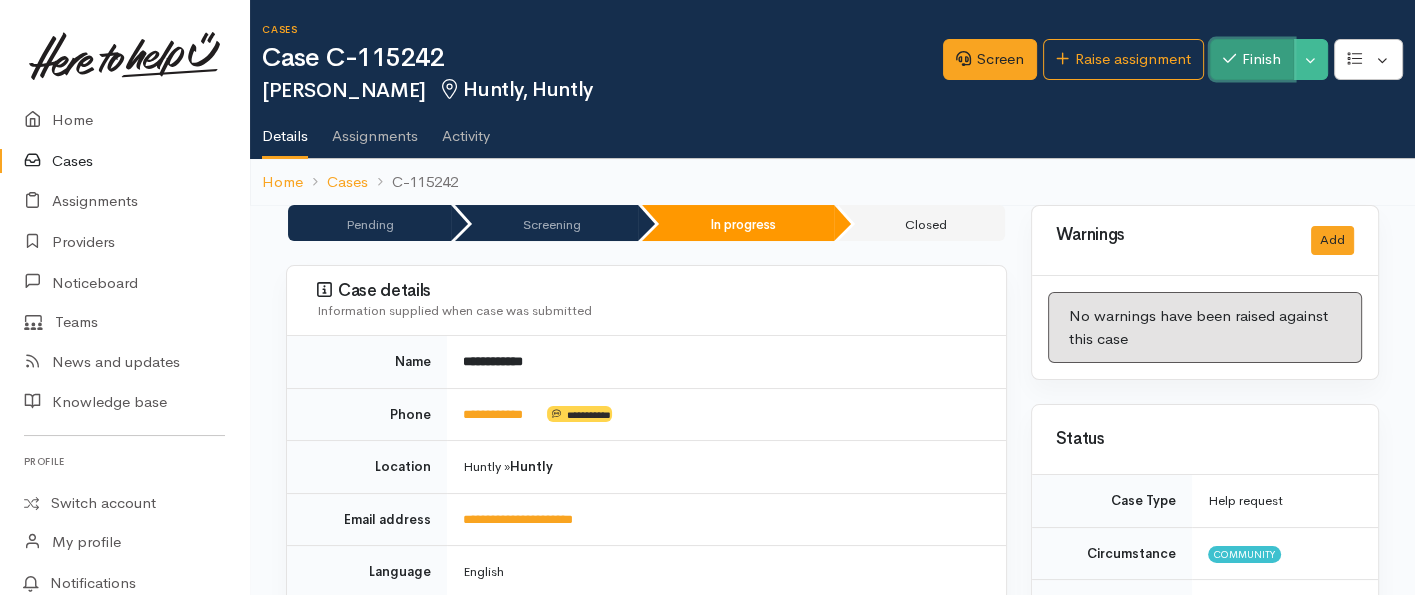 click on "Finish" at bounding box center [1252, 59] 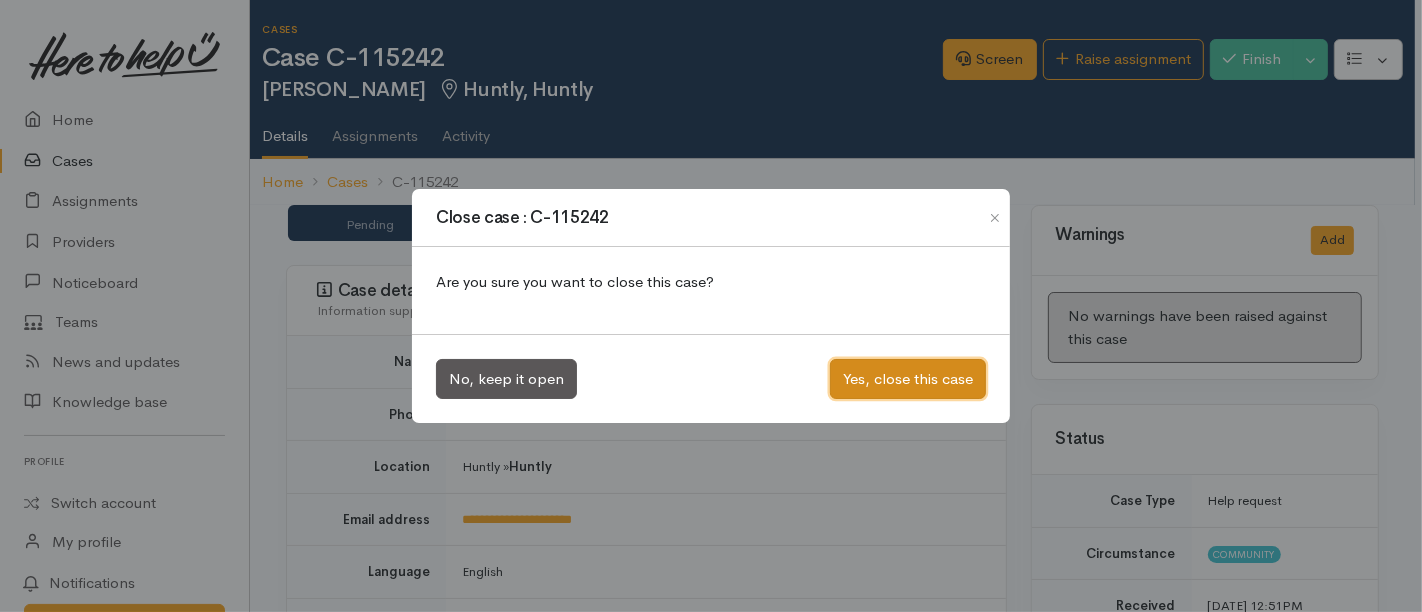 click on "Yes, close this case" at bounding box center [908, 379] 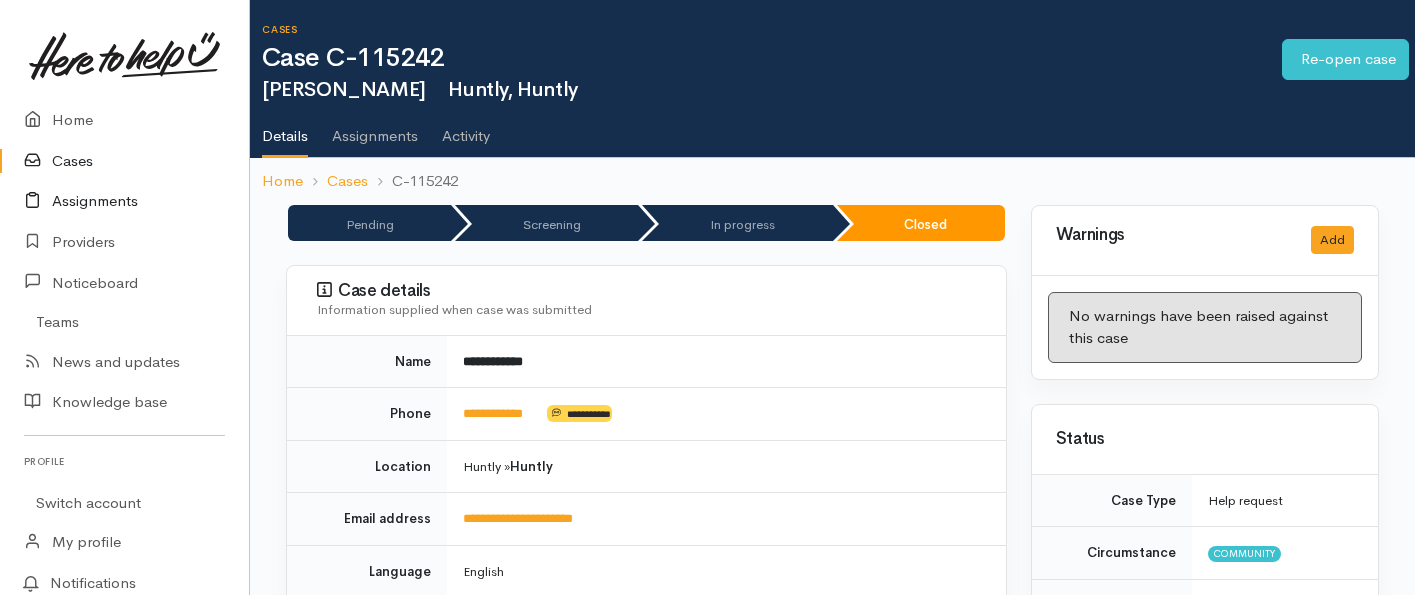 scroll, scrollTop: 0, scrollLeft: 0, axis: both 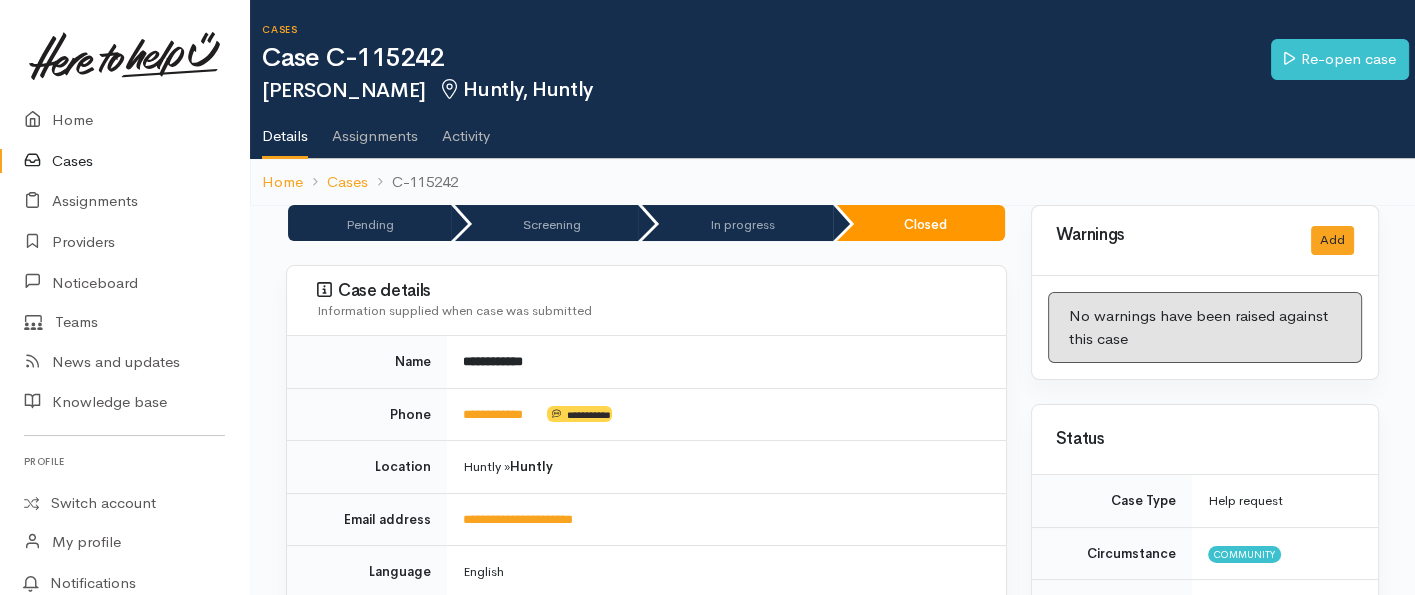 click on "Cases" at bounding box center (124, 161) 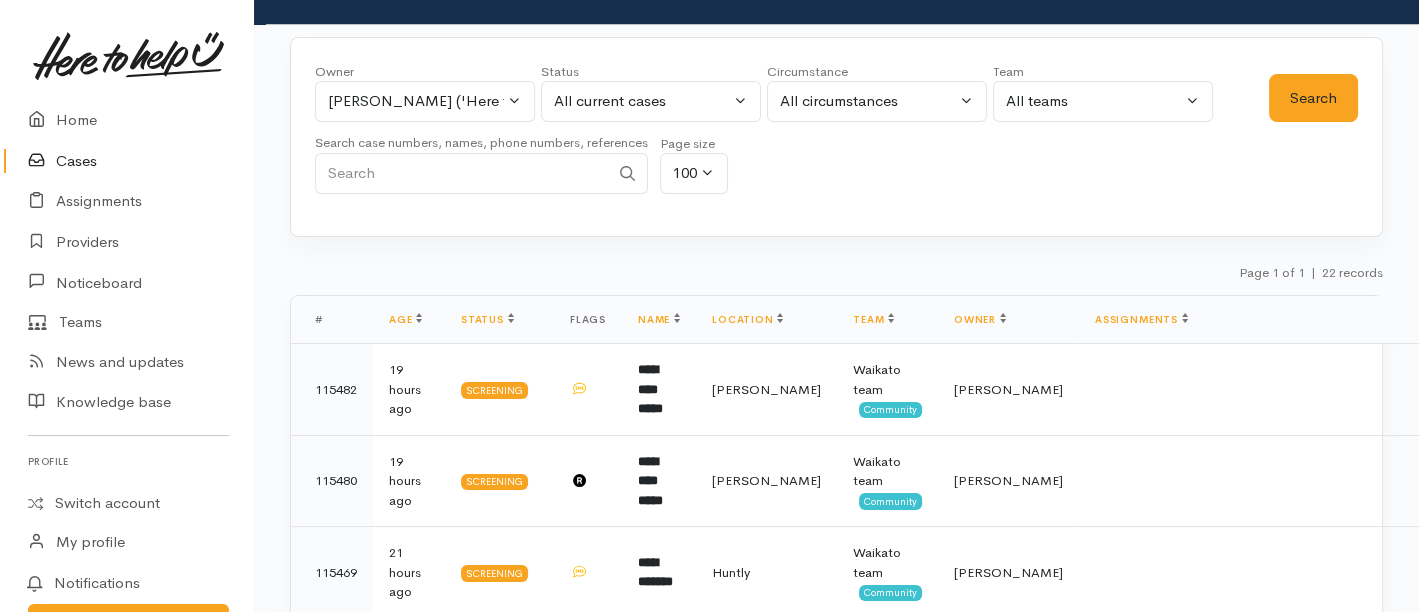 scroll, scrollTop: 0, scrollLeft: 0, axis: both 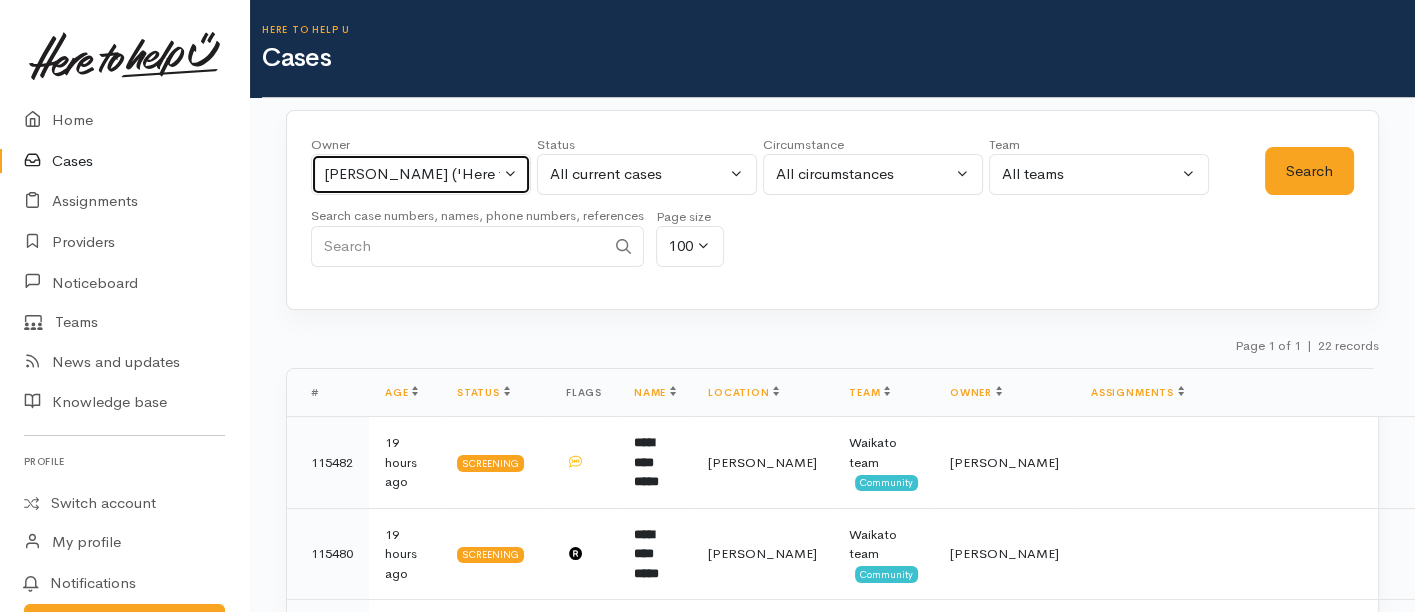 click on "[PERSON_NAME] ('Here to help u')" at bounding box center (412, 174) 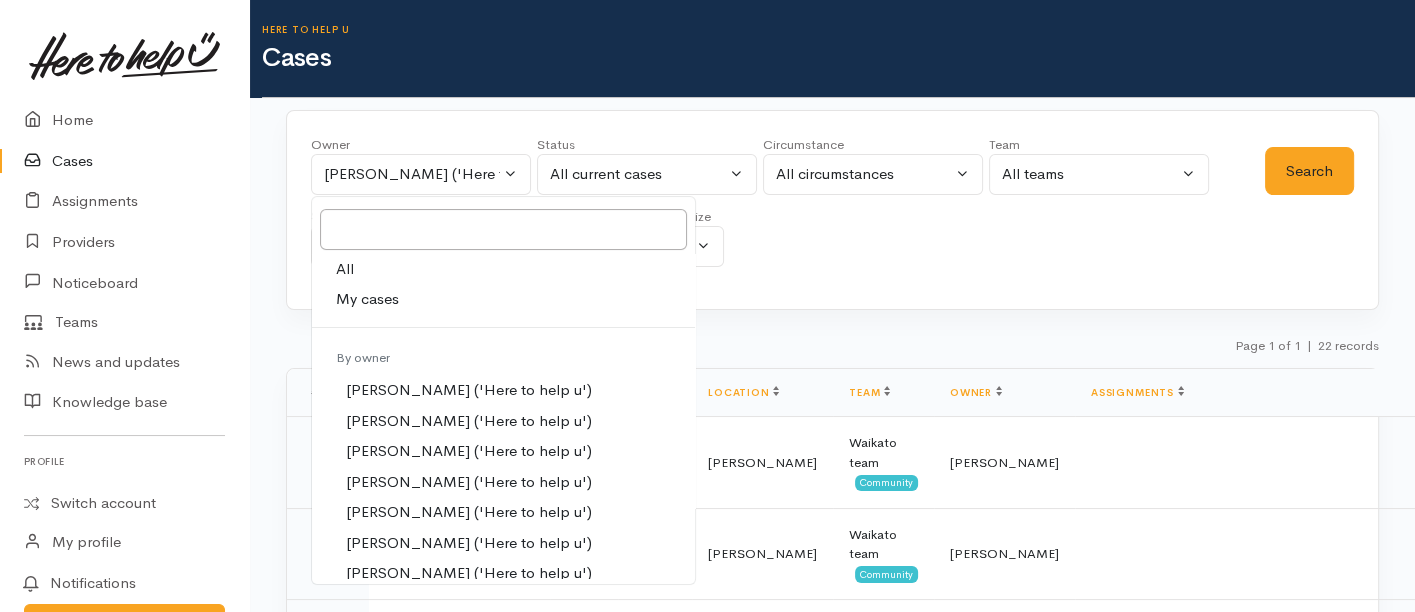click on "All" at bounding box center [503, 269] 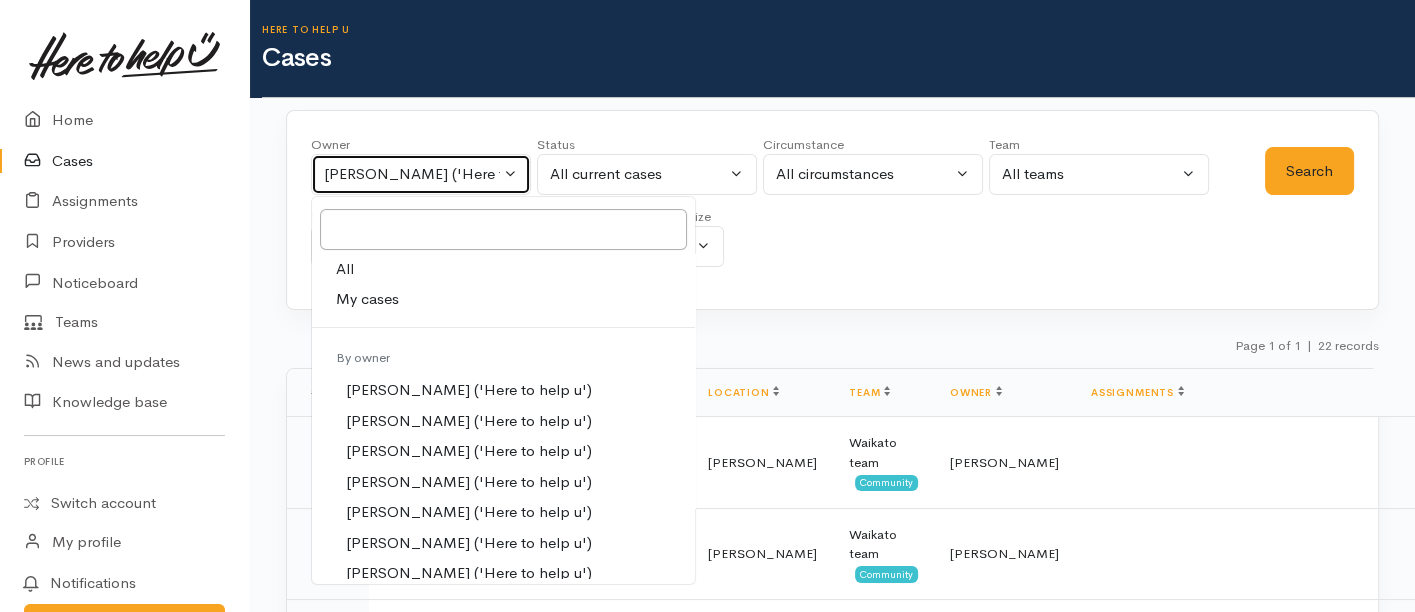 select on "-1" 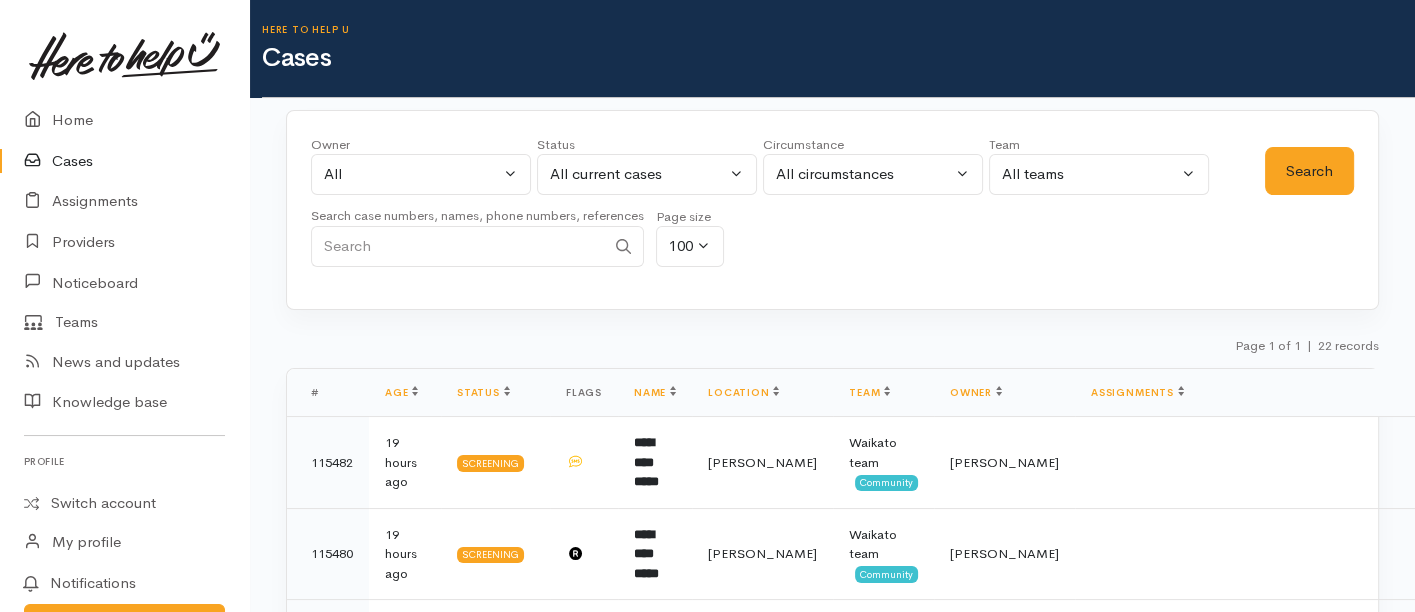 click at bounding box center [458, 246] 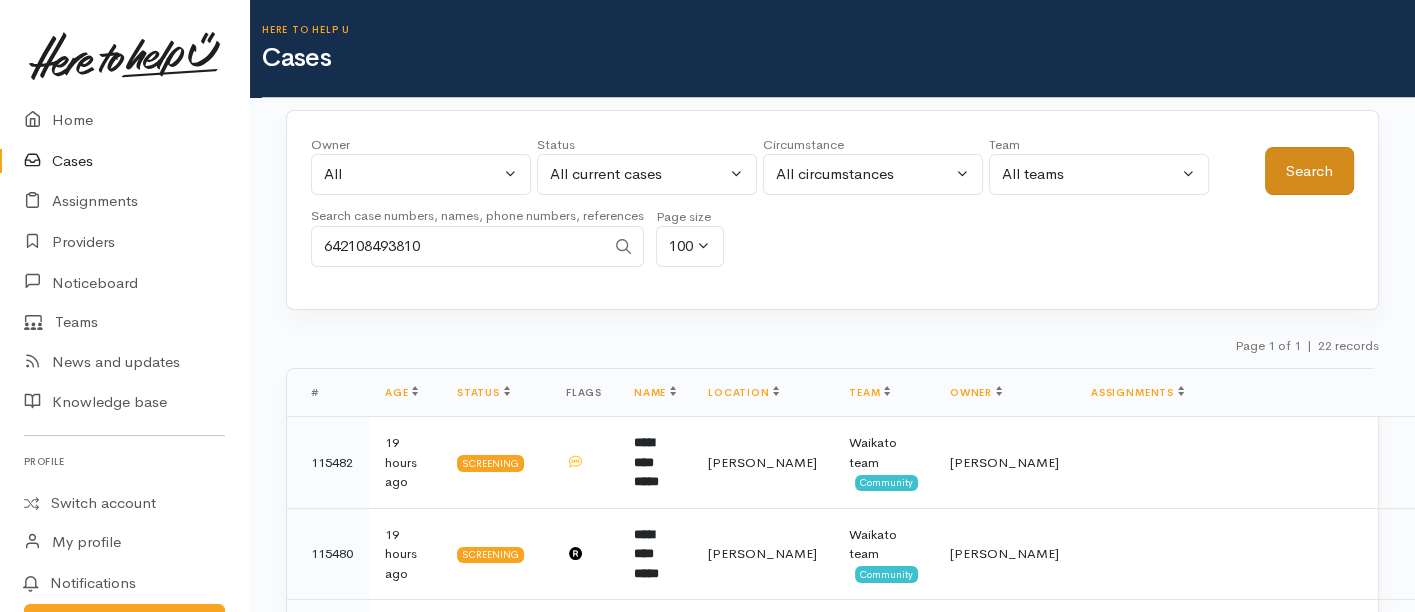 type on "642108493810" 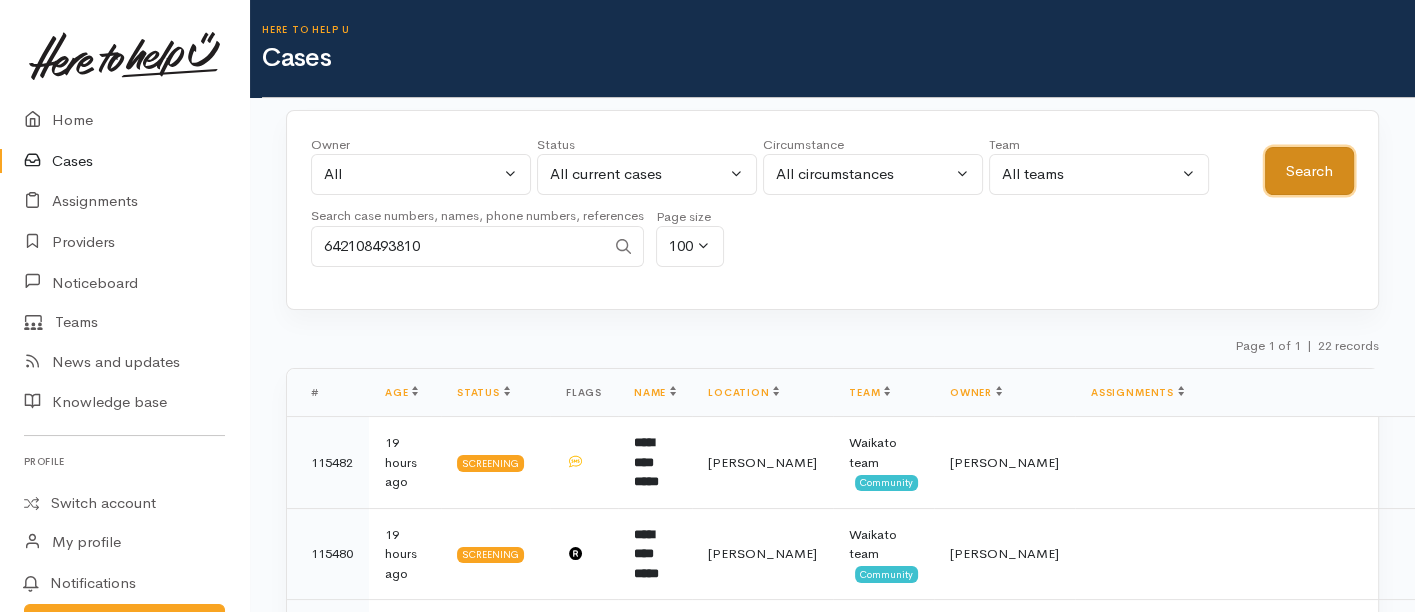 click on "Search" at bounding box center (1309, 171) 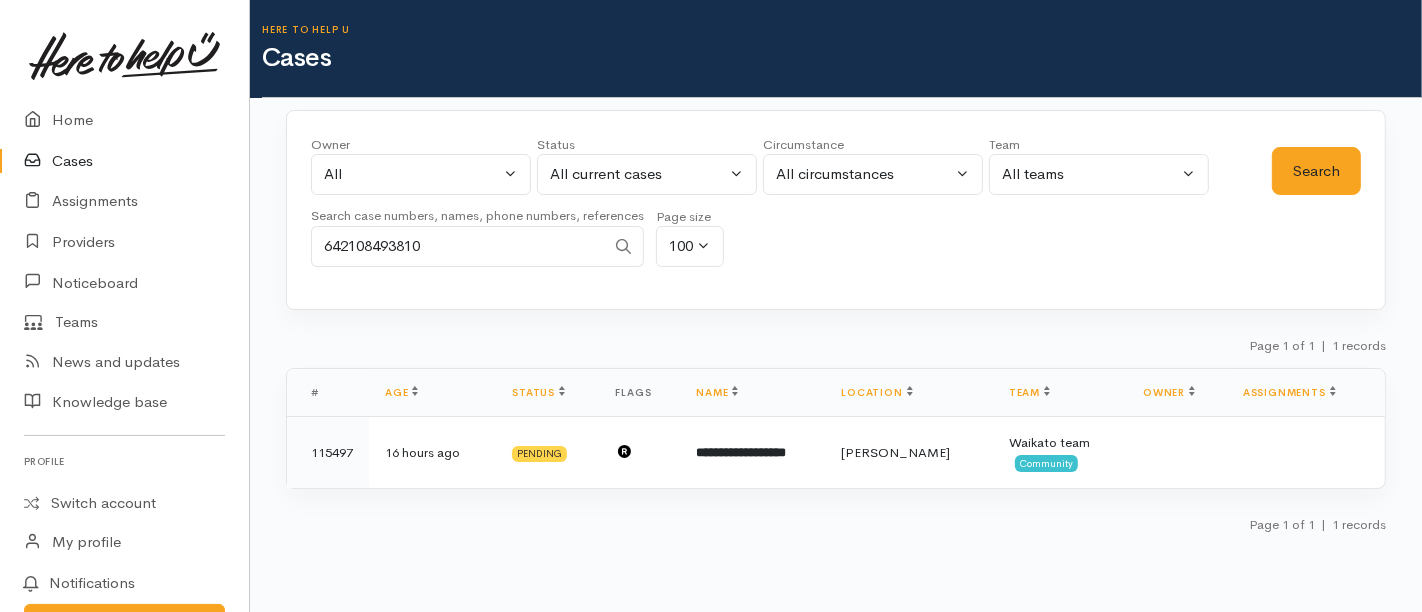 click on "642108493810" at bounding box center (458, 246) 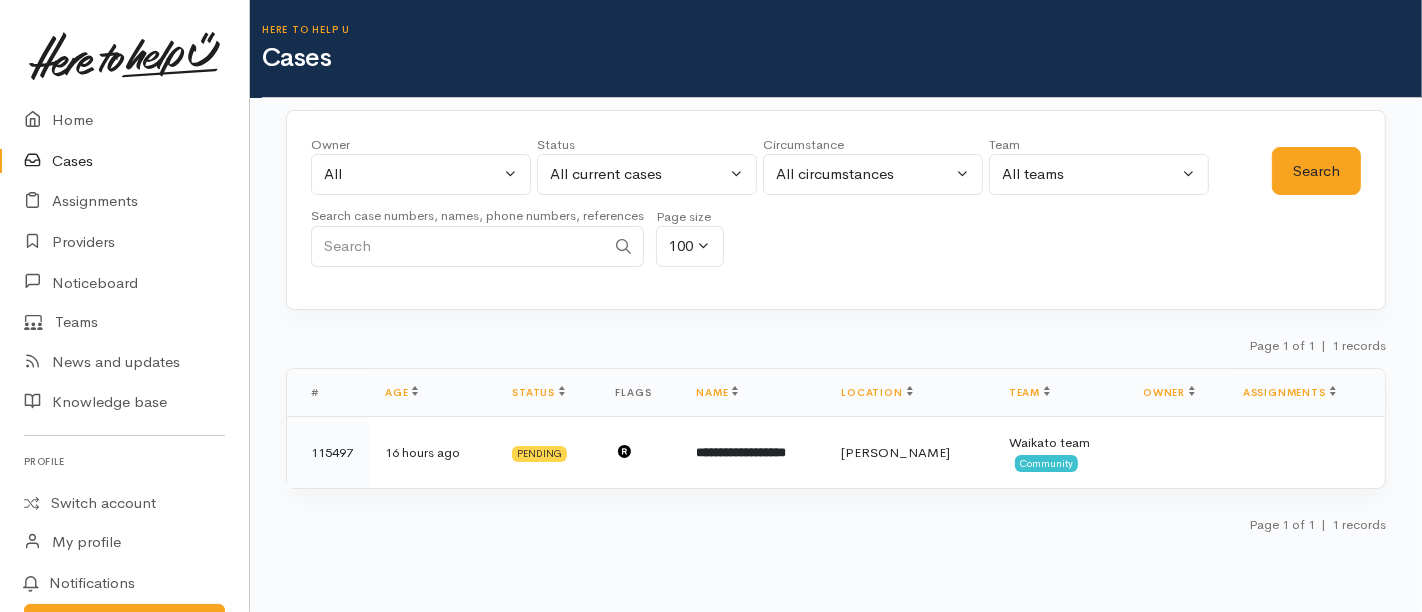 type 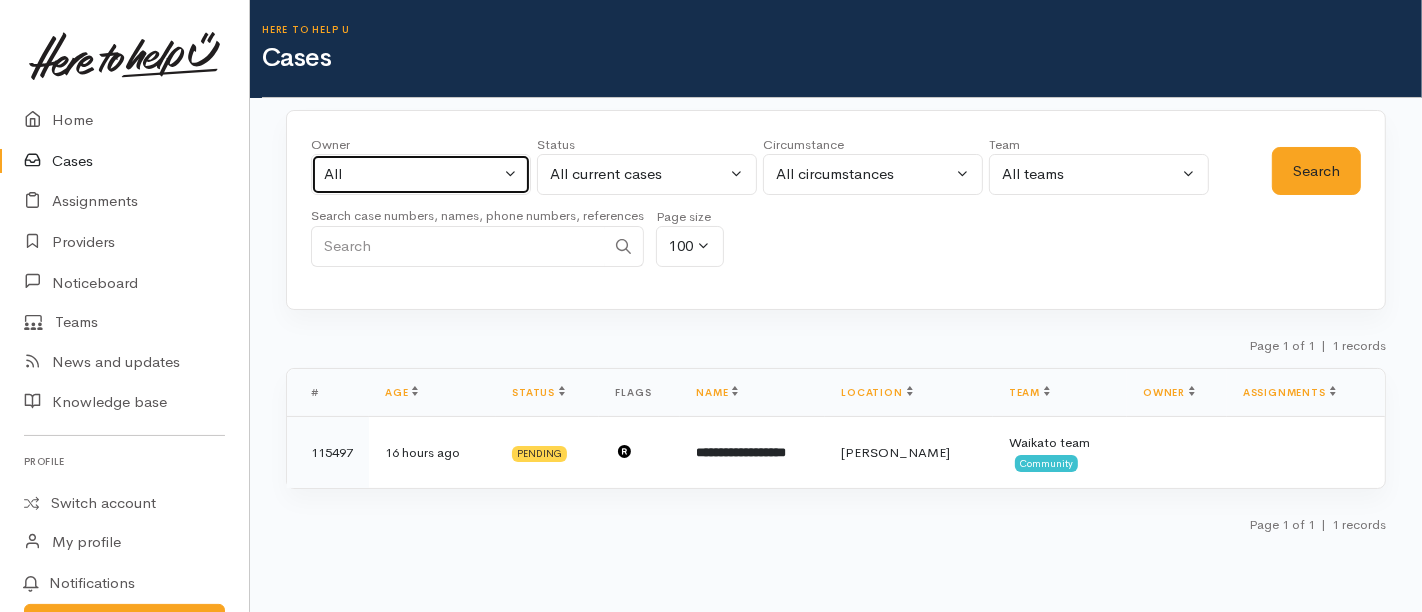 click on "All" at bounding box center [412, 174] 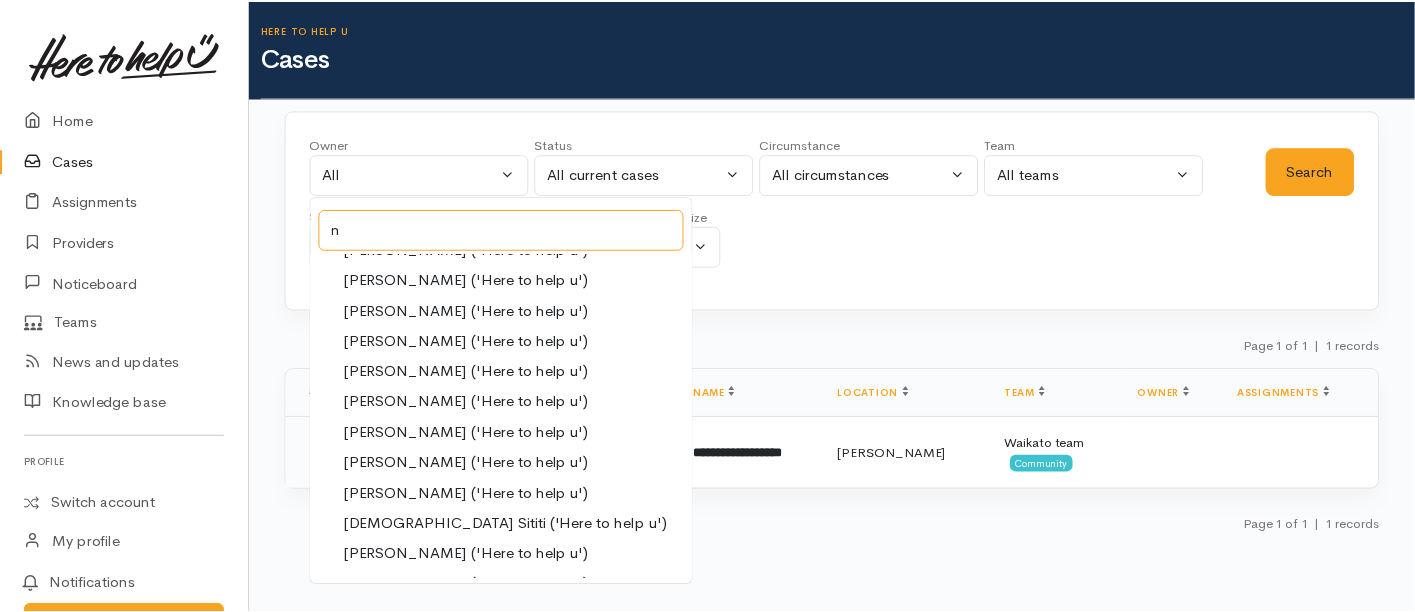 scroll, scrollTop: 0, scrollLeft: 0, axis: both 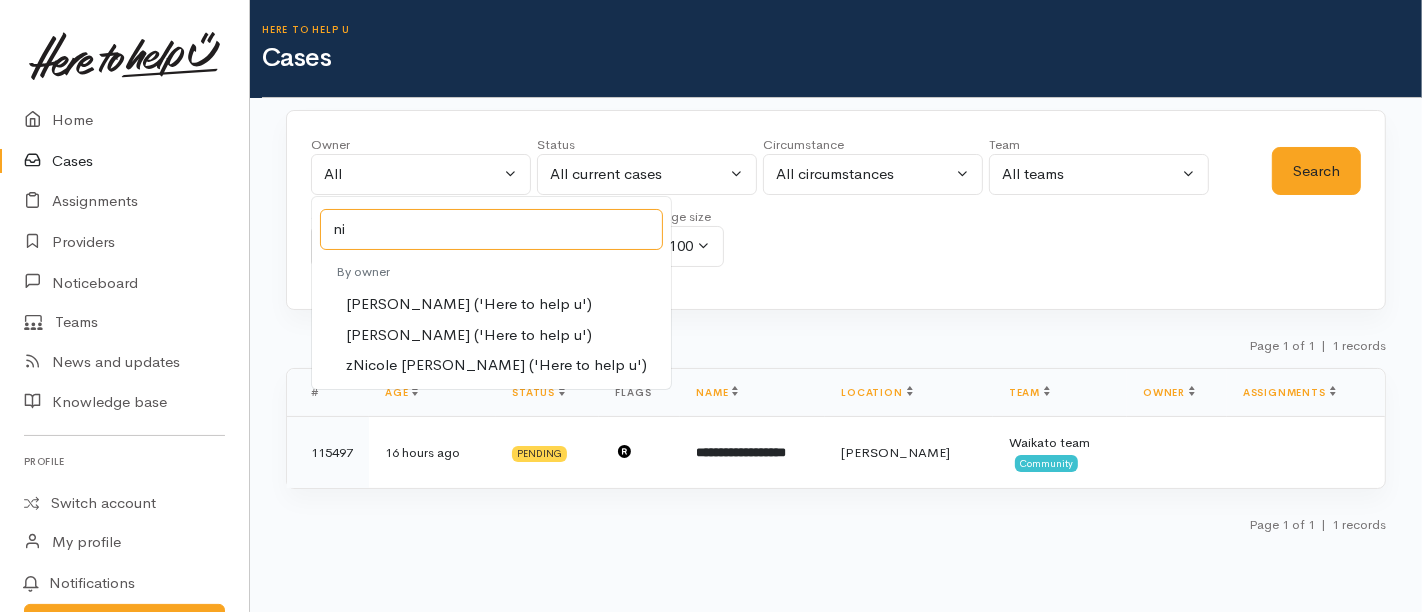 type on "ni" 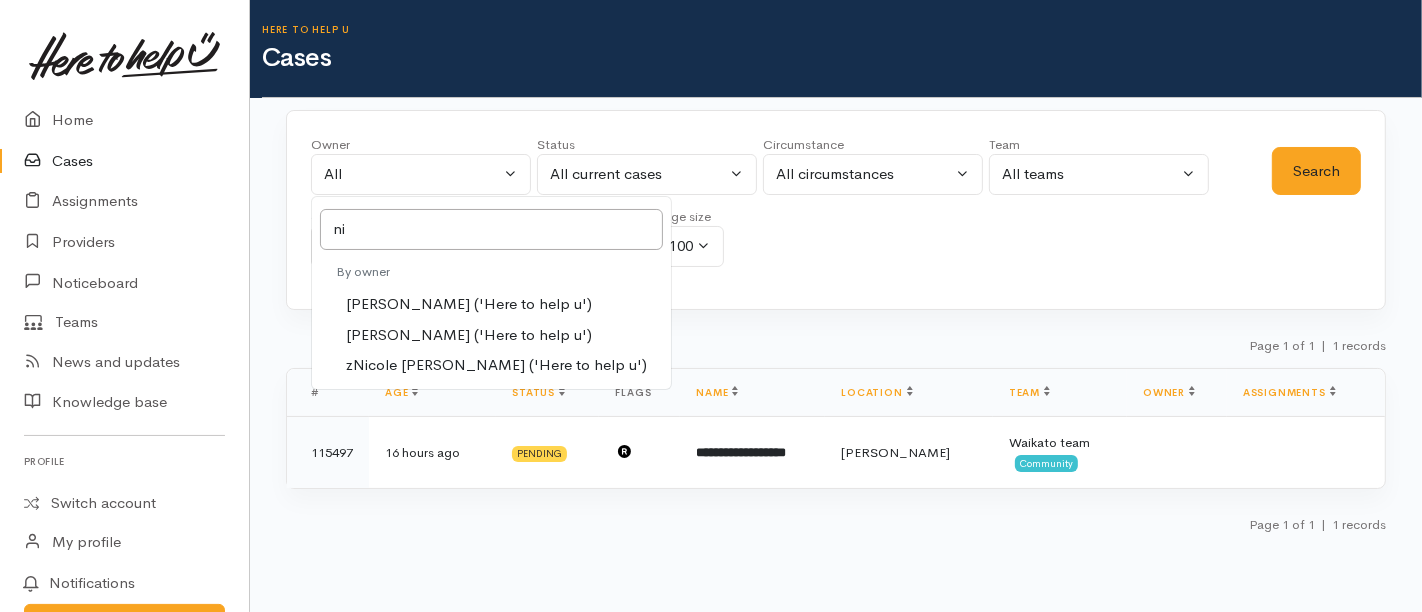 click on "Nicole Rusk ('Here to help u')" at bounding box center (469, 335) 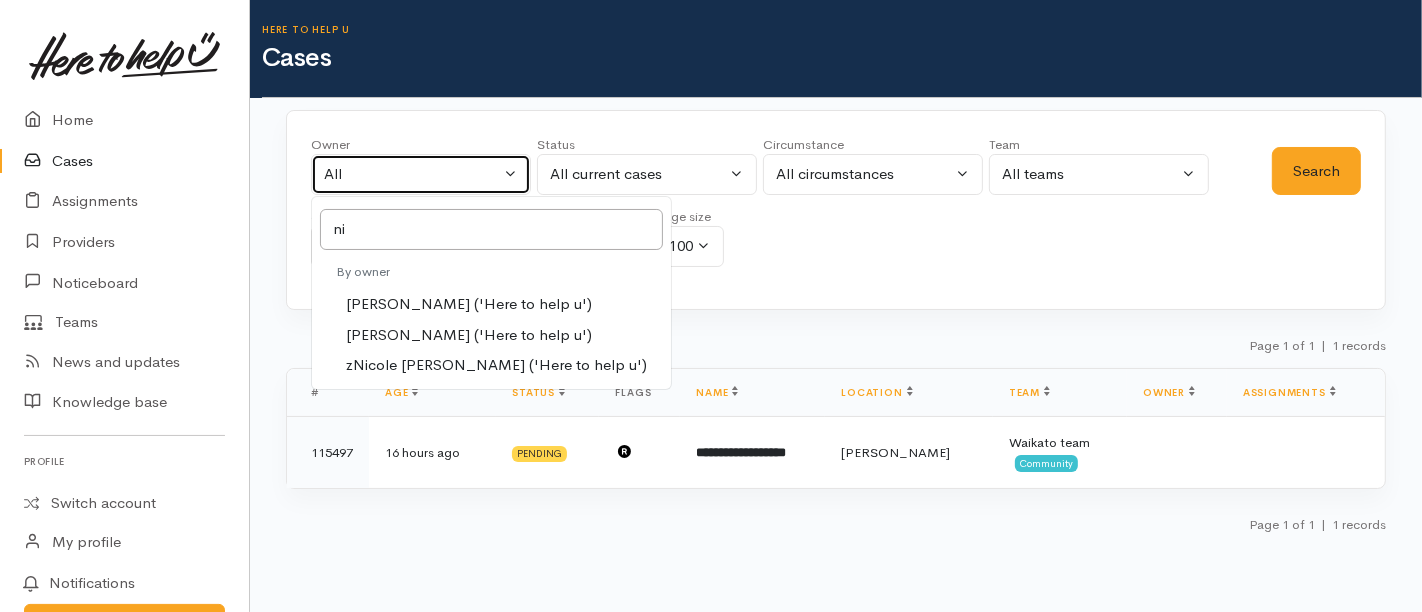select on "2314" 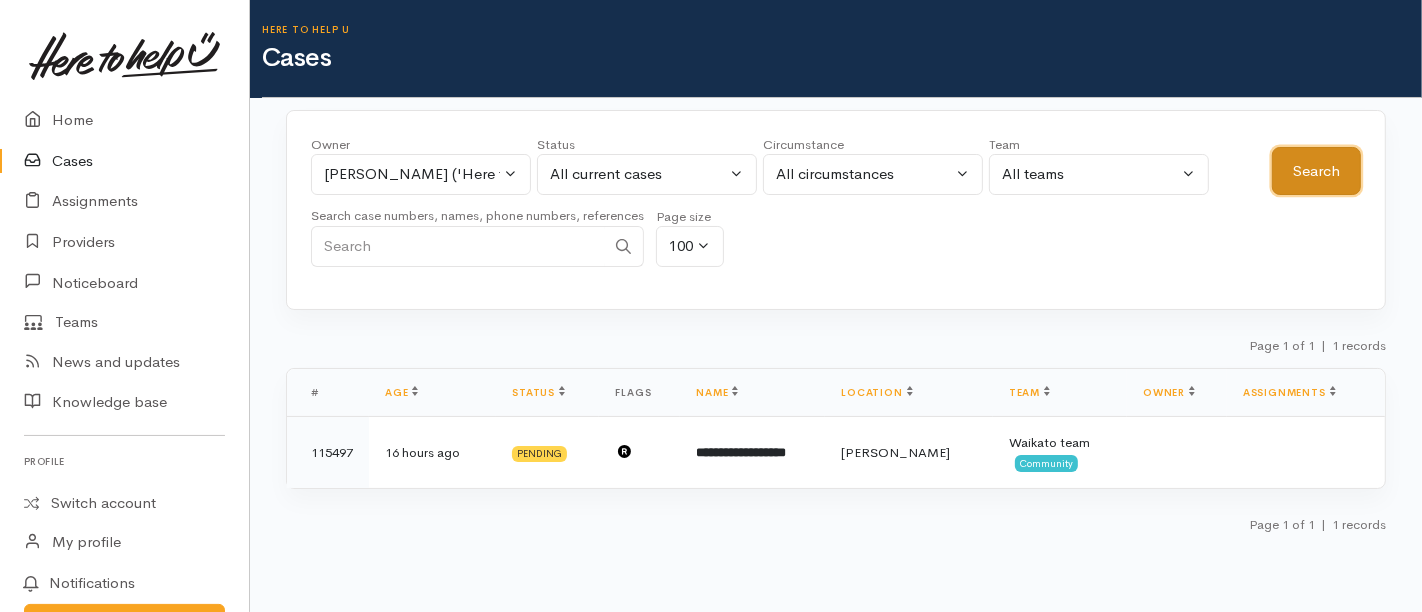 click on "Search" at bounding box center (1316, 171) 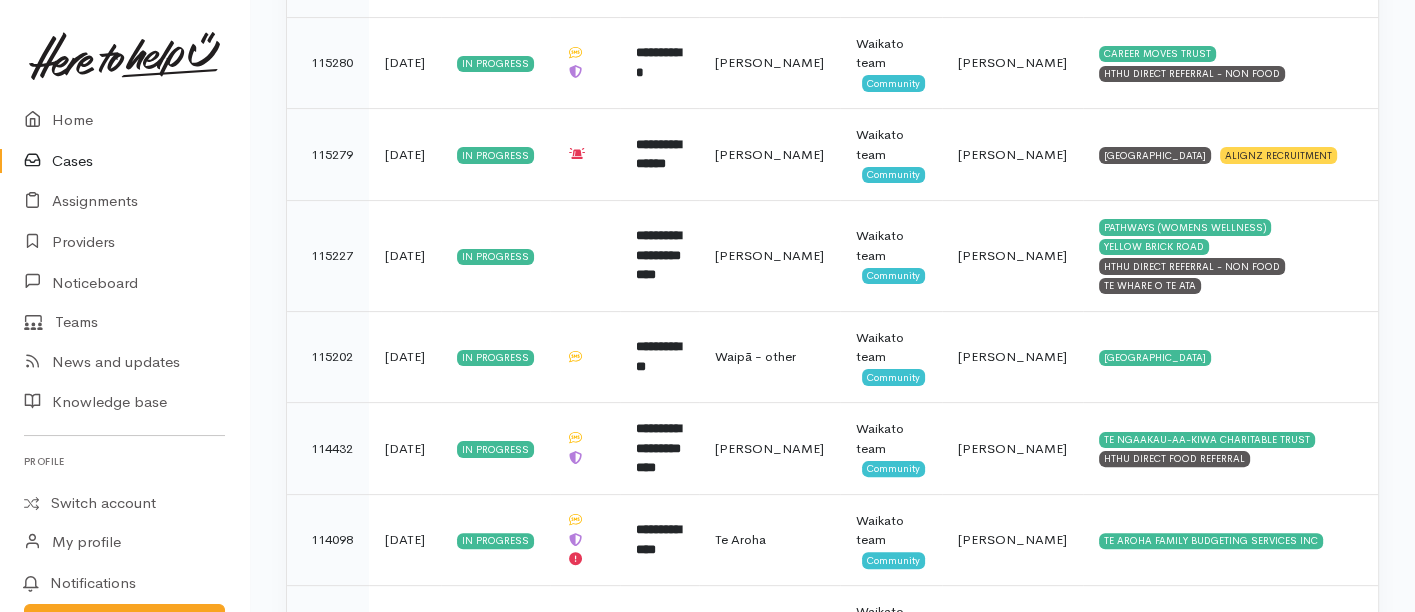 scroll, scrollTop: 590, scrollLeft: 0, axis: vertical 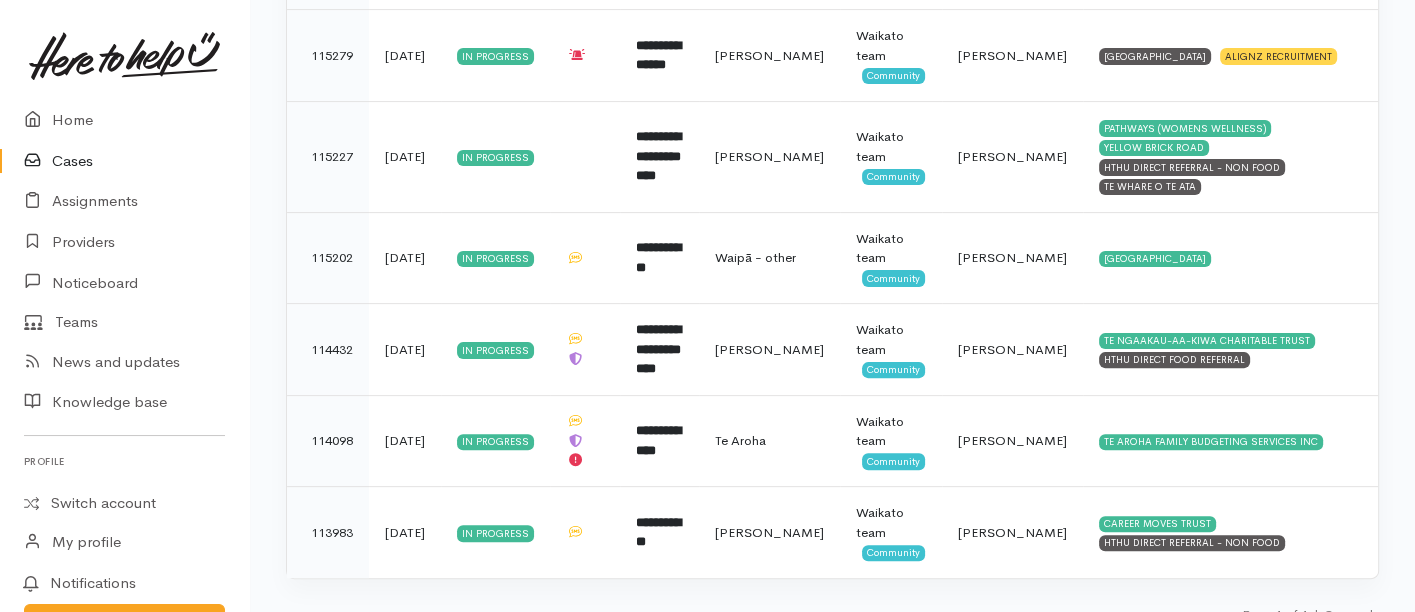 click on "Cases" at bounding box center [124, 161] 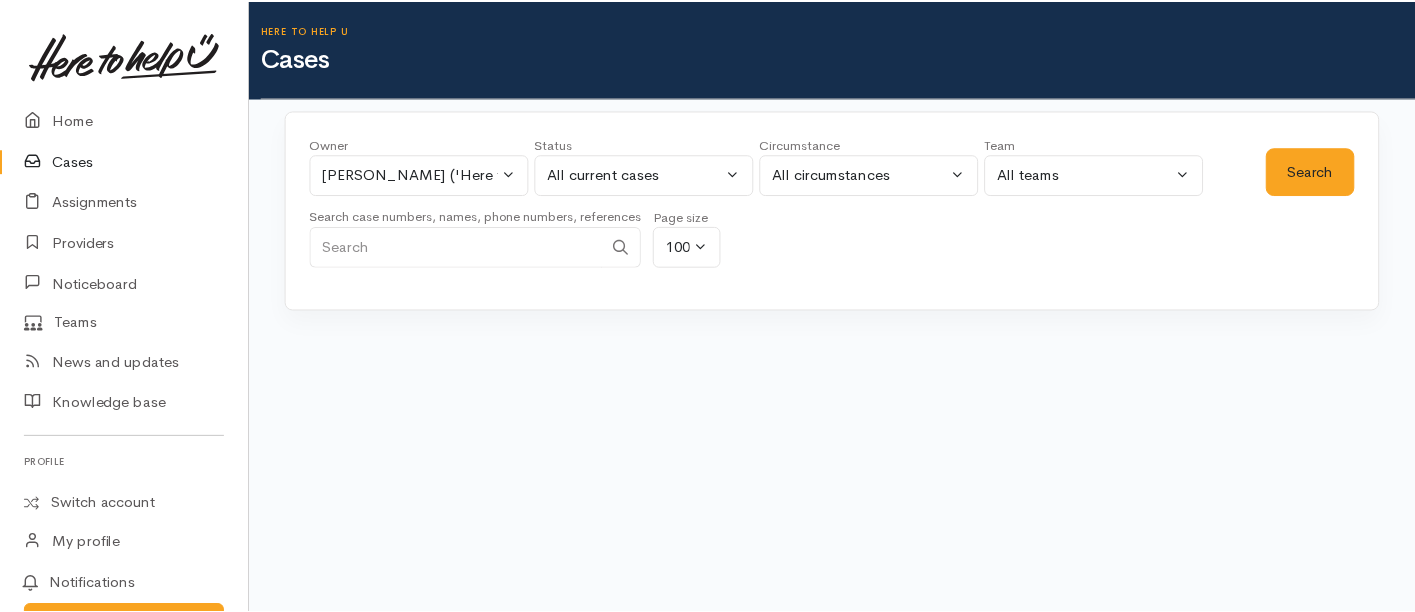 scroll, scrollTop: 0, scrollLeft: 0, axis: both 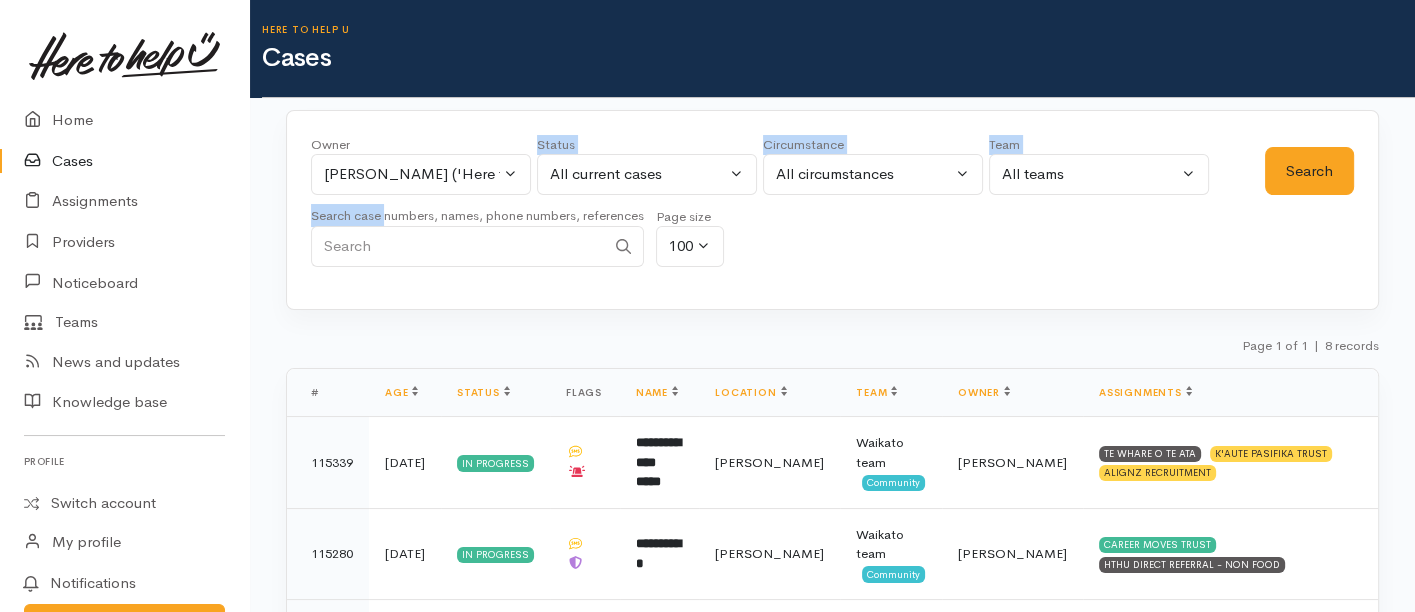drag, startPoint x: 387, startPoint y: 207, endPoint x: 409, endPoint y: 145, distance: 65.78754 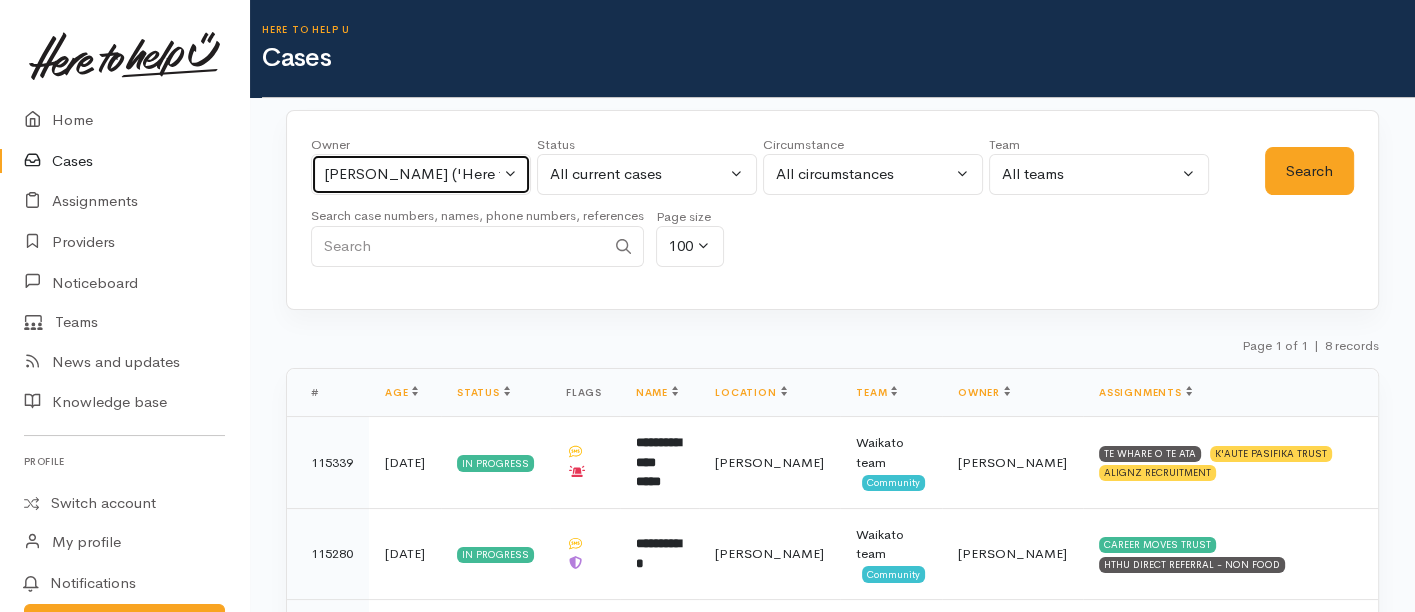 click on "Nicole Rusk ('Here to help u')" at bounding box center (412, 174) 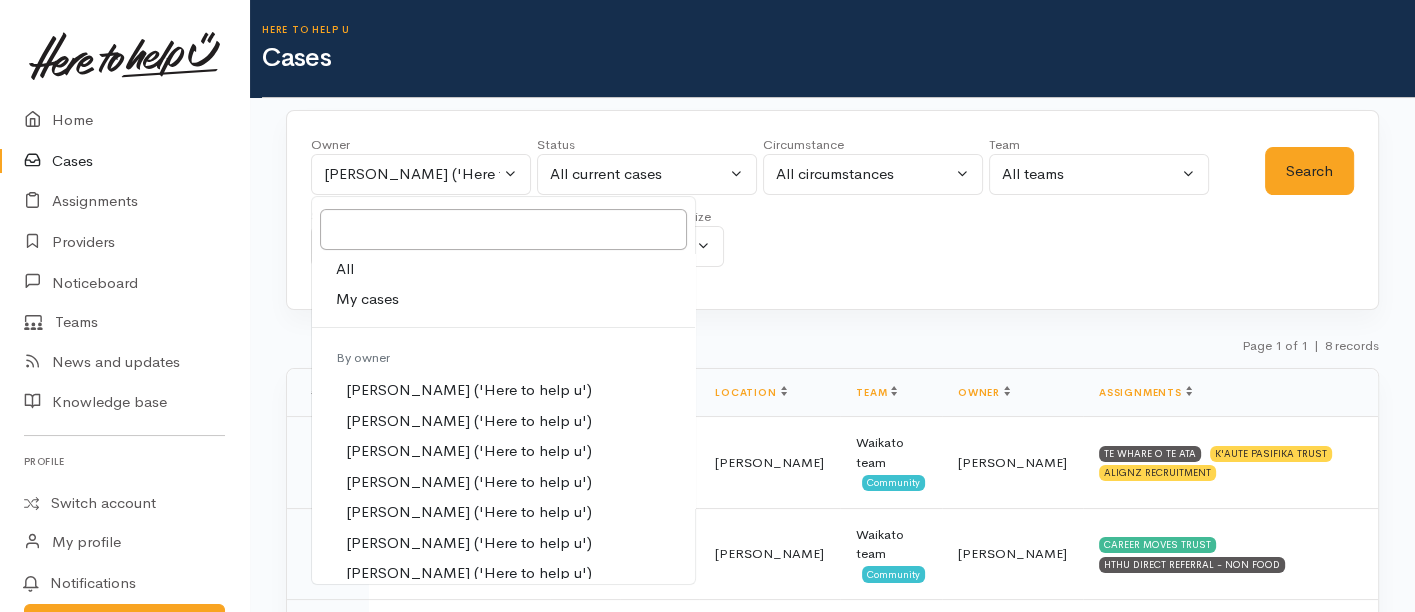 click on "My cases" at bounding box center [367, 299] 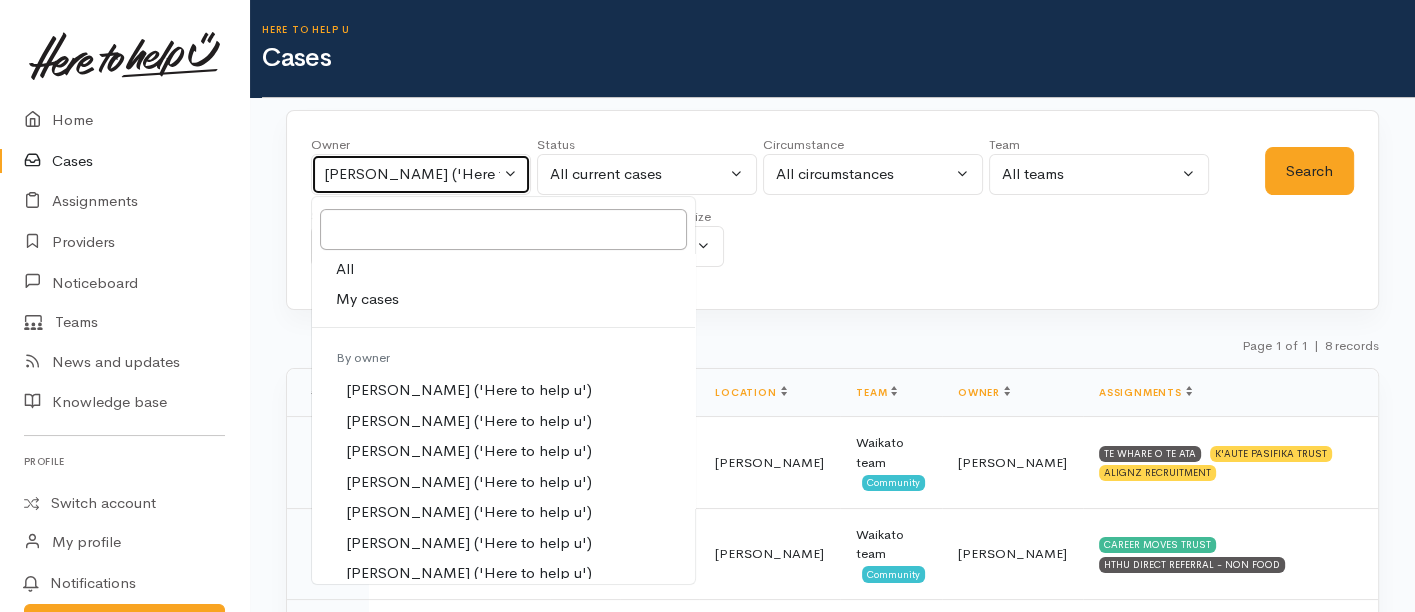 select on "953" 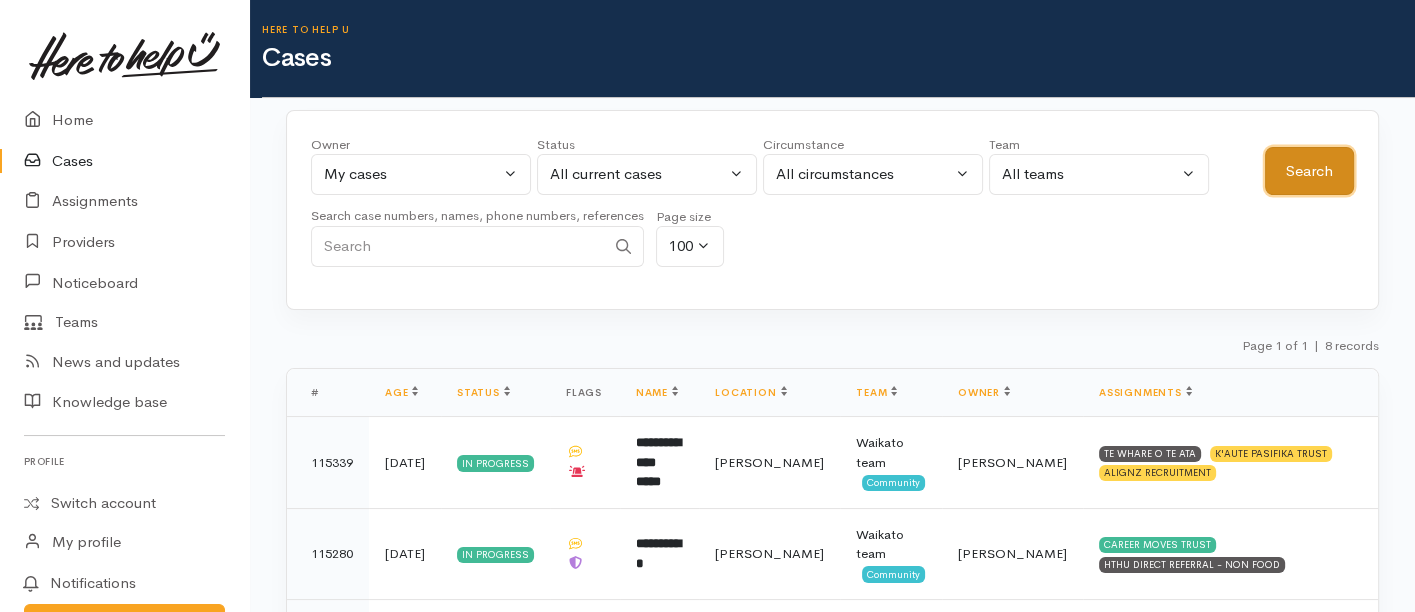 click on "Search" at bounding box center [1309, 171] 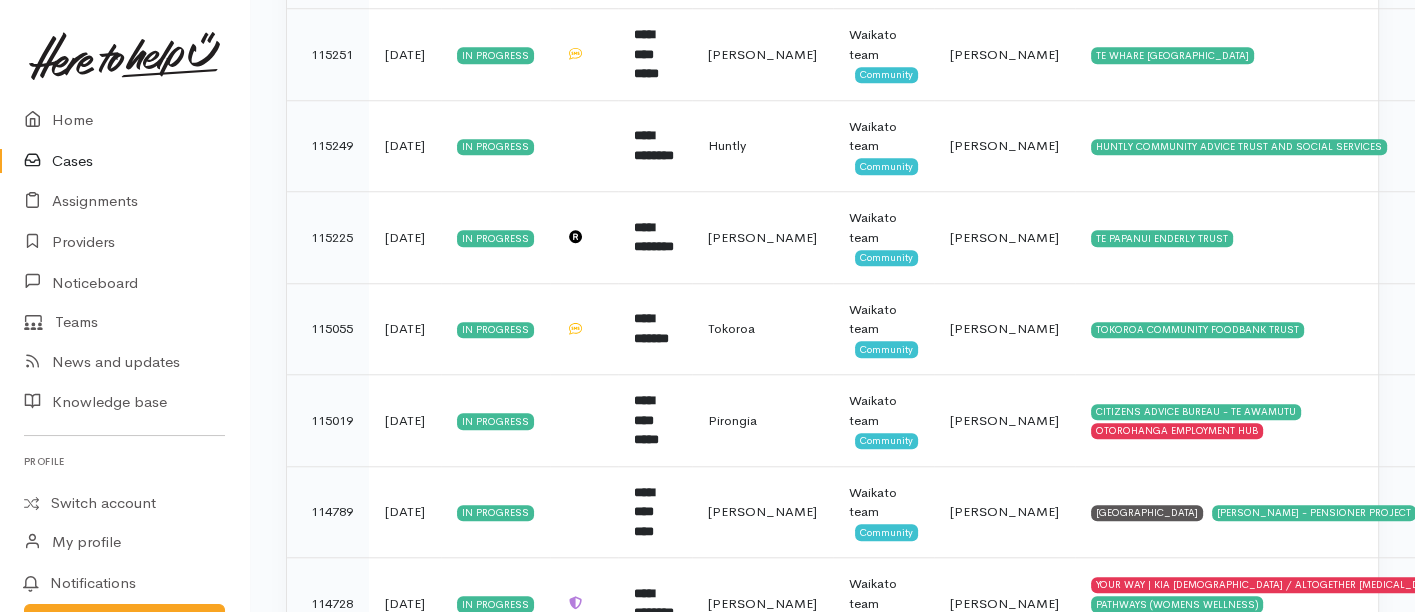 scroll, scrollTop: 1866, scrollLeft: 0, axis: vertical 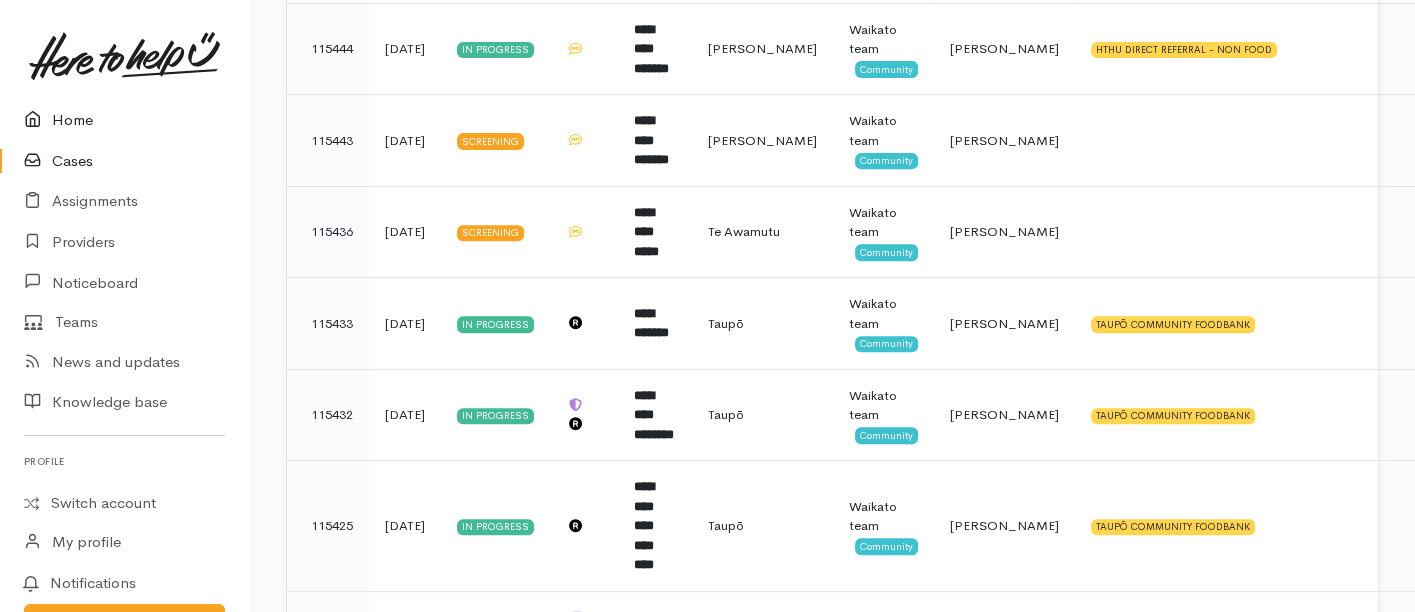 click on "Home" at bounding box center [124, 120] 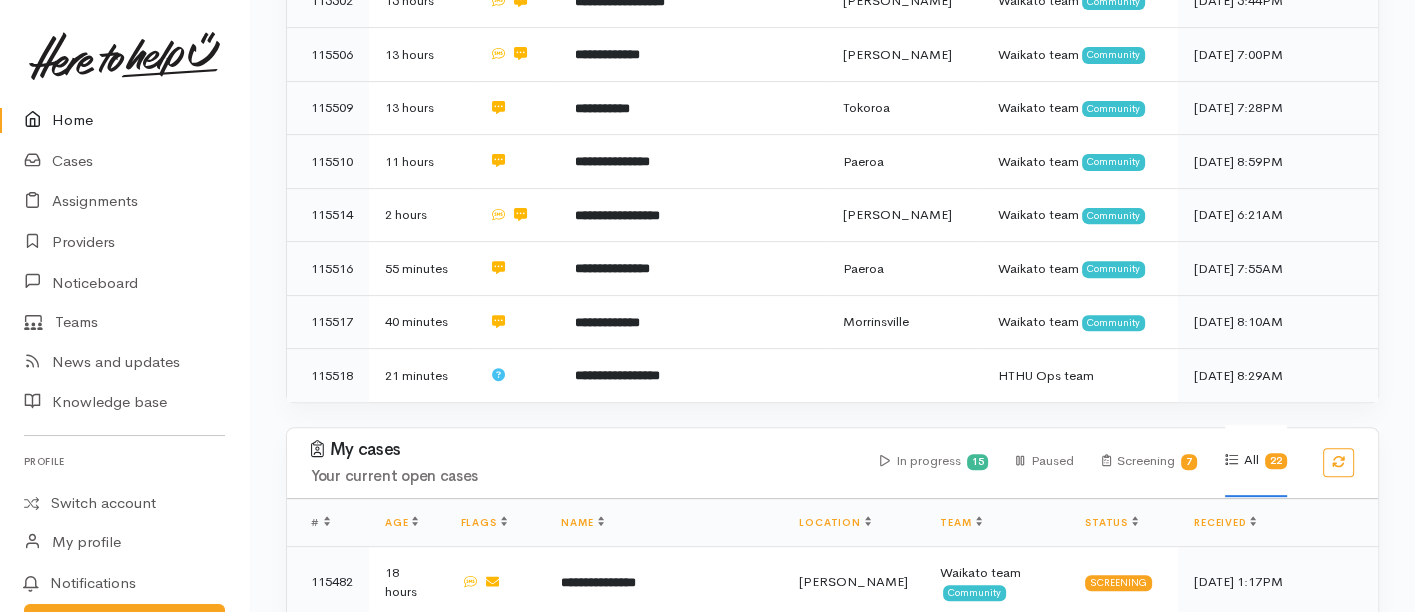 scroll, scrollTop: 735, scrollLeft: 0, axis: vertical 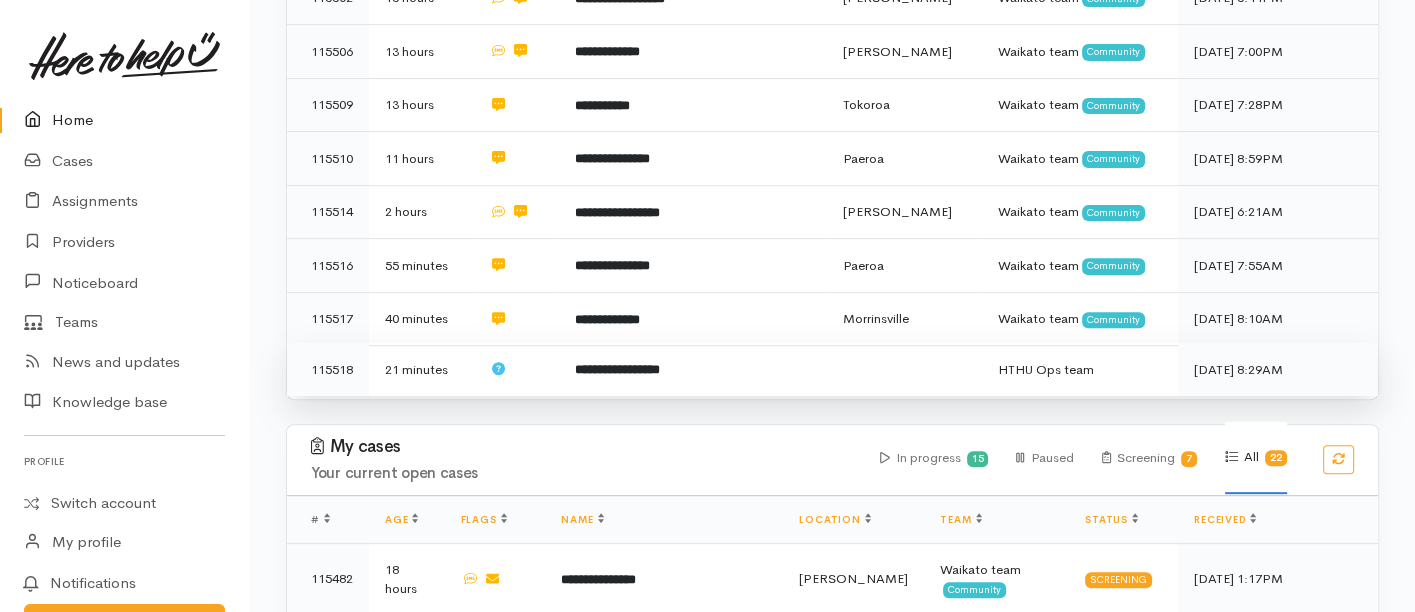 click on "**********" at bounding box center (693, 369) 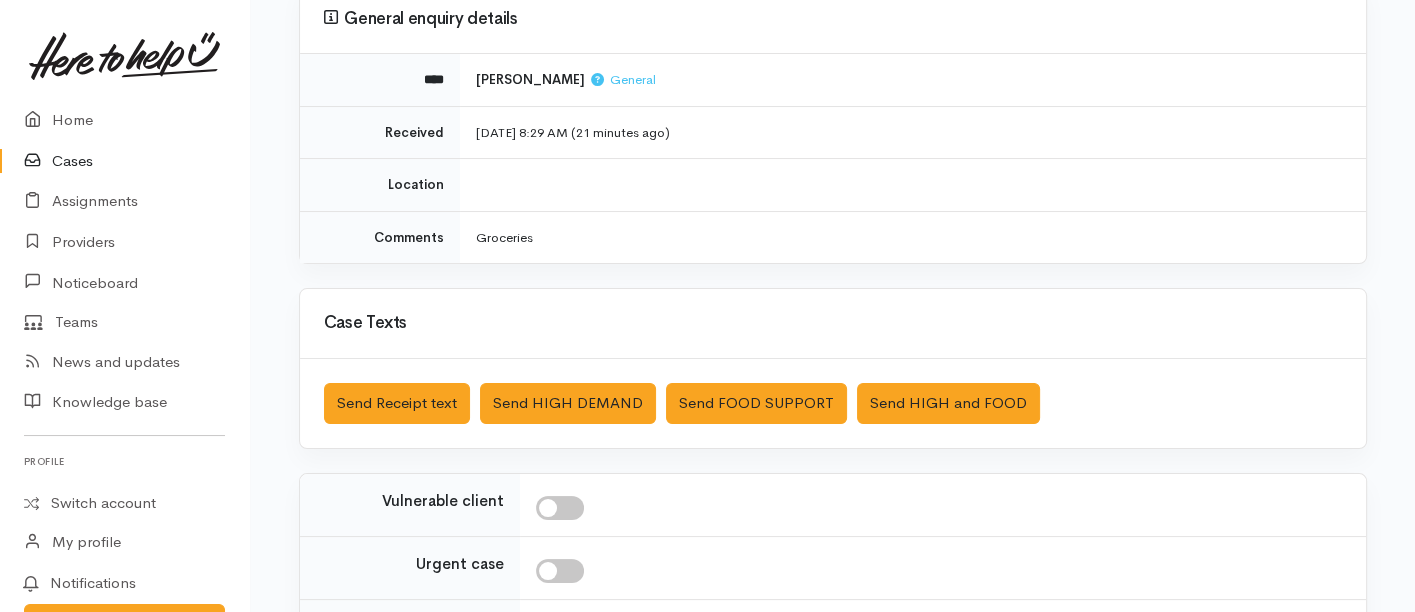 scroll, scrollTop: 195, scrollLeft: 0, axis: vertical 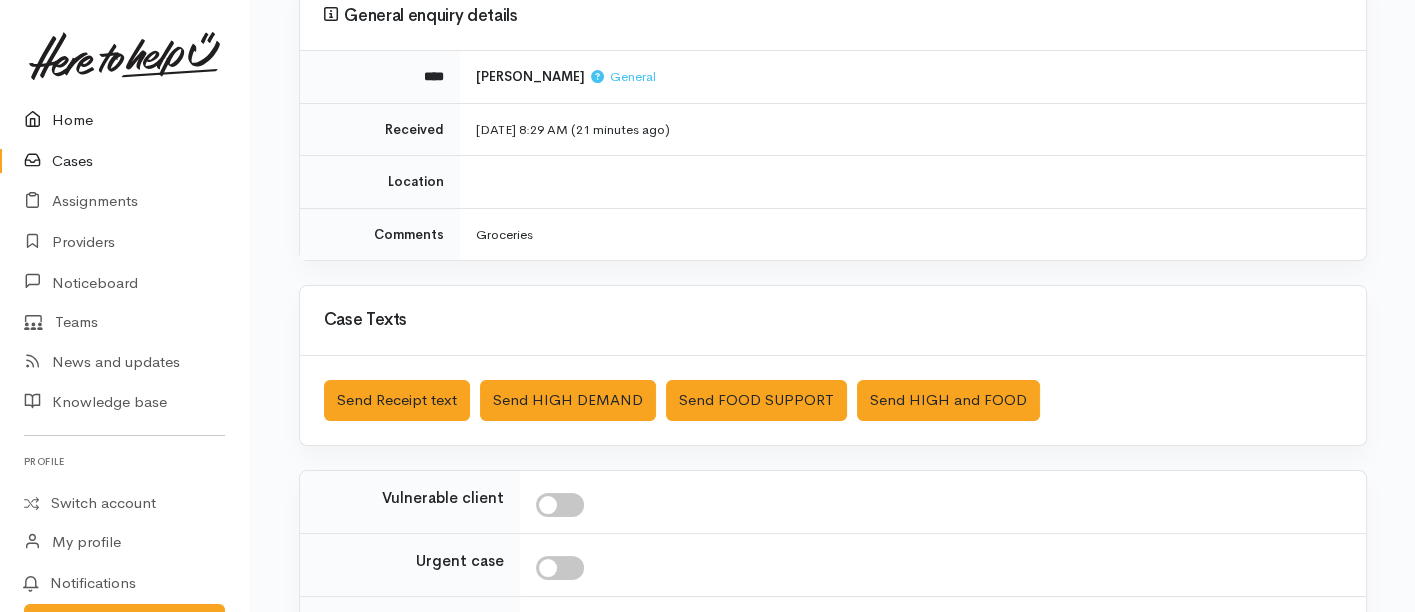 click on "Home" at bounding box center [124, 120] 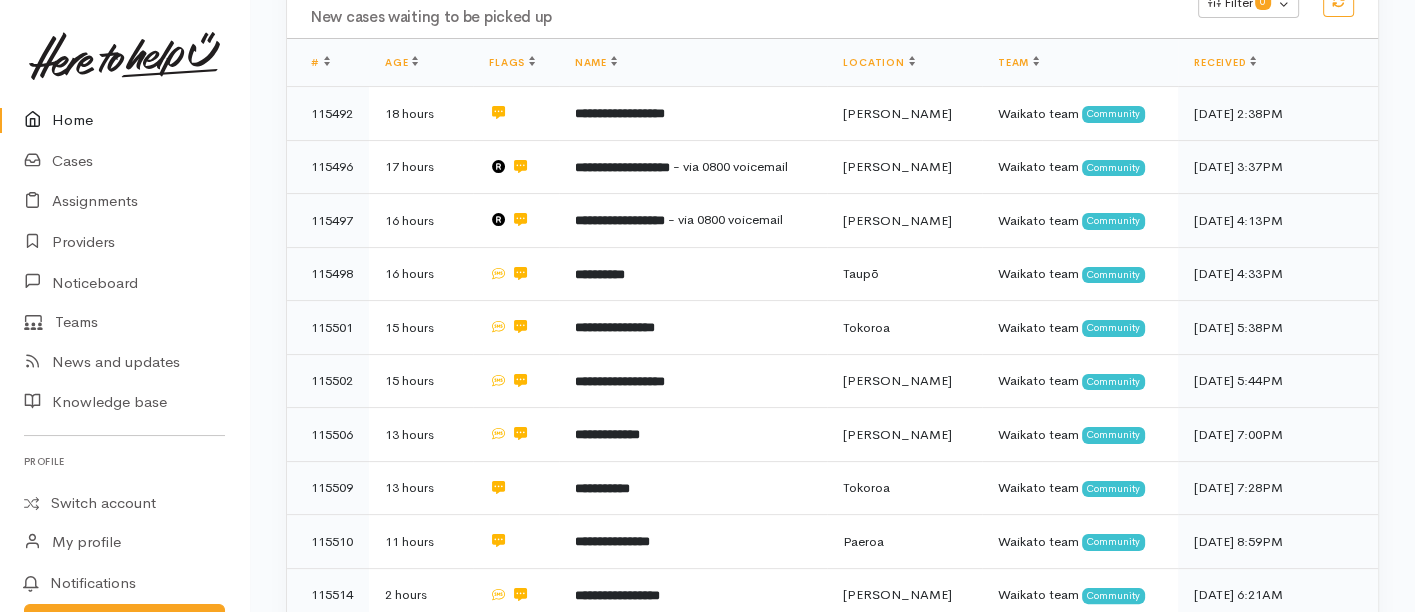 scroll, scrollTop: 353, scrollLeft: 0, axis: vertical 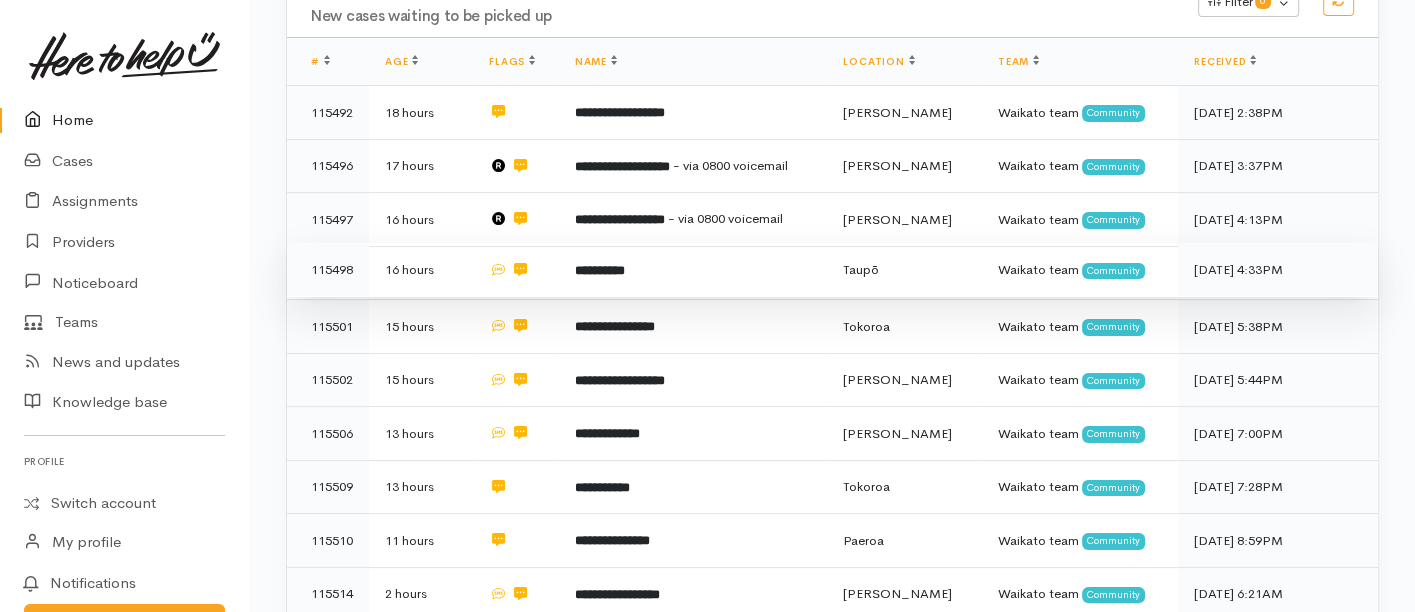 click on "**********" at bounding box center [600, 270] 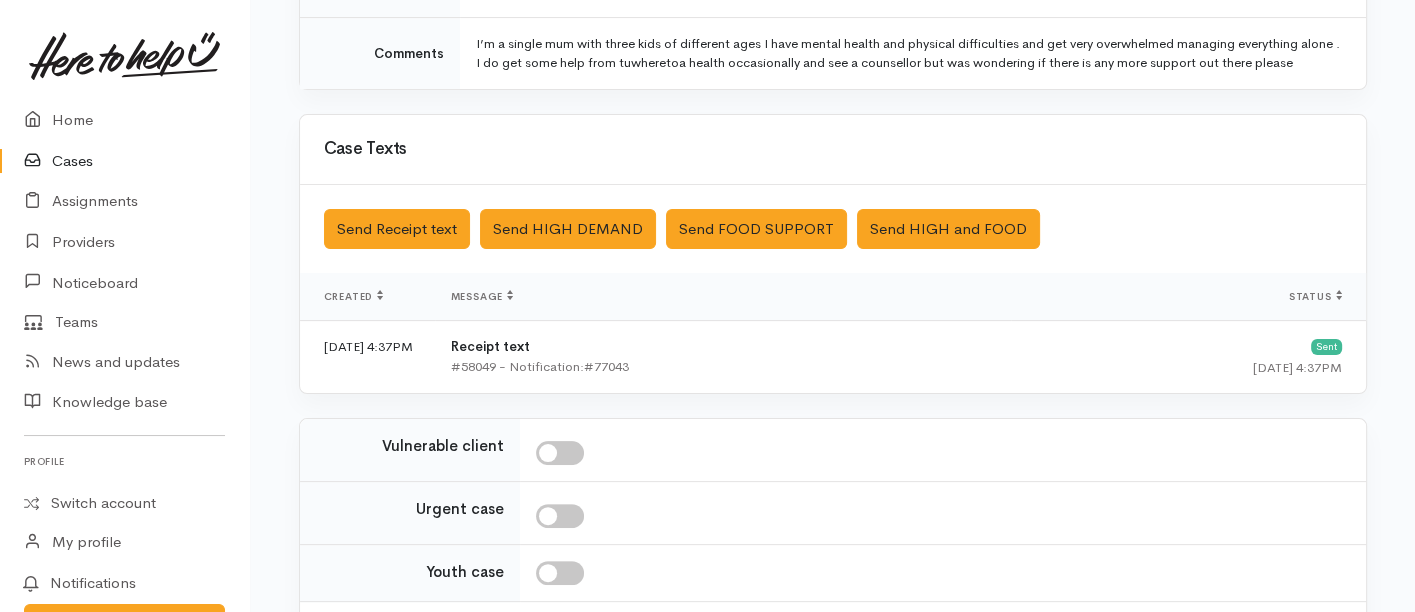 scroll, scrollTop: 657, scrollLeft: 0, axis: vertical 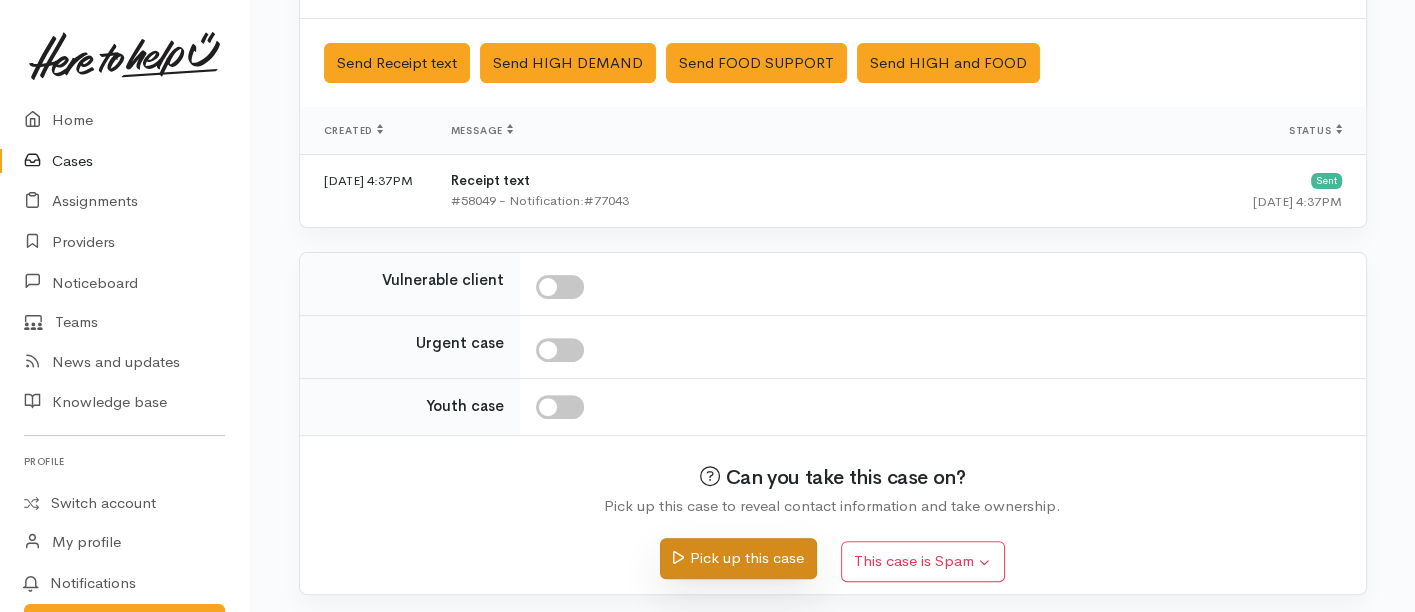 click on "Pick up this case" at bounding box center (738, 558) 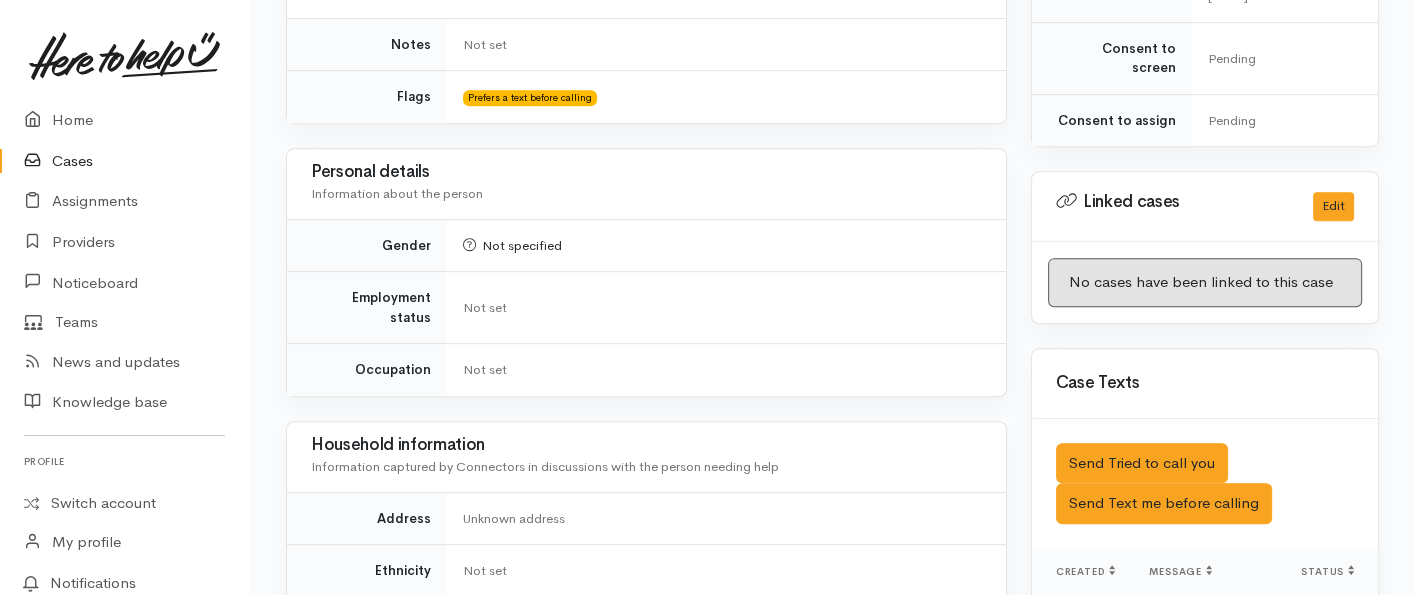 scroll, scrollTop: 885, scrollLeft: 0, axis: vertical 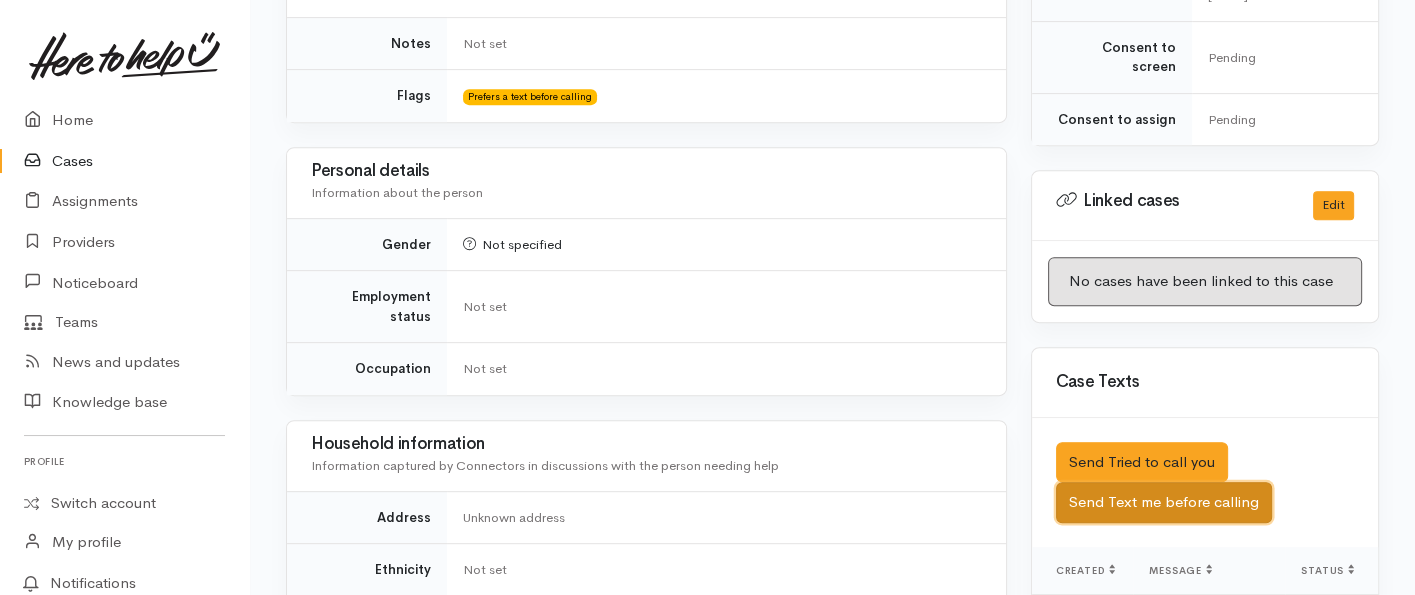 click on "Send Text me before calling" at bounding box center (1164, 502) 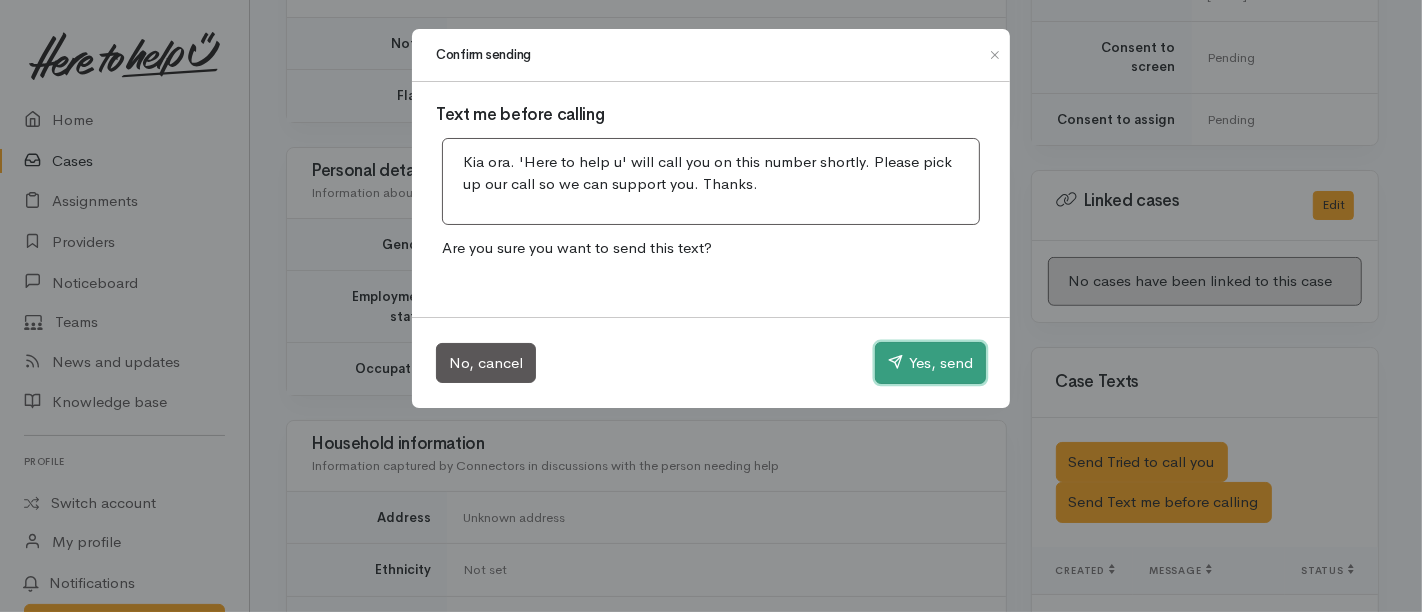 click on "Yes, send" at bounding box center (930, 363) 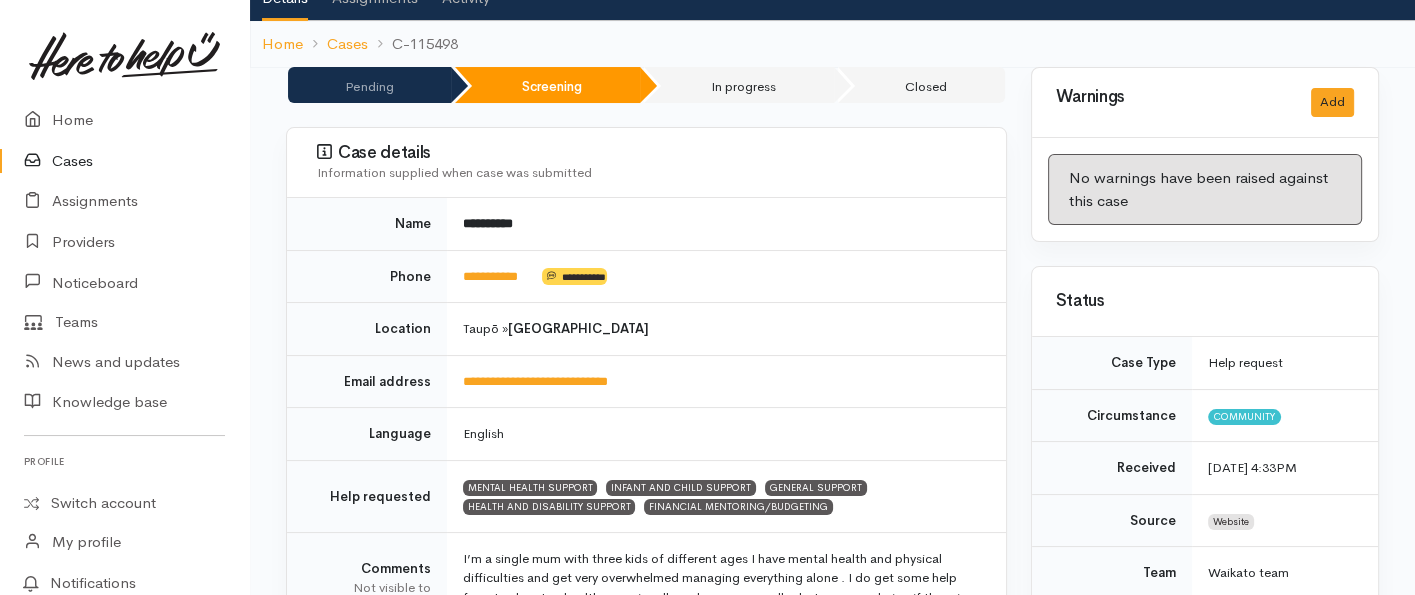 scroll, scrollTop: 0, scrollLeft: 0, axis: both 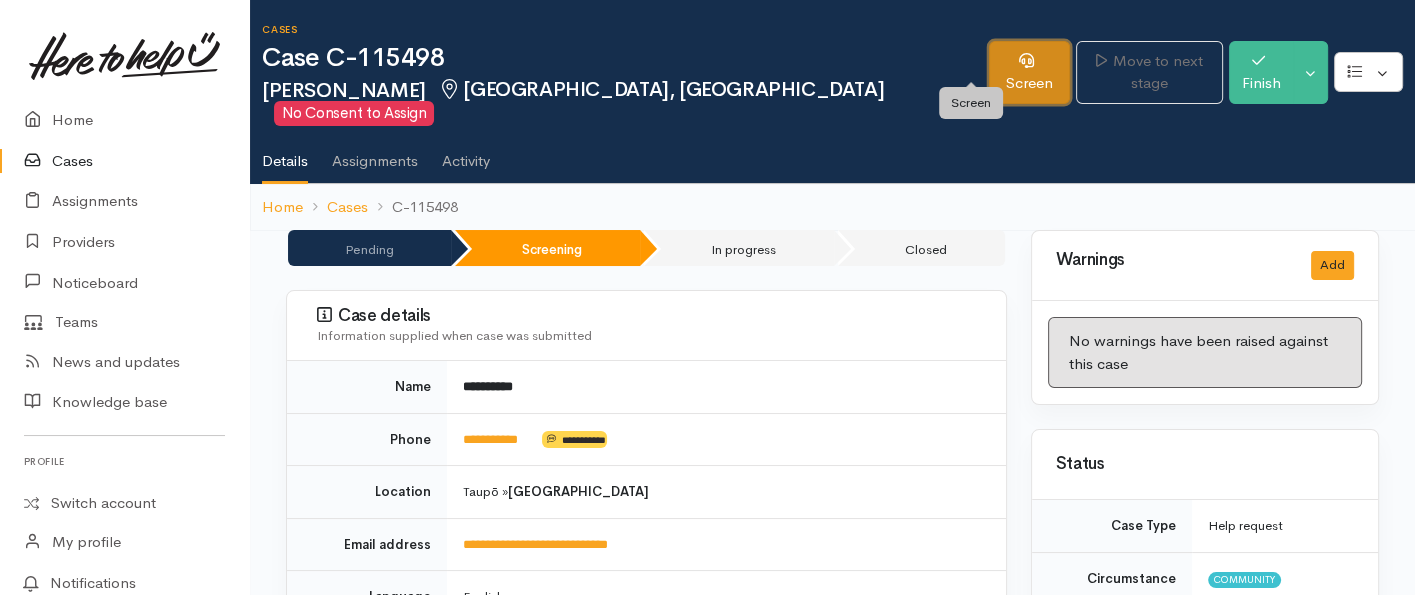click on "Screen" at bounding box center [1029, 72] 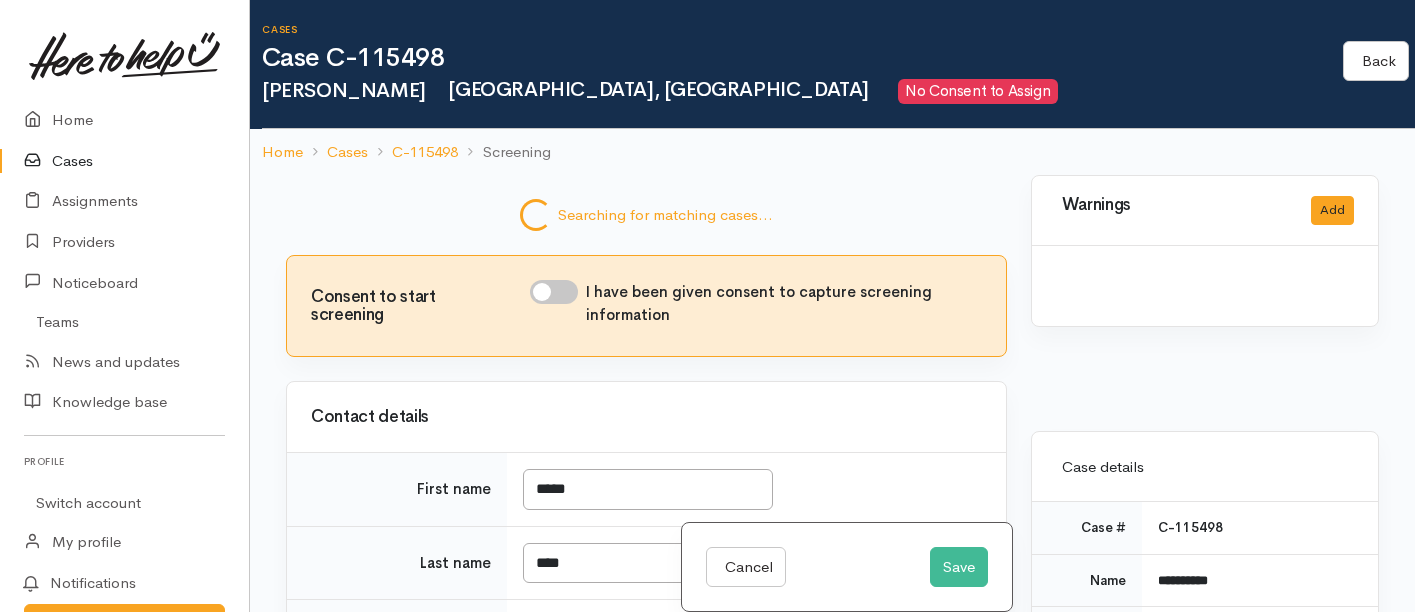 scroll, scrollTop: 0, scrollLeft: 0, axis: both 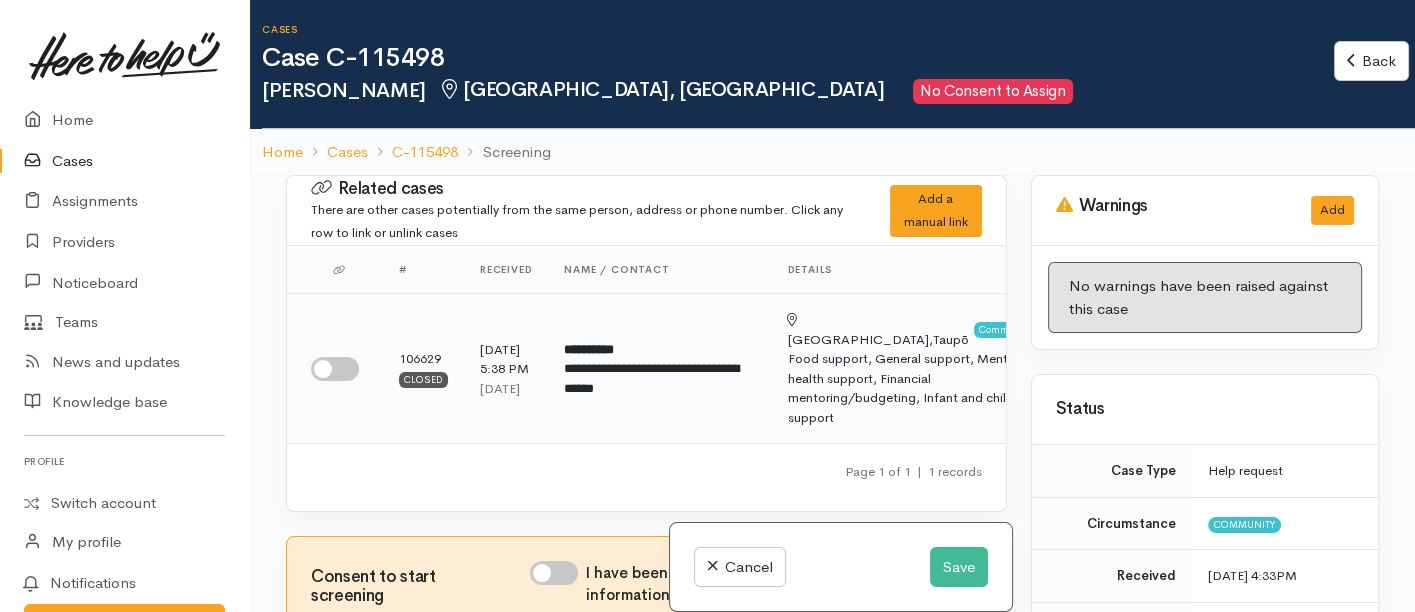 click at bounding box center (335, 369) 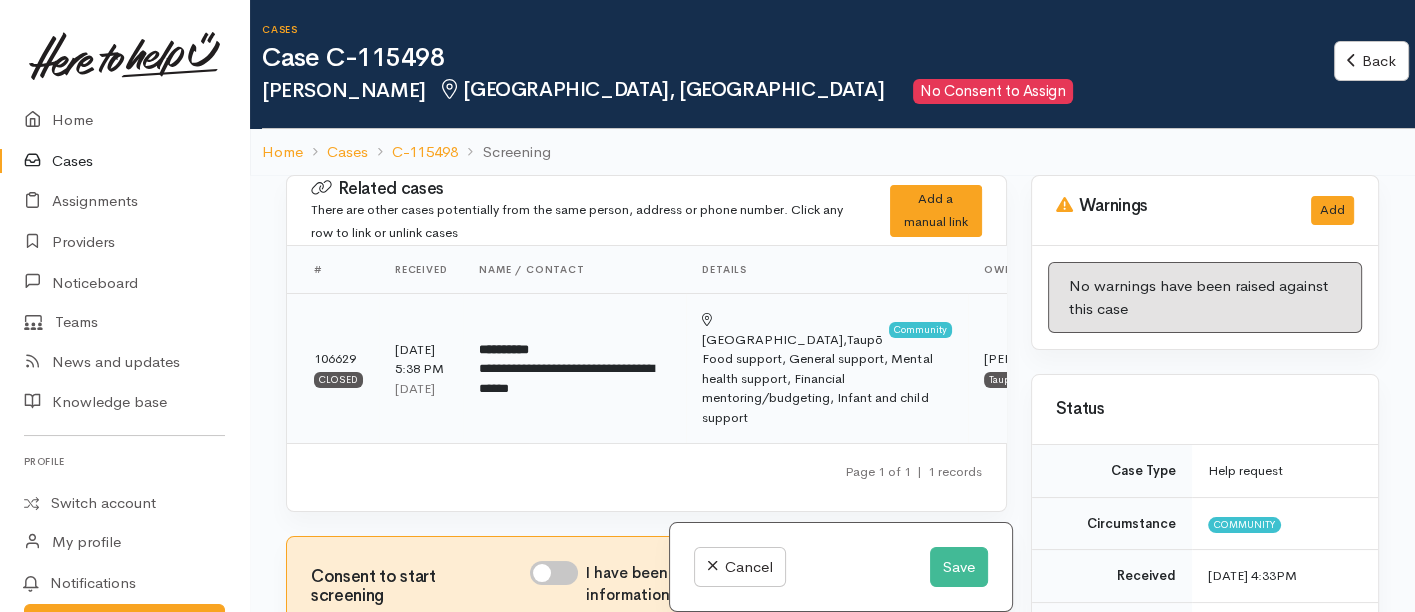 scroll, scrollTop: 0, scrollLeft: 0, axis: both 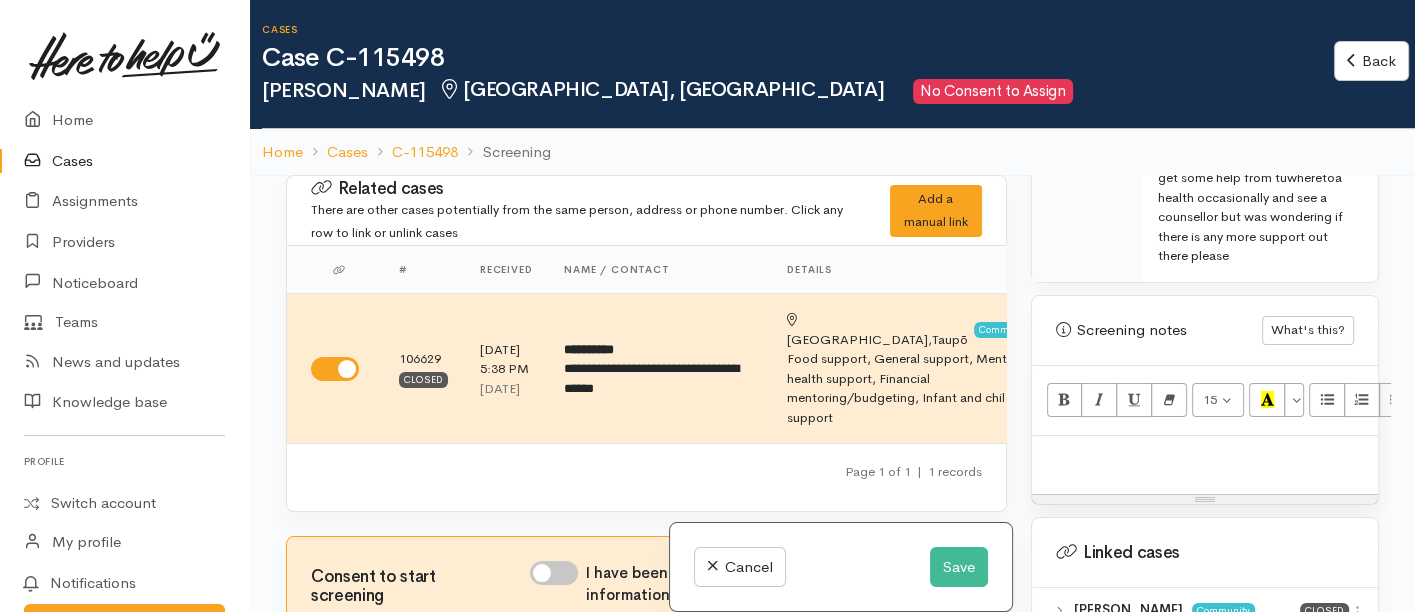 click on "Case #C-106629" at bounding box center [1125, 629] 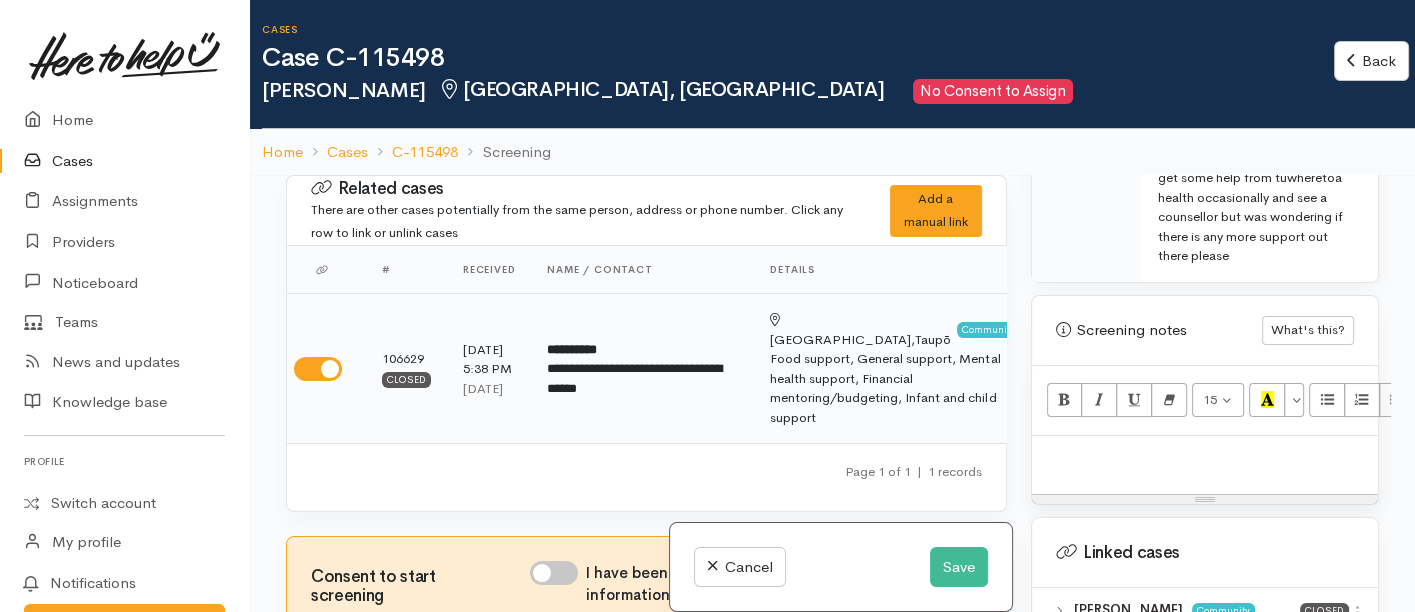 scroll, scrollTop: 0, scrollLeft: 242, axis: horizontal 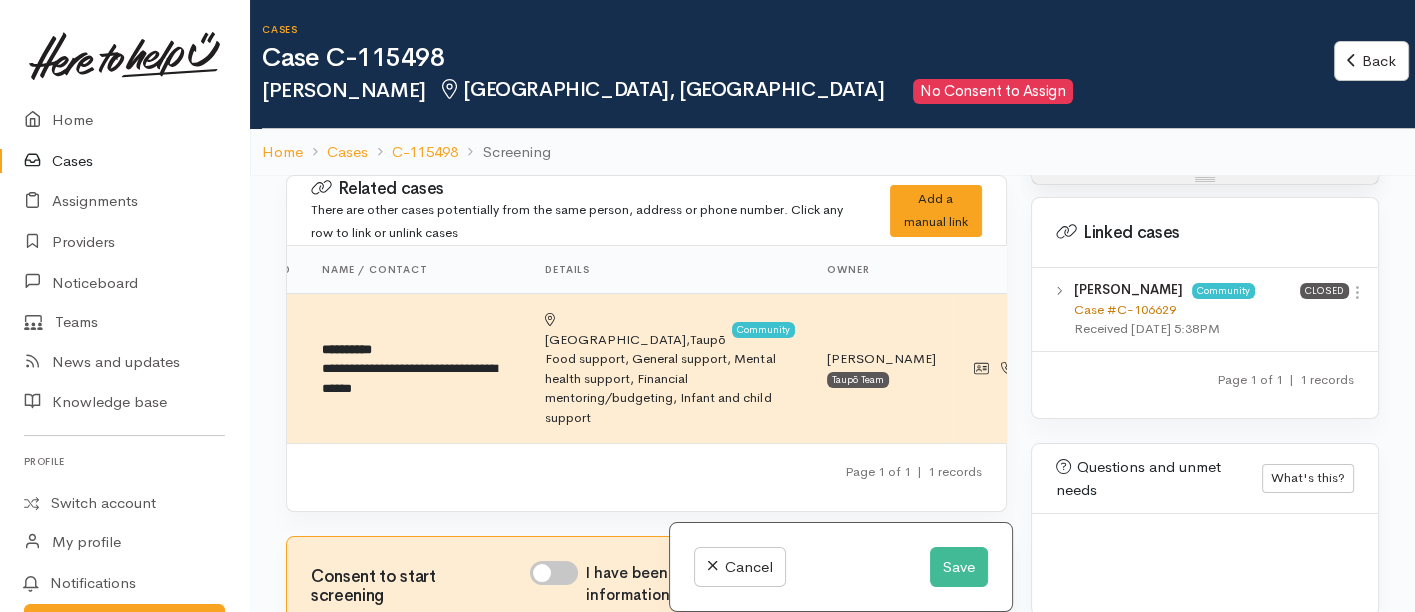 click on "Case #C-106629" at bounding box center (1125, 309) 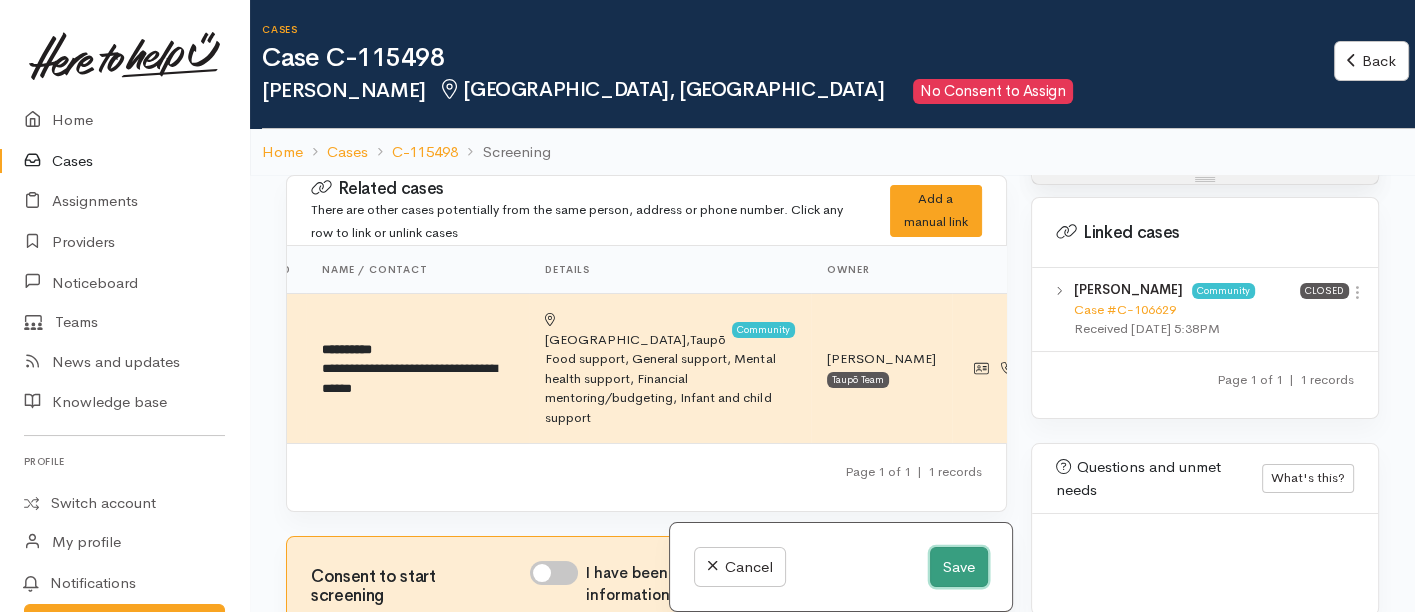click on "Save" at bounding box center (959, 567) 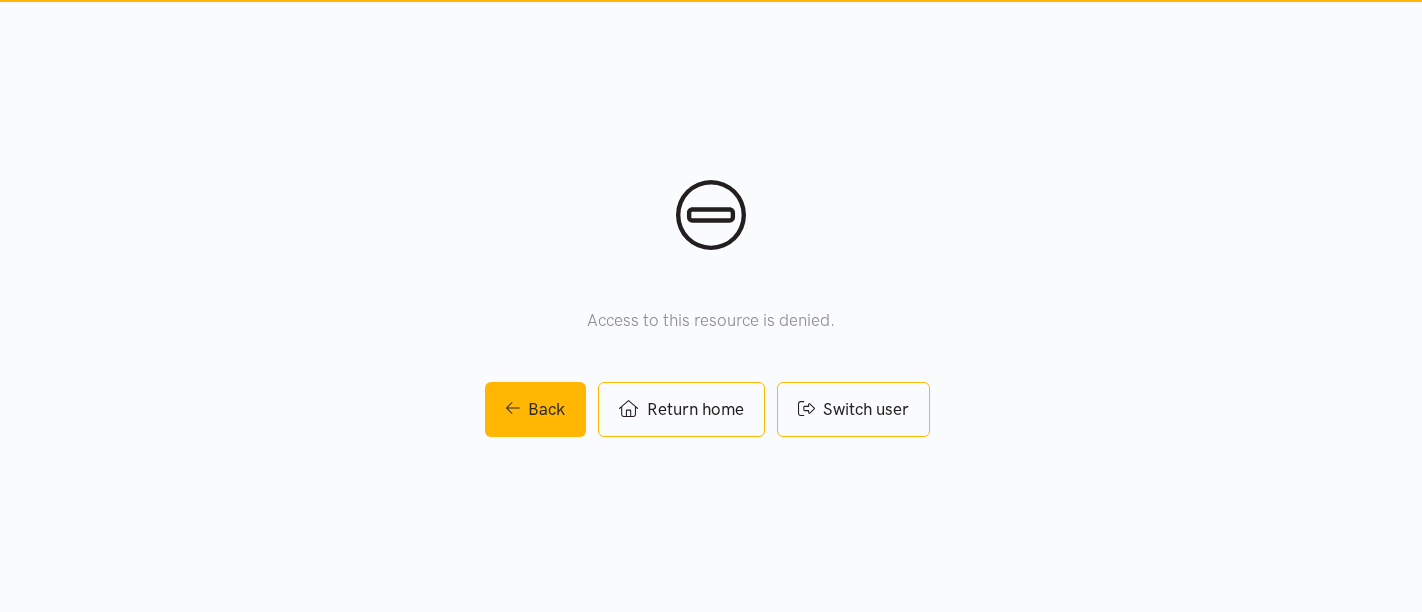 scroll, scrollTop: 0, scrollLeft: 0, axis: both 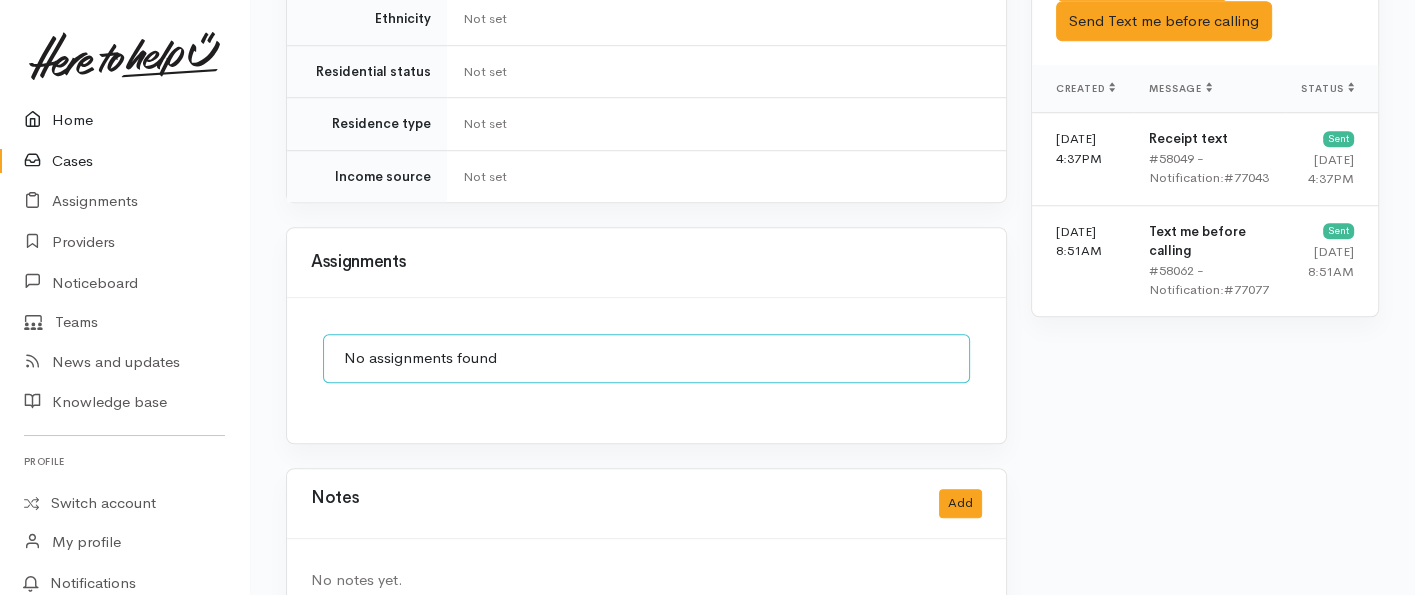 click on "Home" at bounding box center (124, 120) 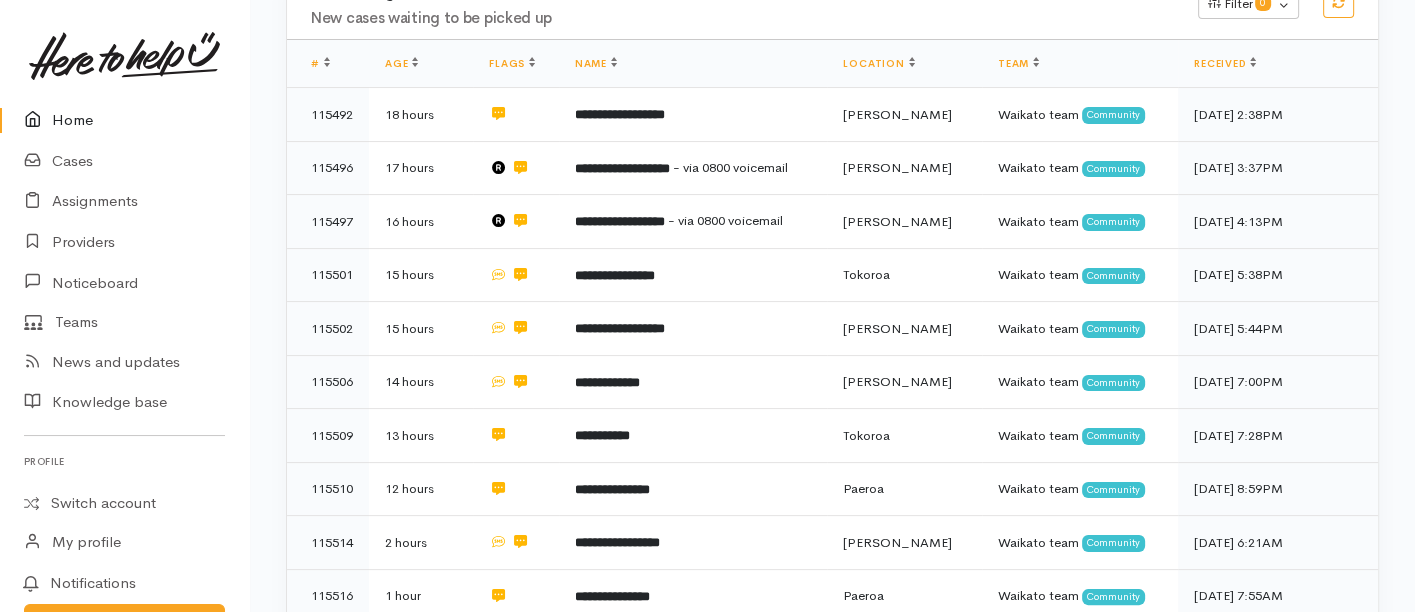 scroll, scrollTop: 324, scrollLeft: 0, axis: vertical 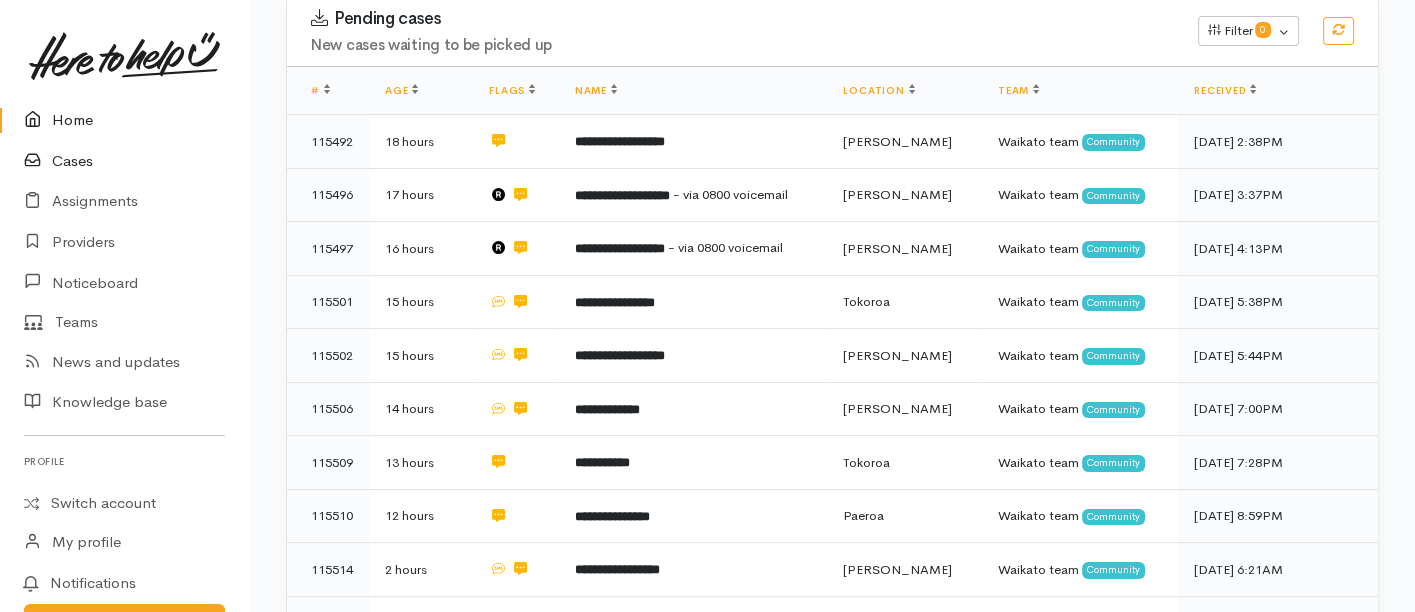 click on "Cases" at bounding box center [124, 161] 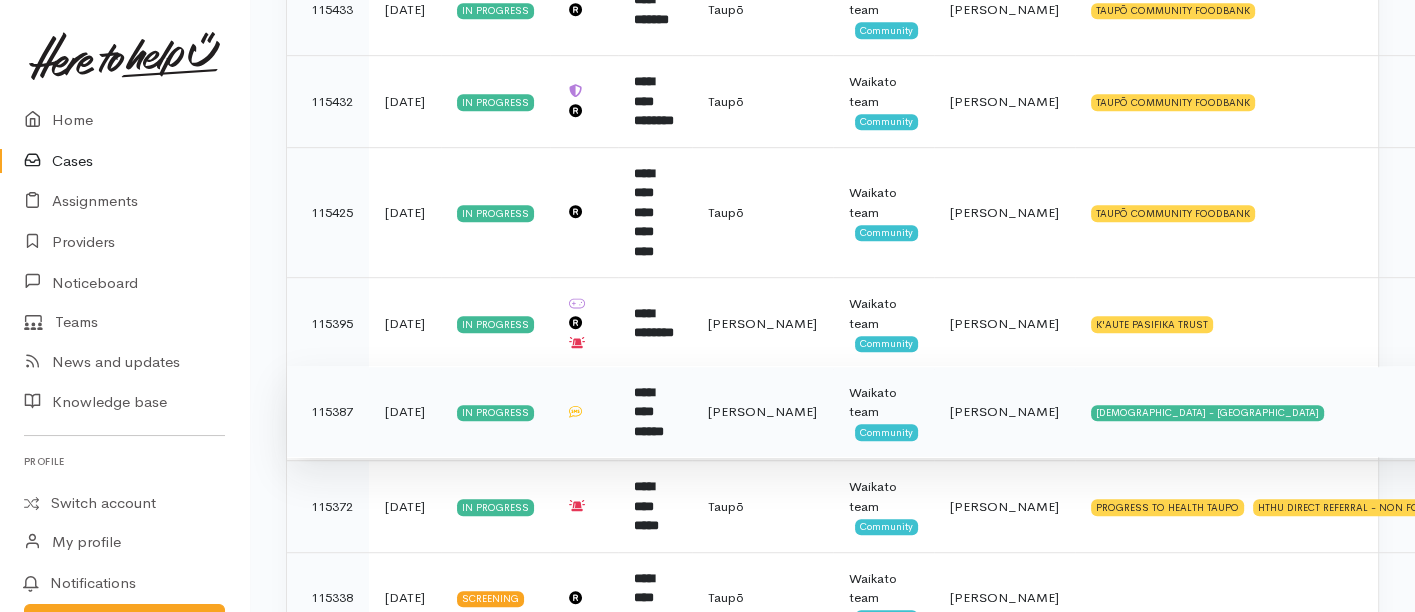 scroll, scrollTop: 1203, scrollLeft: 0, axis: vertical 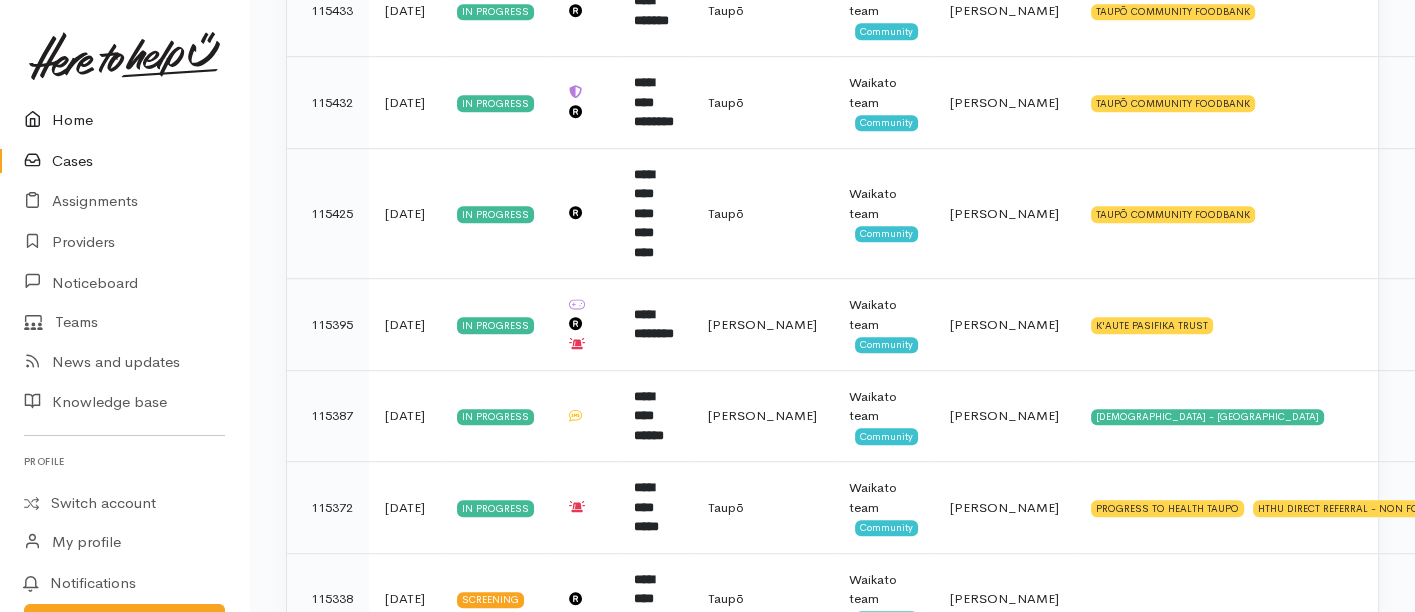 click on "Home" at bounding box center [124, 120] 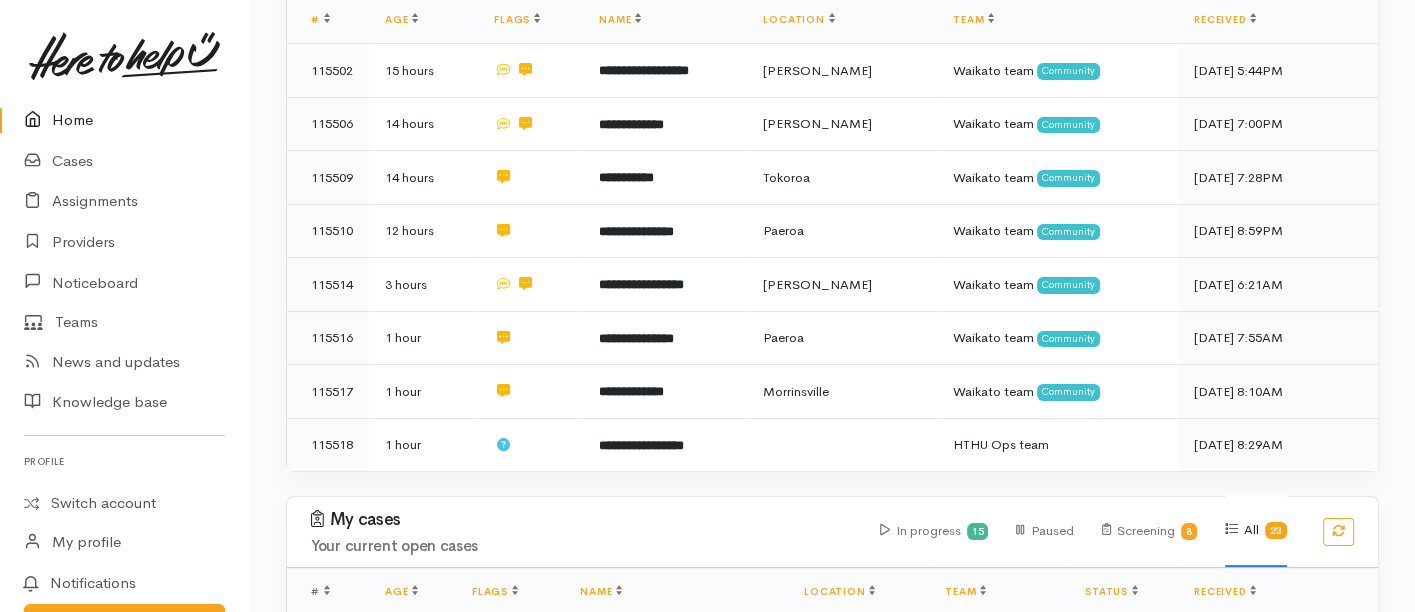 scroll, scrollTop: 394, scrollLeft: 0, axis: vertical 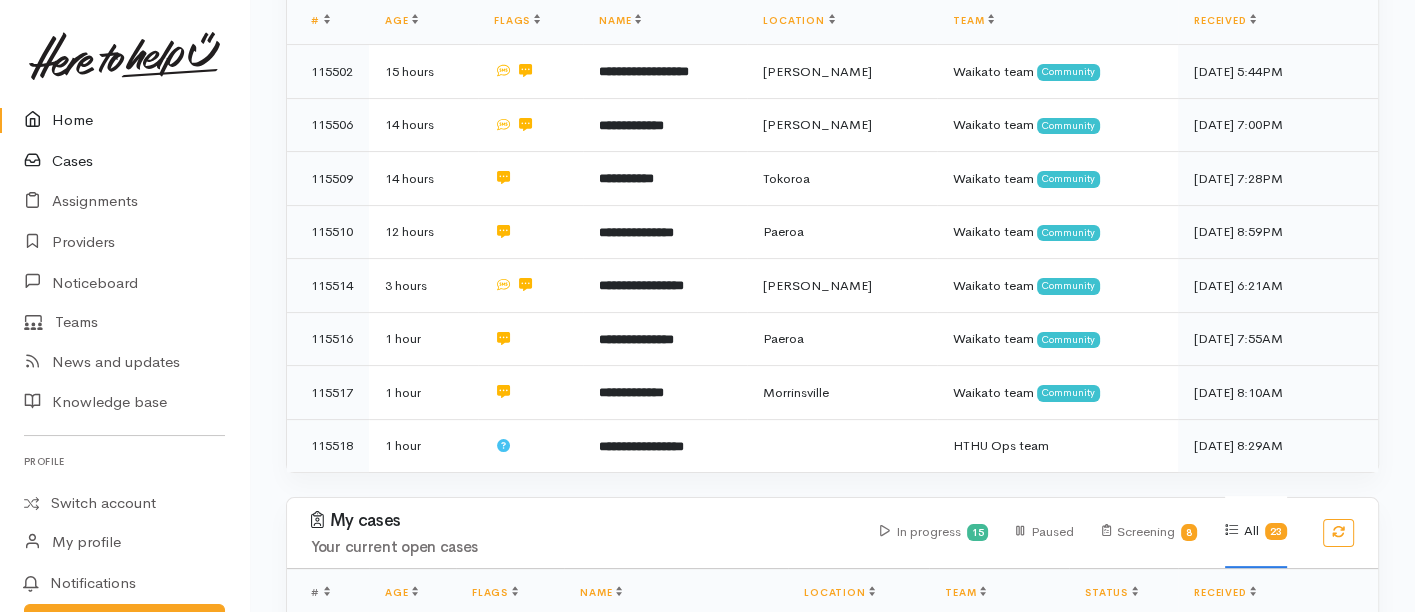 click on "Cases" at bounding box center (124, 161) 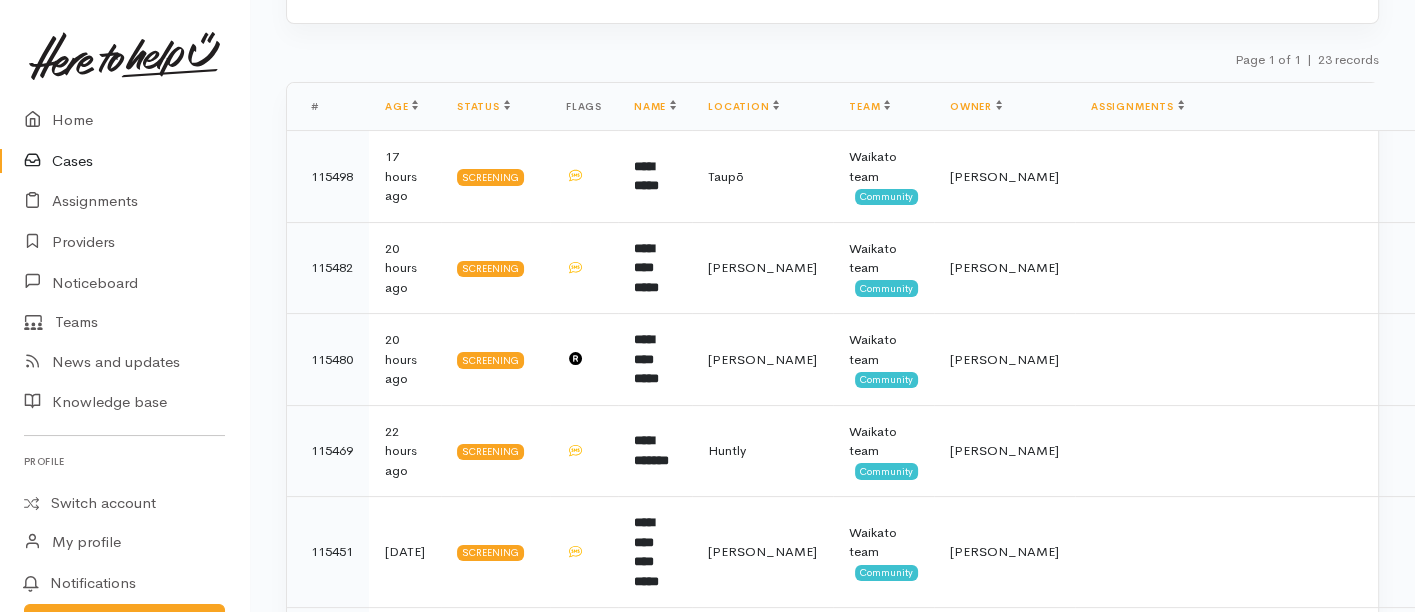 scroll, scrollTop: 0, scrollLeft: 0, axis: both 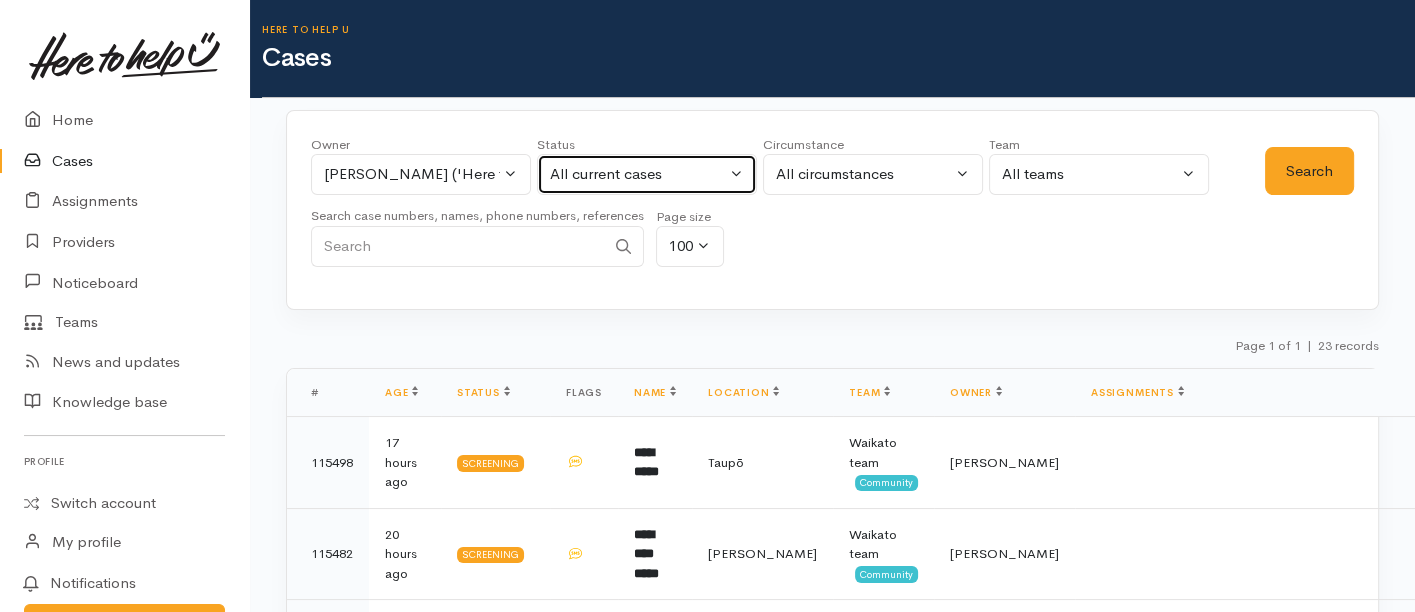 click on "All current cases" at bounding box center (638, 174) 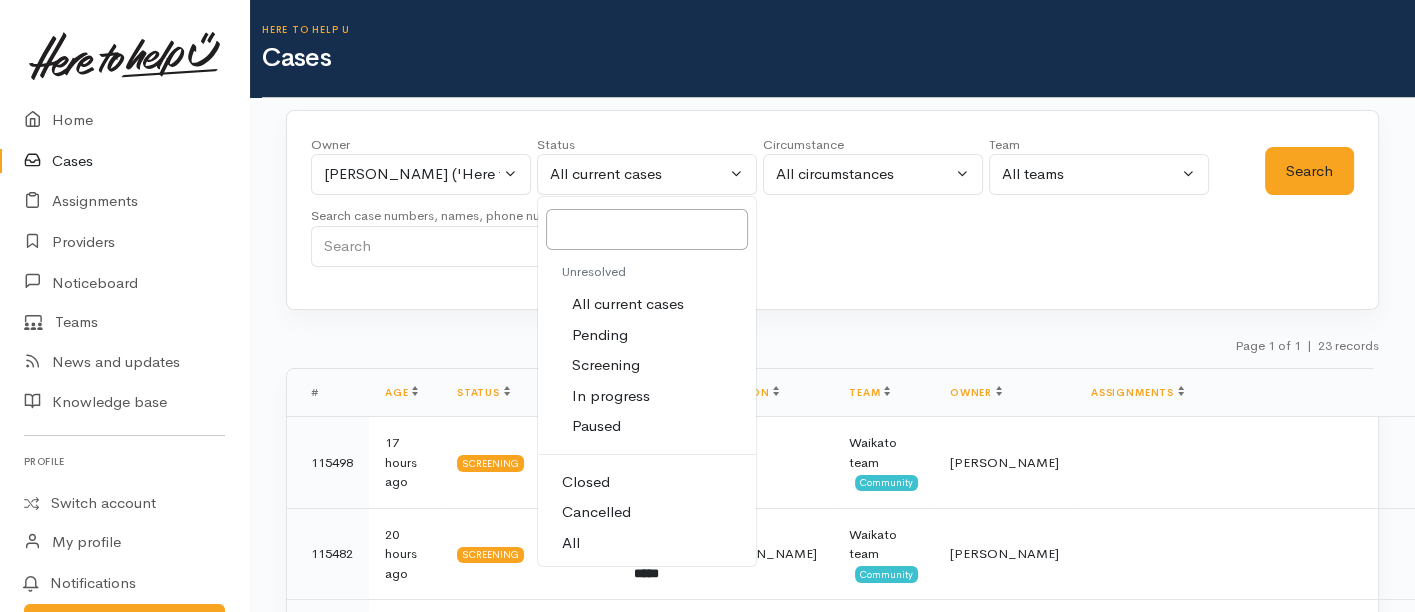 click on "Screening" at bounding box center [606, 365] 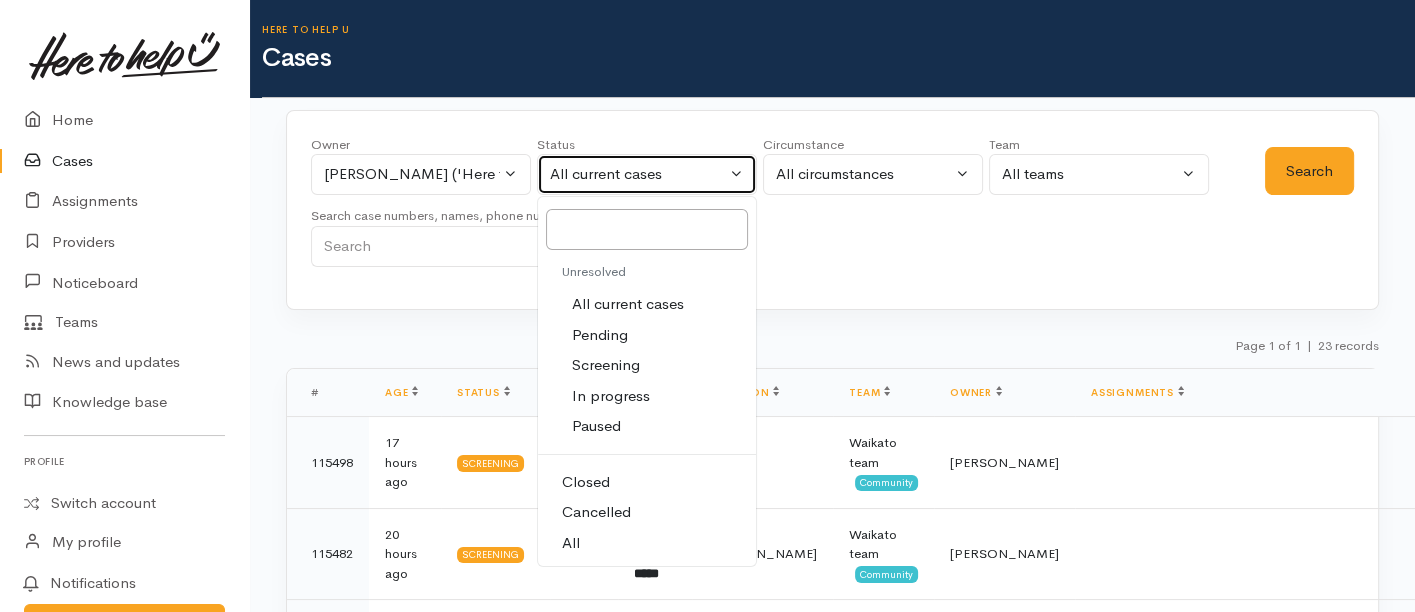select on "Screening" 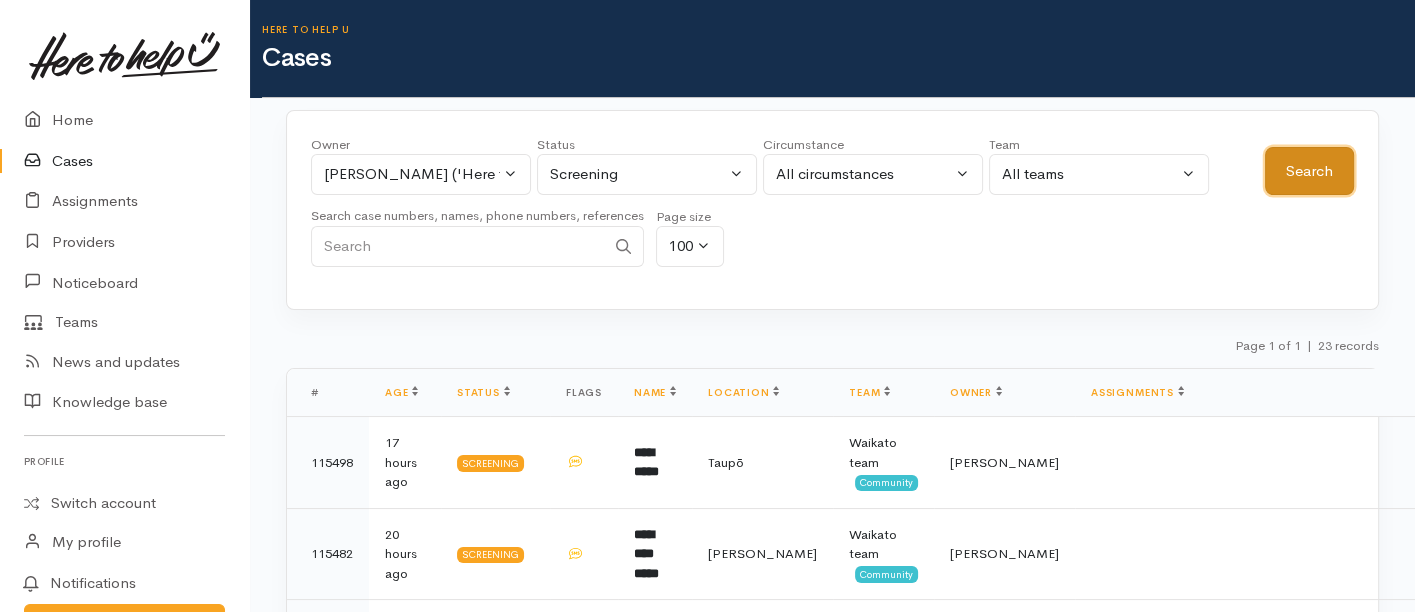 click on "Search" at bounding box center [1309, 171] 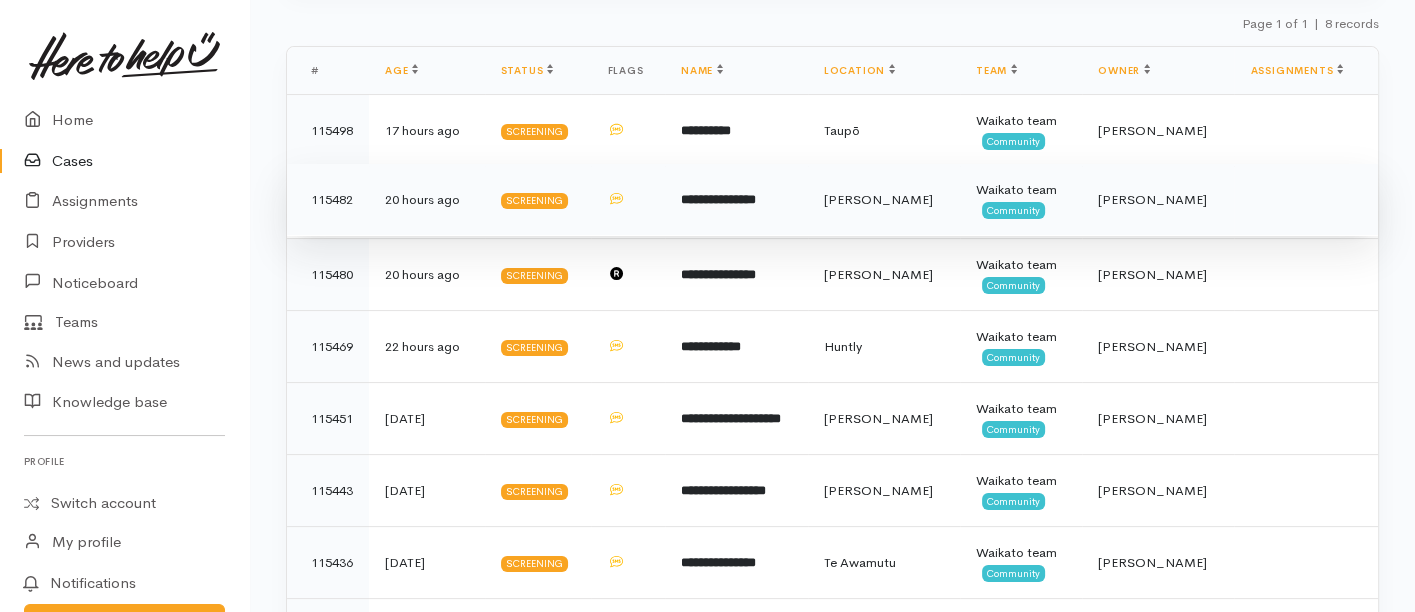 scroll, scrollTop: 434, scrollLeft: 0, axis: vertical 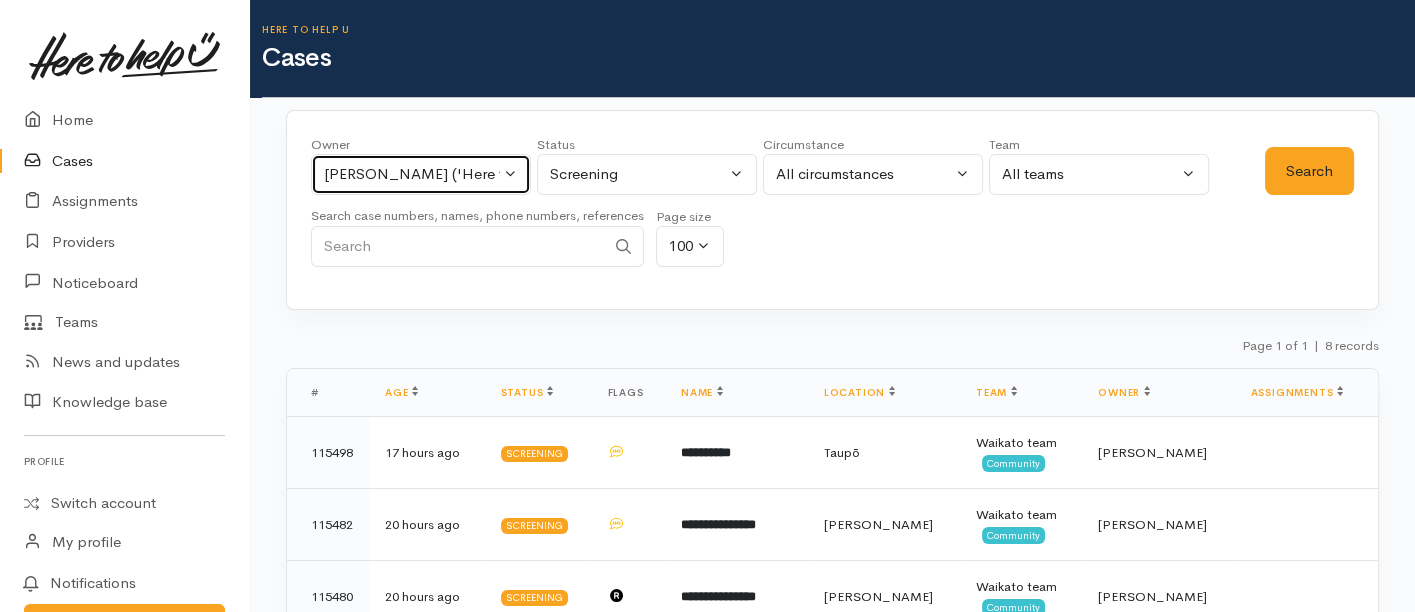 click on "Leinati Lima ('Here to help u')" at bounding box center (421, 174) 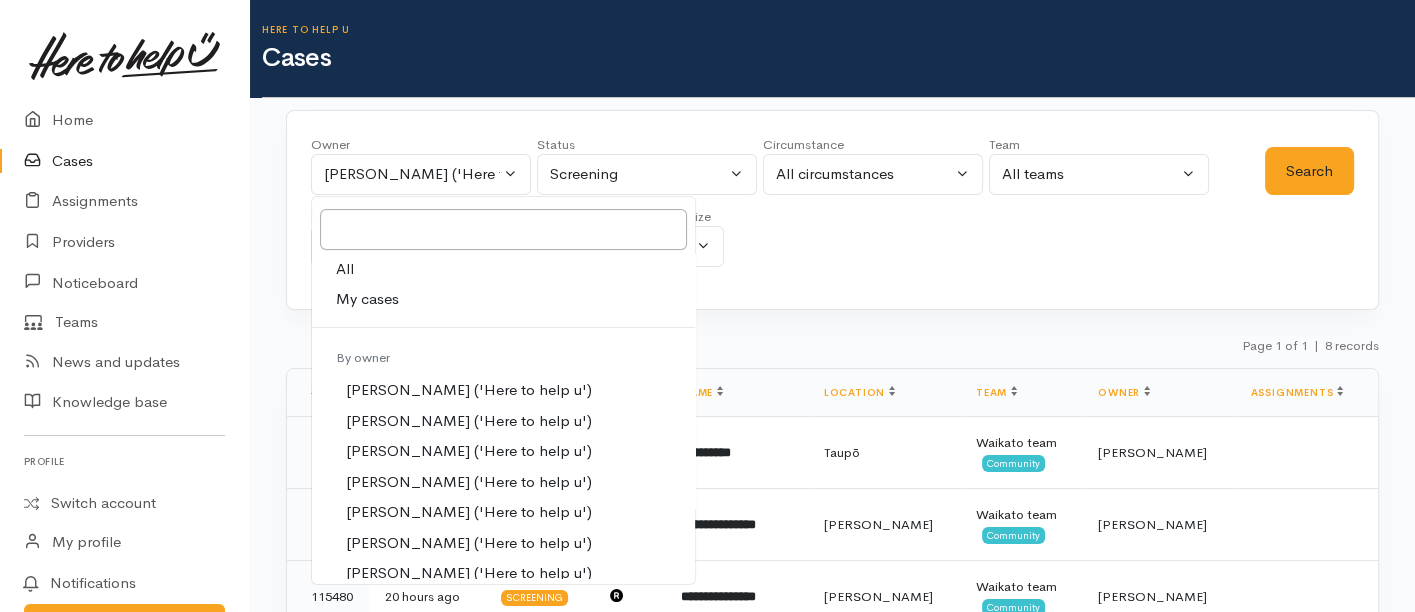 click on "All" at bounding box center (503, 269) 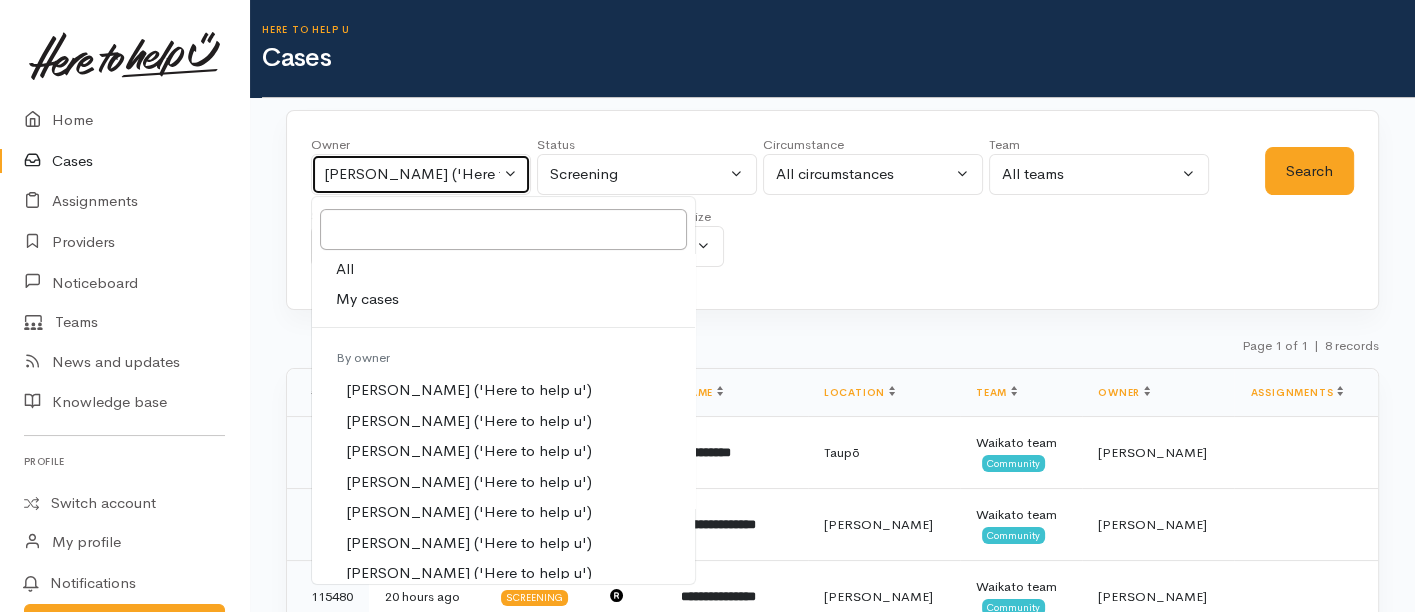 select on "-1" 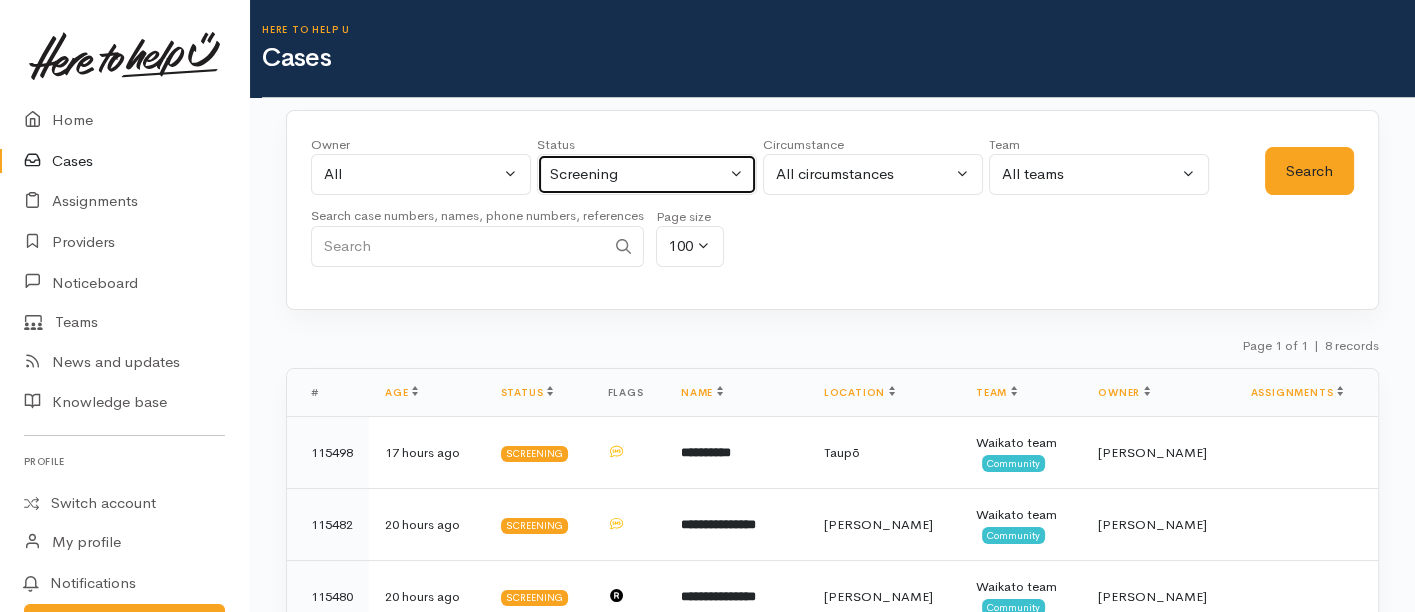 click on "Screening" at bounding box center [638, 174] 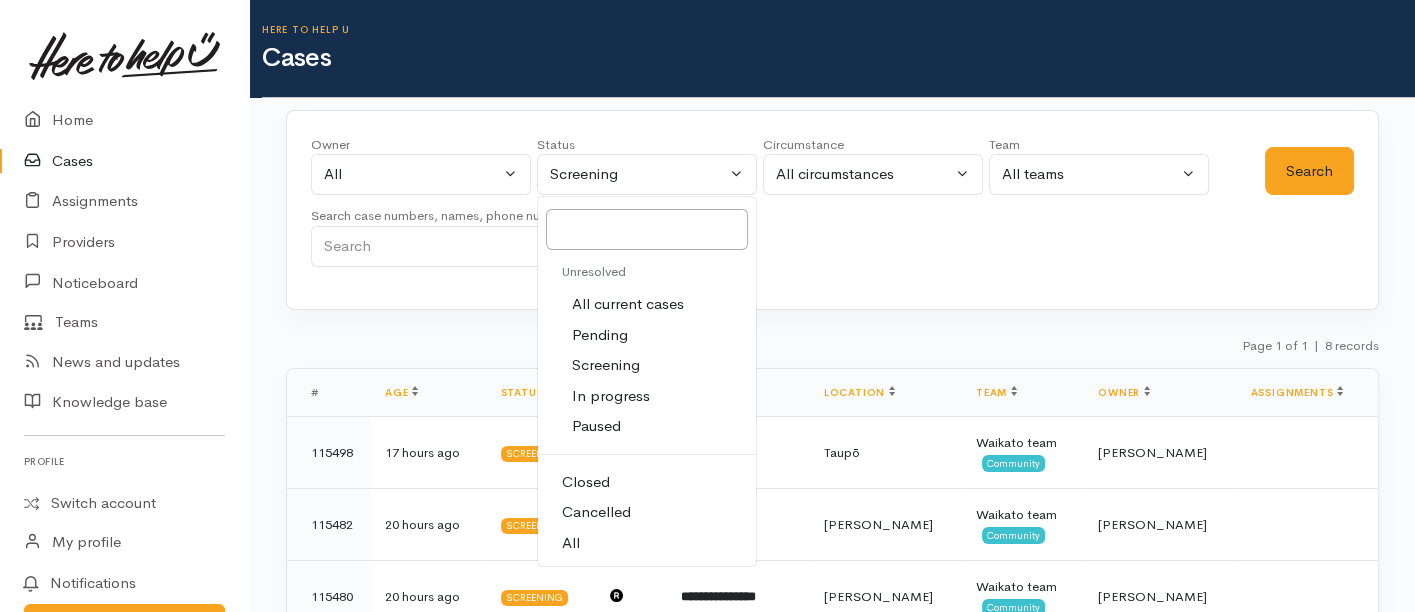 click on "All" at bounding box center (647, 543) 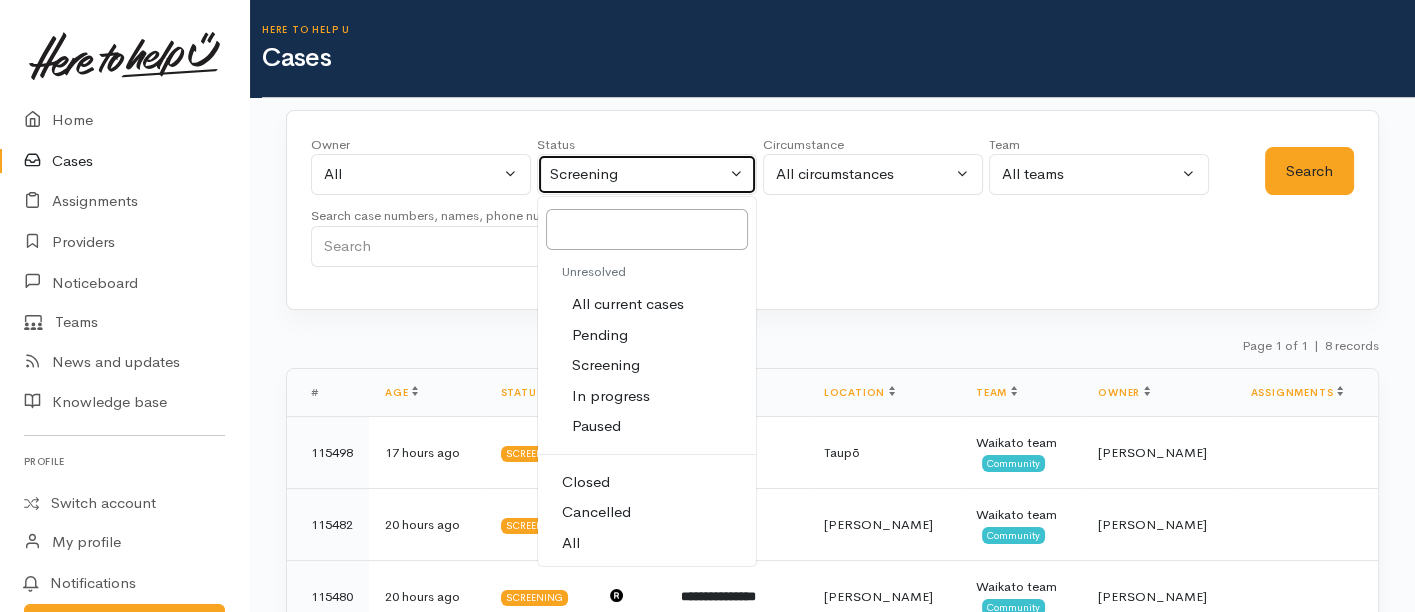 select on "All" 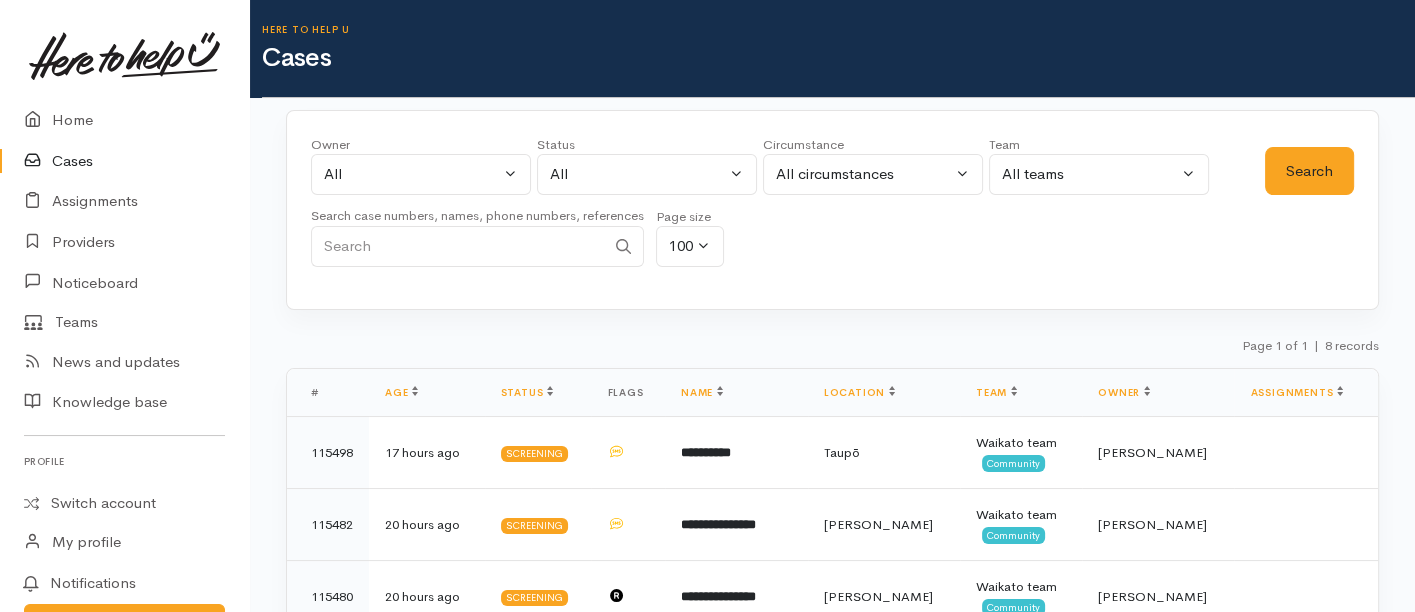 click at bounding box center [458, 246] 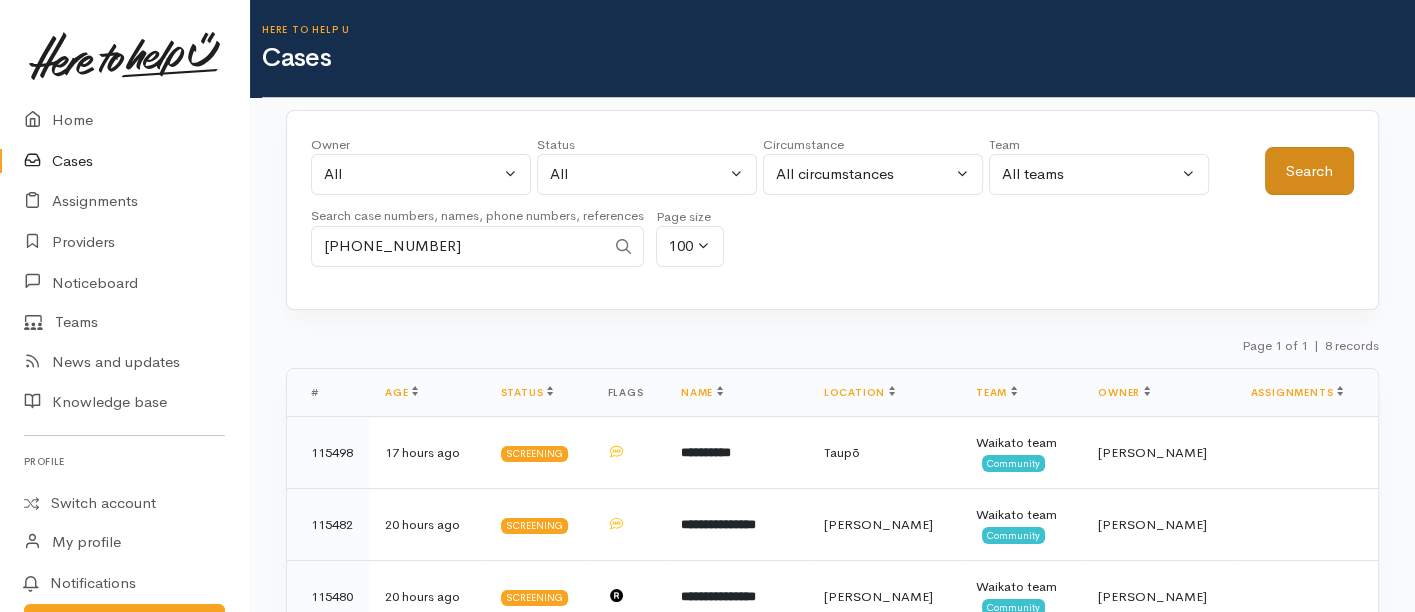 type on "+64272547081" 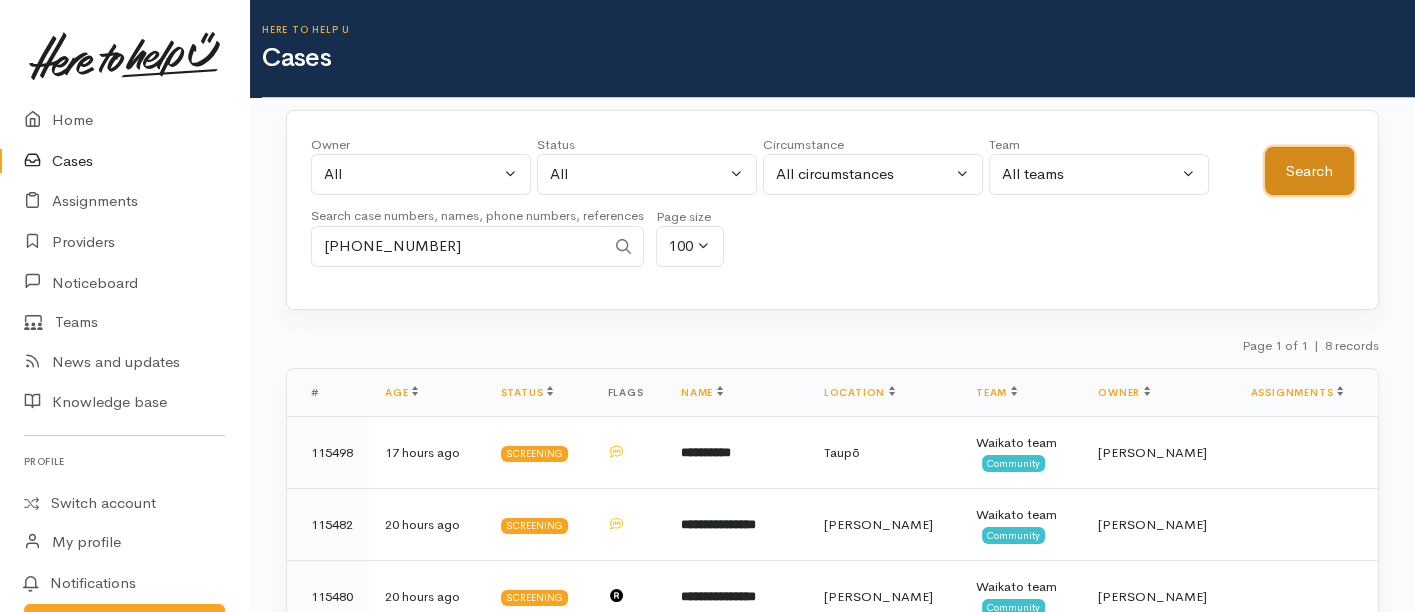 click on "Search" at bounding box center (1309, 171) 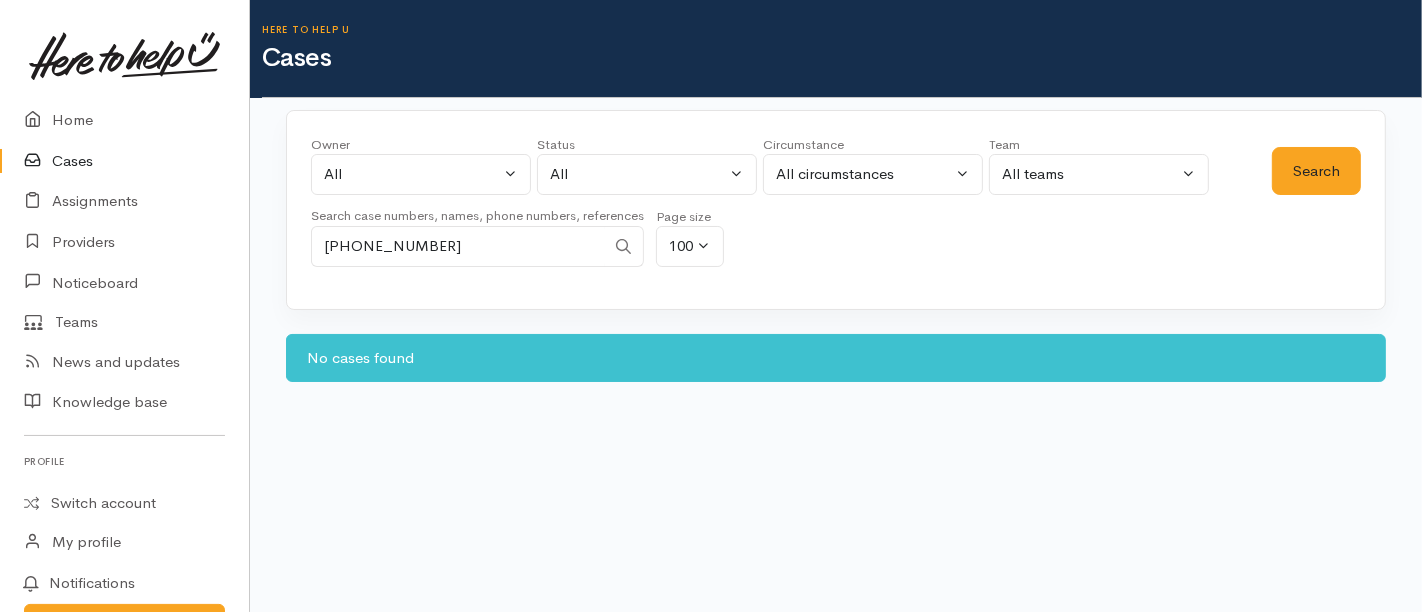 click on "+64272547081" at bounding box center [458, 246] 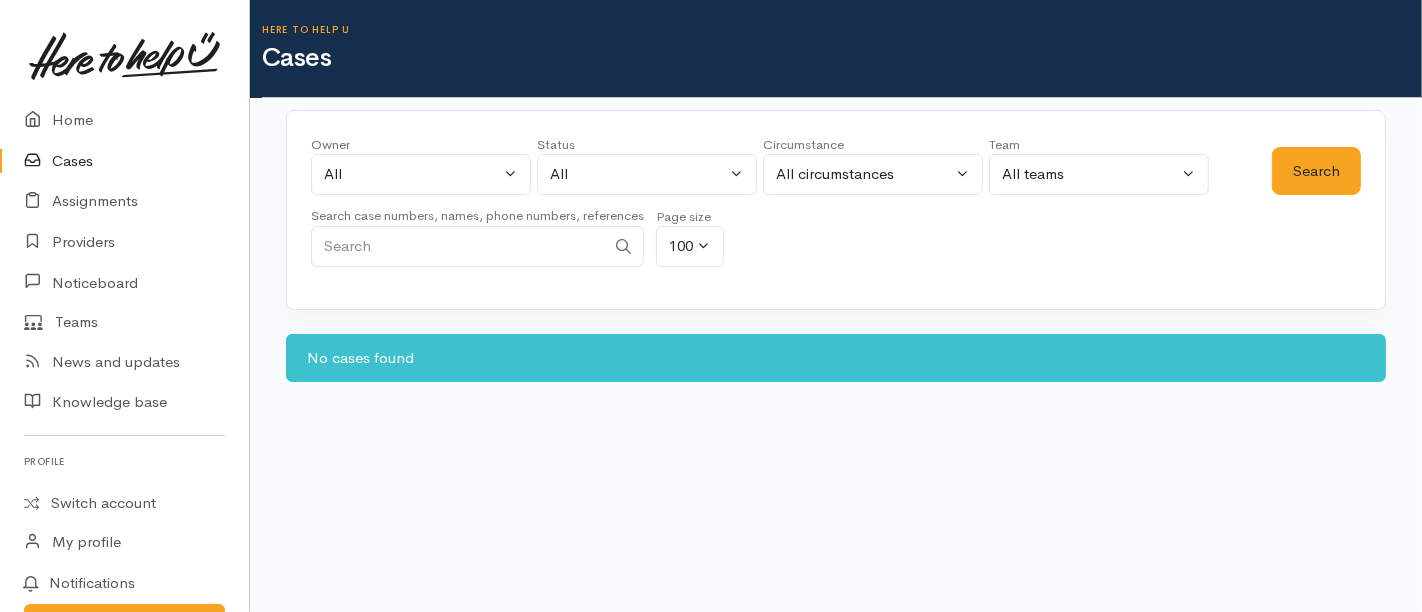 paste on "+64279501129" 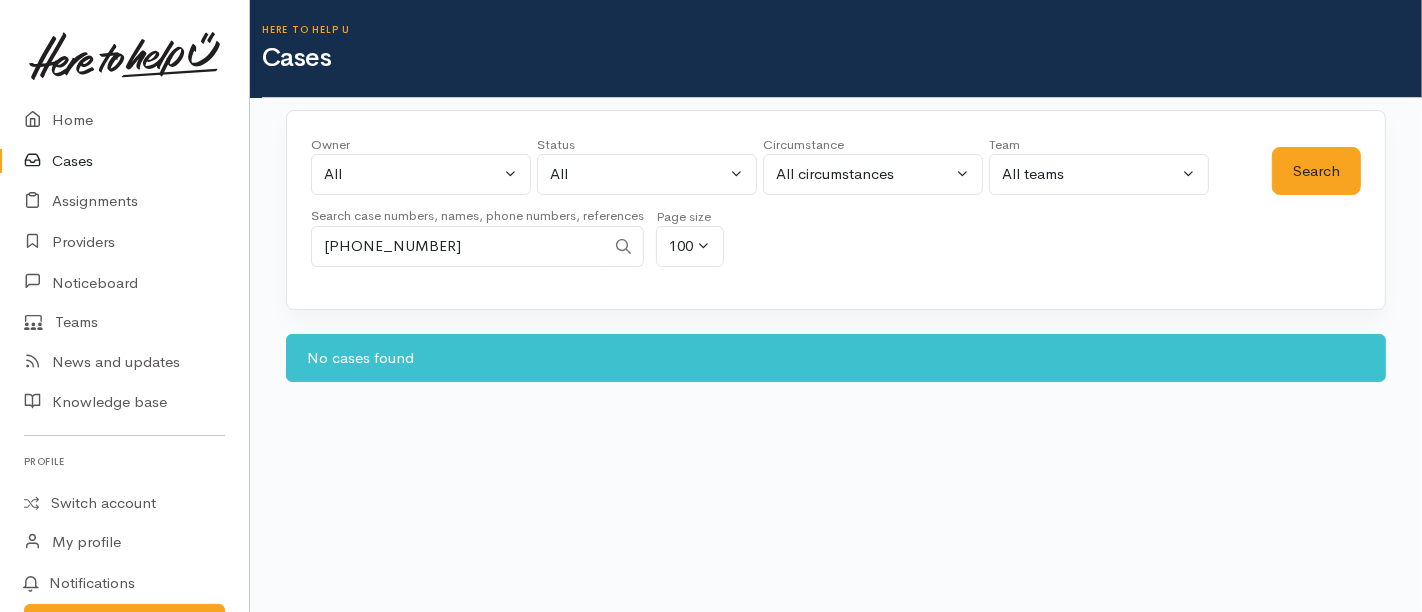 type on "+64279501129" 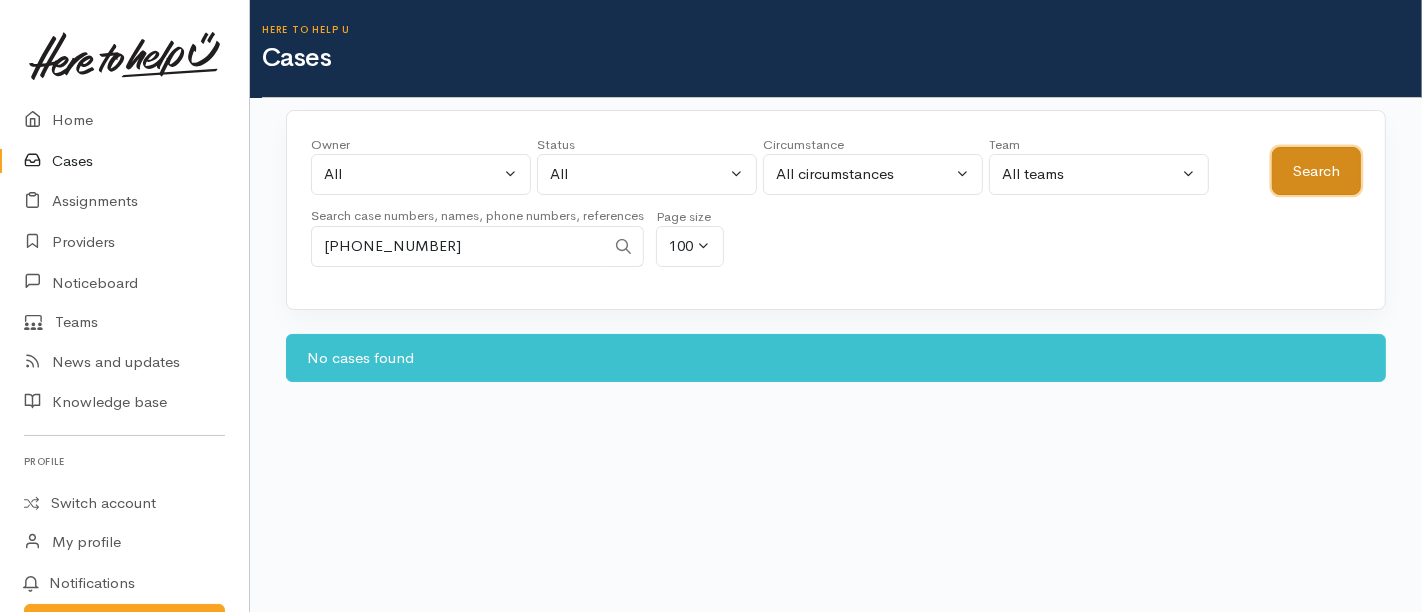 click on "Search" at bounding box center (1316, 171) 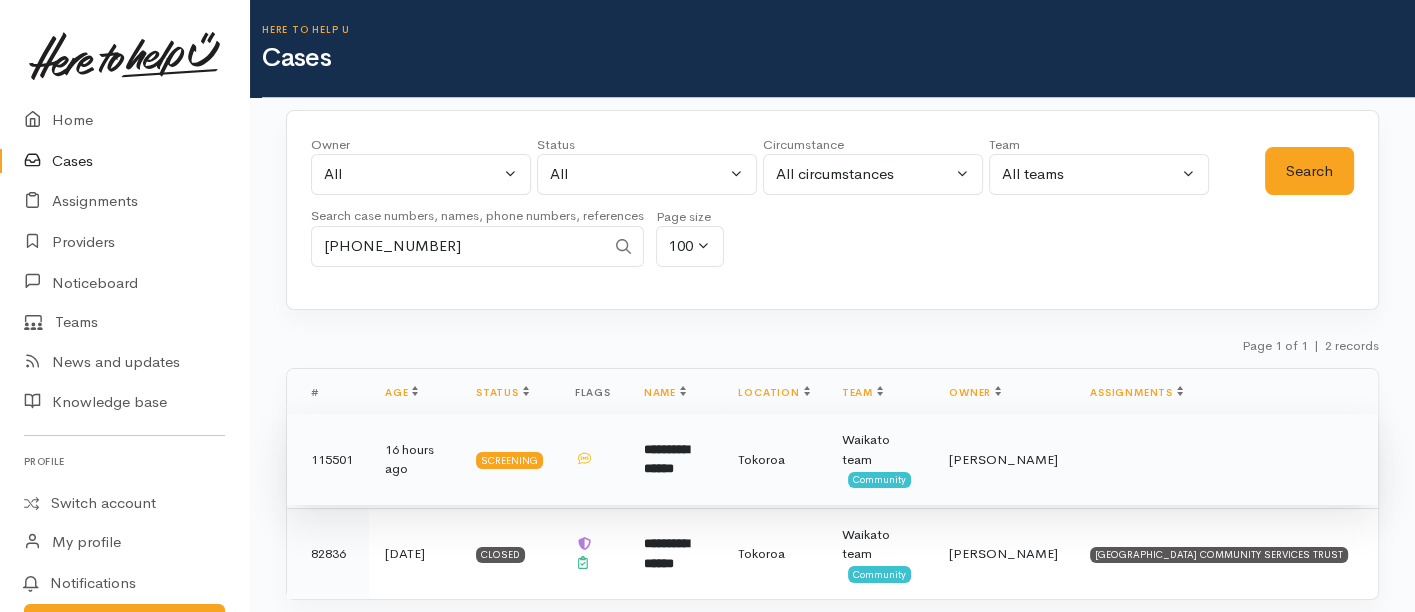 click on "Nicole Rusk" at bounding box center [1003, 460] 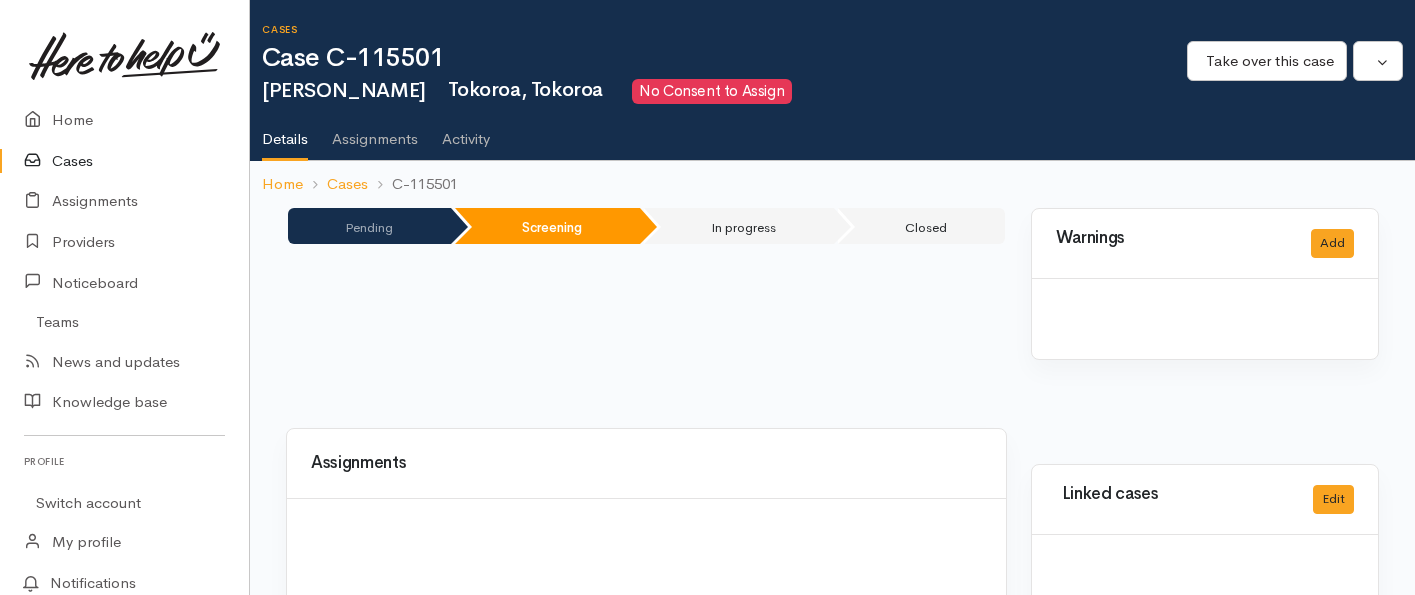scroll, scrollTop: 0, scrollLeft: 0, axis: both 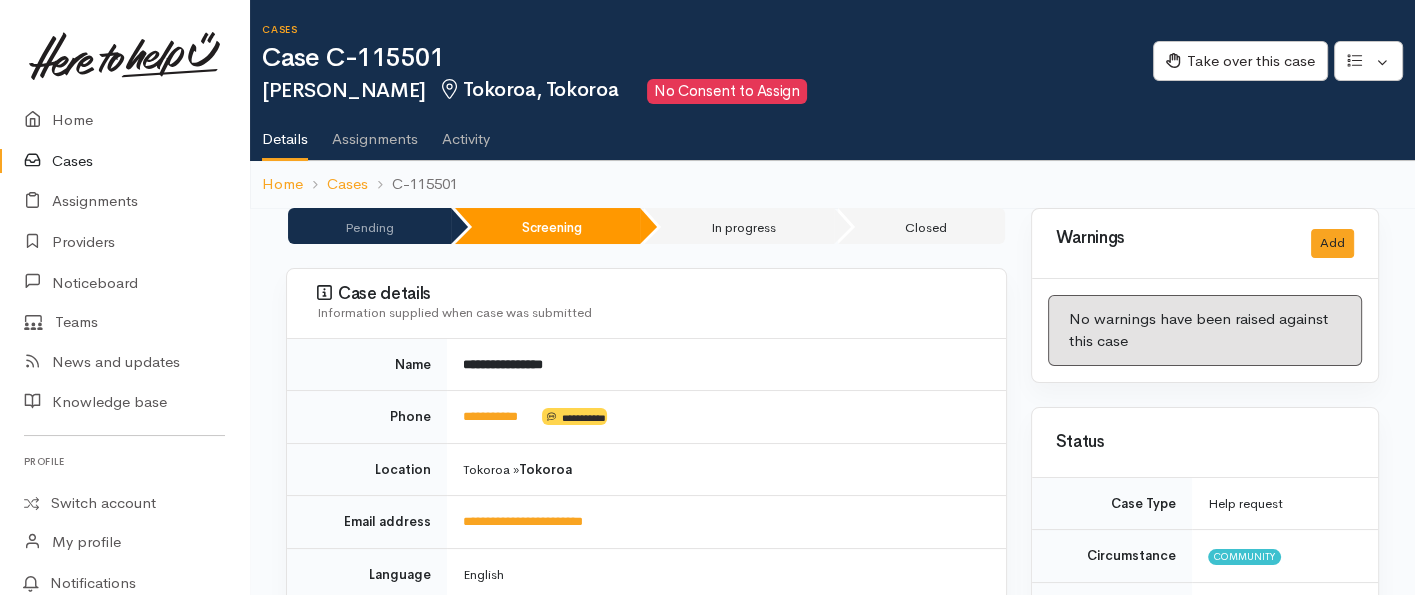 click on "Cases" at bounding box center [124, 161] 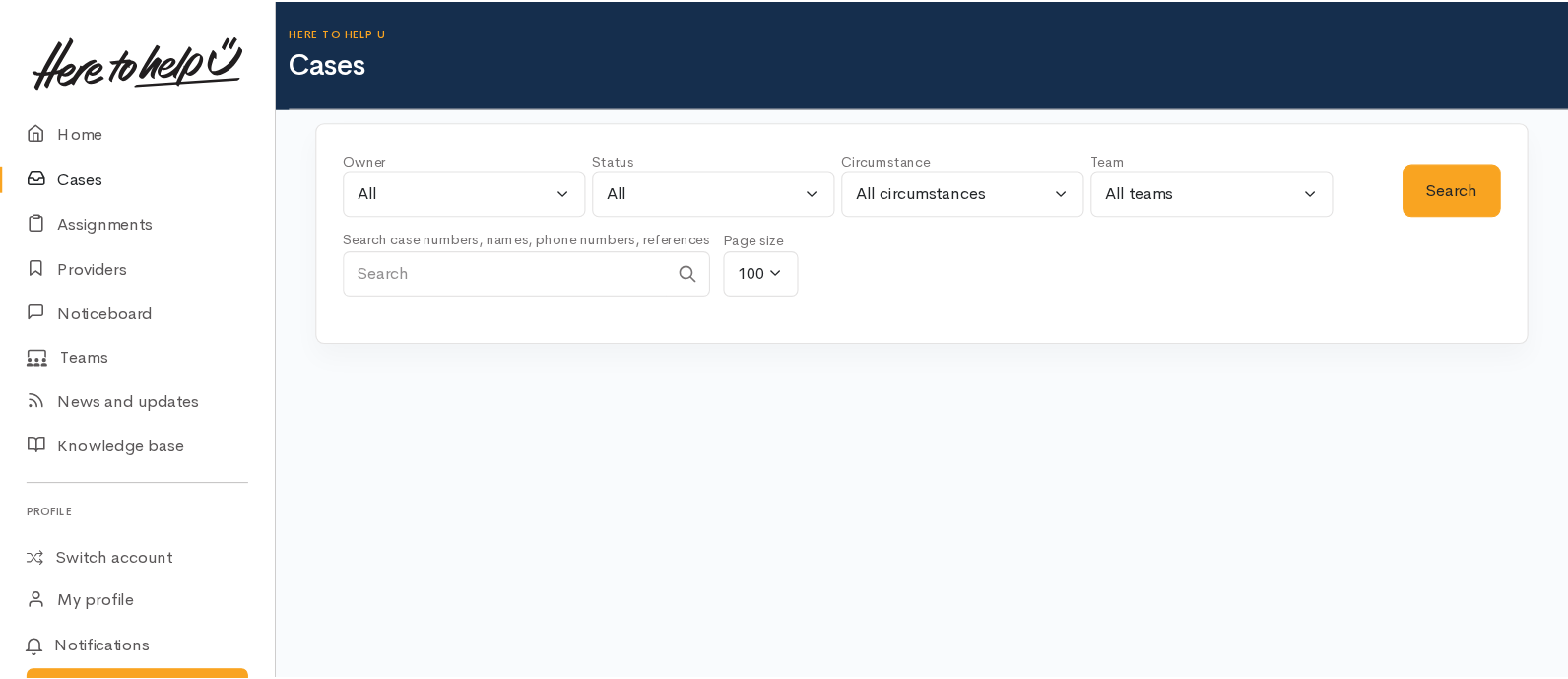scroll, scrollTop: 0, scrollLeft: 0, axis: both 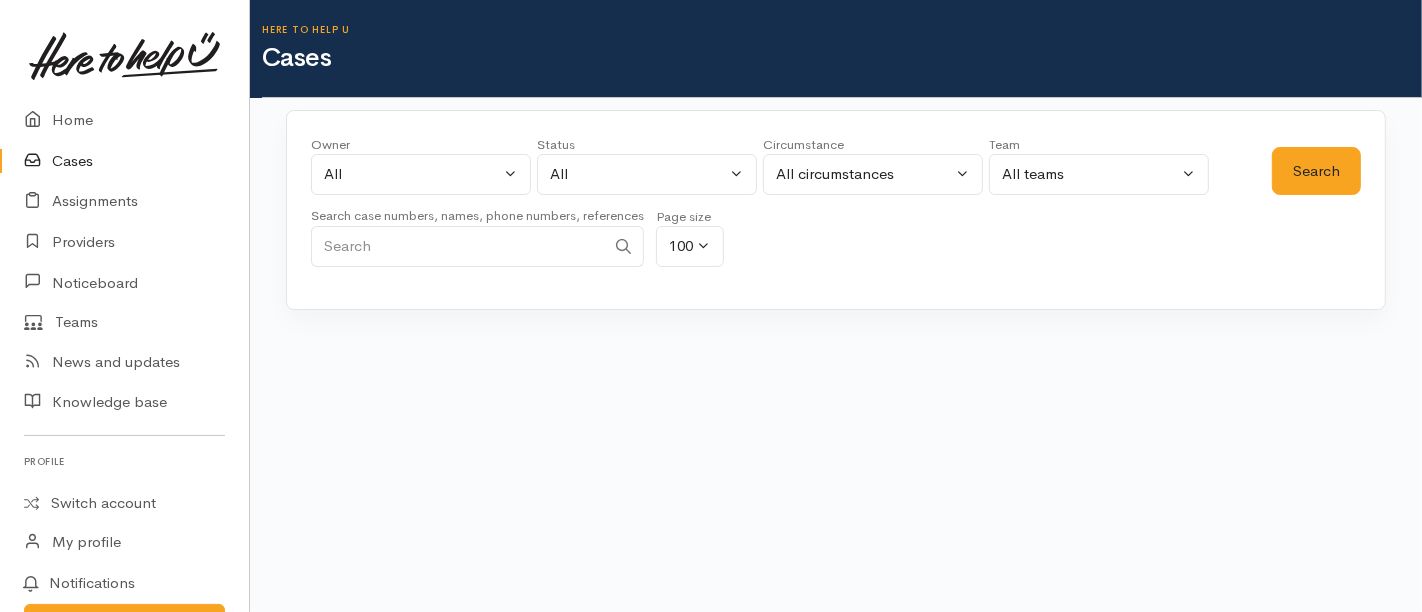 paste on "[PHONE_NUMBER]" 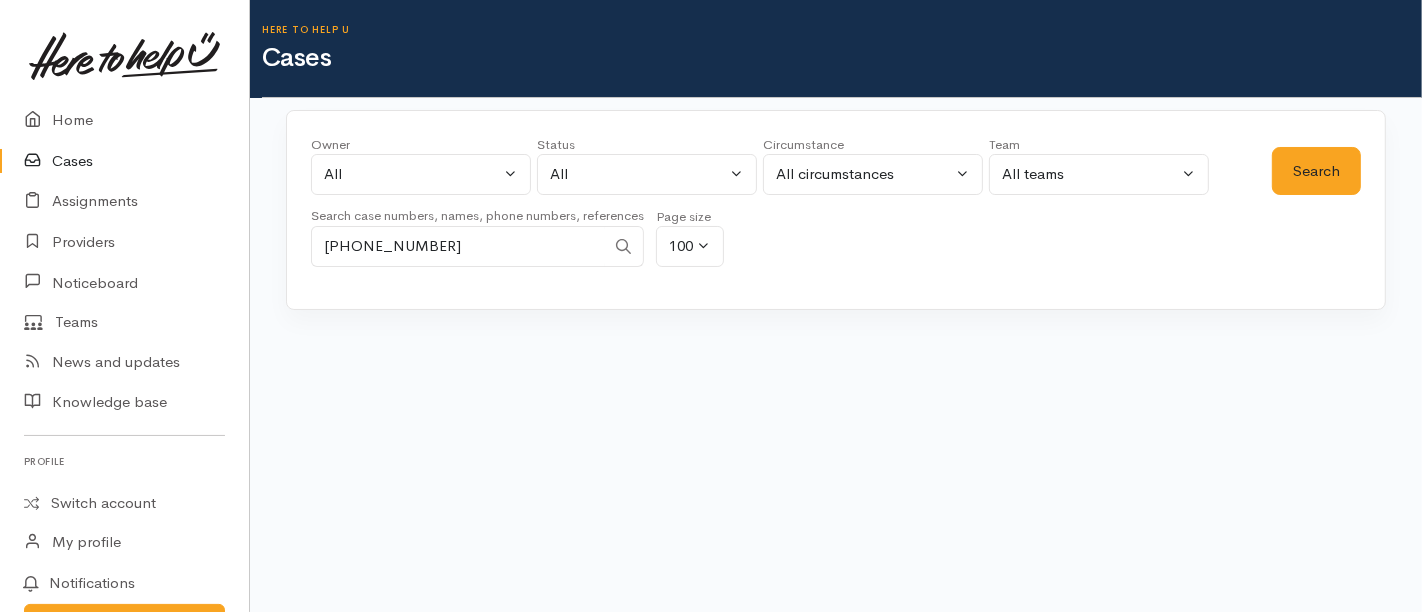 click on "[PHONE_NUMBER]" at bounding box center (458, 246) 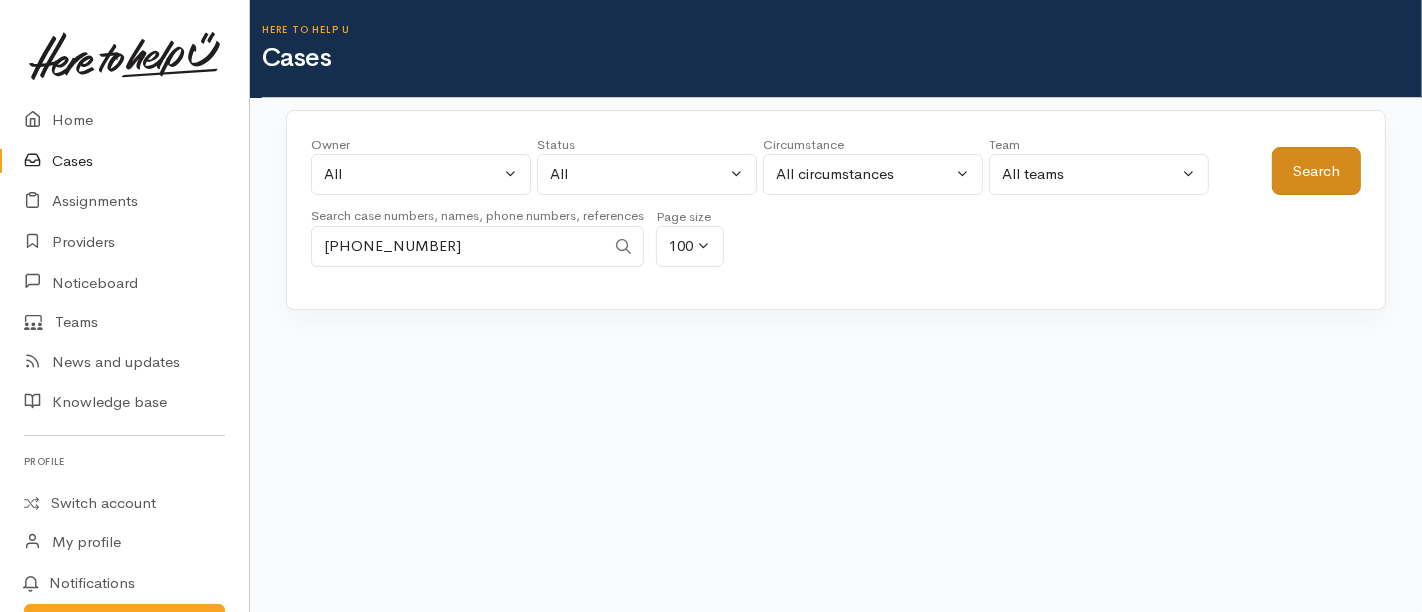 type on "+64275415552" 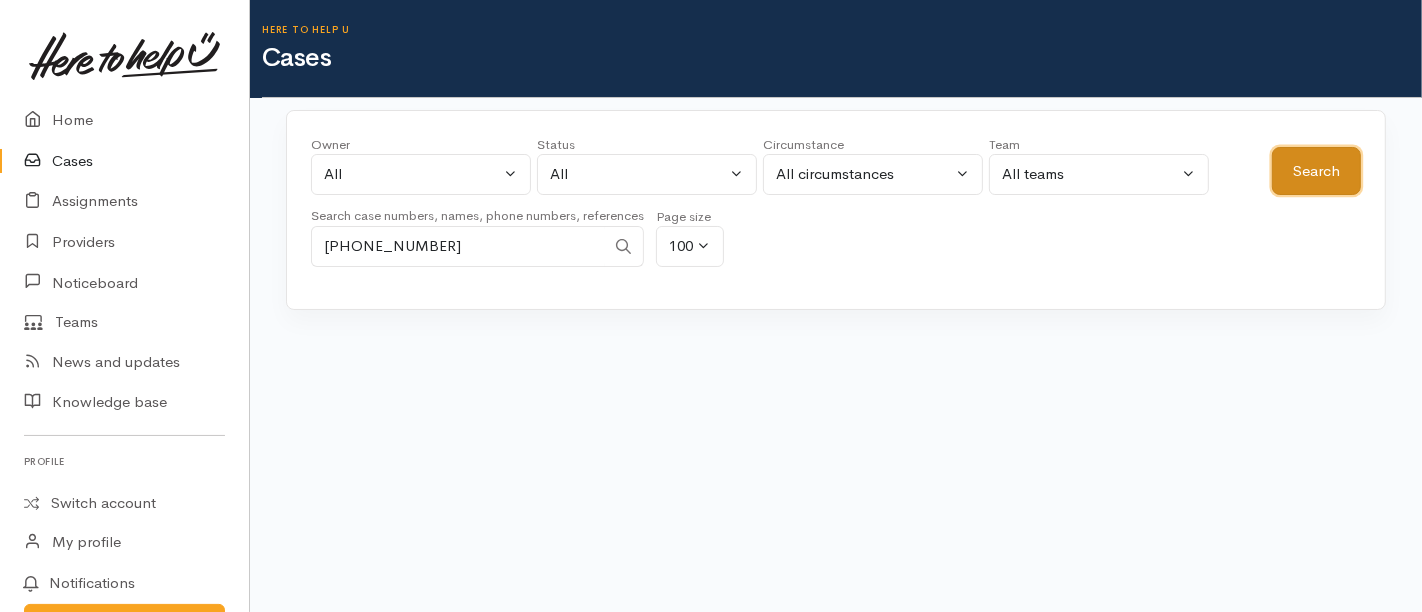 click on "Search" at bounding box center (1316, 171) 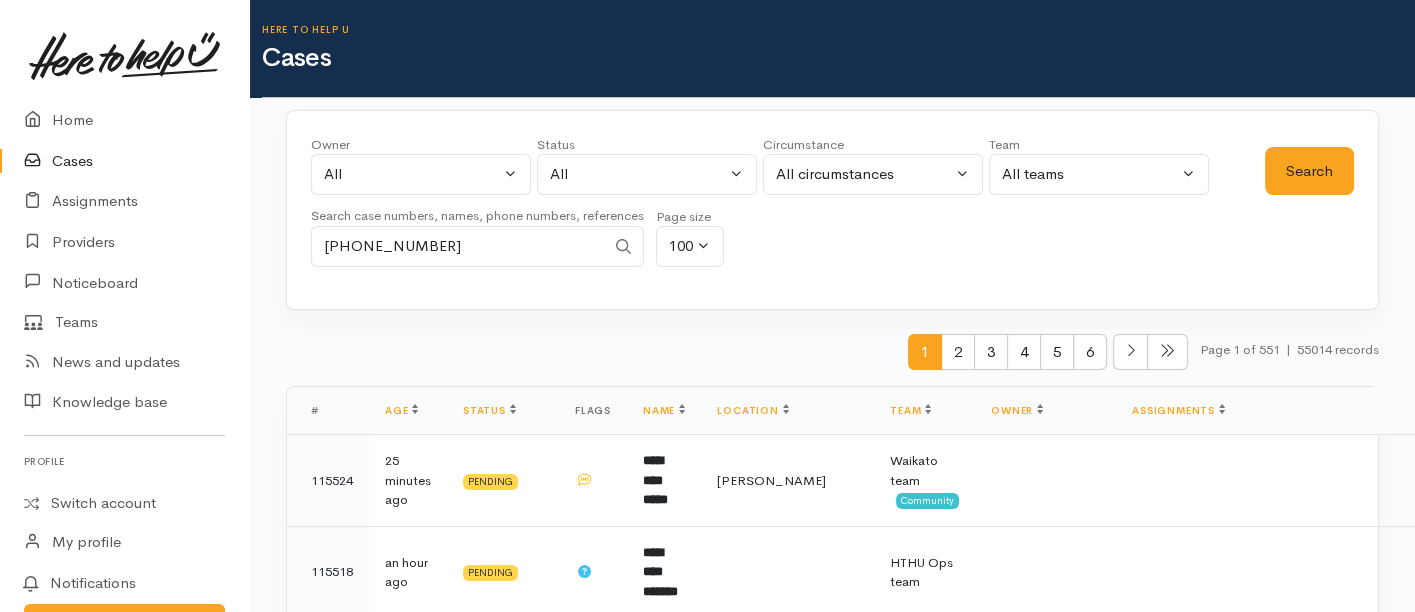 click on "Search case numbers, names, phone numbers, references
+64275415552" at bounding box center (477, 241) 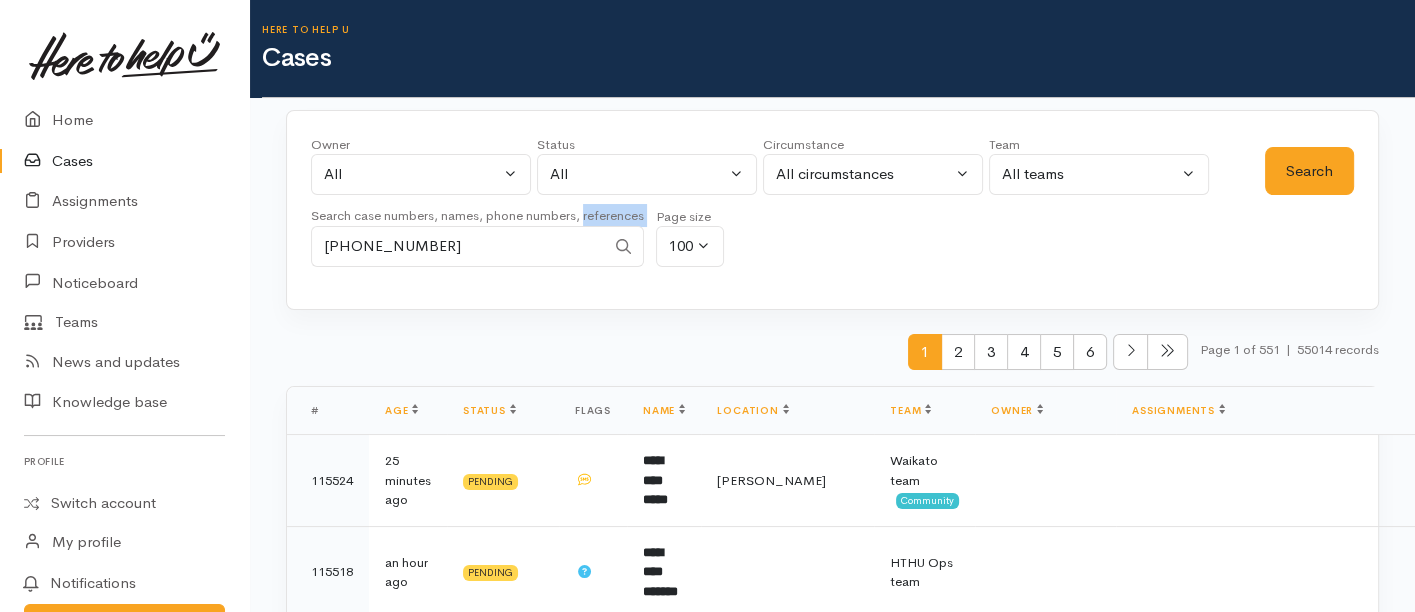 drag, startPoint x: 457, startPoint y: 265, endPoint x: 474, endPoint y: 244, distance: 27.018513 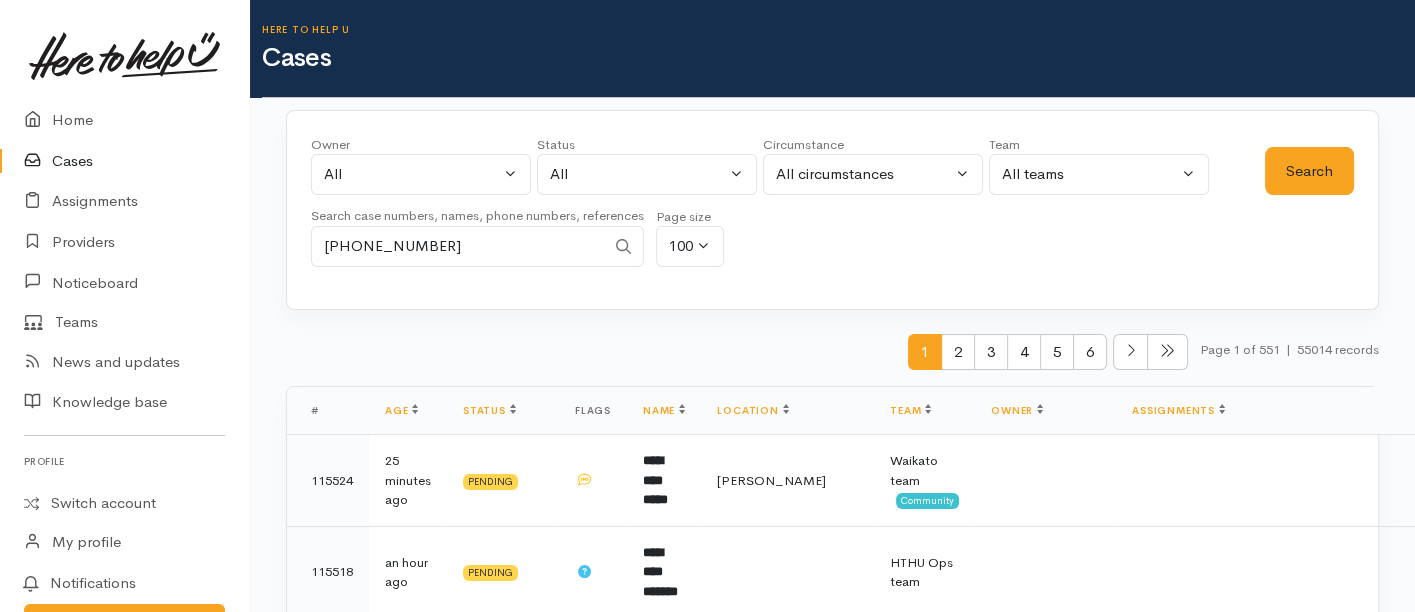 click on "+64275415552" at bounding box center (458, 246) 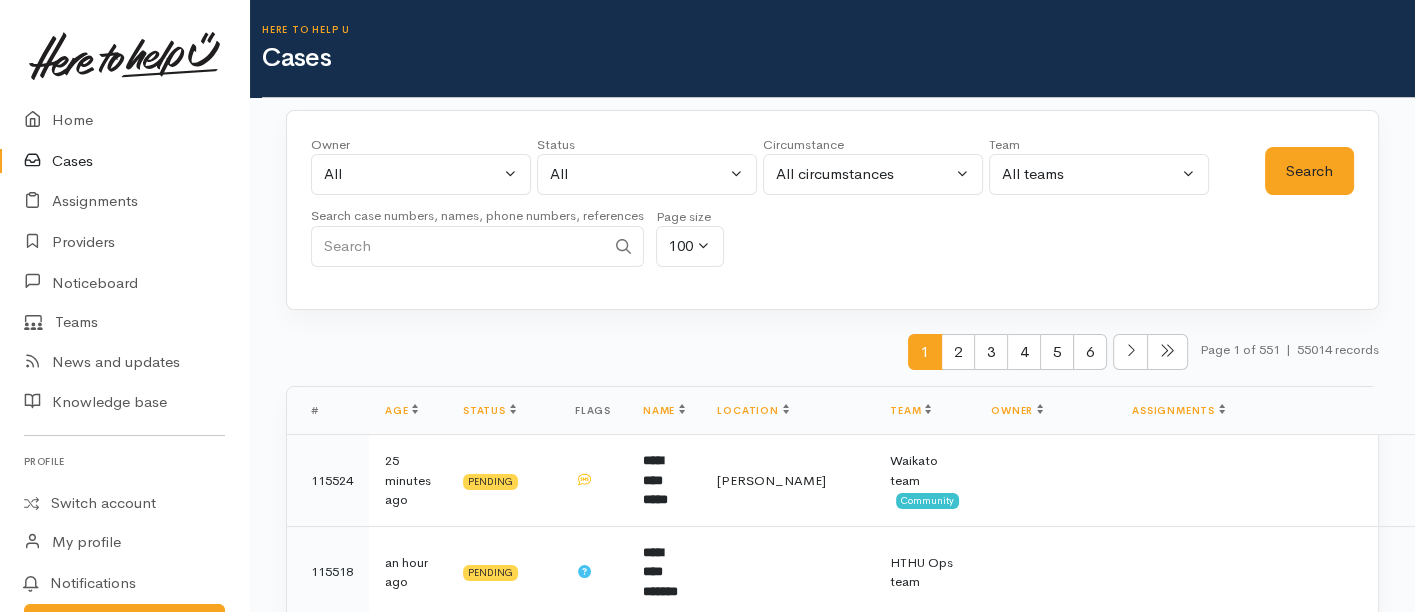 type 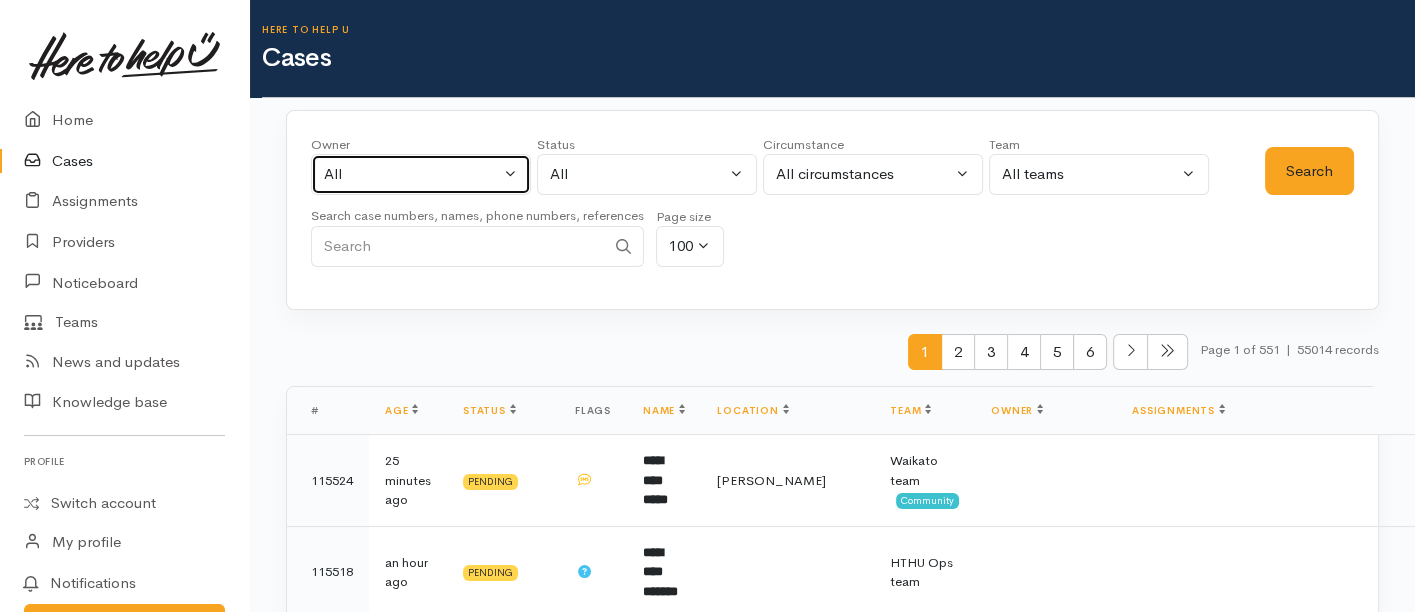 click on "All" at bounding box center (412, 174) 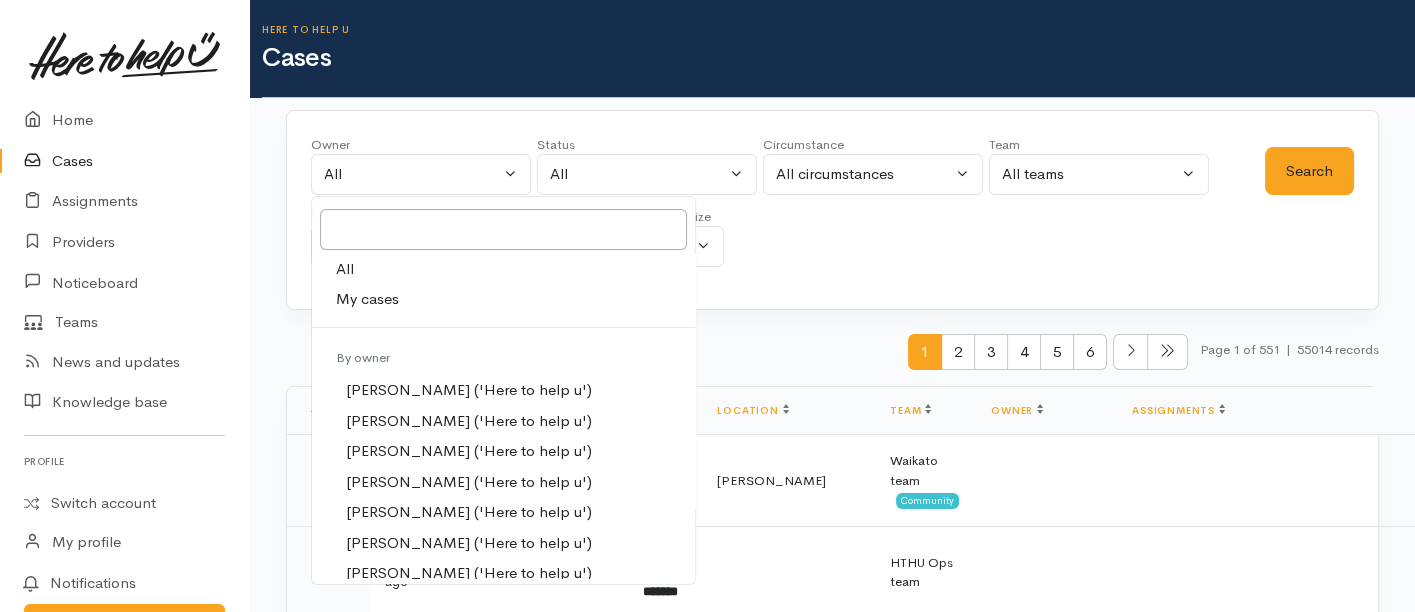 click on "My cases" at bounding box center [367, 299] 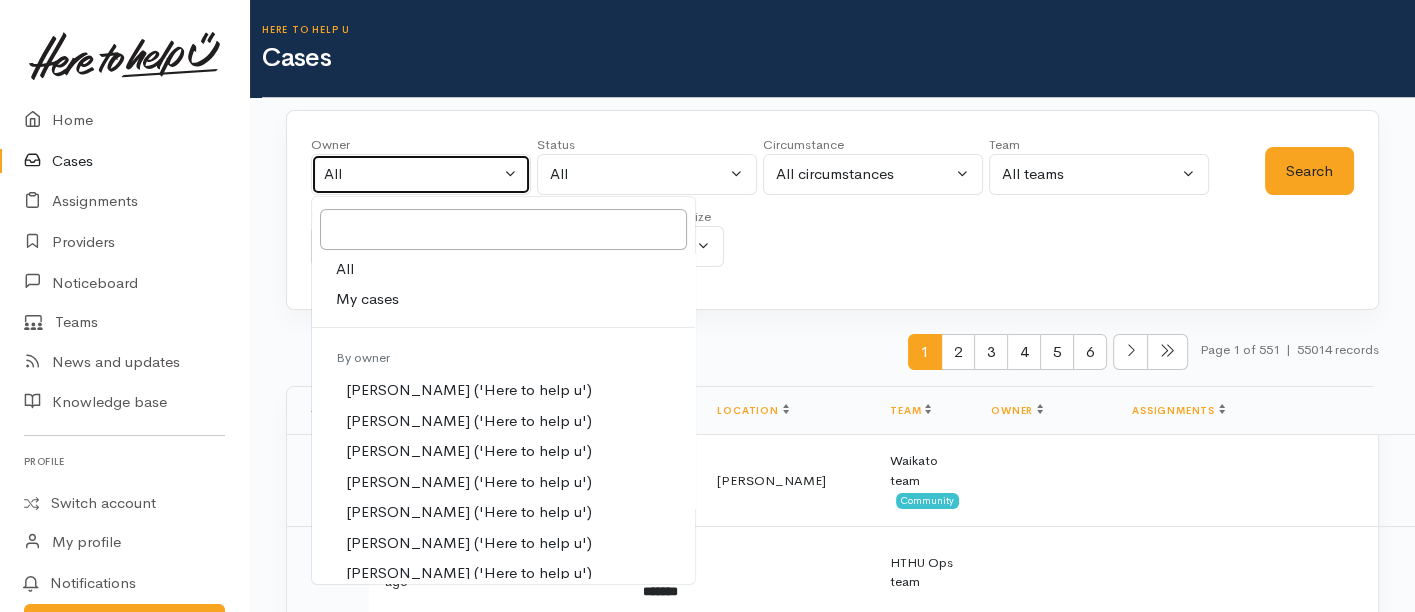 select on "953" 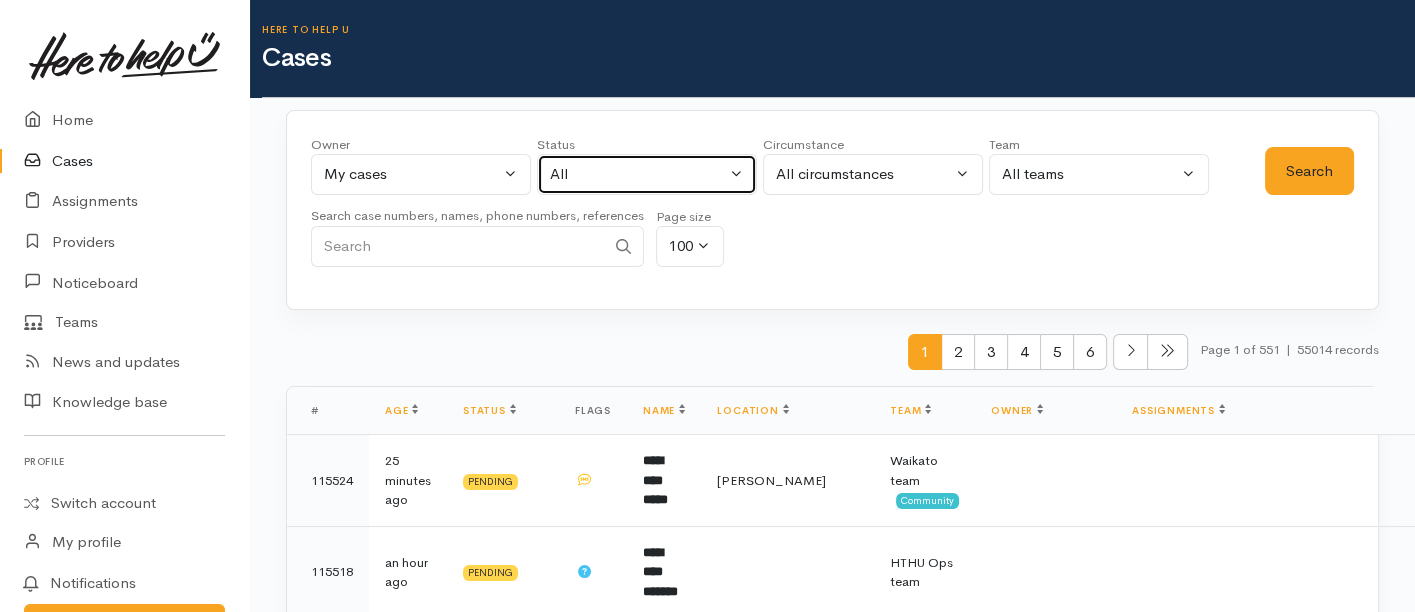 click on "All" at bounding box center [638, 174] 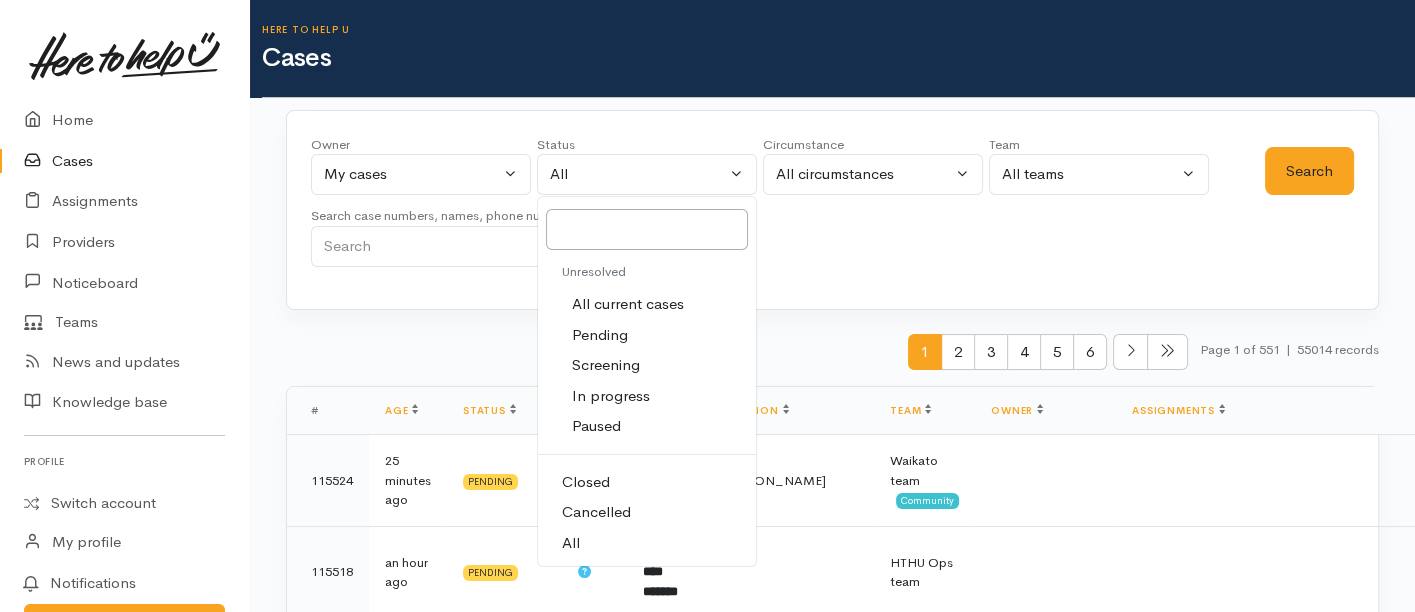 click on "All current cases" at bounding box center (628, 304) 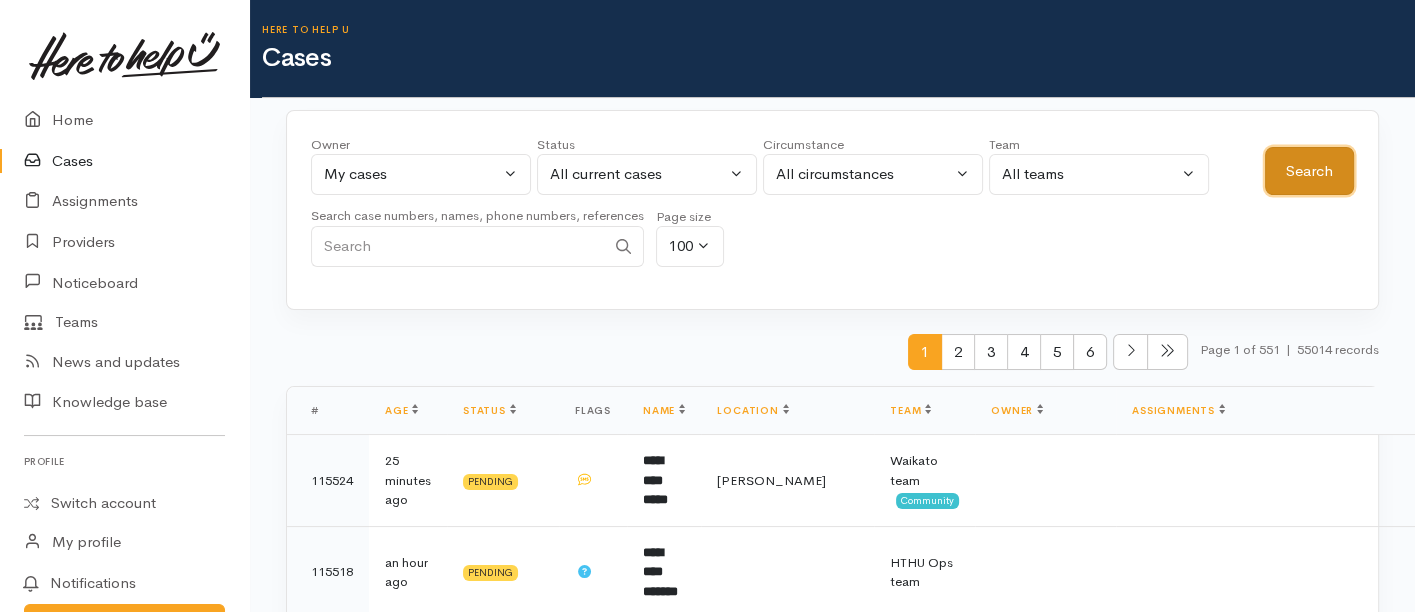 click on "Search" at bounding box center [1309, 171] 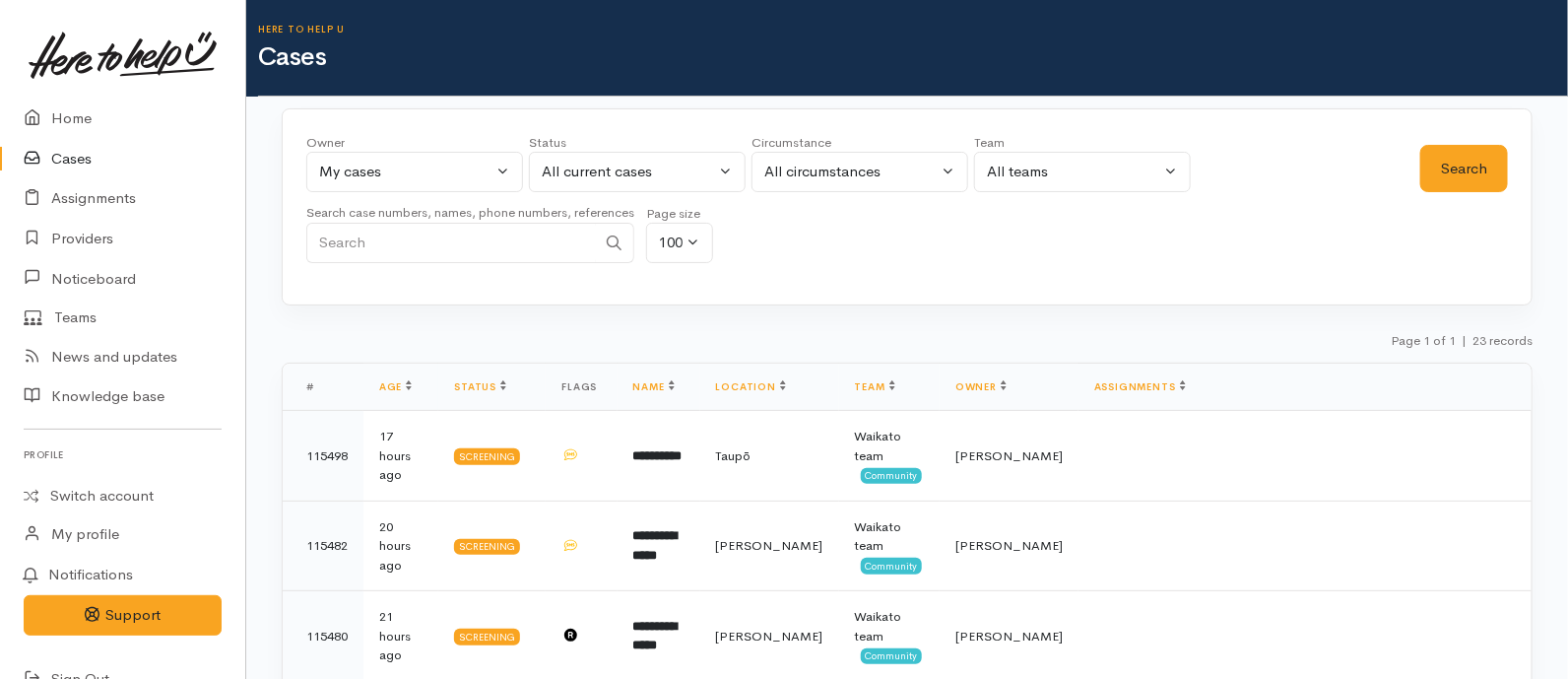 click on "Owner
All
My cases
Aandrea Murray ('Here to help u')
Akash Prakash ('Here to help u')
Amanda Gabb ('Here to help u')
Brenton Wilson ('Here to help u')
Brogan Lomax ('Here to help u')
Christopher Fransham ('Here to help u')
Colleen Rear ('Here to help u')
Dan Simmons ('Here to help u')
Dean Silva ('Here to help u')
Eilidh Botha ('Here to help u')
Emma Campbell ('Here to help u')
My cases   All My cases" at bounding box center (863, 204) 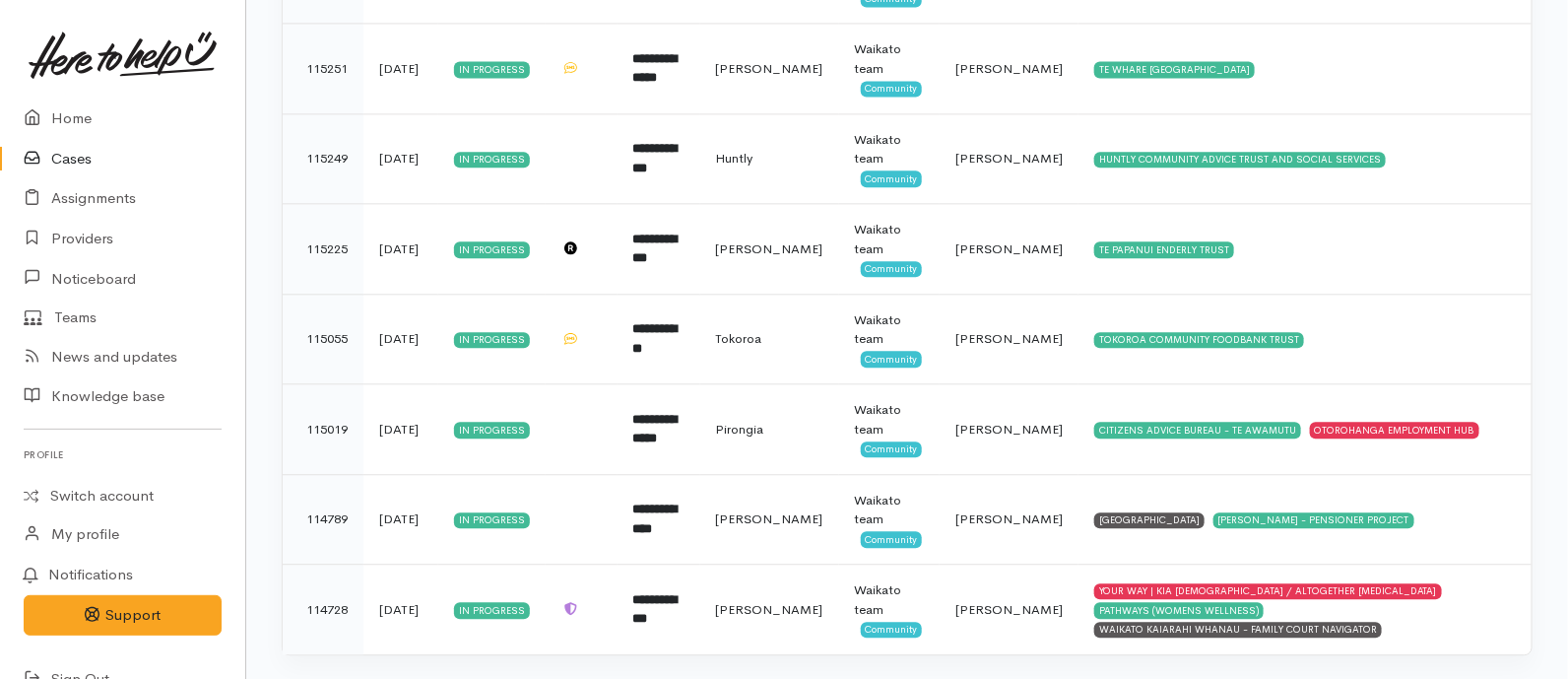 scroll, scrollTop: 1829, scrollLeft: 0, axis: vertical 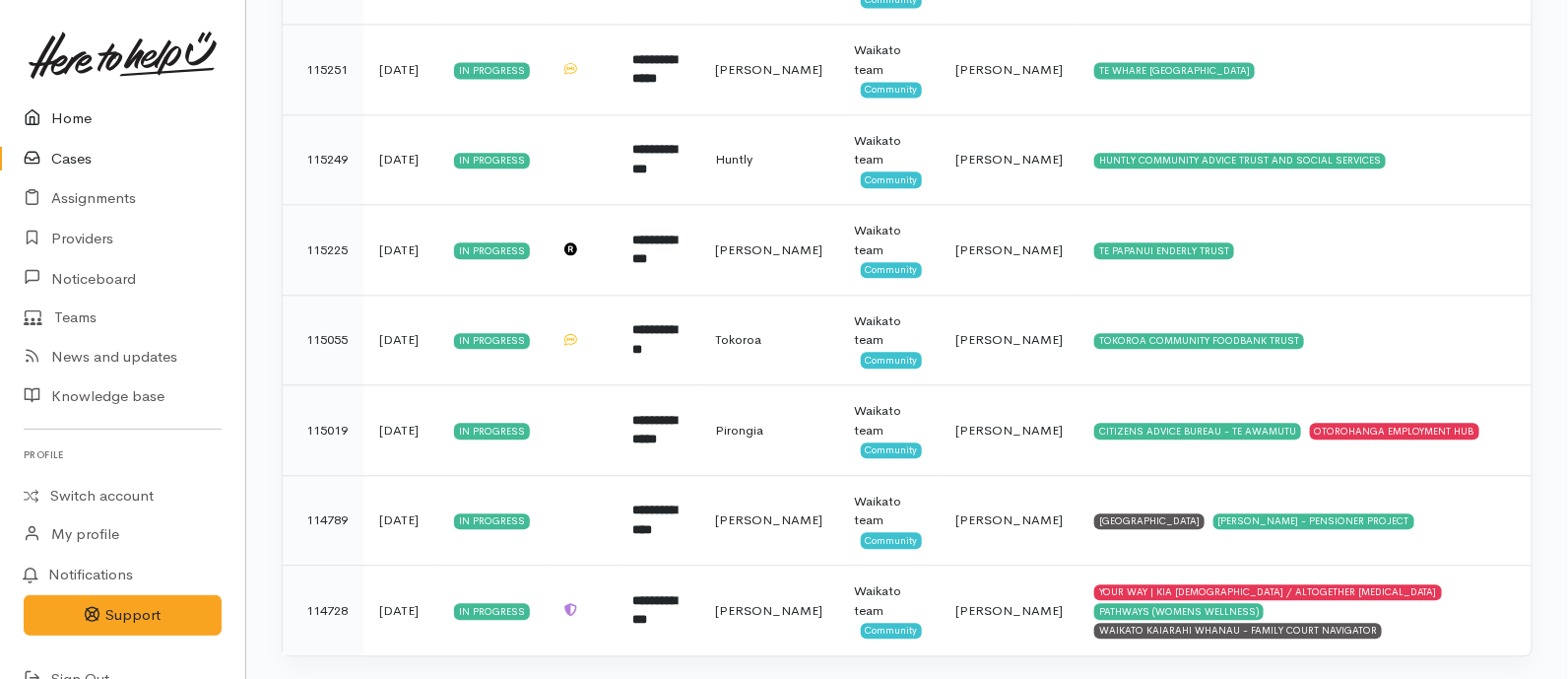 click at bounding box center (37, 118) 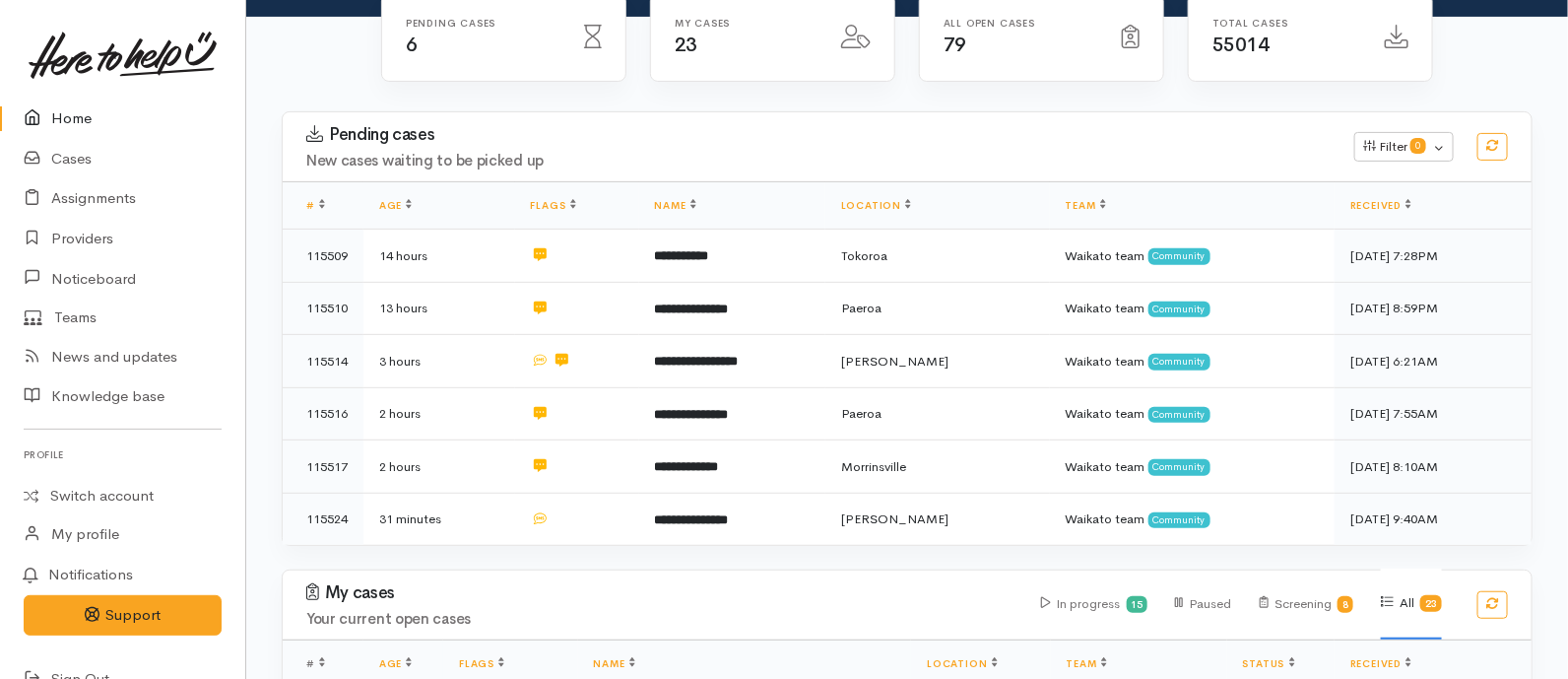 scroll, scrollTop: 204, scrollLeft: 0, axis: vertical 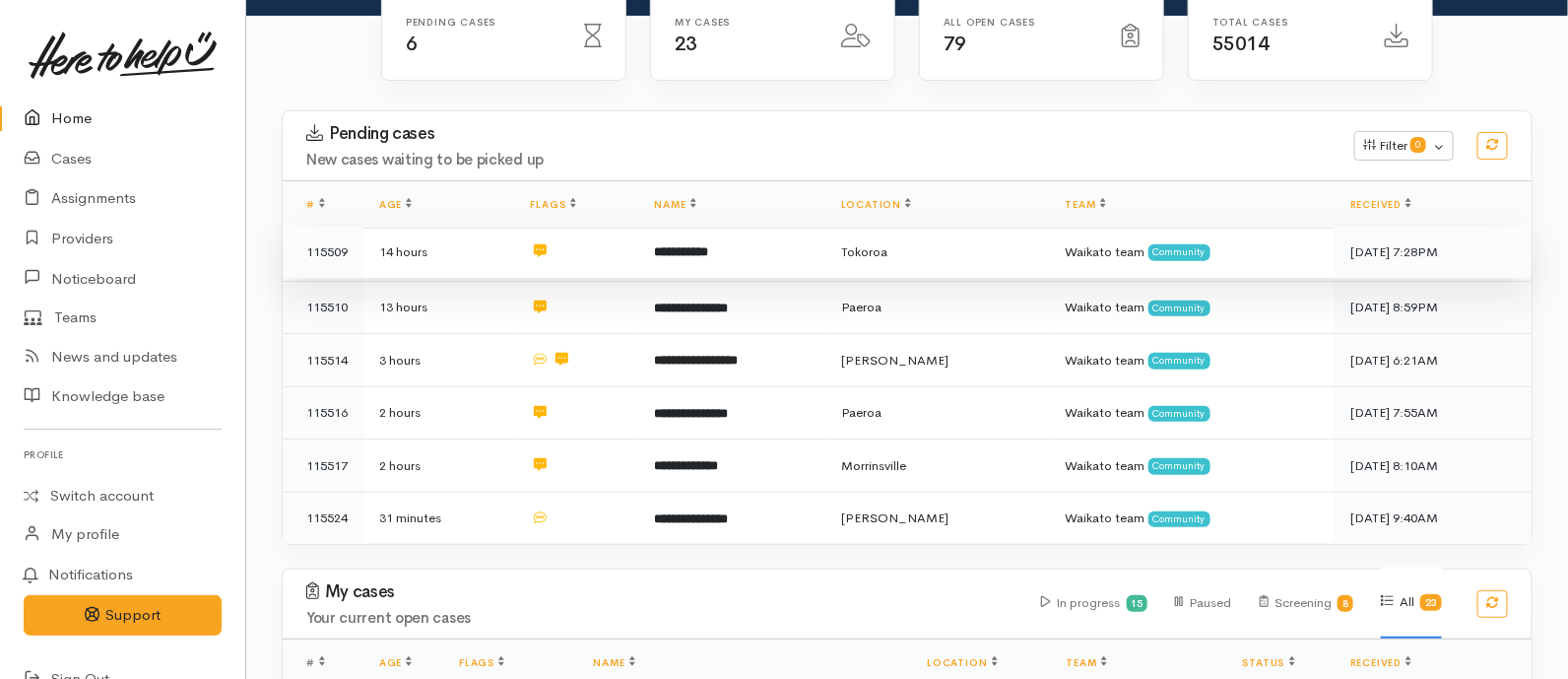 click on "Tokoroa" at bounding box center (938, 252) 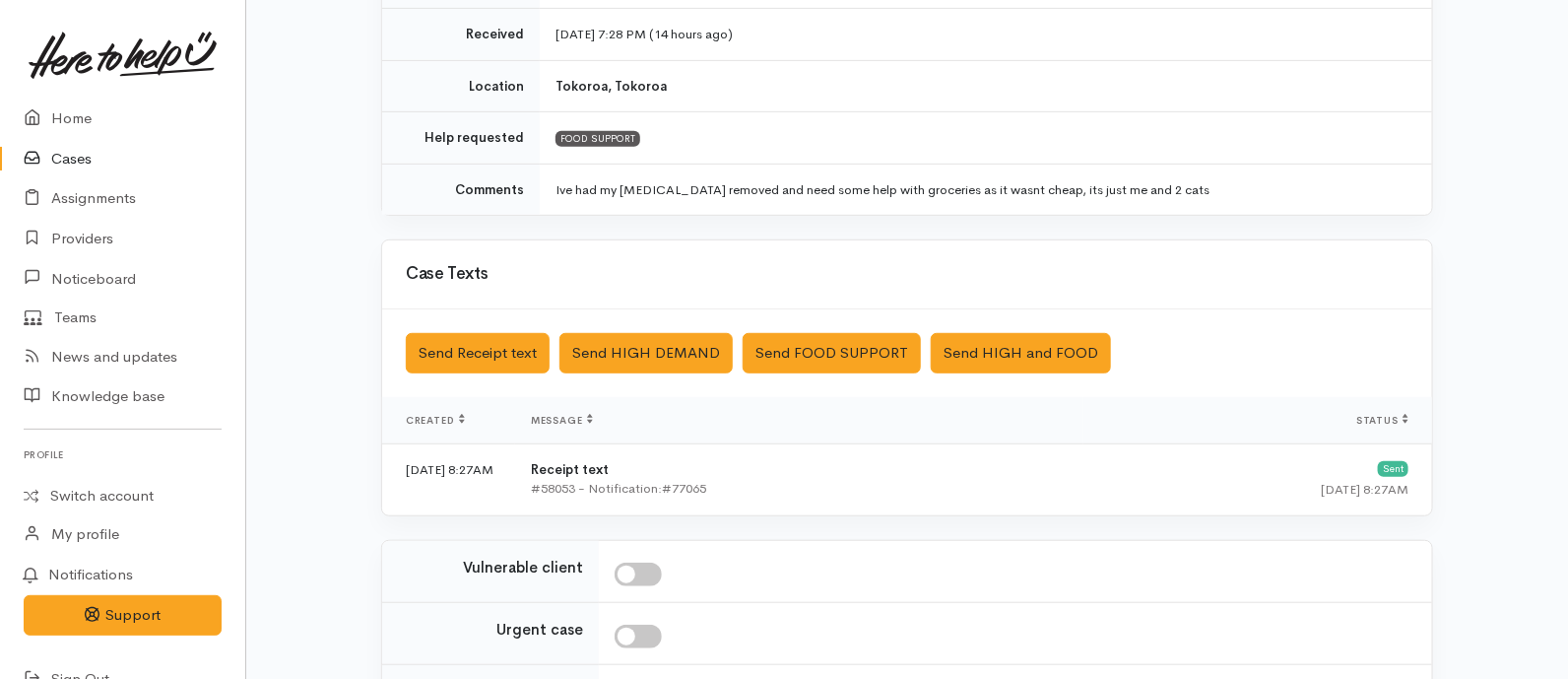 scroll, scrollTop: 554, scrollLeft: 0, axis: vertical 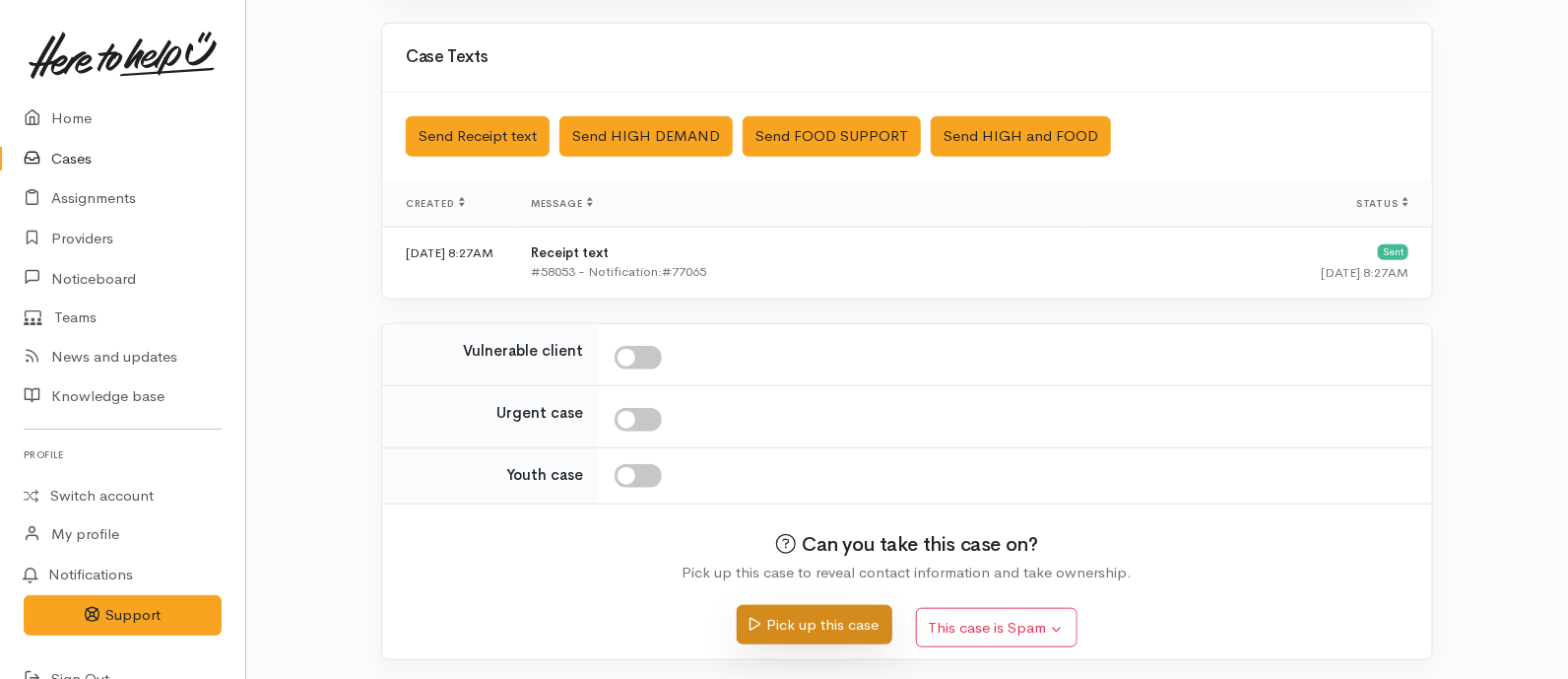 click on "Pick up this case" at bounding box center (814, 625) 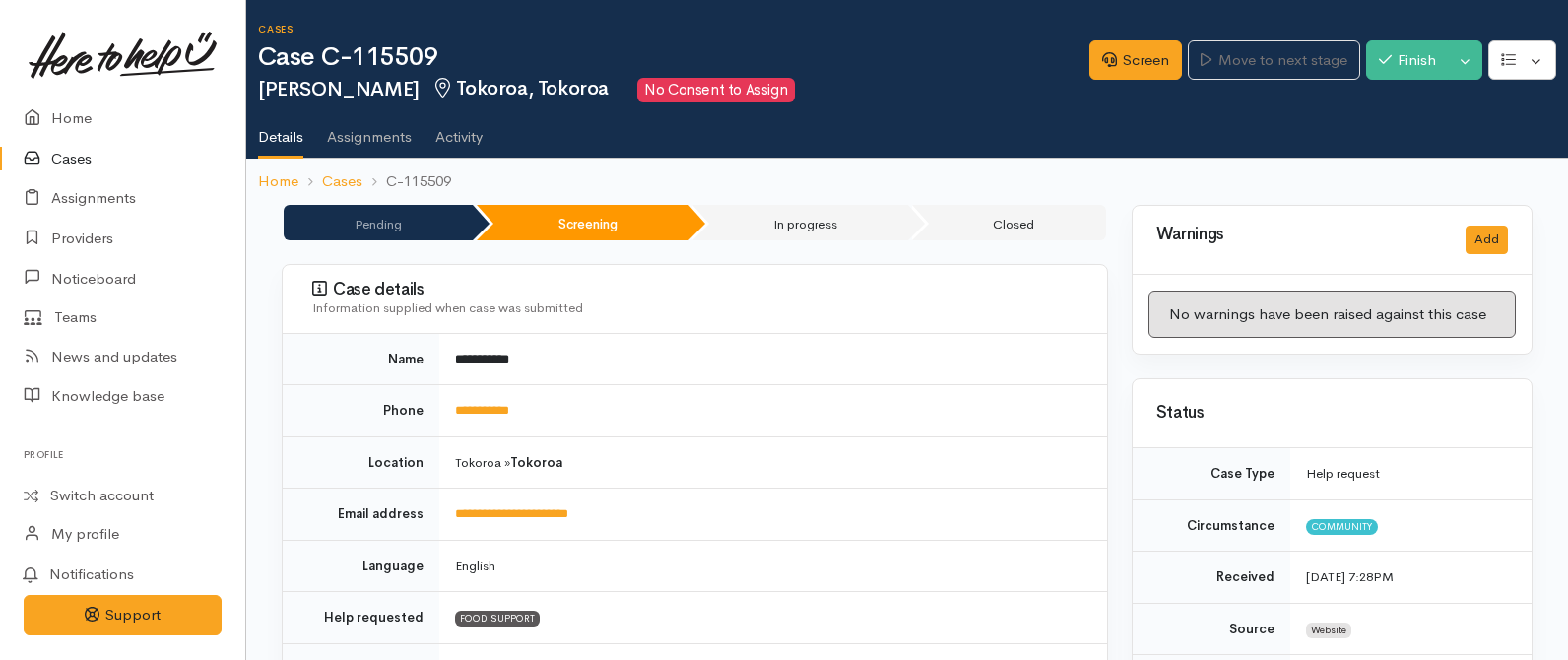 scroll, scrollTop: 0, scrollLeft: 0, axis: both 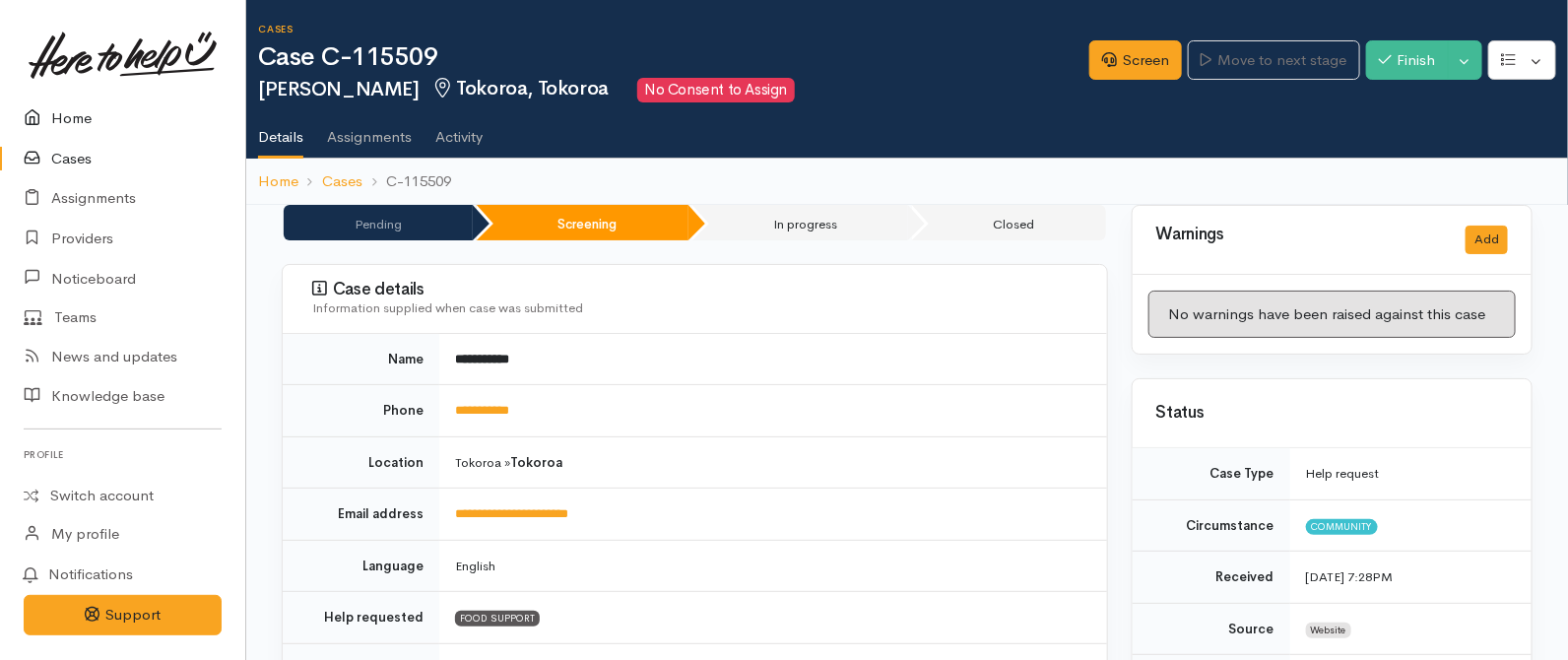 click on "Home" at bounding box center (122, 118) 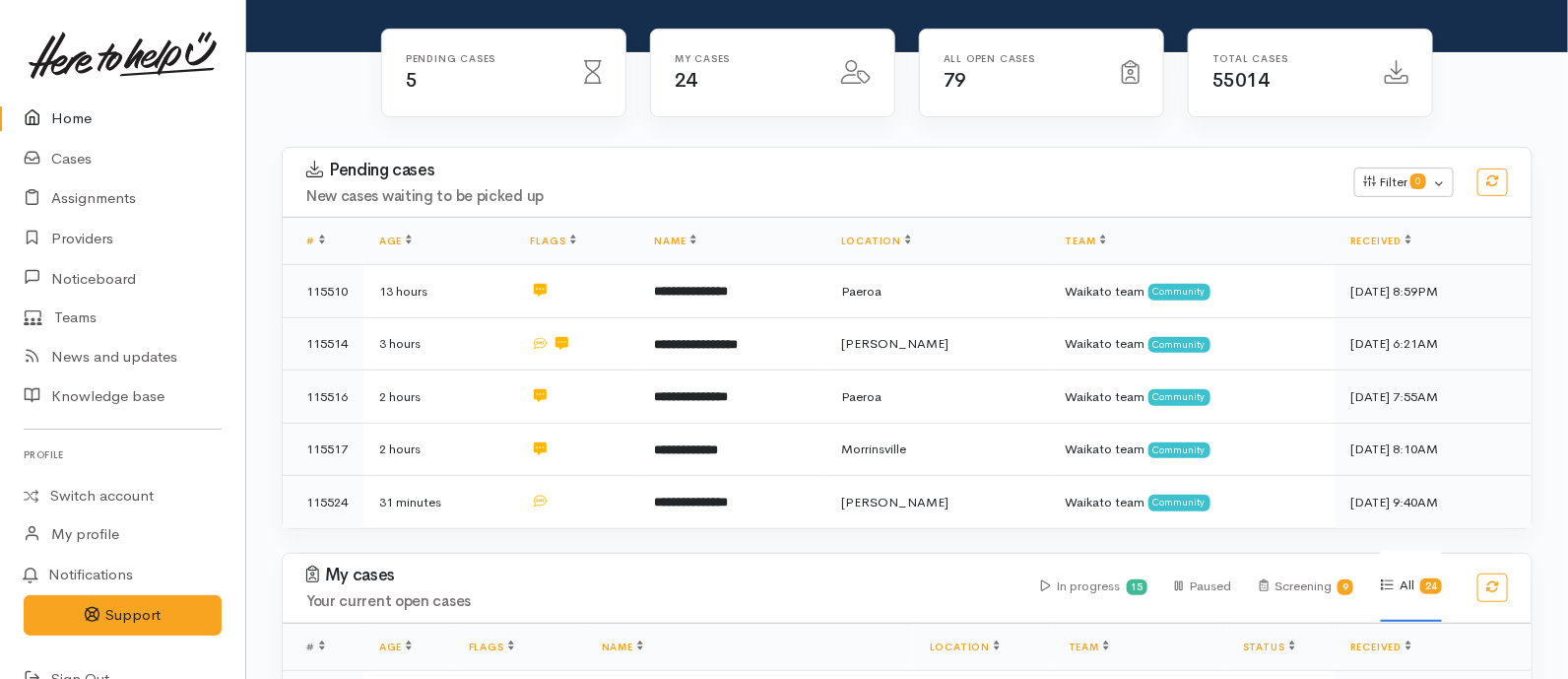 scroll, scrollTop: 170, scrollLeft: 0, axis: vertical 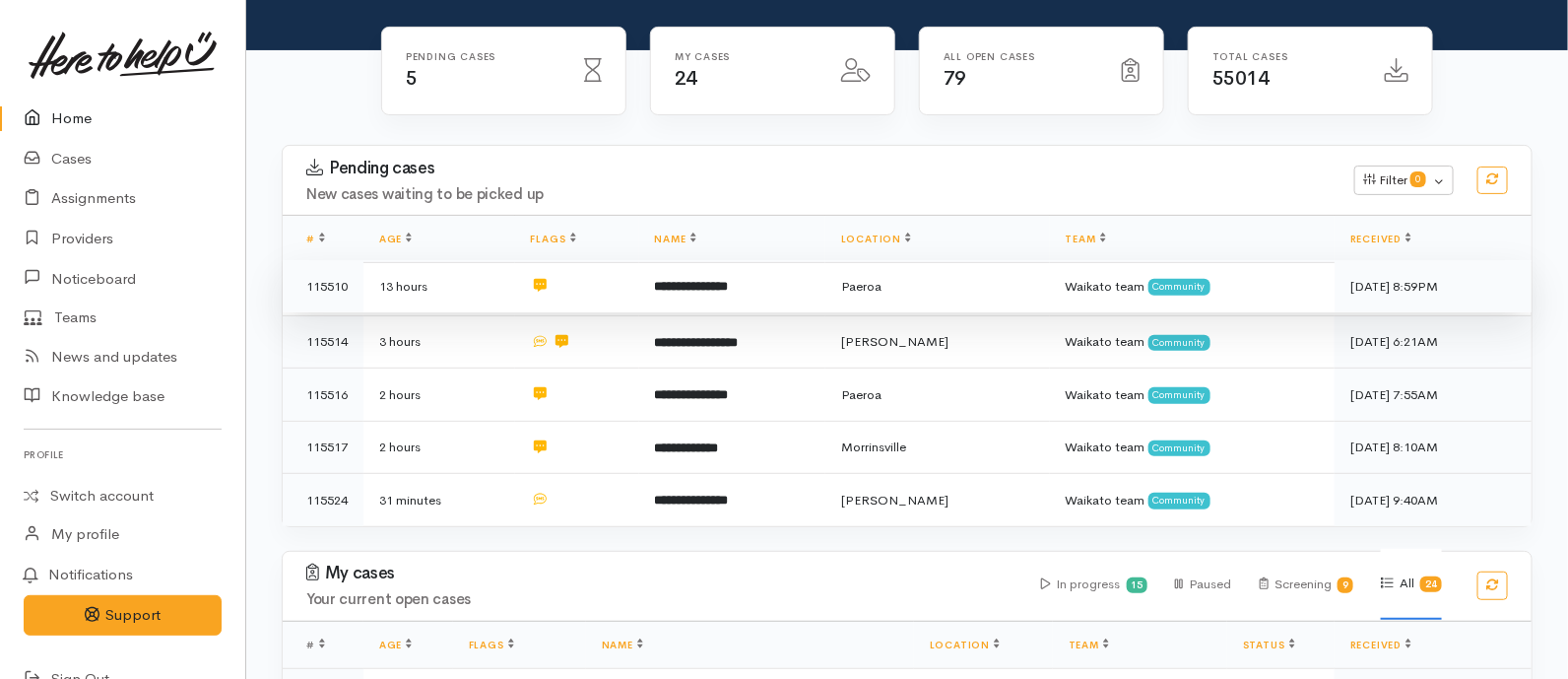 click on "**********" at bounding box center (732, 287) 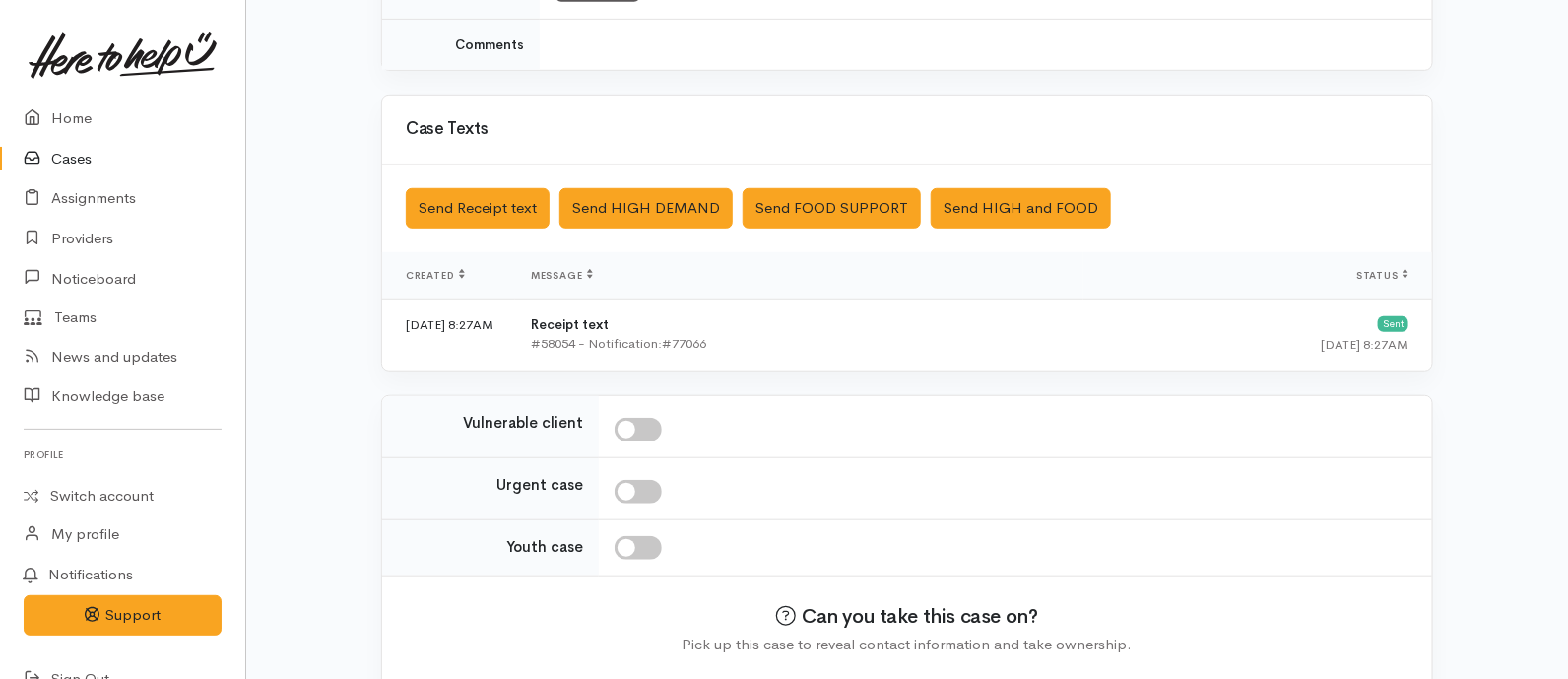 scroll, scrollTop: 499, scrollLeft: 0, axis: vertical 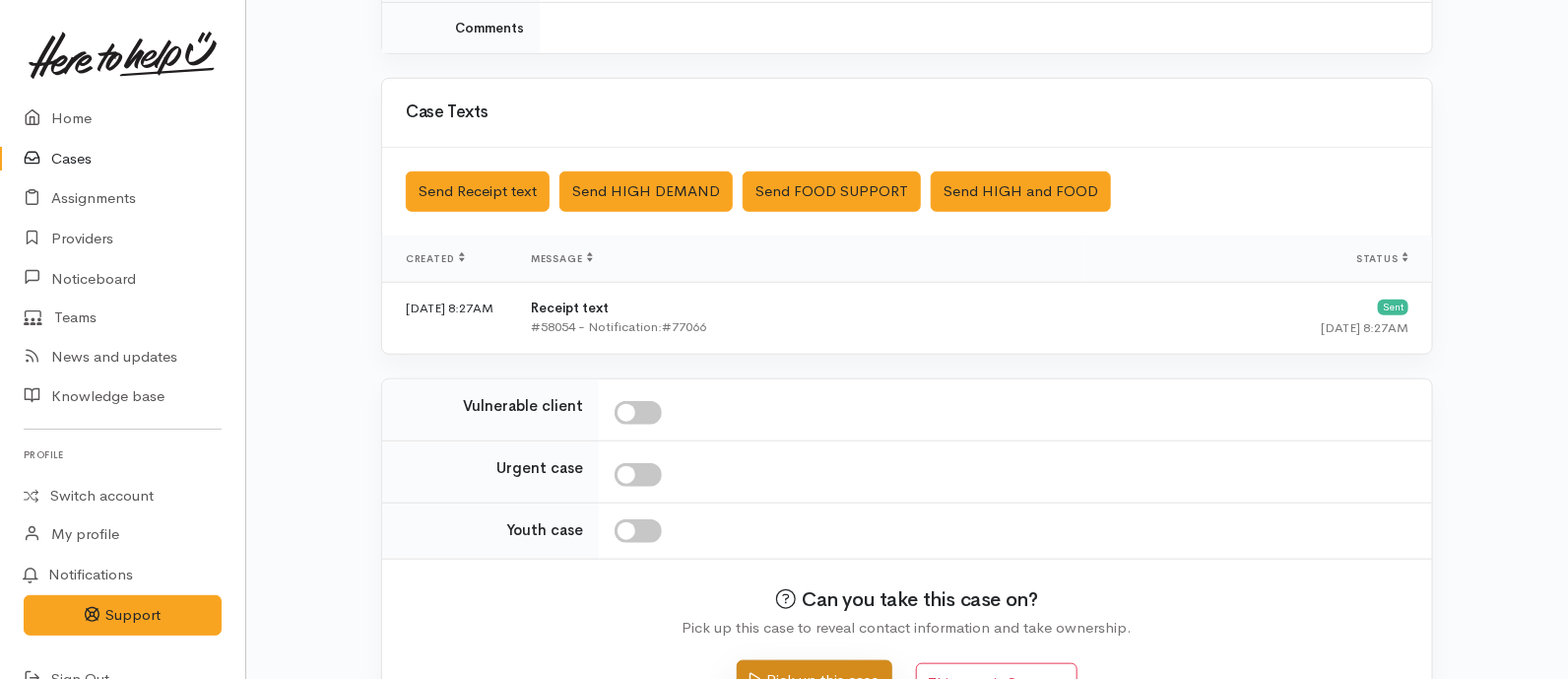 click 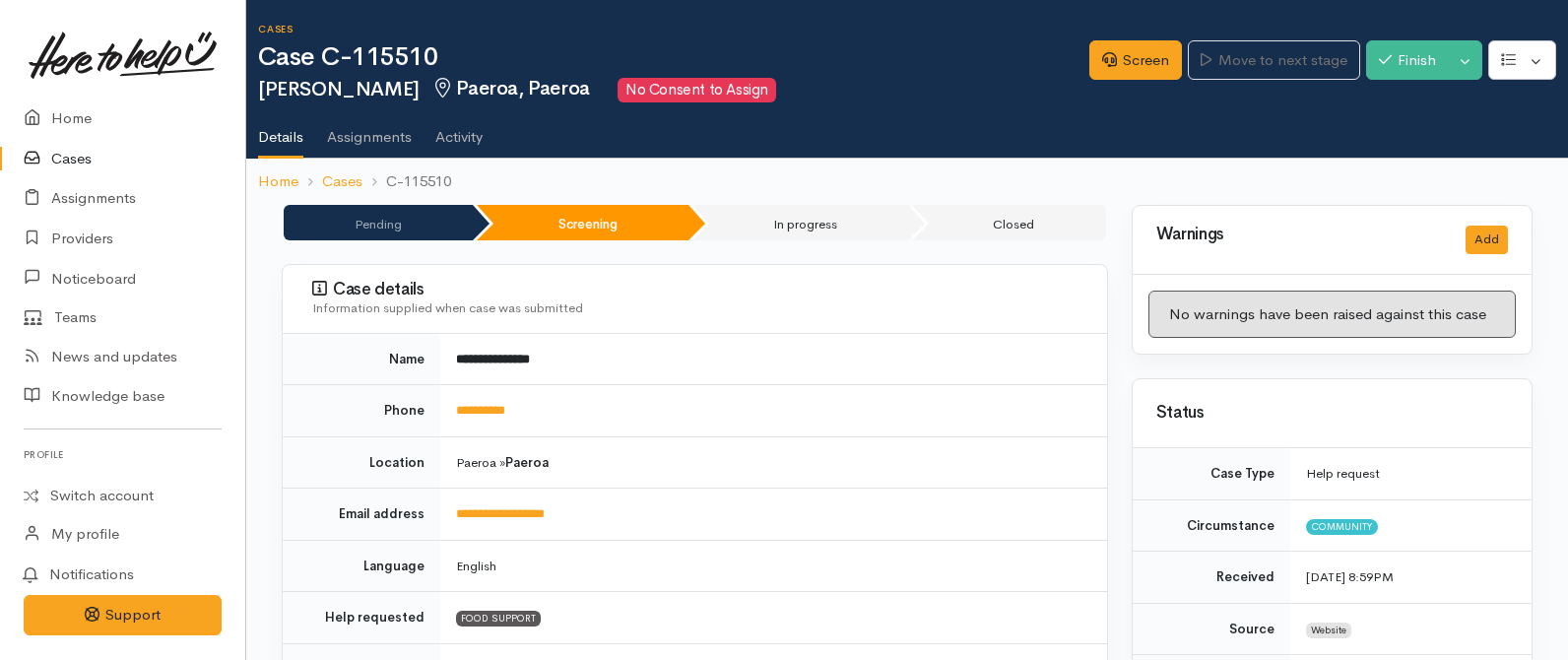 scroll, scrollTop: 0, scrollLeft: 0, axis: both 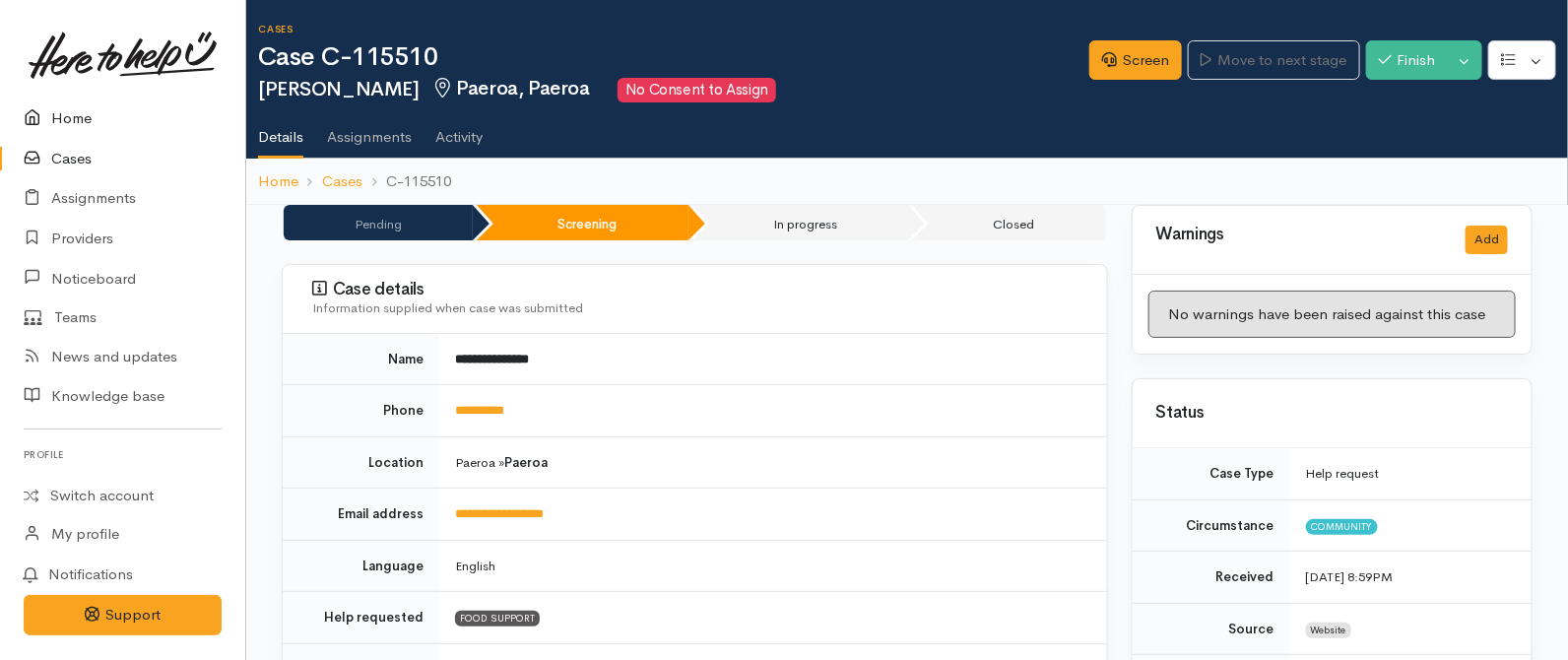 click on "Home" at bounding box center (122, 118) 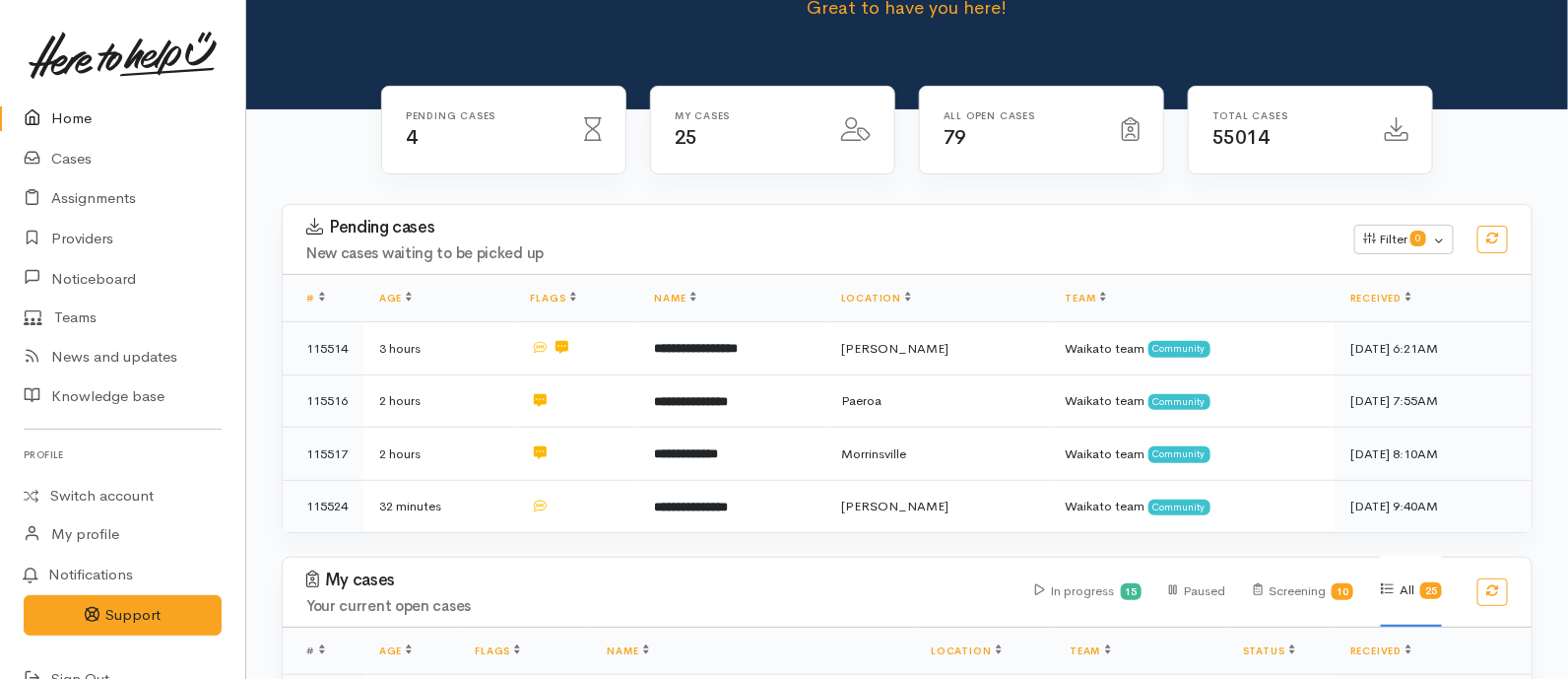 scroll, scrollTop: 119, scrollLeft: 0, axis: vertical 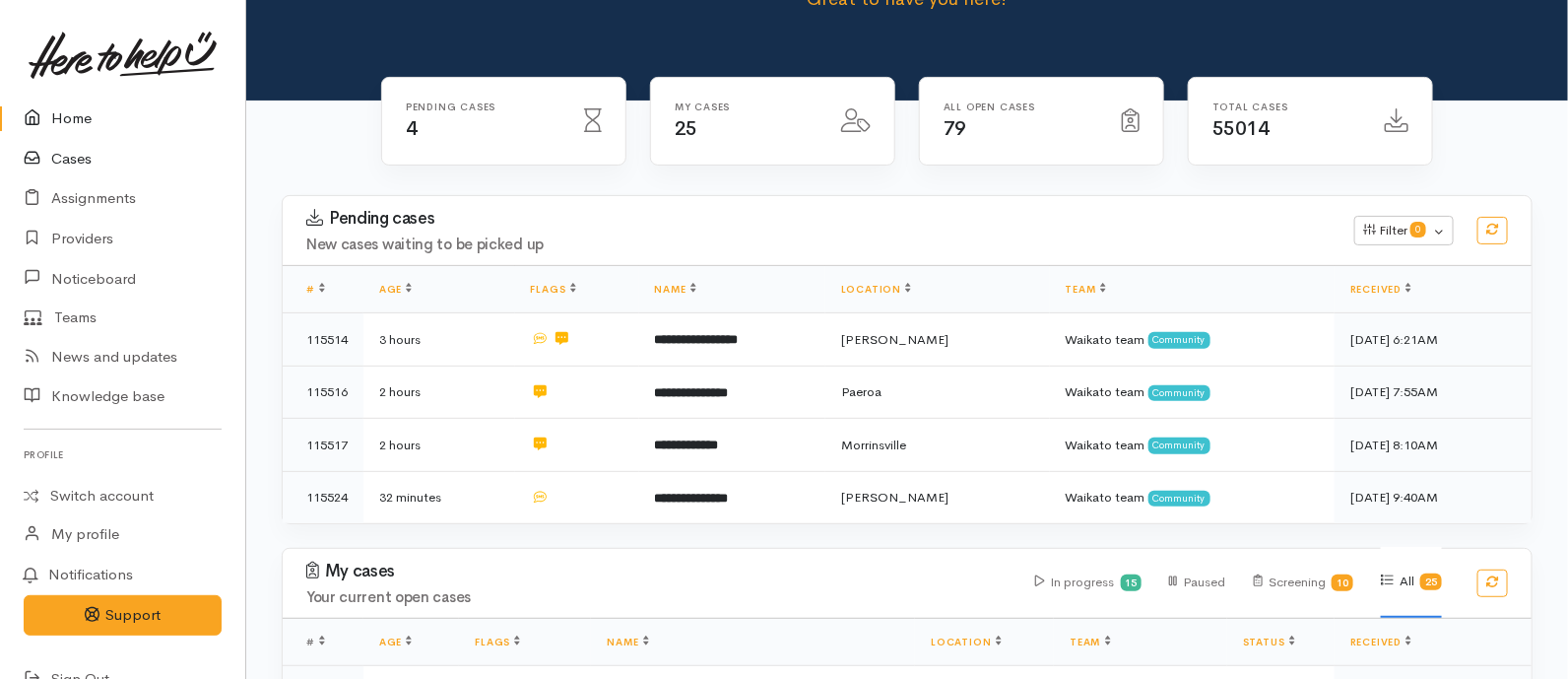 click at bounding box center (37, 159) 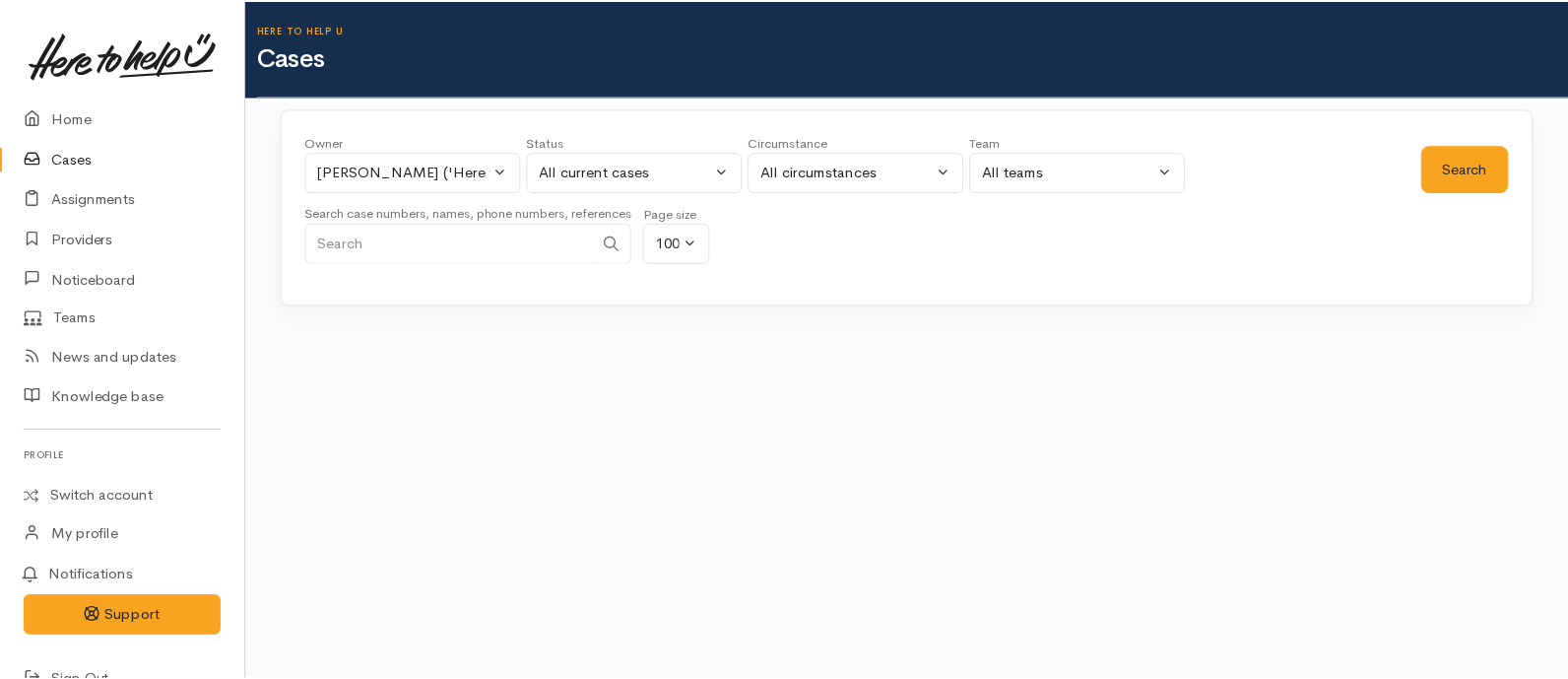 scroll, scrollTop: 0, scrollLeft: 0, axis: both 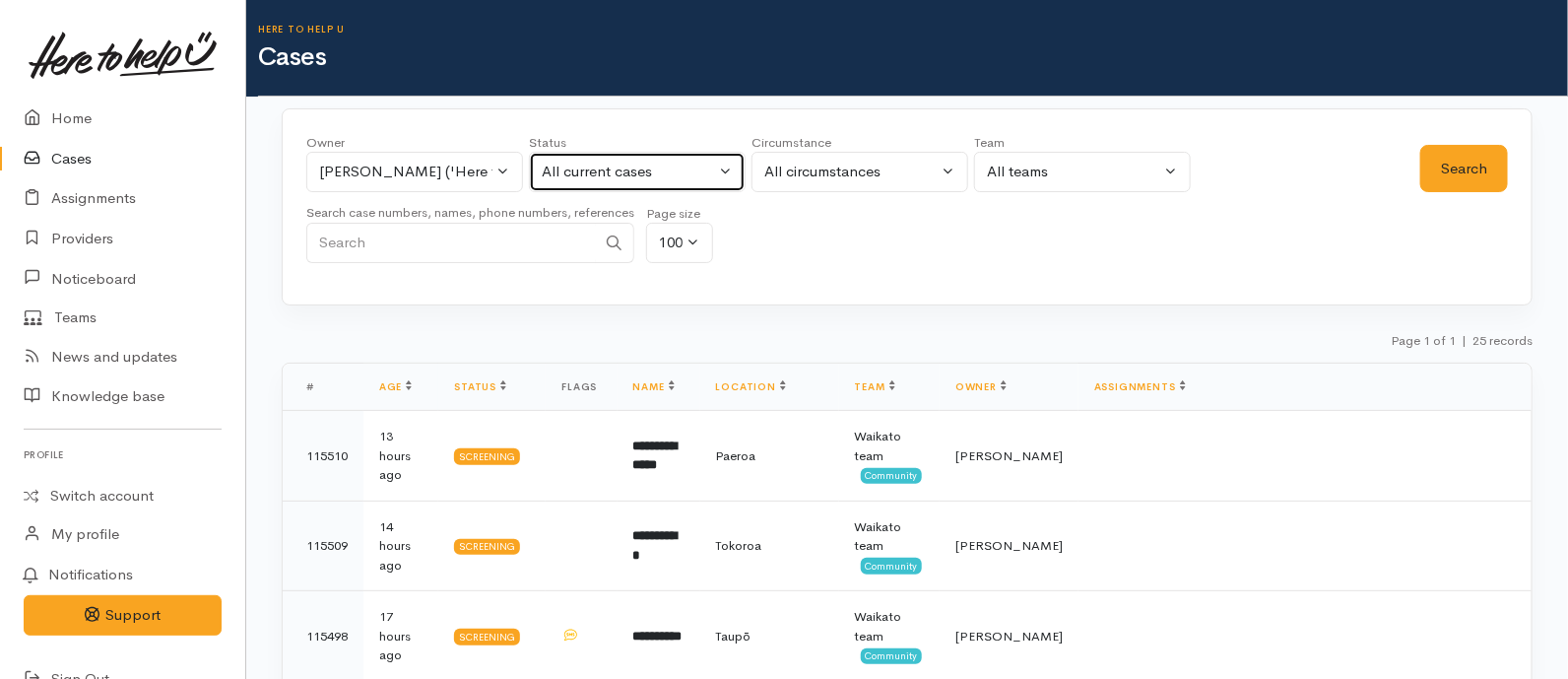 click on "All current cases" at bounding box center [628, 171] 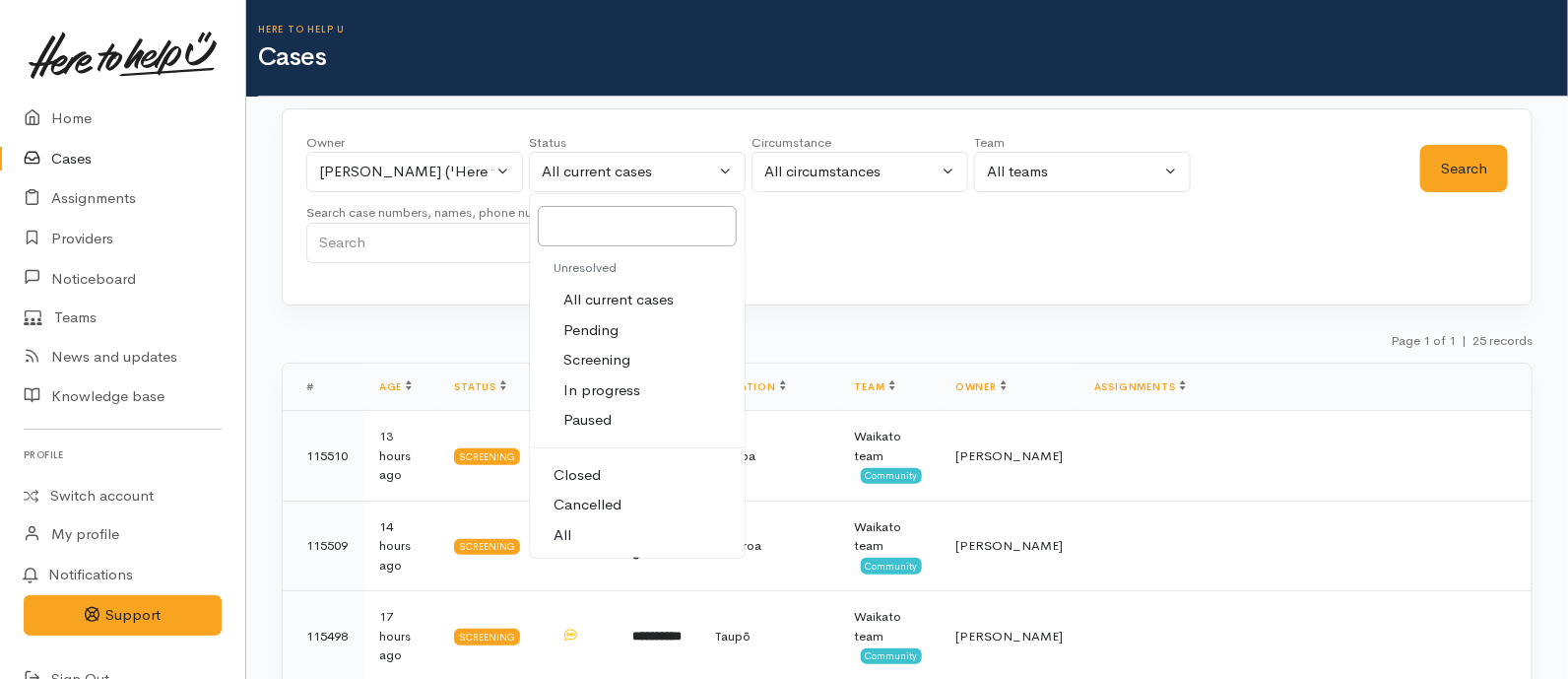 click on "Screening" at bounding box center (597, 360) 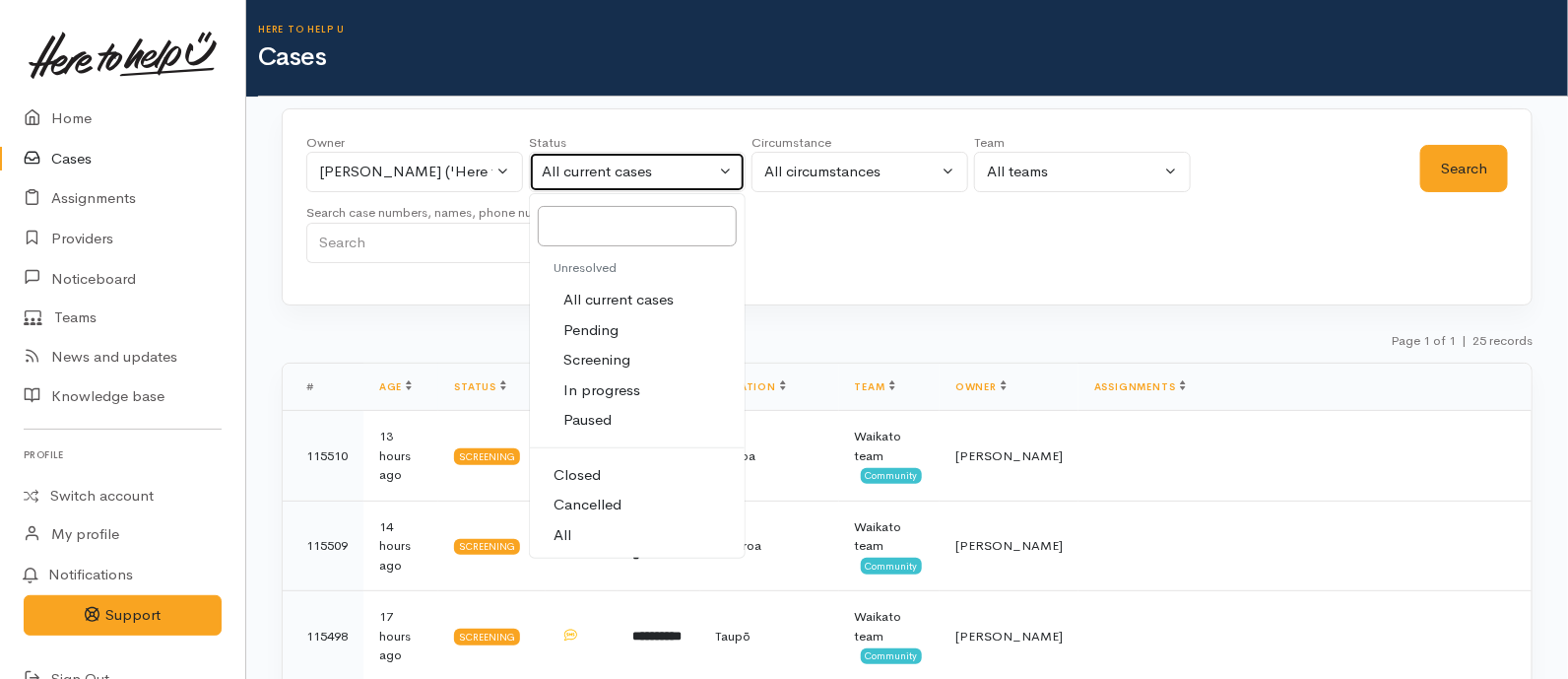 select on "Screening" 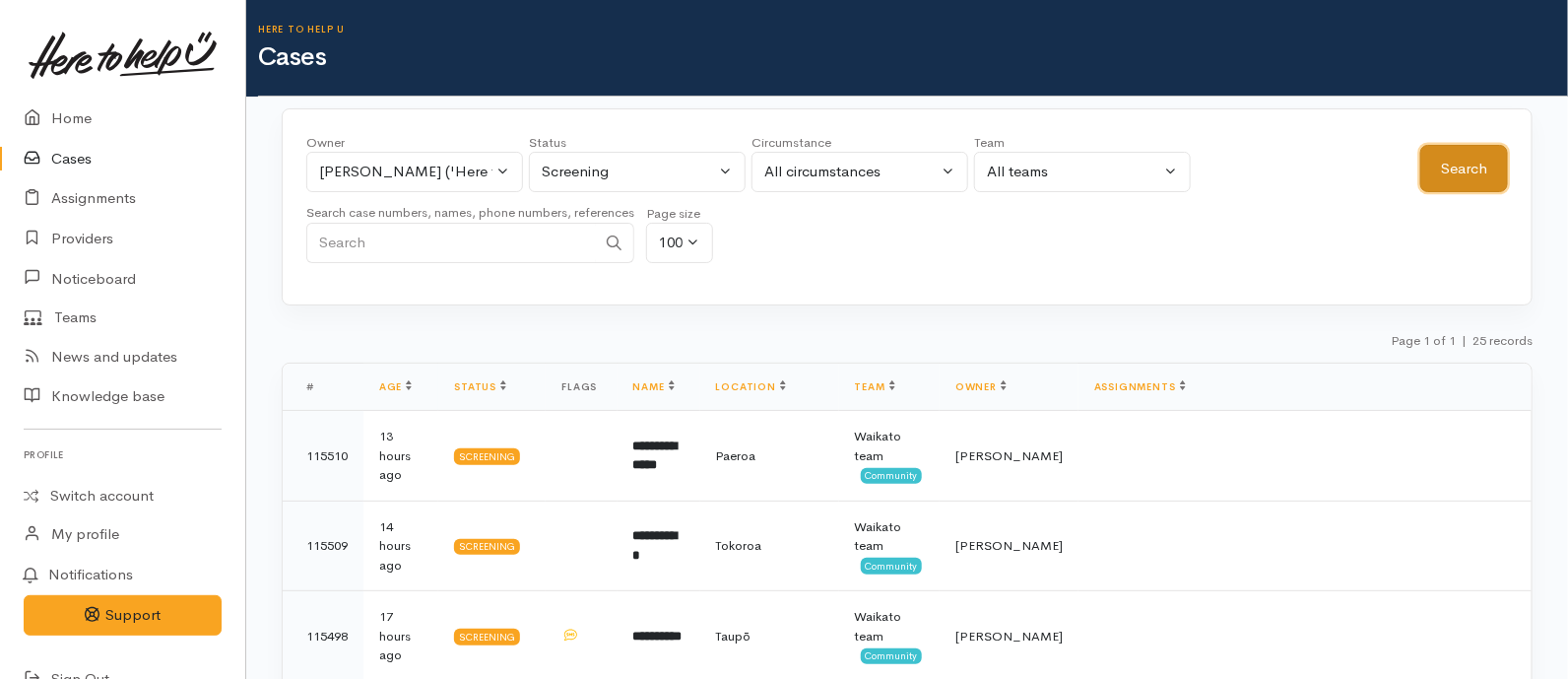click on "Search" at bounding box center (1464, 169) 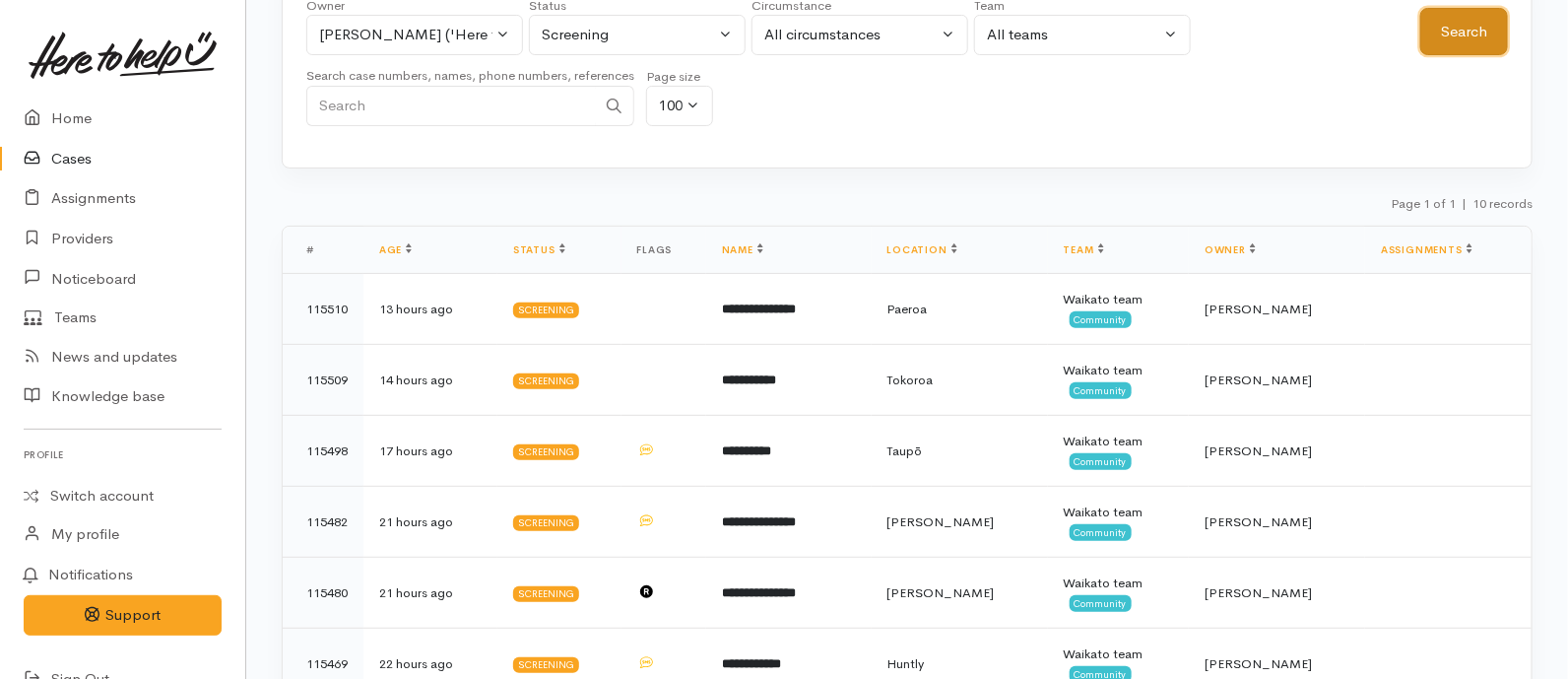 scroll, scrollTop: 139, scrollLeft: 0, axis: vertical 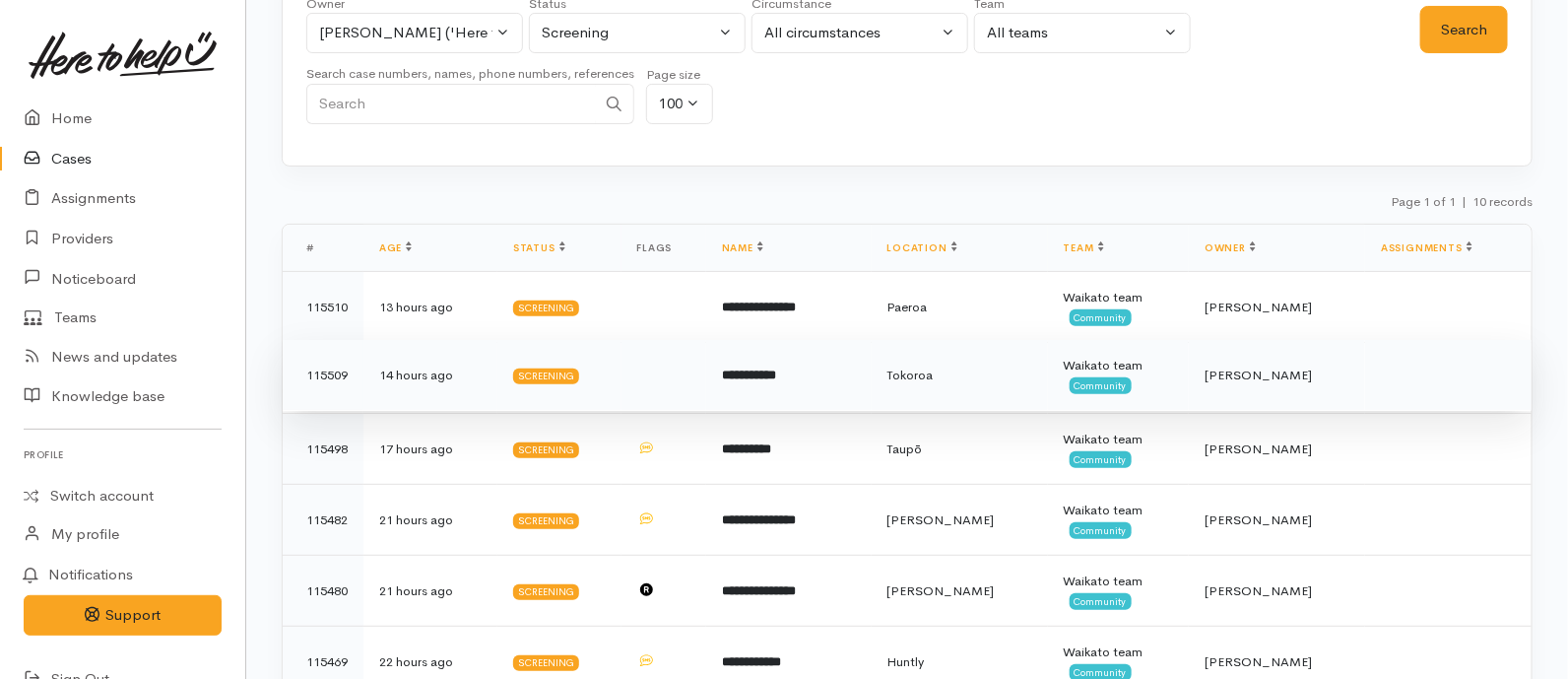 click on "**********" at bounding box center [789, 375] 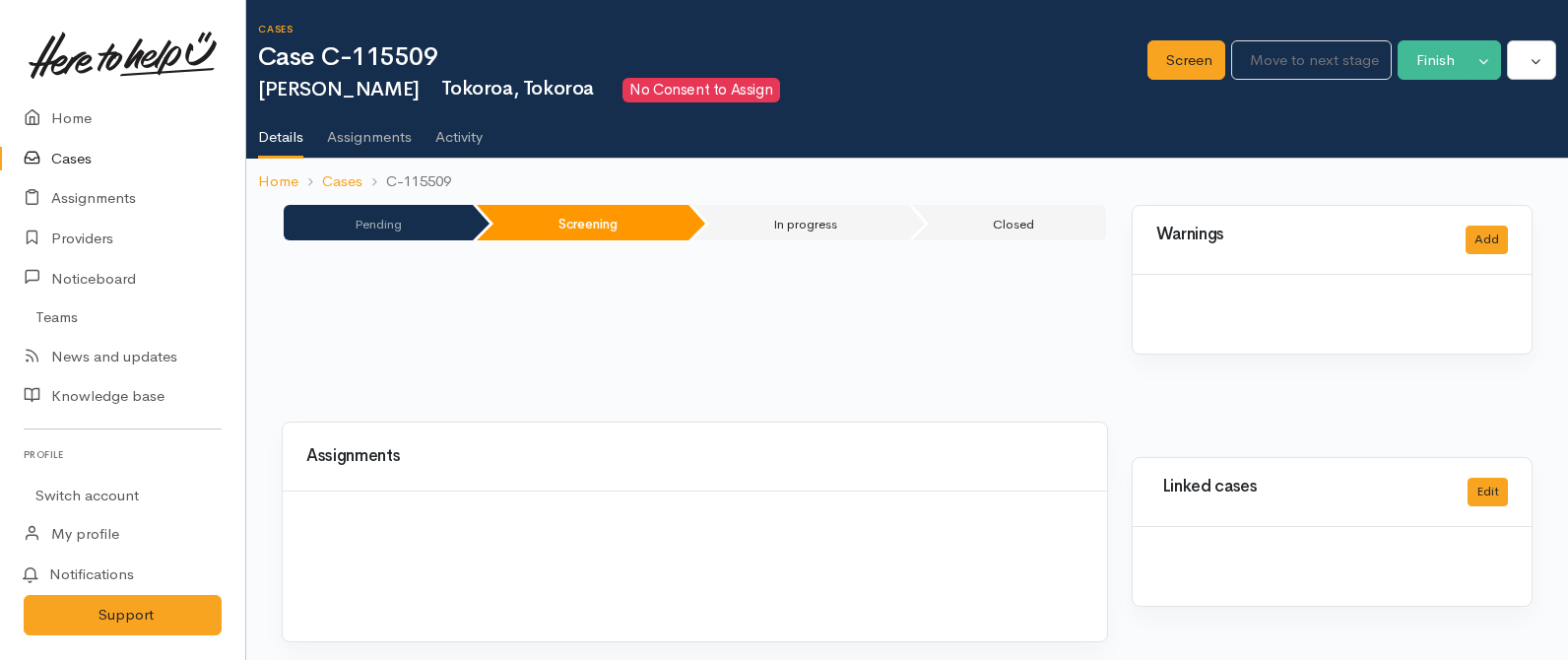 scroll, scrollTop: 0, scrollLeft: 0, axis: both 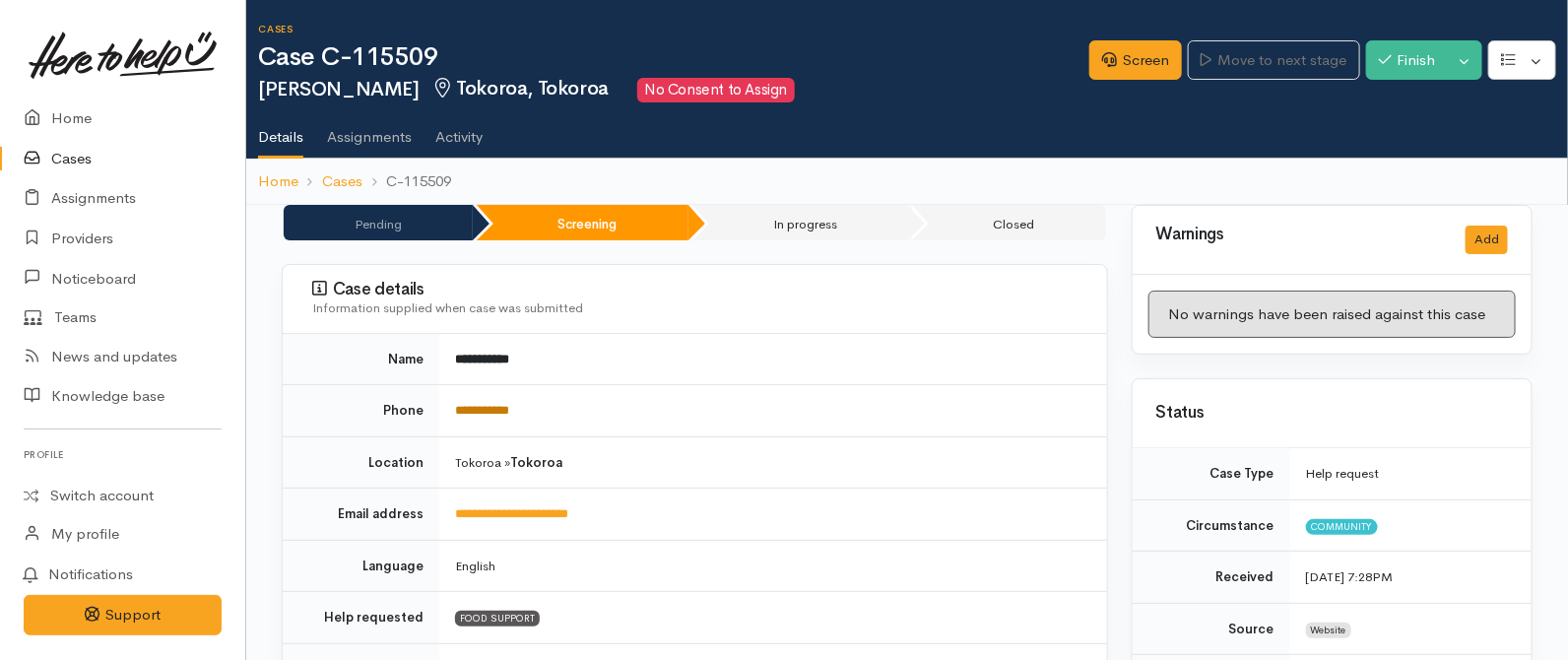 click on "**********" at bounding box center [482, 410] 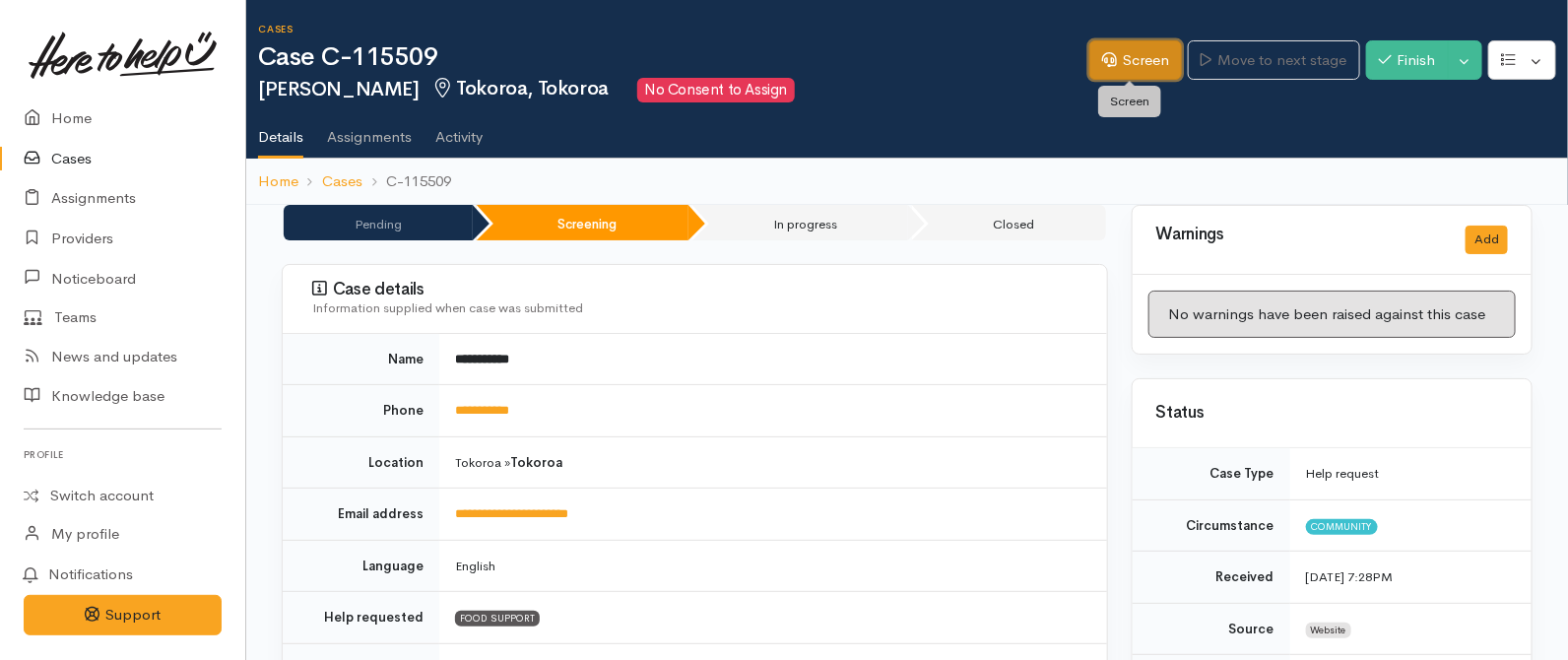 click on "Screen" at bounding box center (1136, 60) 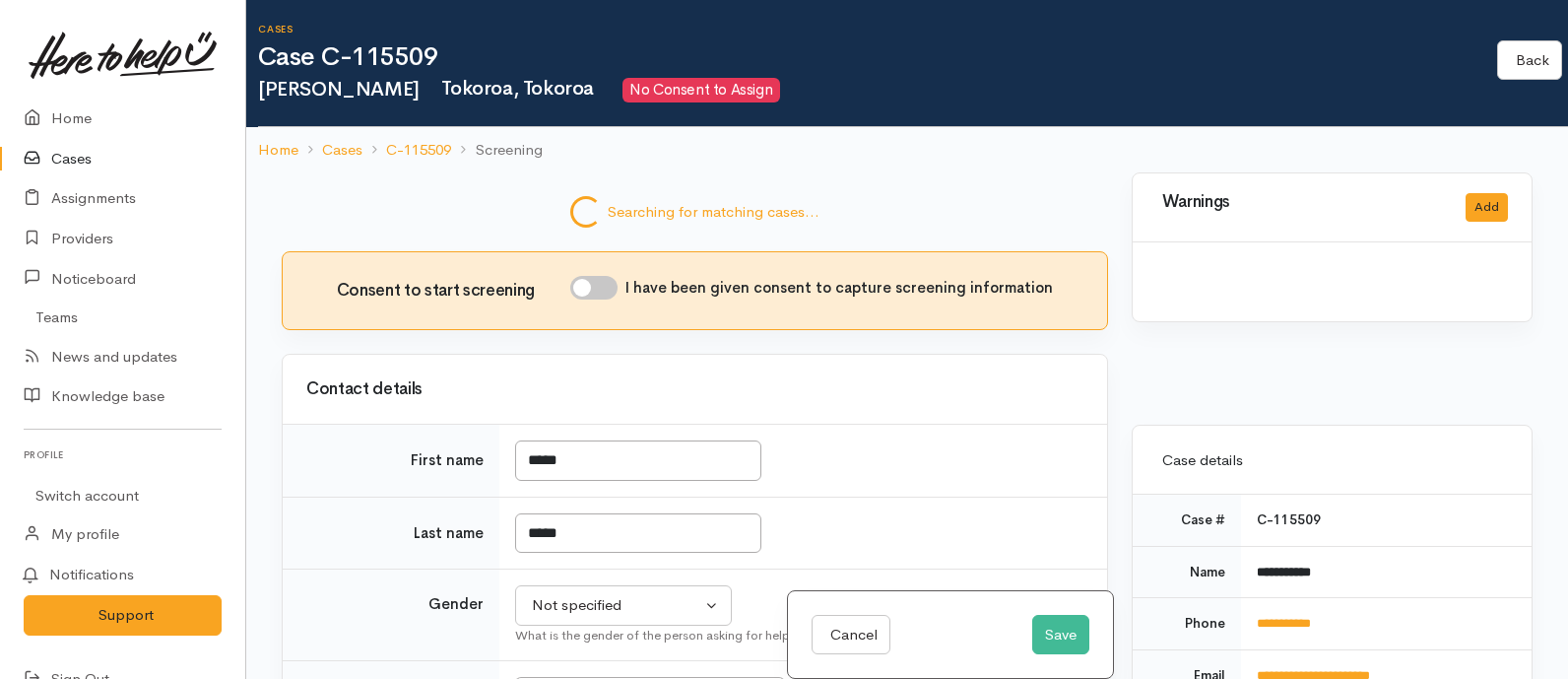 scroll, scrollTop: 0, scrollLeft: 0, axis: both 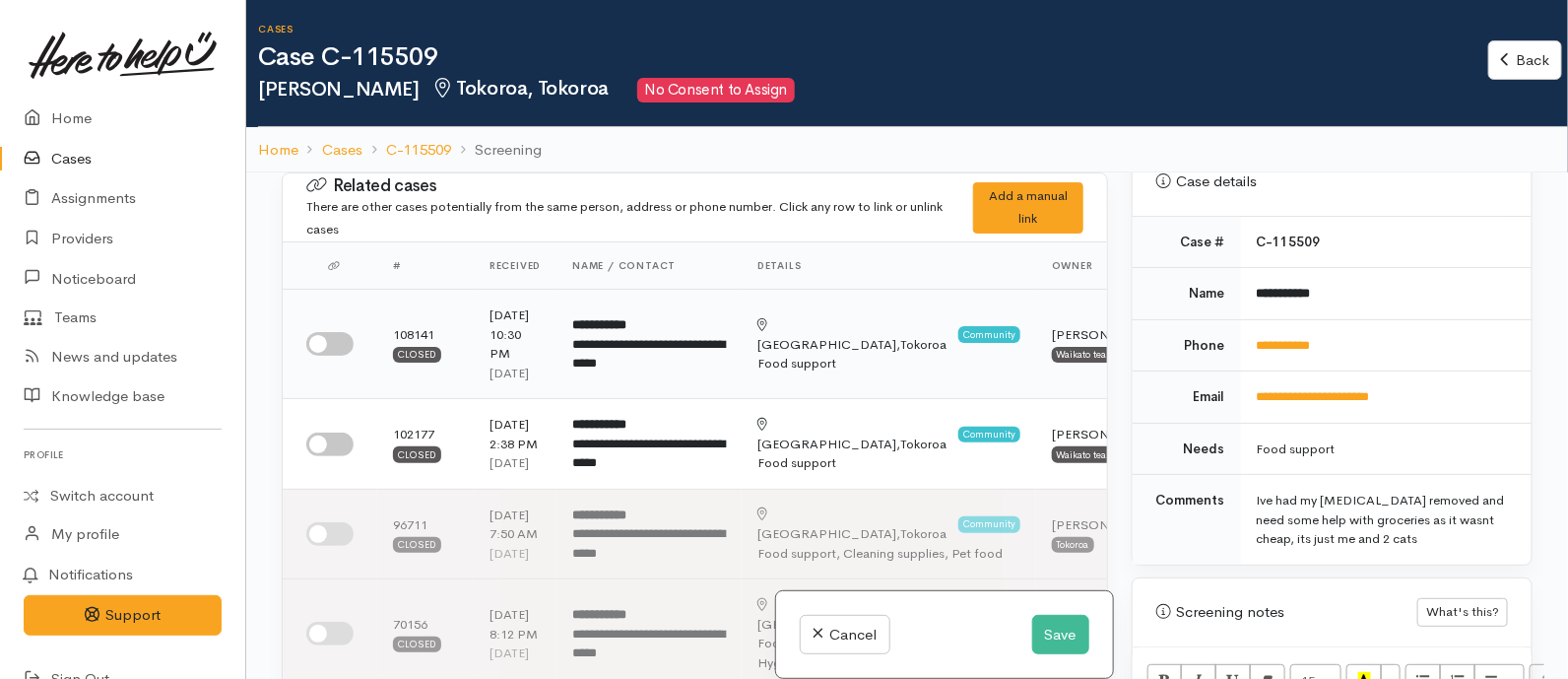 click at bounding box center [330, 344] 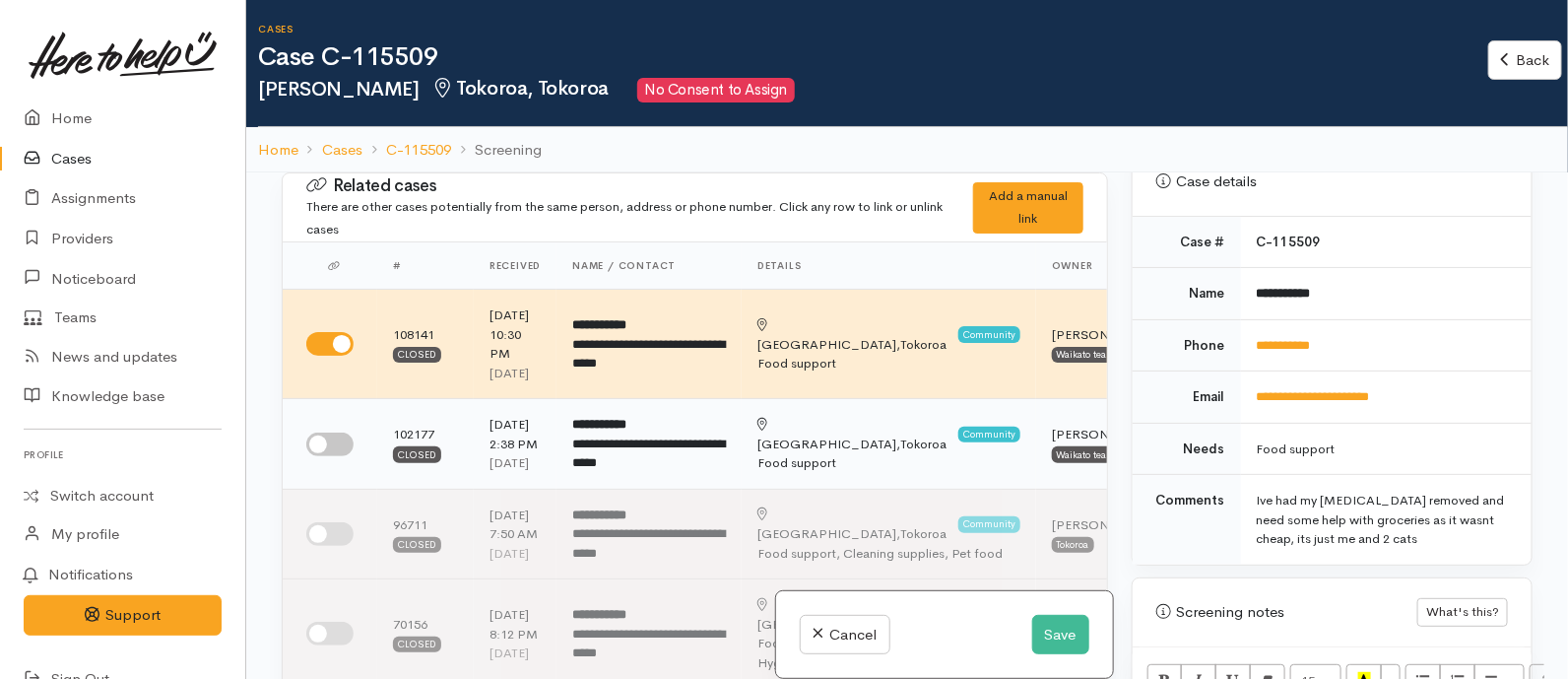 click at bounding box center (330, 444) 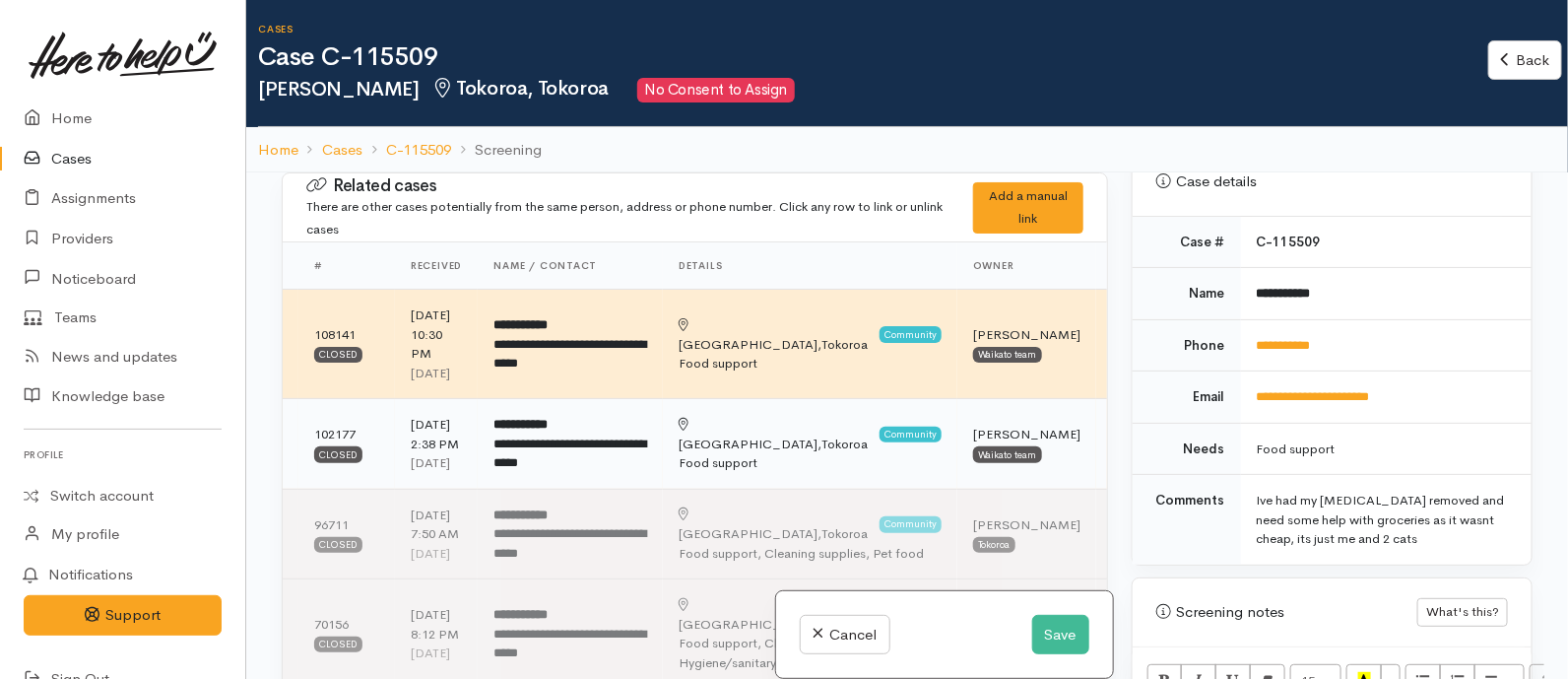 scroll, scrollTop: 0, scrollLeft: 143, axis: horizontal 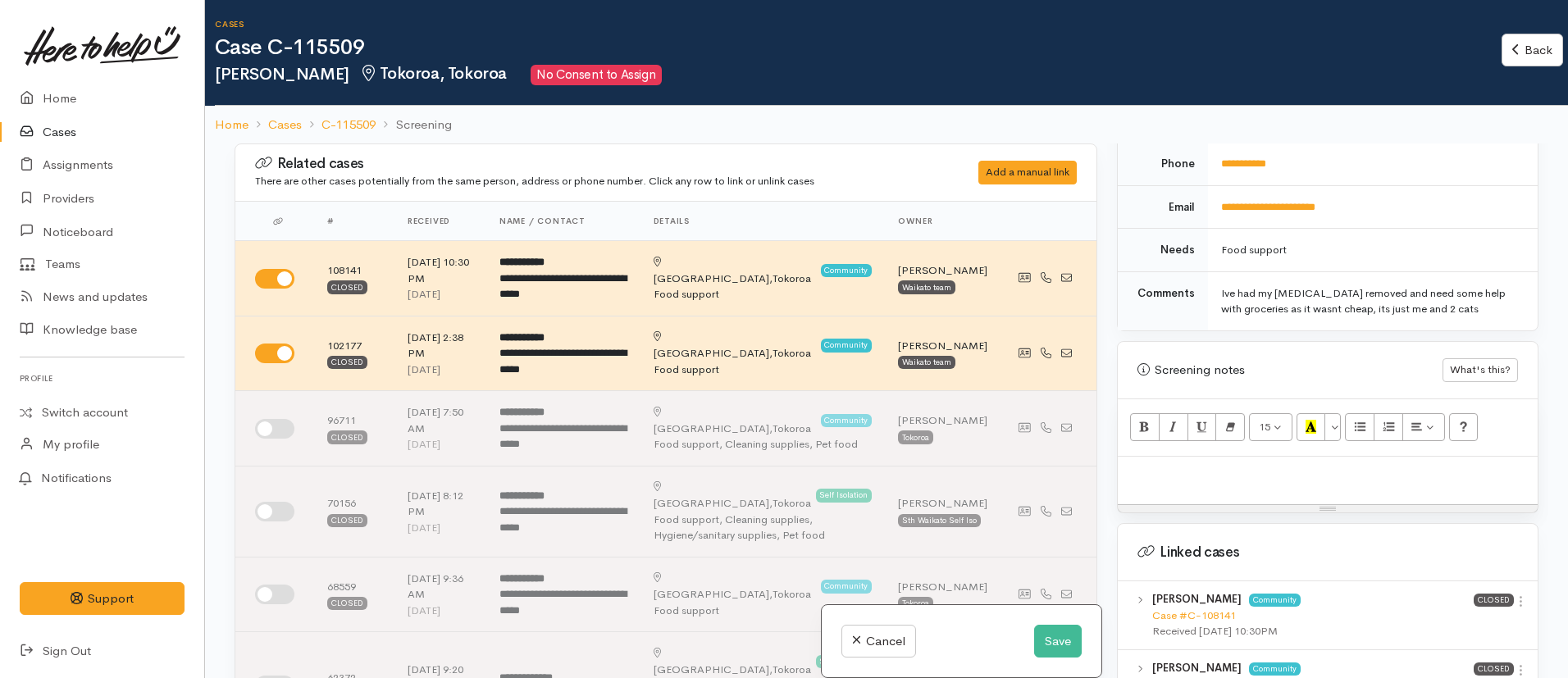 drag, startPoint x: 1181, startPoint y: 15, endPoint x: 1032, endPoint y: 107, distance: 175.1142 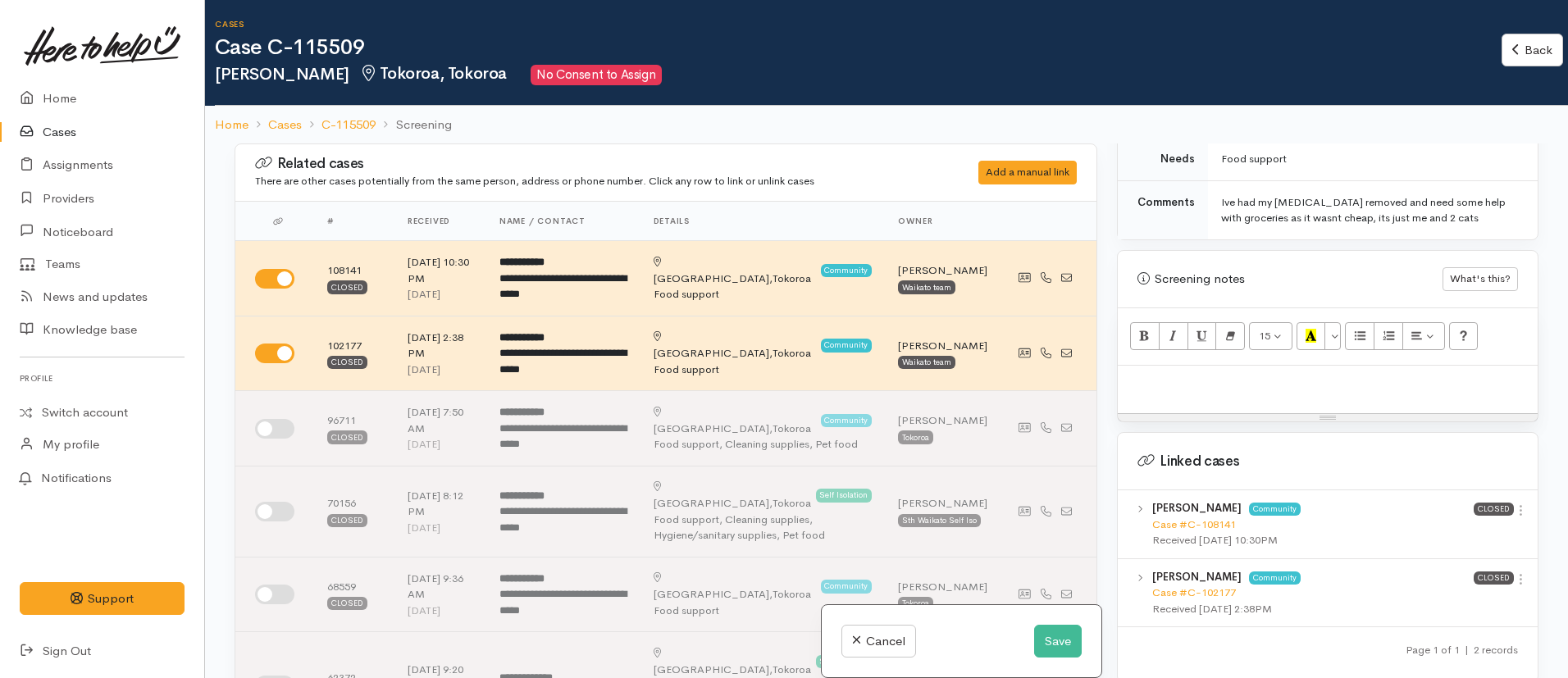 scroll, scrollTop: 143, scrollLeft: 0, axis: vertical 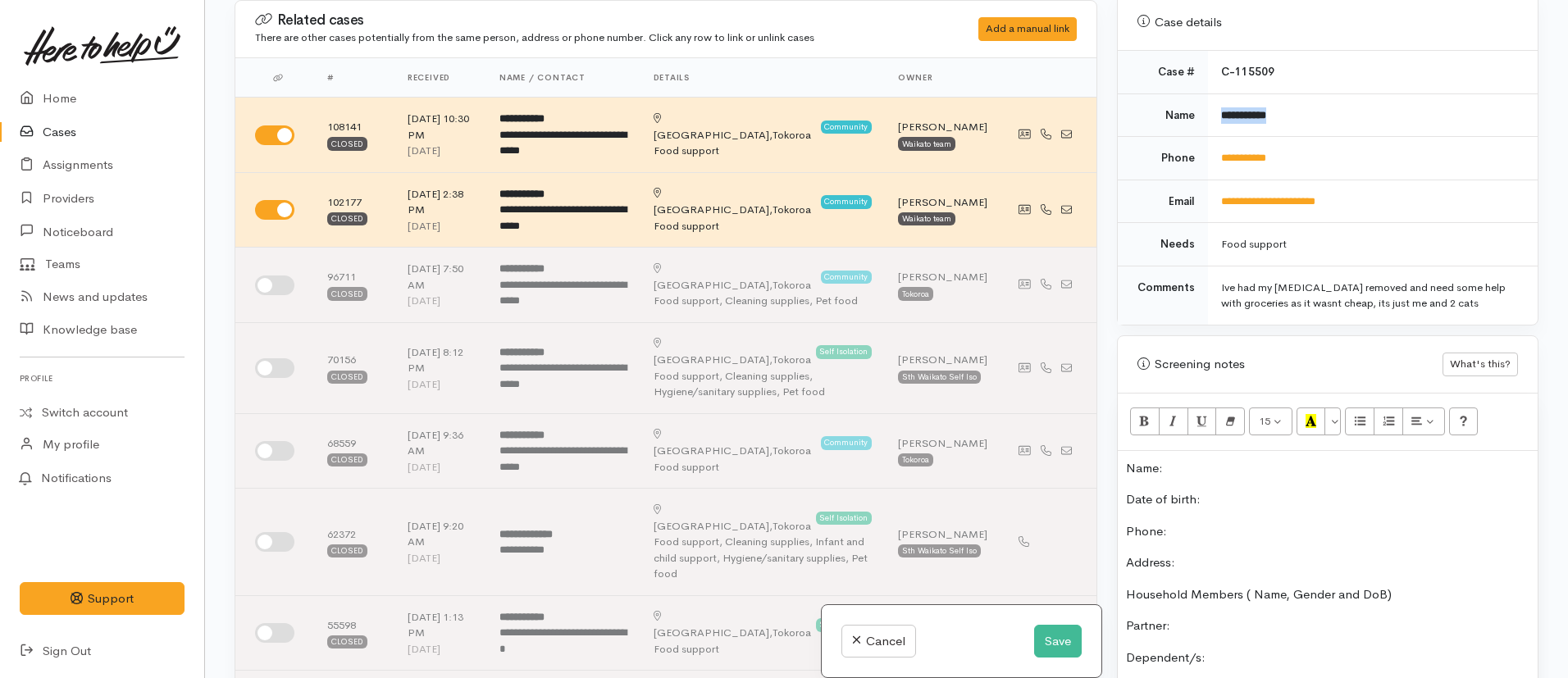 drag, startPoint x: 1214, startPoint y: 110, endPoint x: 1288, endPoint y: 103, distance: 74.330344 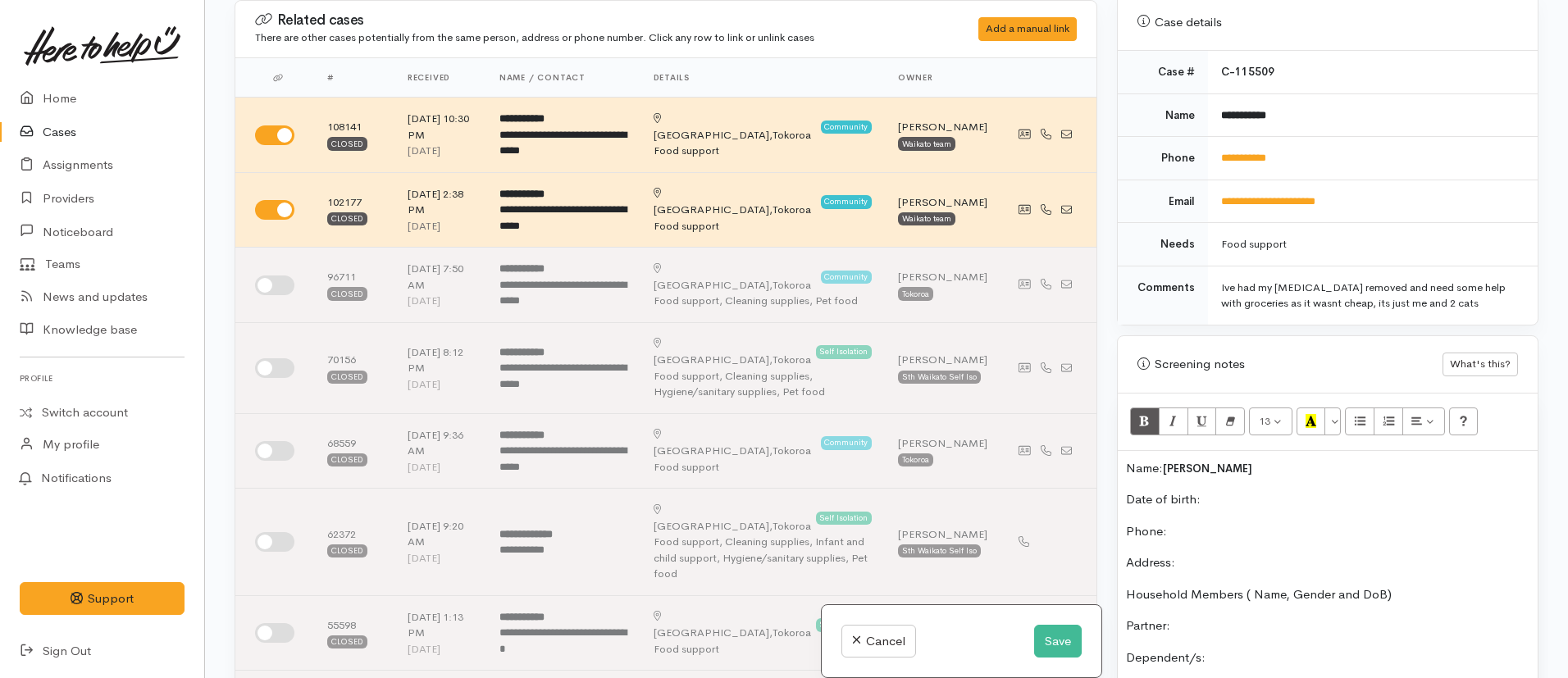 click on "Name:   Sarah Clark" at bounding box center [1328, 468] 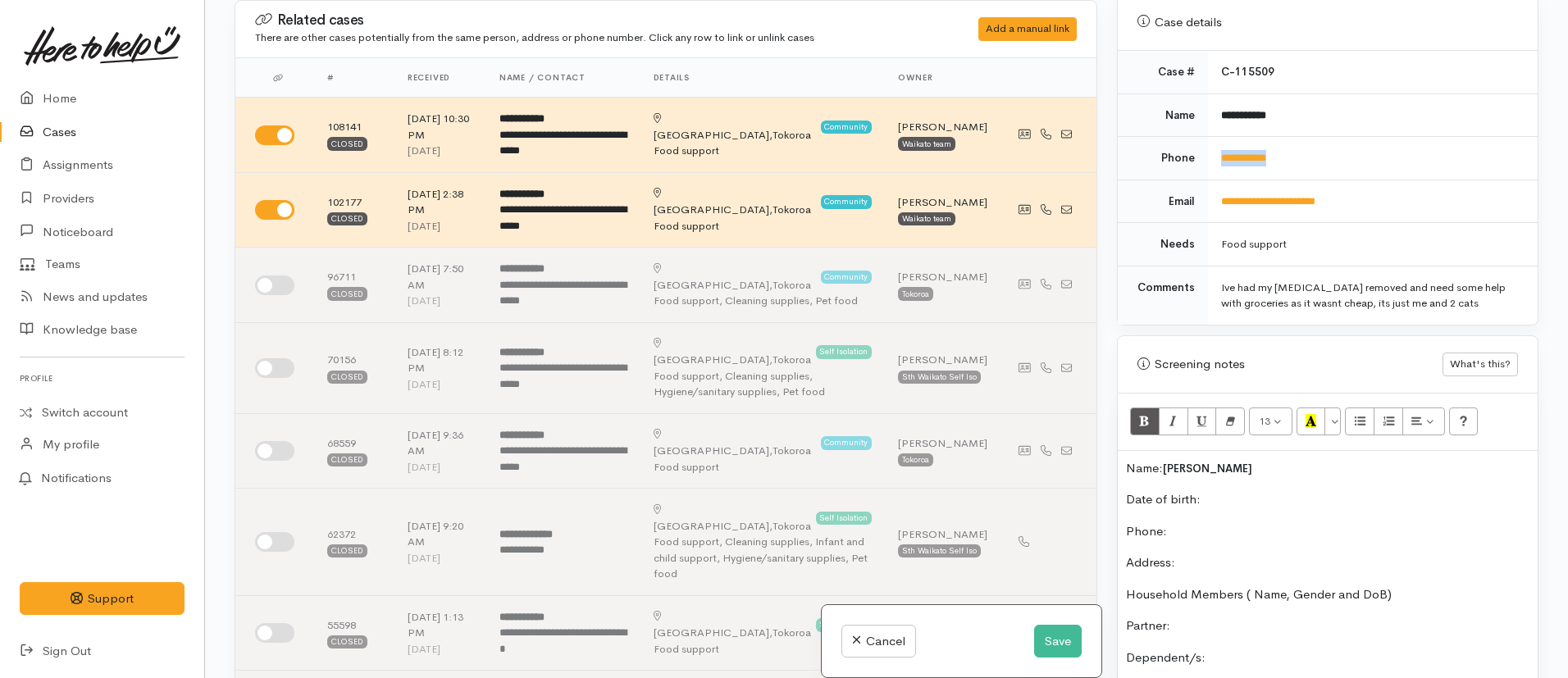 drag, startPoint x: 1300, startPoint y: 152, endPoint x: 1219, endPoint y: 152, distance: 81 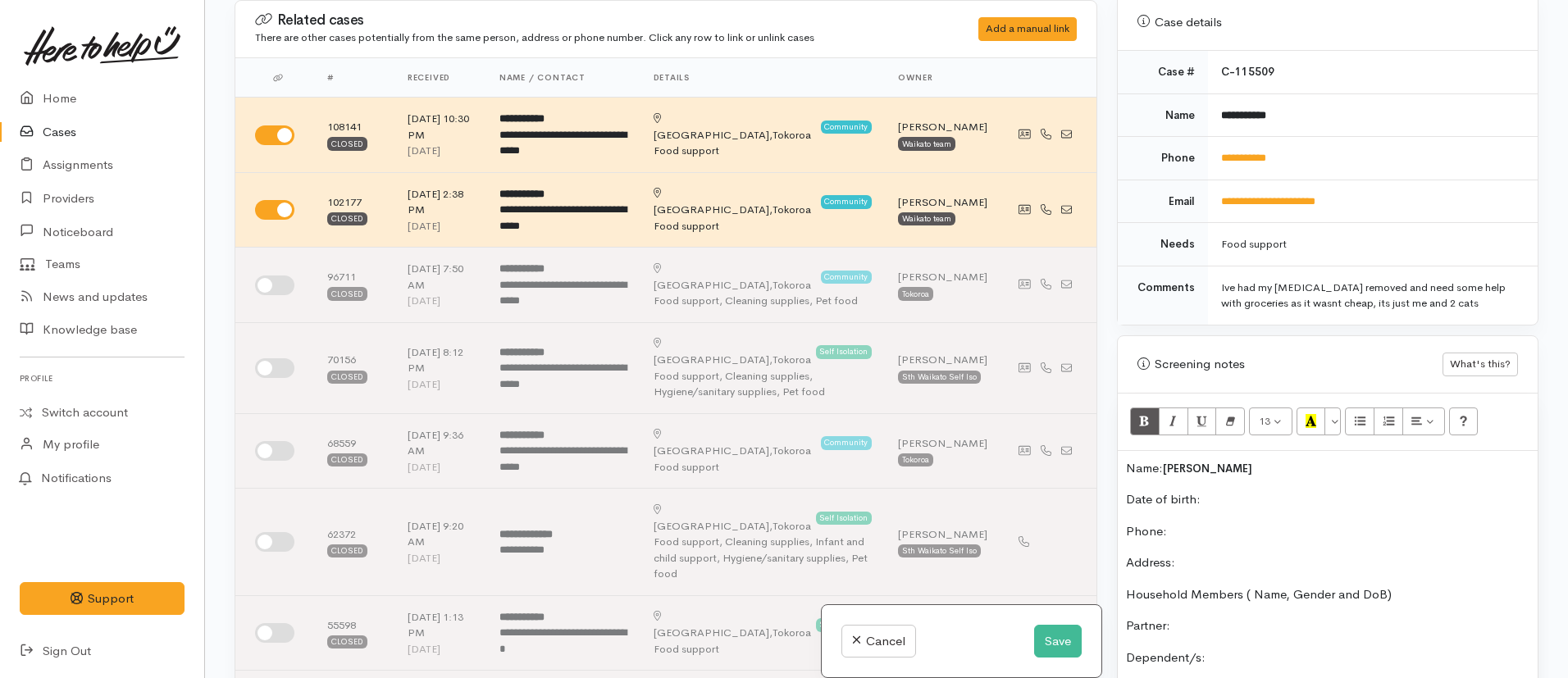 click on "Name:   Sarah Clark Date of birth:  Phone:   Address:   Household Members ( Name, Gender and DoB)   Partner: Dependent/s: Food/Dietary requirements:   Cooking facilities:   MSD Entitlement remaining?:   Wrap around support: • 	 Do you need anything else, like pet food, hygiene supplies etc? (If YES – toggle on the help type. We can ask for additional items, but will depend on availability with our providers) Or NO. • 	 Do you need support with anything else?" at bounding box center [1328, 692] 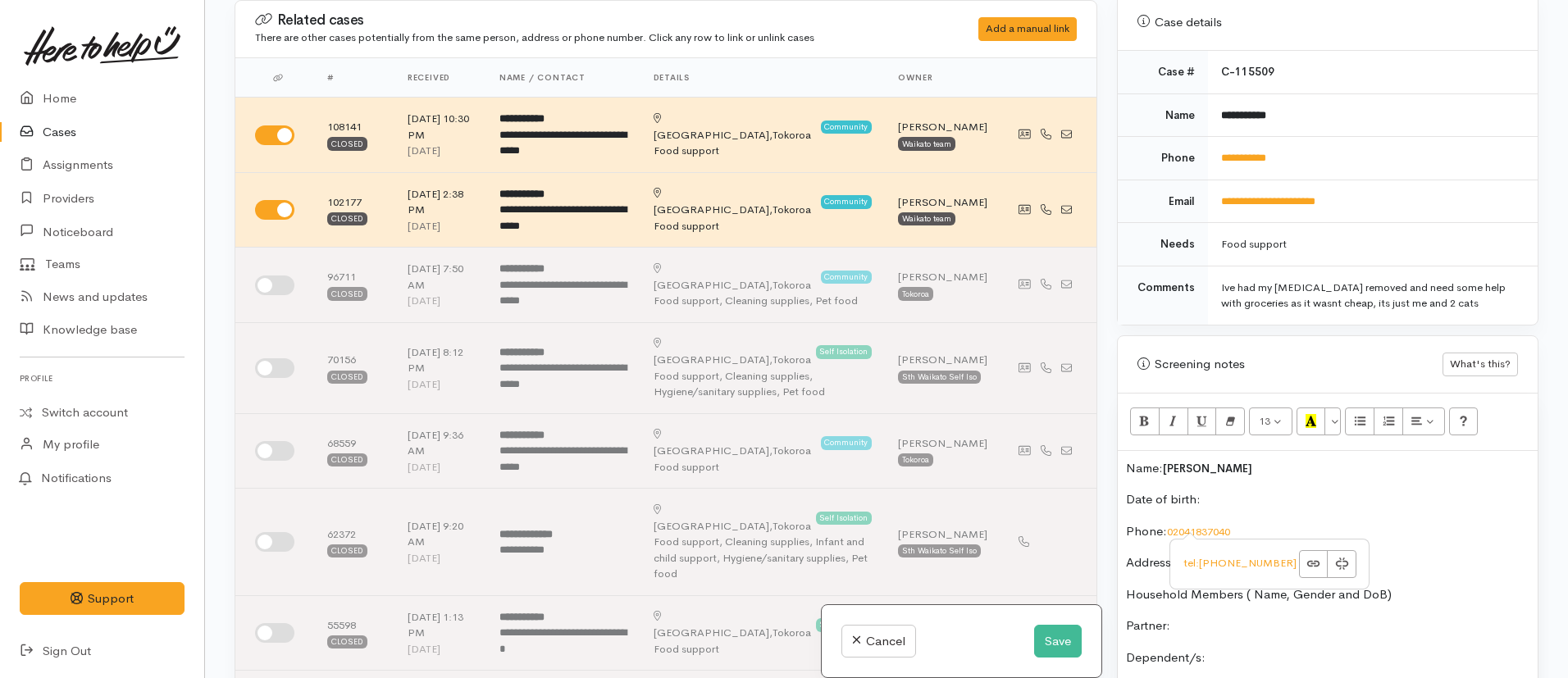 click on "Name:   Sarah Clark Date of birth:  Phone:   02041837040 Address:   Household Members ( Name, Gender and DoB)   Partner: Dependent/s: Food/Dietary requirements:   Cooking facilities:   MSD Entitlement remaining?:   Wrap around support: • 	 Do you need anything else, like pet food, hygiene supplies etc? (If YES – toggle on the help type. We can ask for additional items, but will depend on availability with our providers) Or NO. • 	 Do you need support with anything else?" at bounding box center (1328, 692) 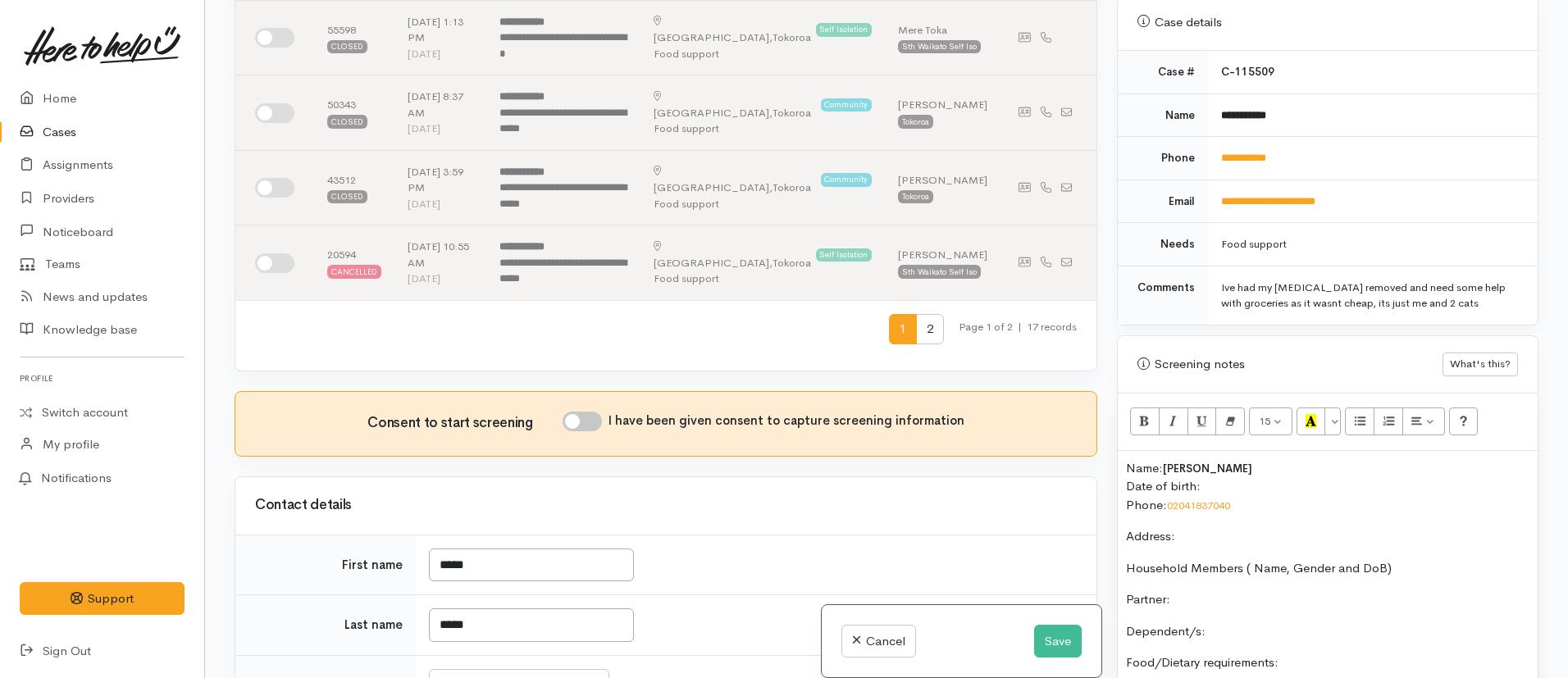 scroll, scrollTop: 612, scrollLeft: 0, axis: vertical 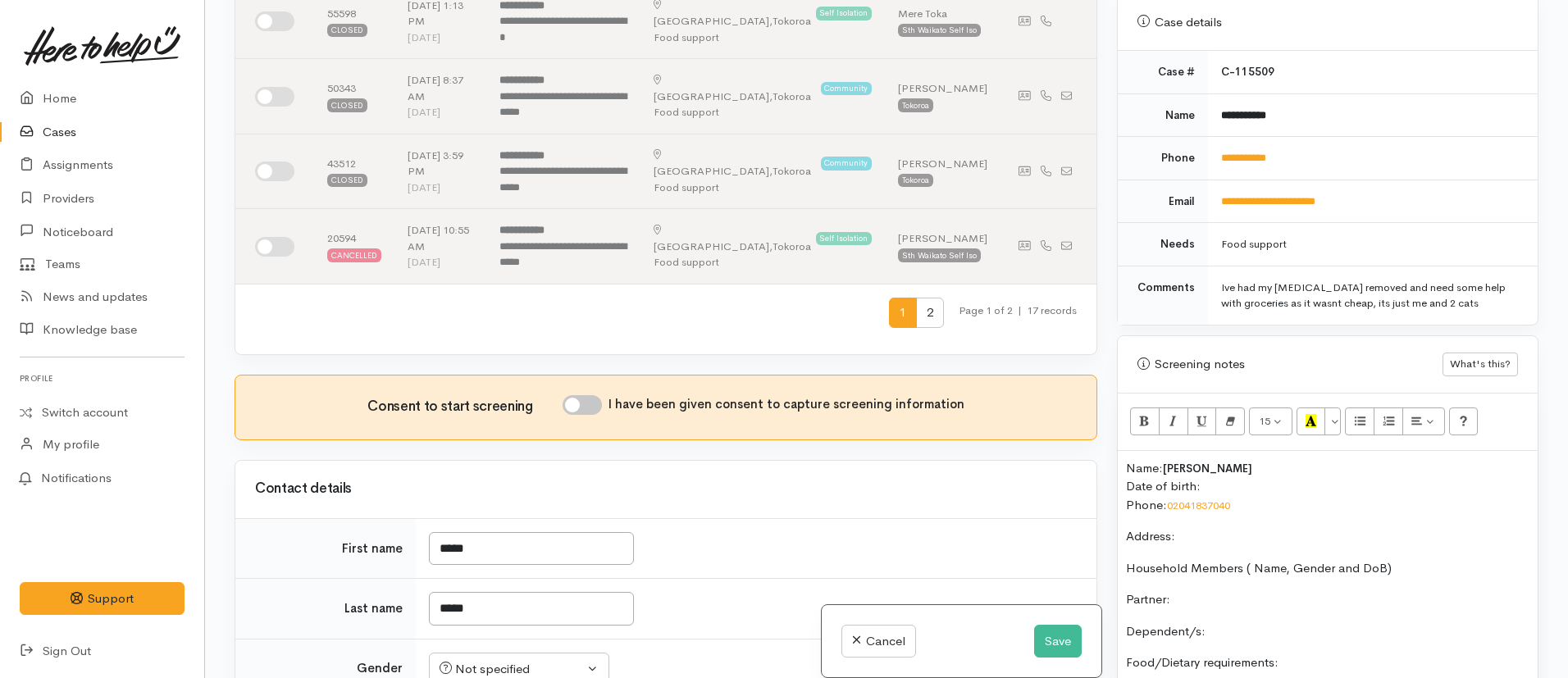 click on "I have been given consent to capture screening information" at bounding box center (582, 405) 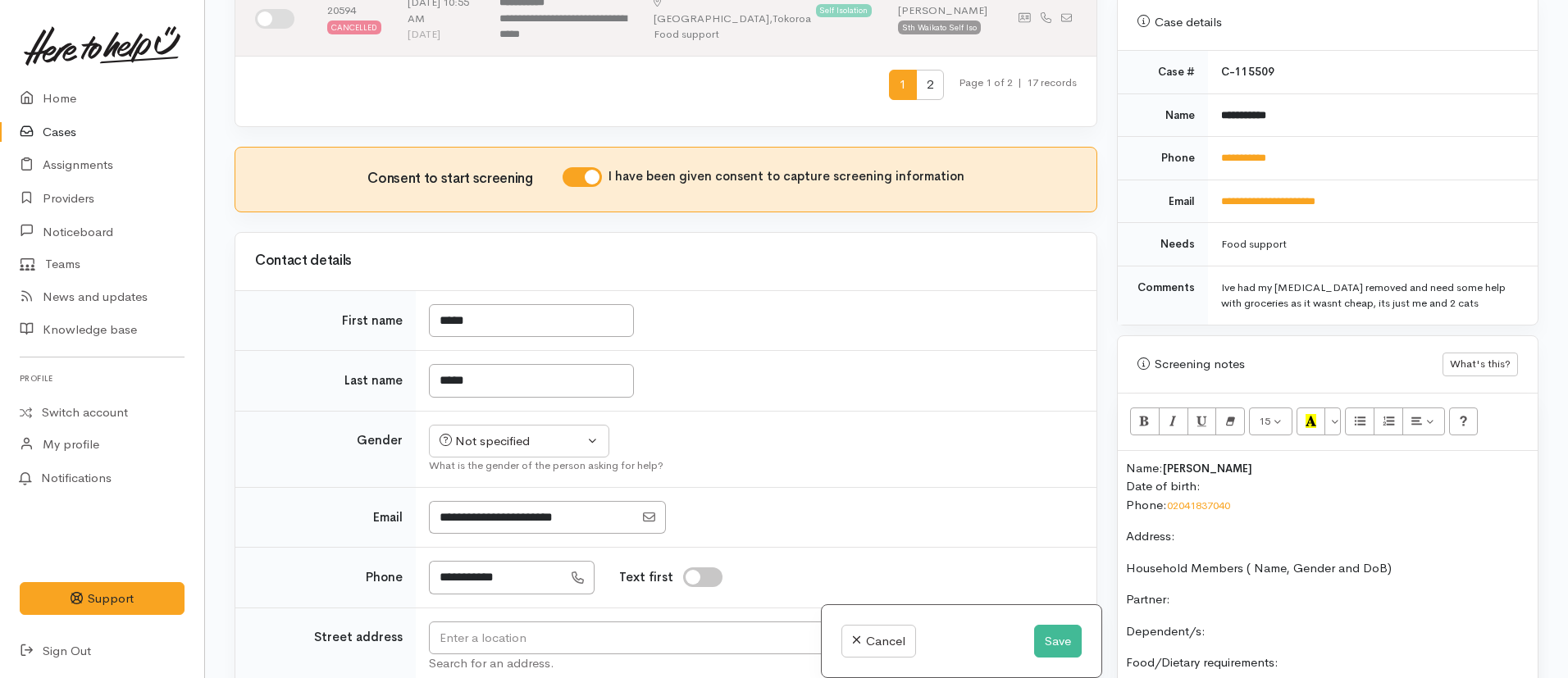 scroll, scrollTop: 923, scrollLeft: 0, axis: vertical 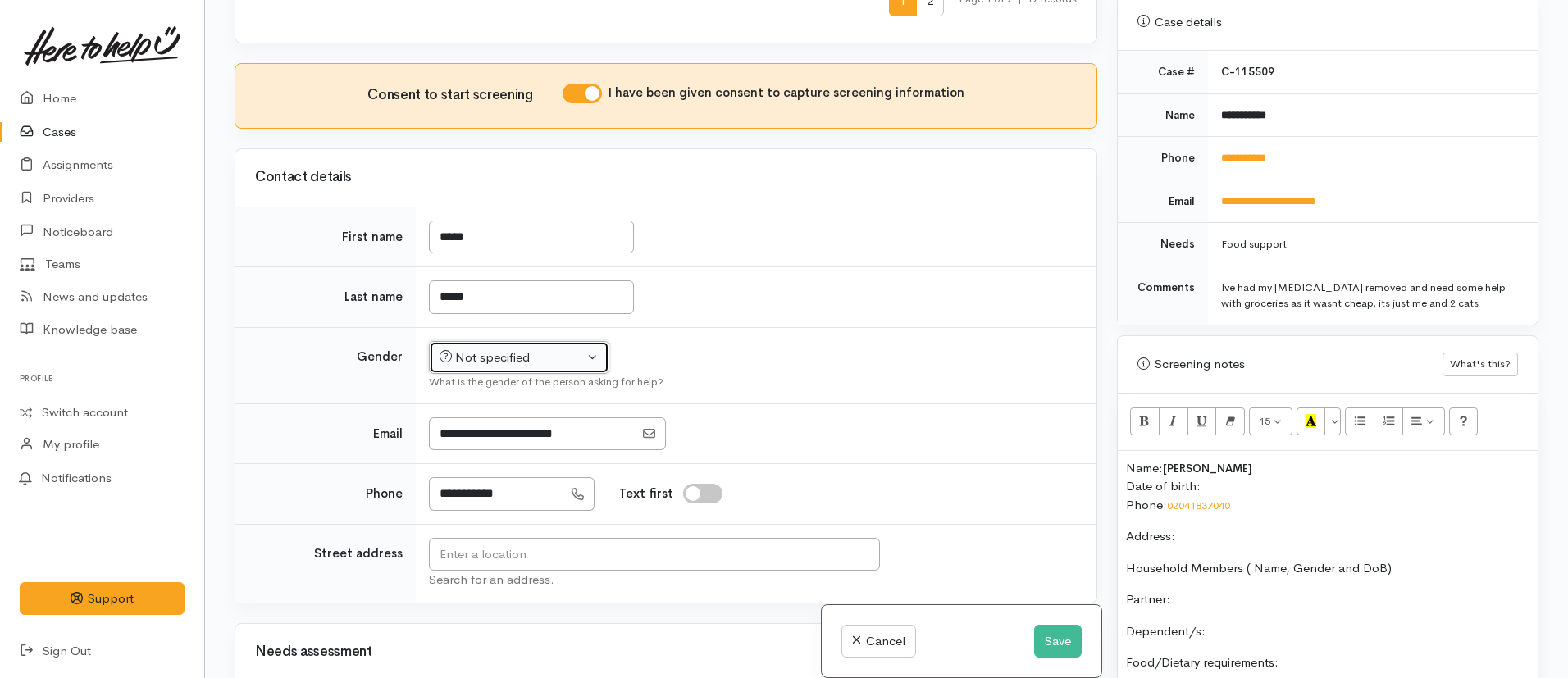 click on "Not specified" at bounding box center (512, 357) 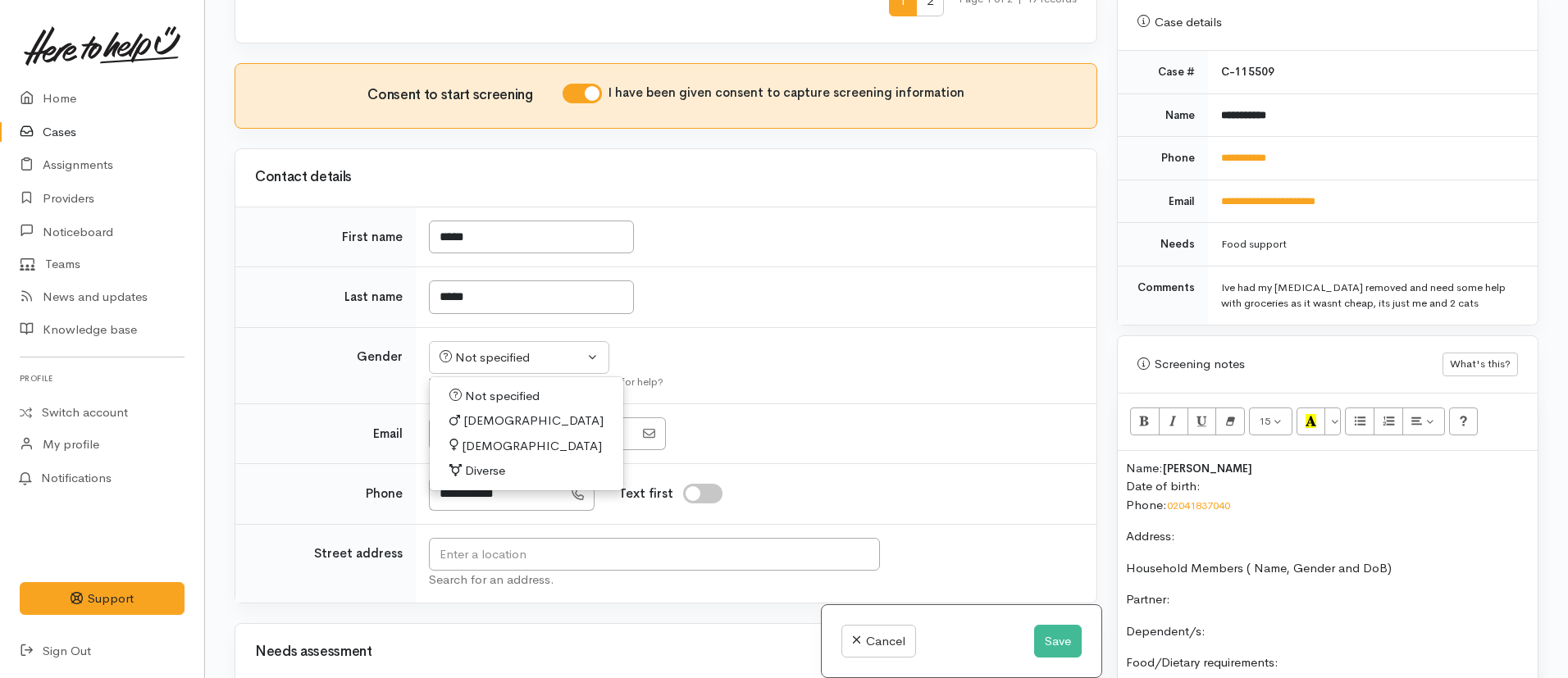 click on "Female" at bounding box center (531, 446) 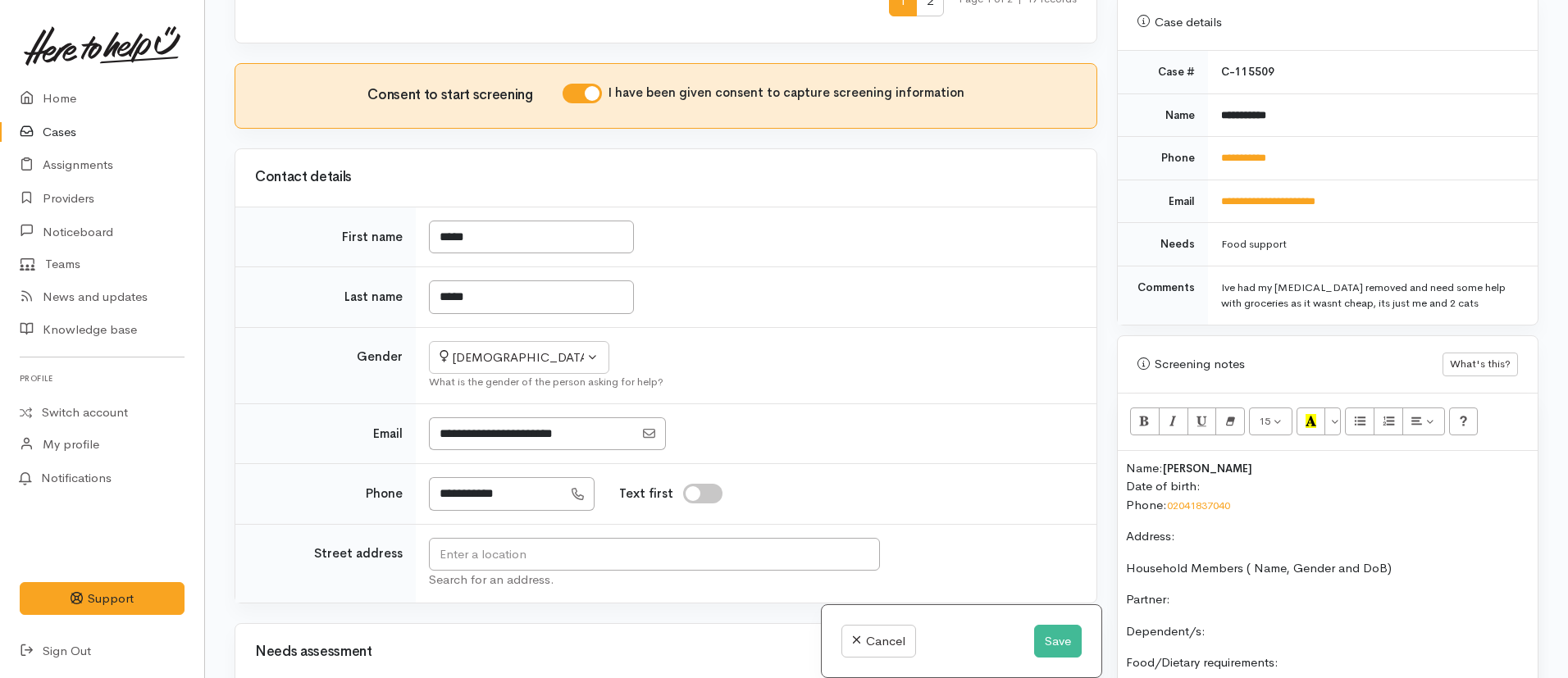 click on "Household Members ( Name, Gender and DoB)" at bounding box center [1328, 568] 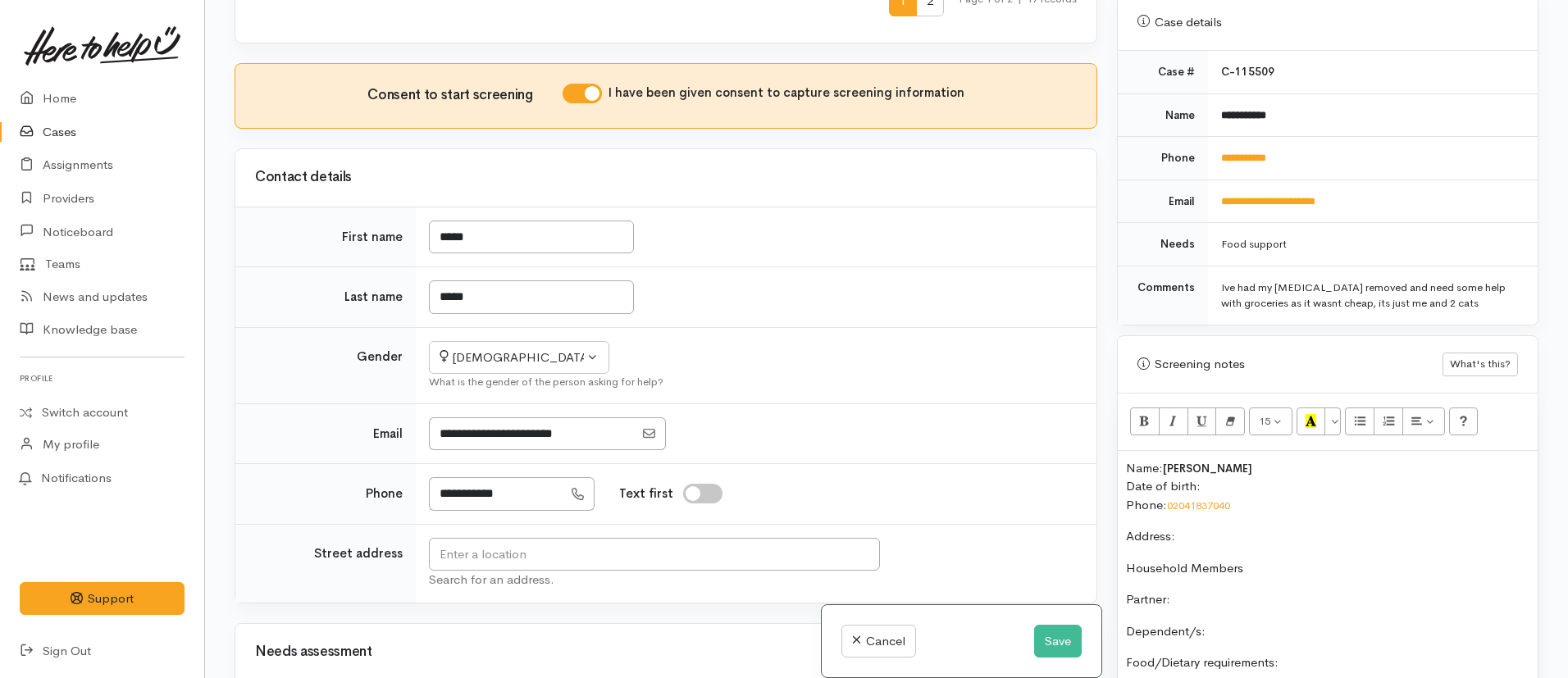 click on "Name:   Sarah Clark Date of birth:  Phone:   02041837040" at bounding box center (1328, 487) 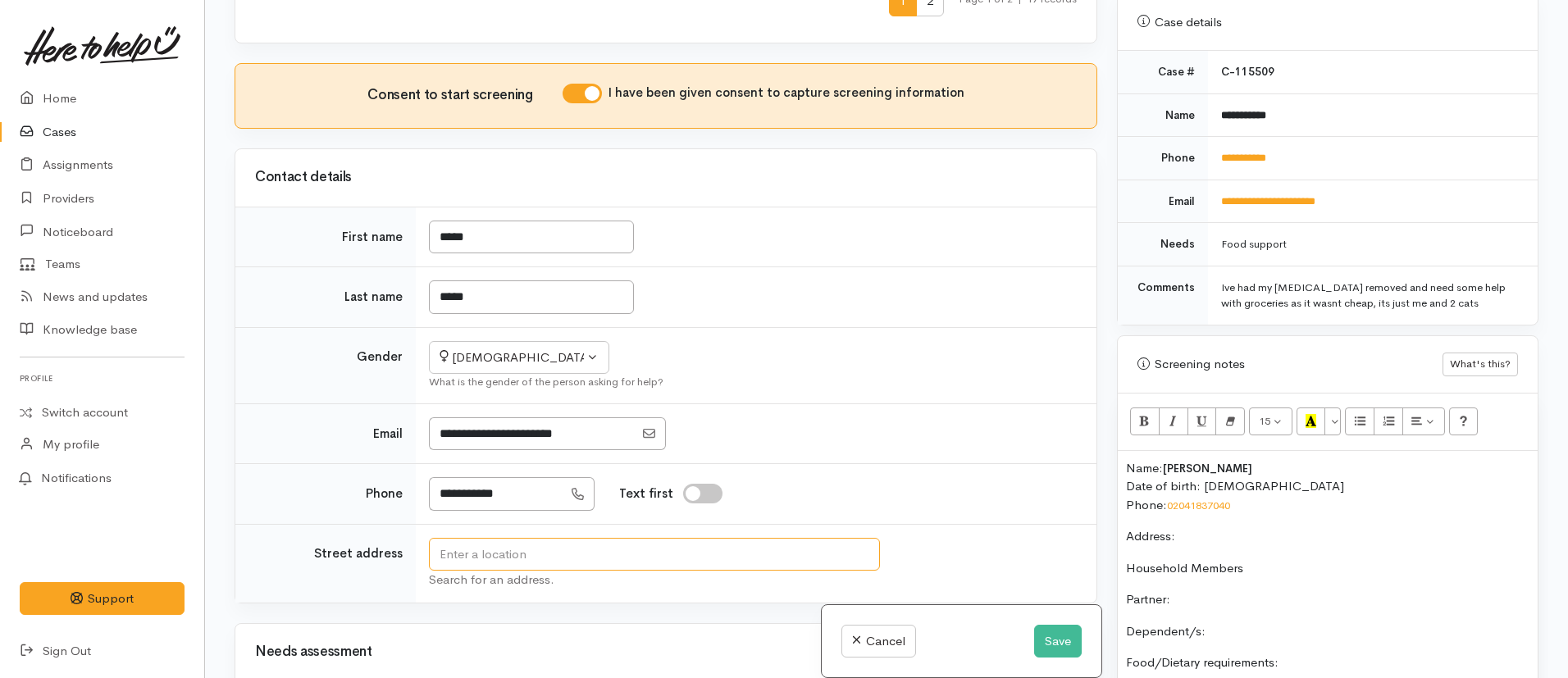 click at bounding box center [654, 554] 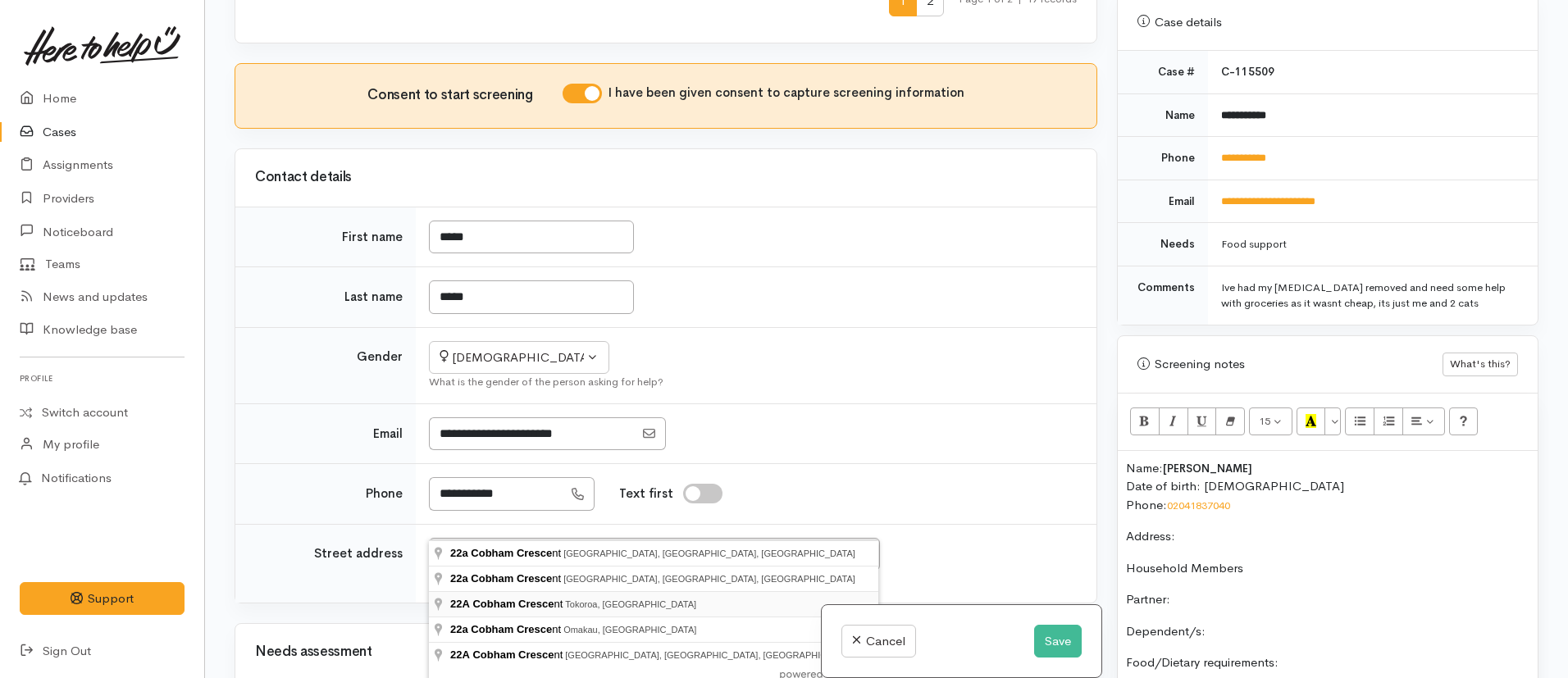 type on "22A Cobham Crescent, Tokoroa, New Zealand" 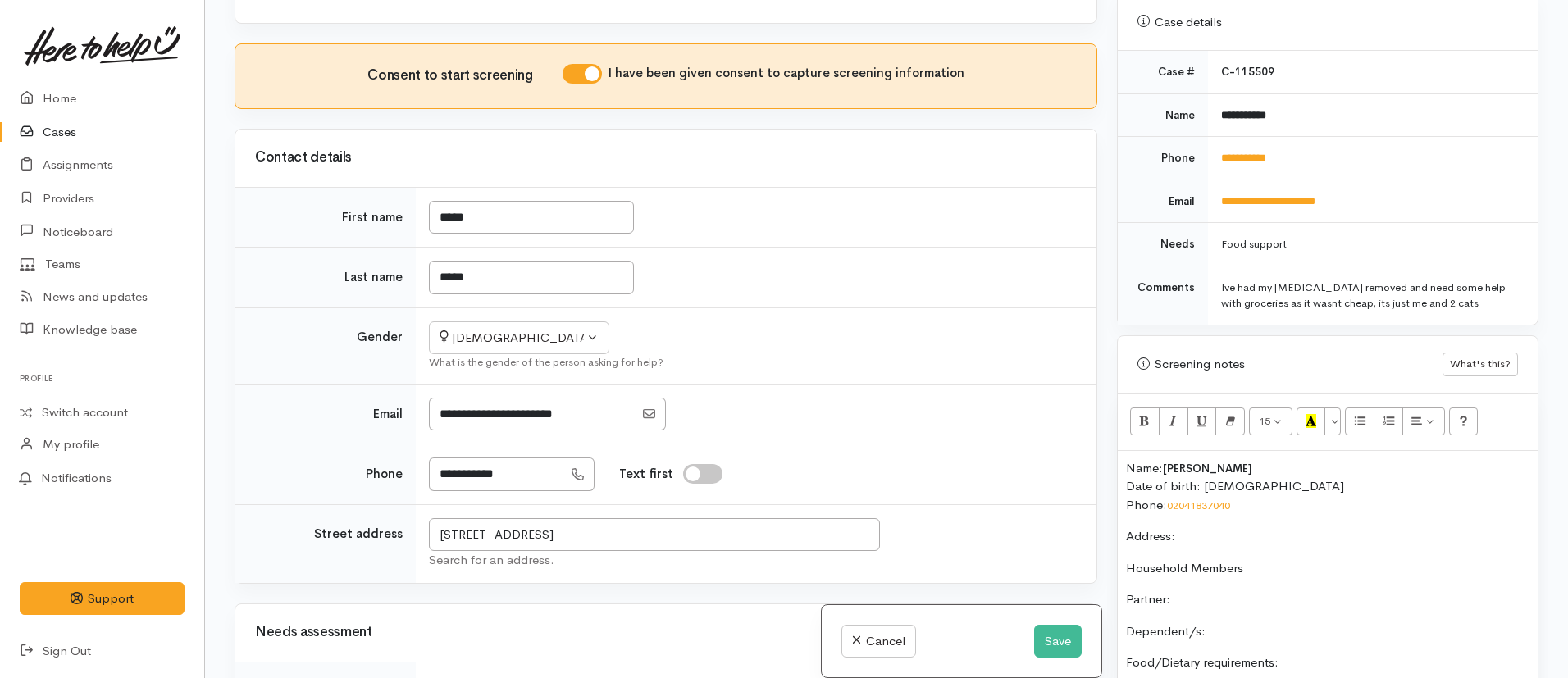 scroll, scrollTop: 923, scrollLeft: 0, axis: vertical 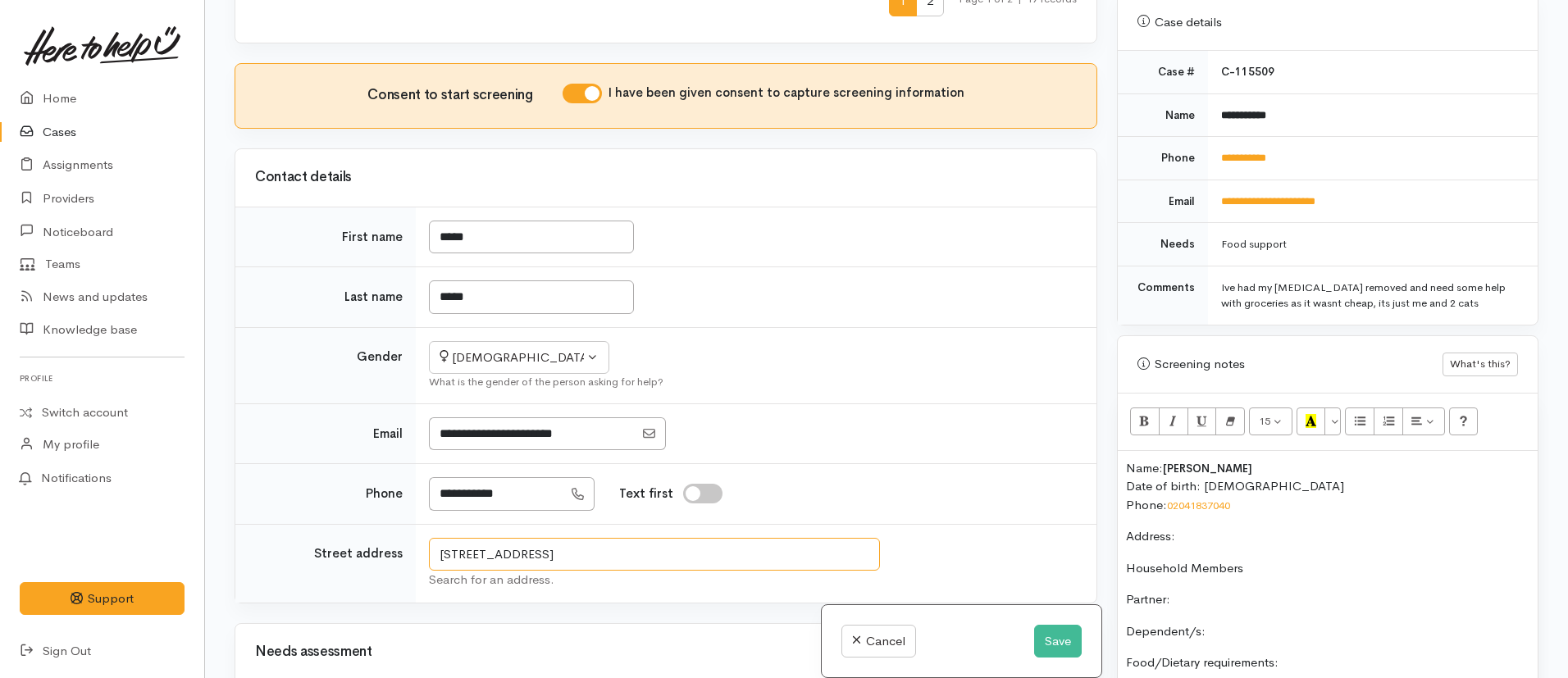 click on "22A Cobham Crescent, Tokoroa, New Zealand" at bounding box center (654, 554) 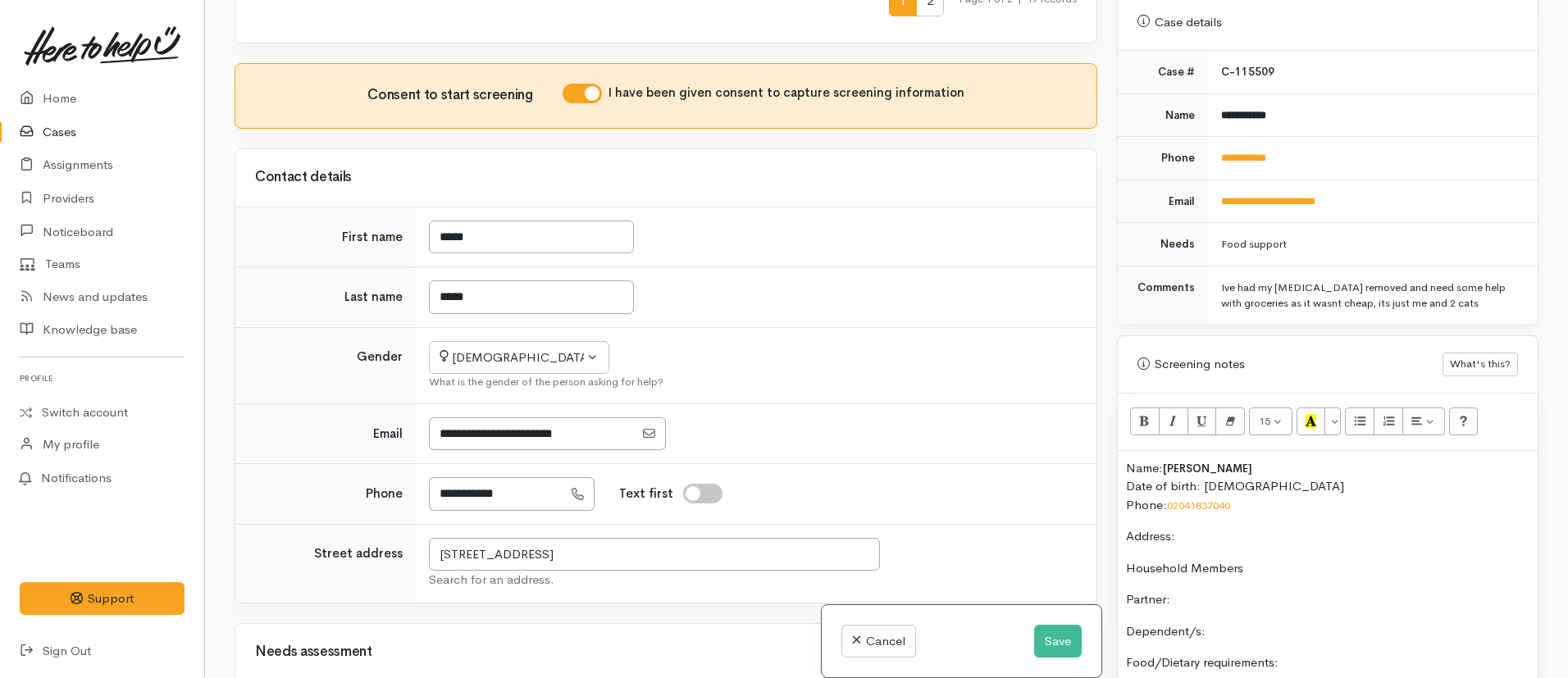 click on "Address:" at bounding box center (1328, 536) 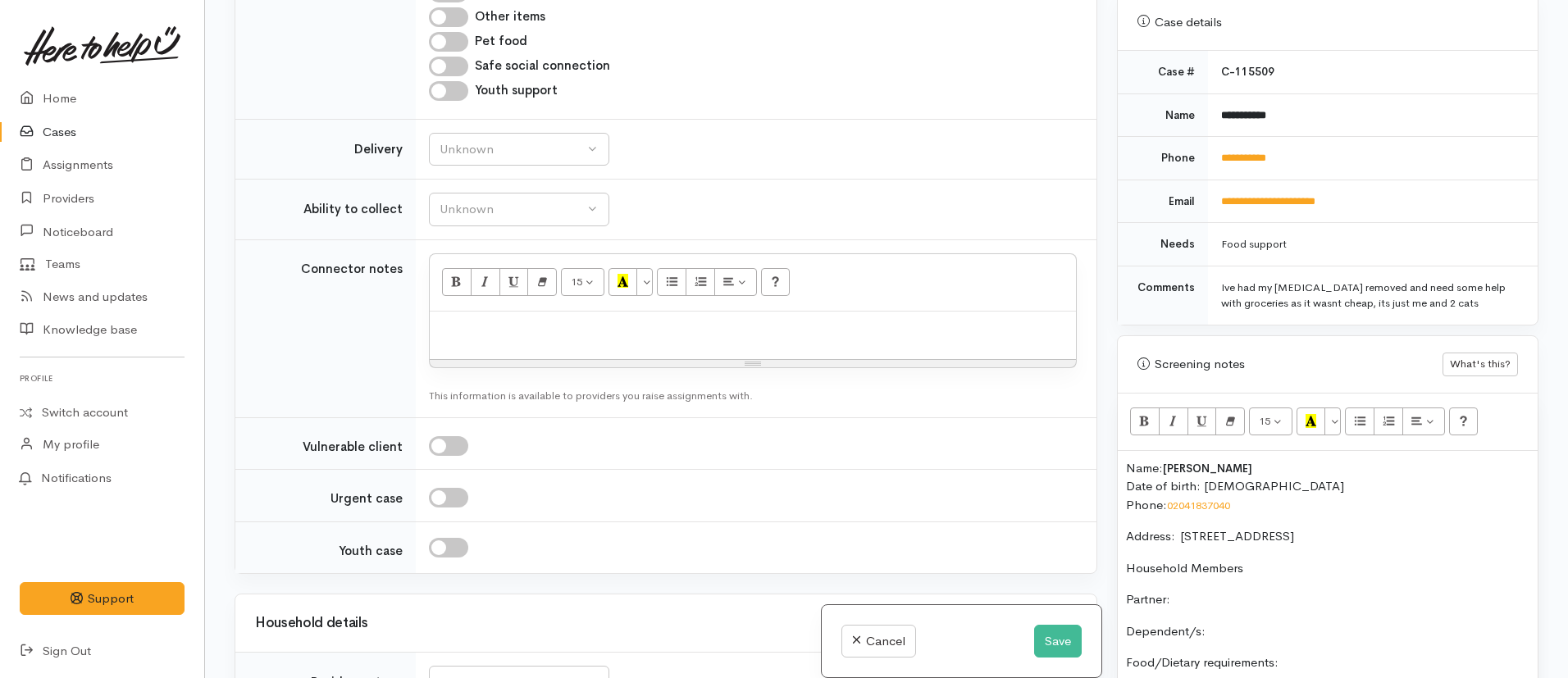 scroll, scrollTop: 1996, scrollLeft: 0, axis: vertical 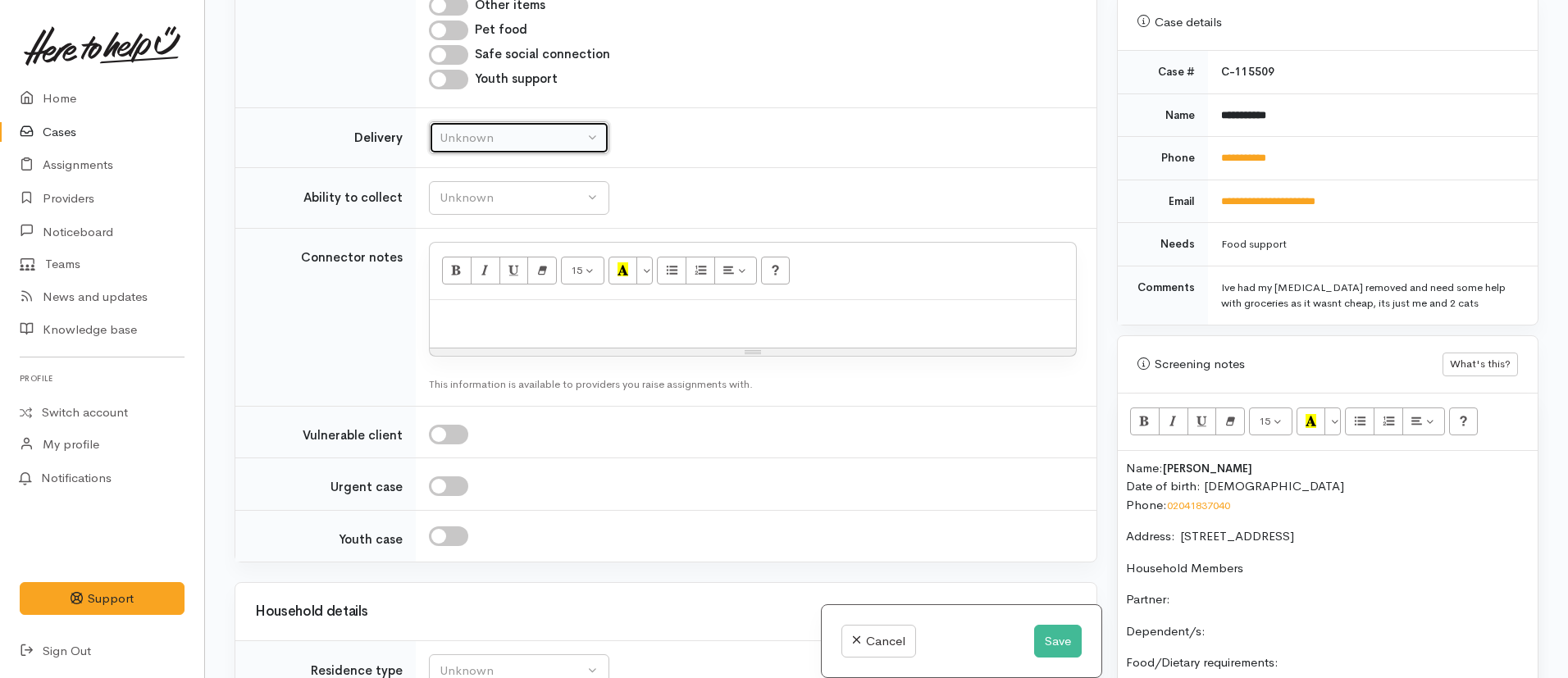 click on "Unknown" at bounding box center [512, 138] 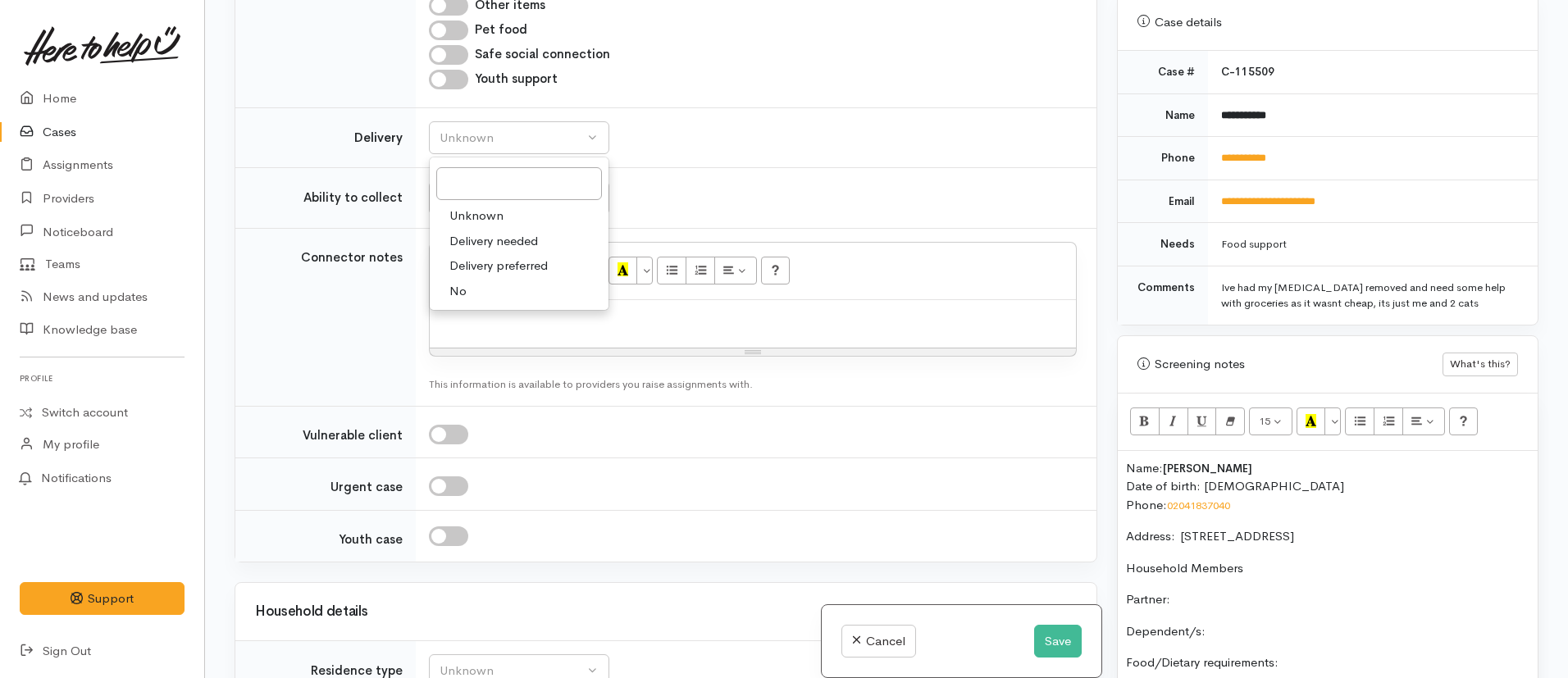 click on "Unknown Delivery needed Delivery preferred No" at bounding box center (519, 234) 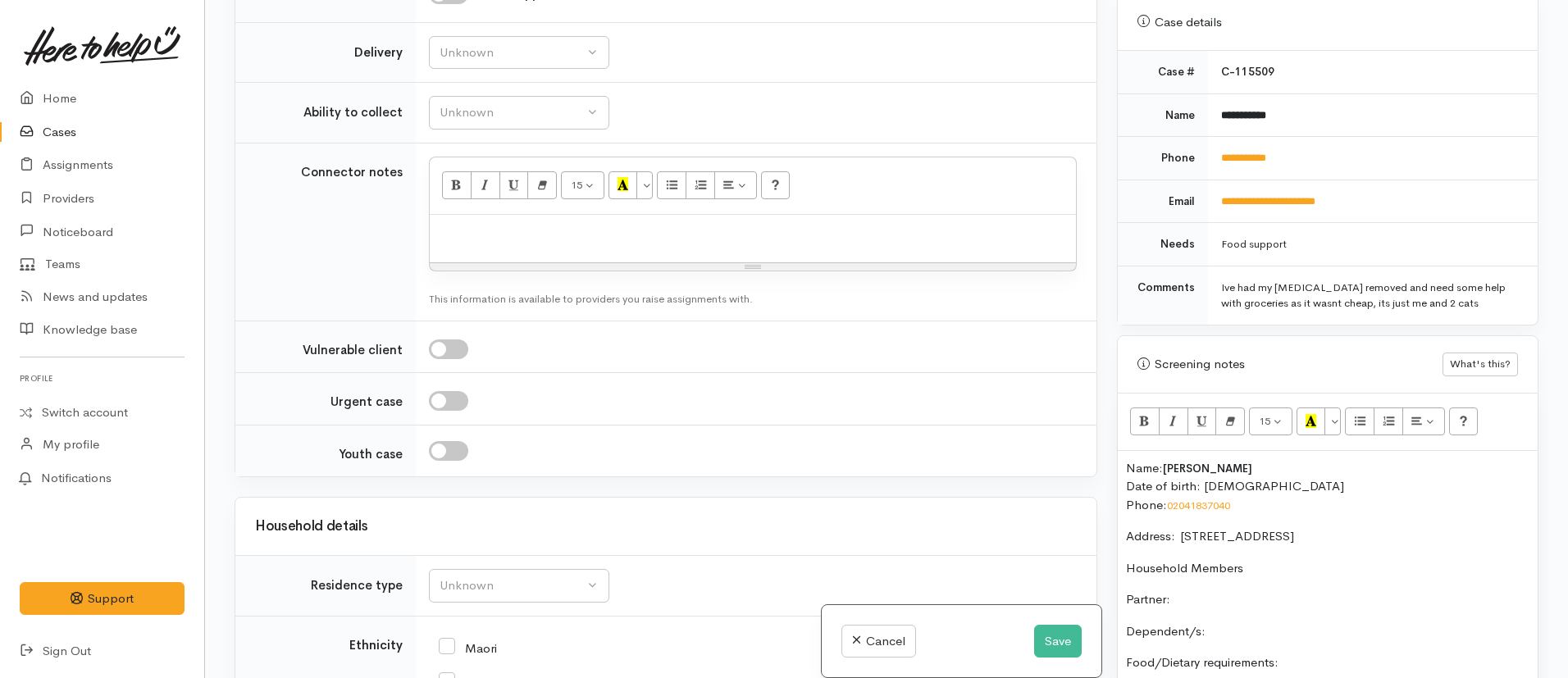 scroll, scrollTop: 2046, scrollLeft: 0, axis: vertical 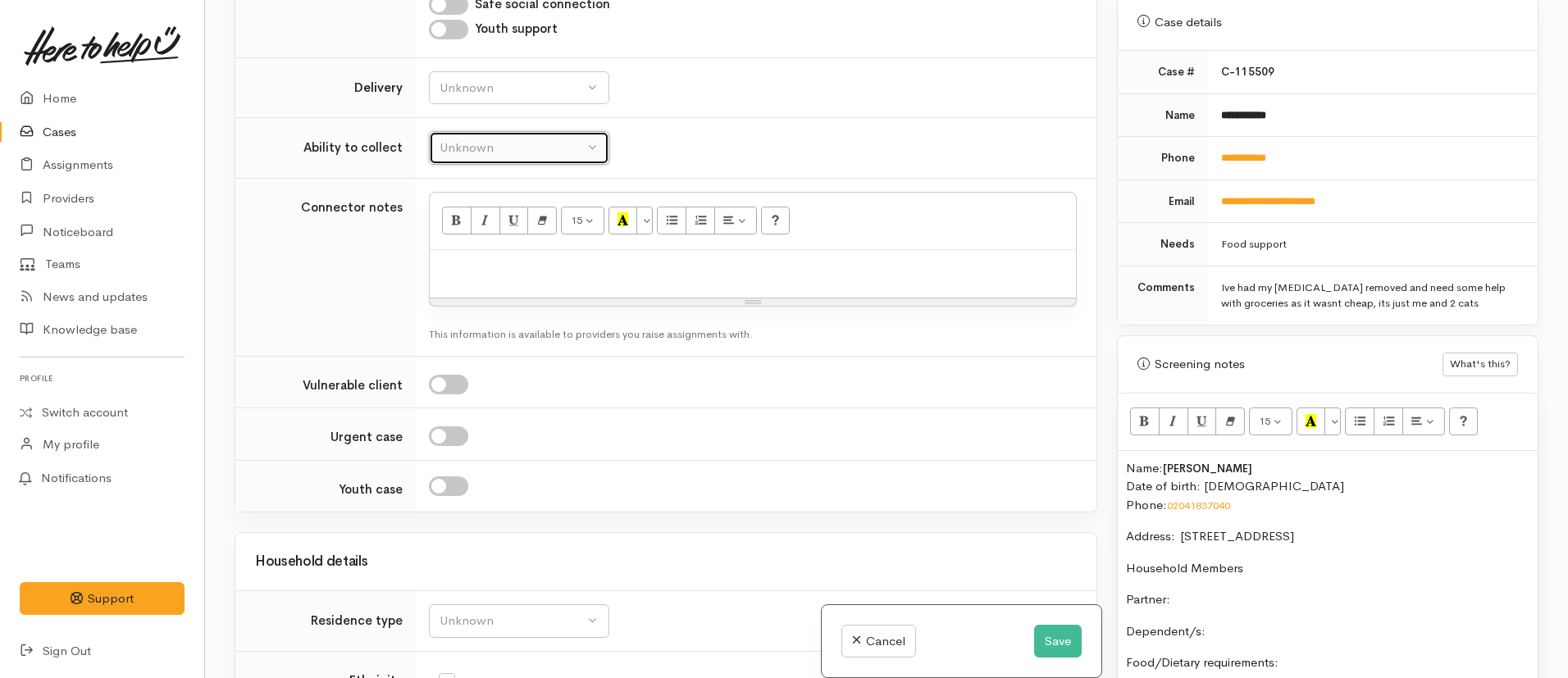 click on "Unknown" at bounding box center [519, 148] 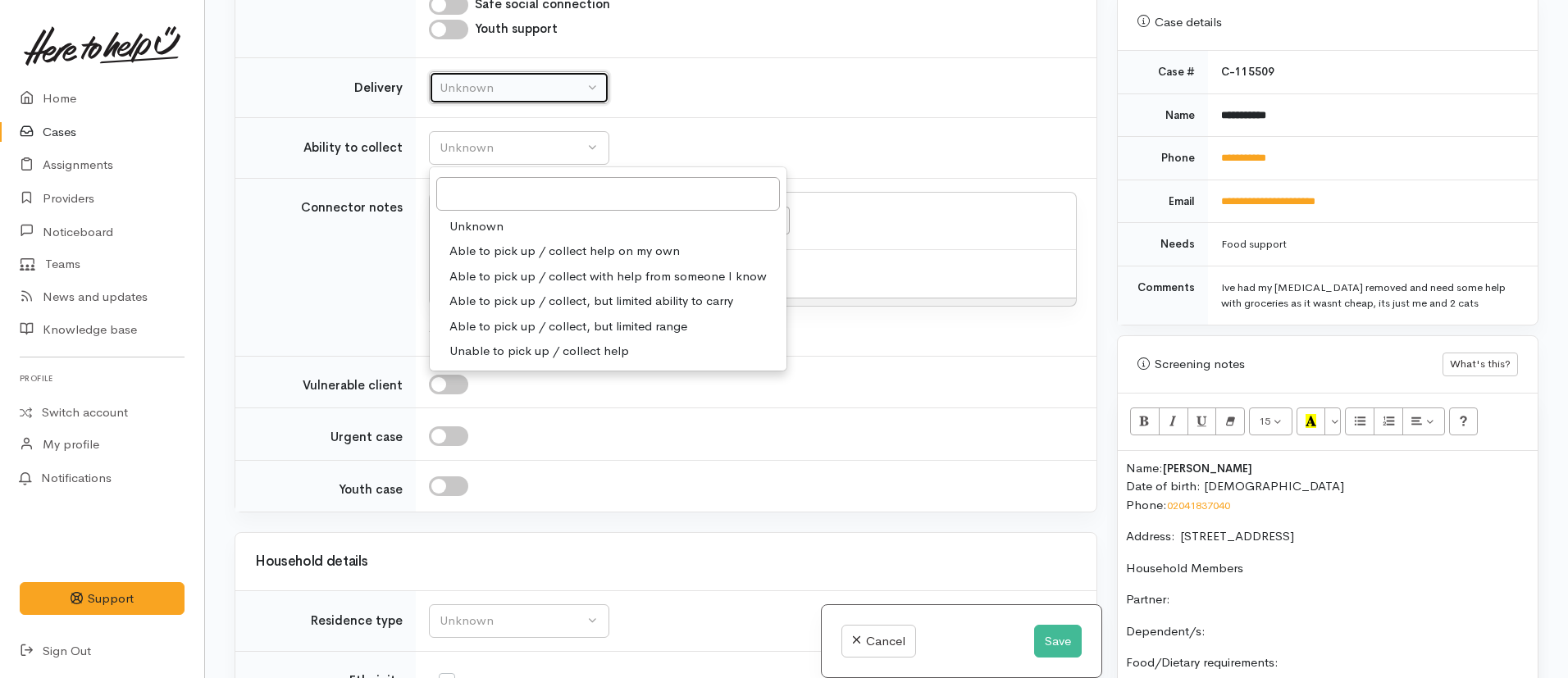 click on "Unknown" at bounding box center (512, 88) 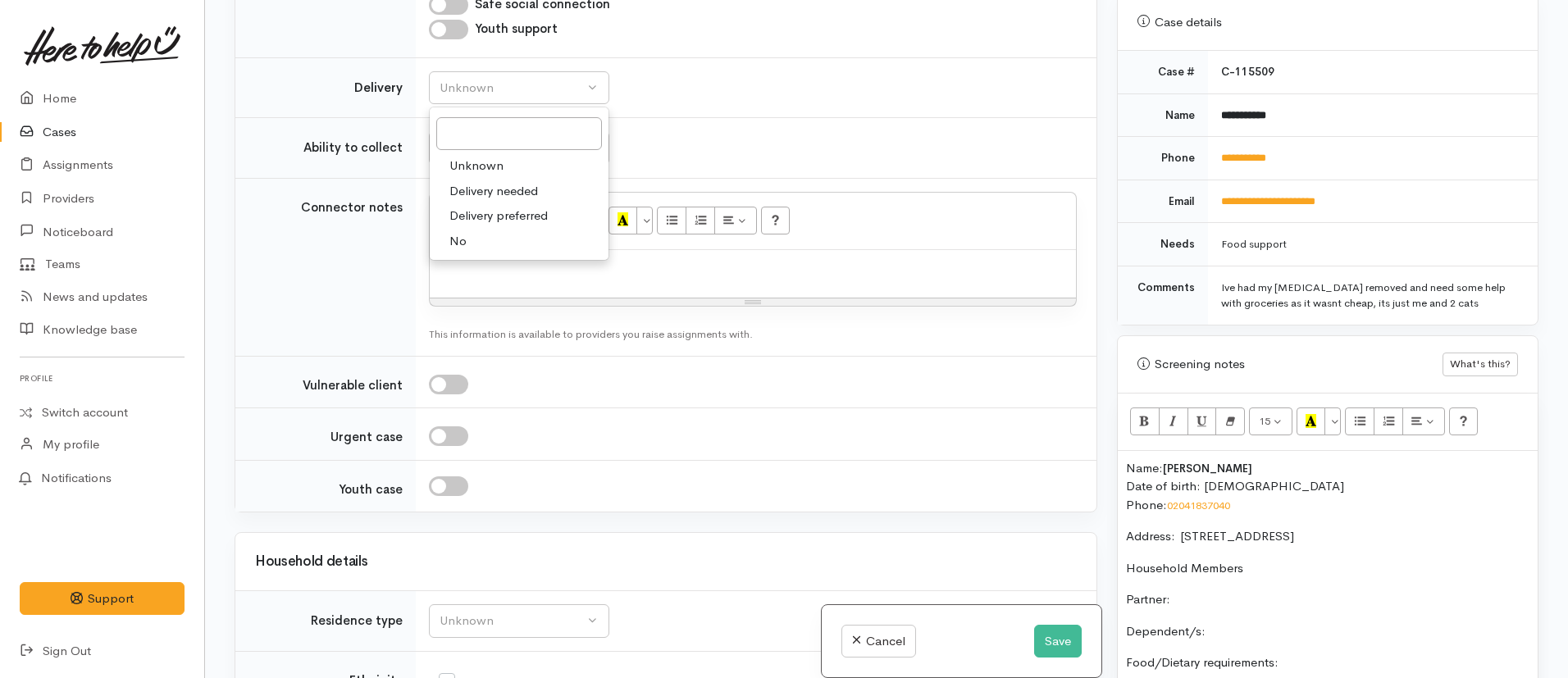 click on "No" at bounding box center [519, 241] 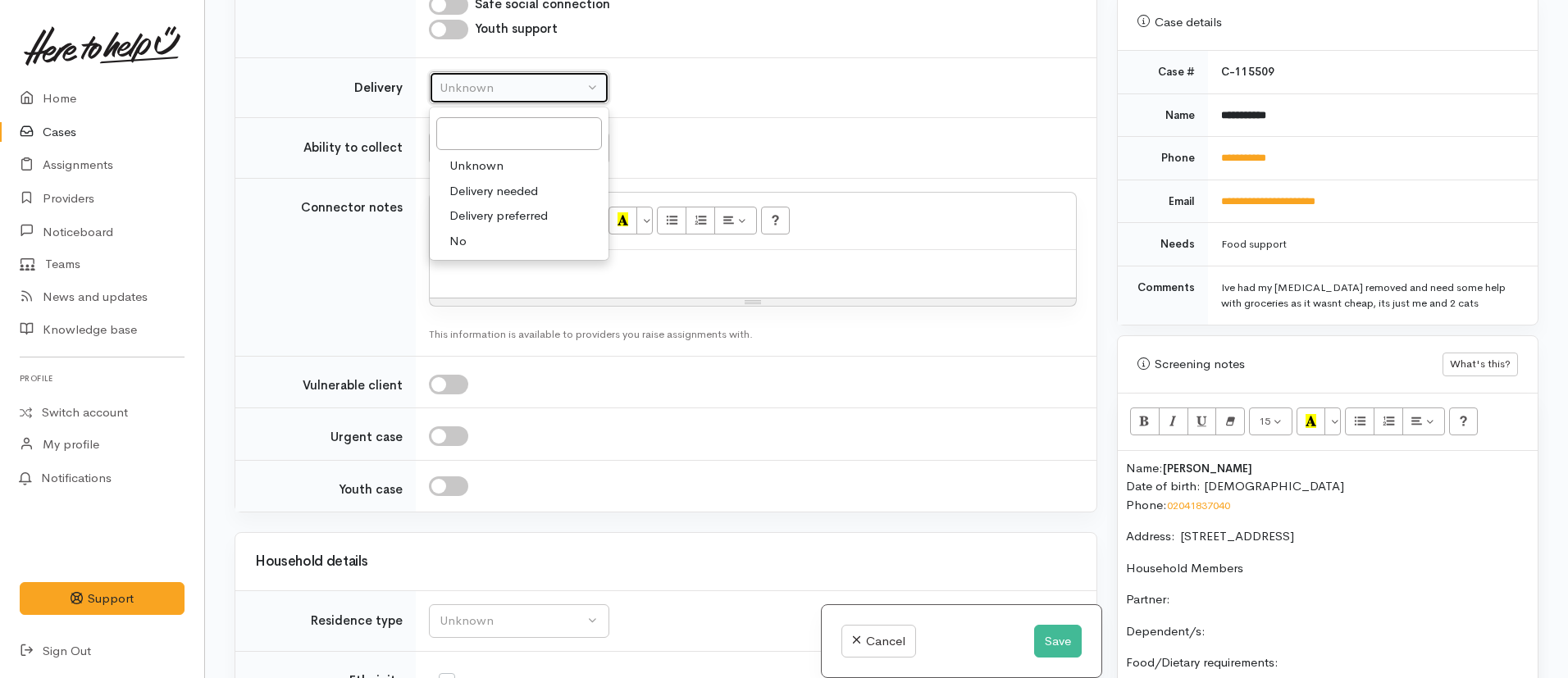 select on "1" 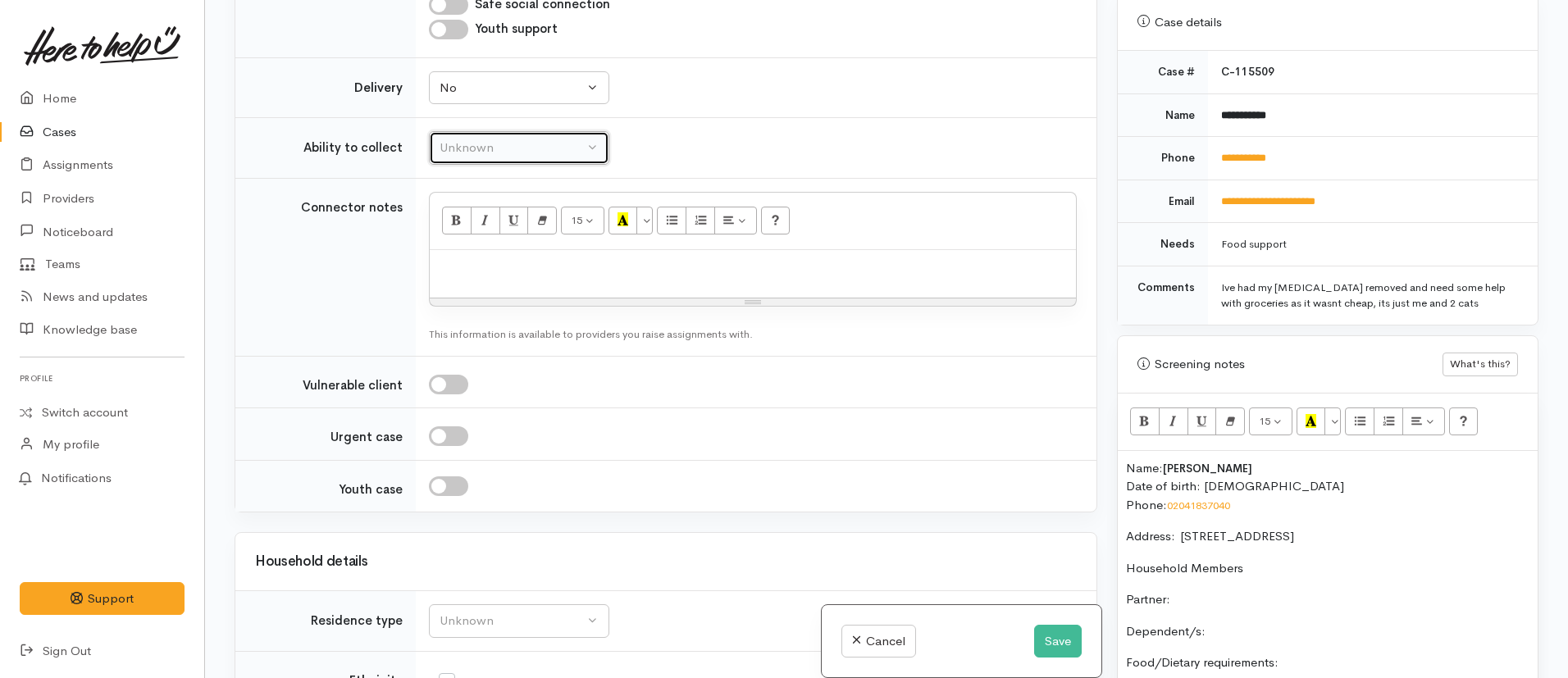 click on "Unknown" at bounding box center (512, 148) 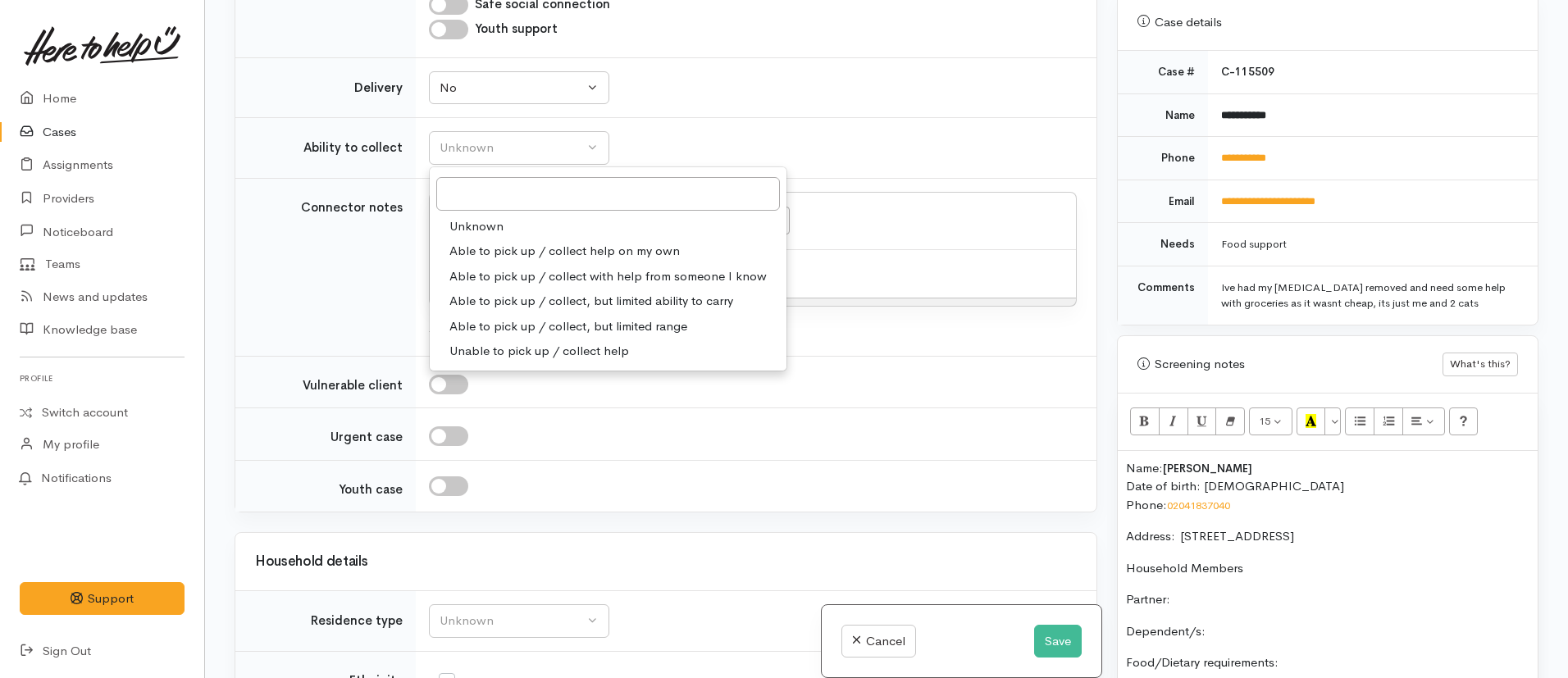 click on "Able to pick up / collect help on my own" at bounding box center (564, 251) 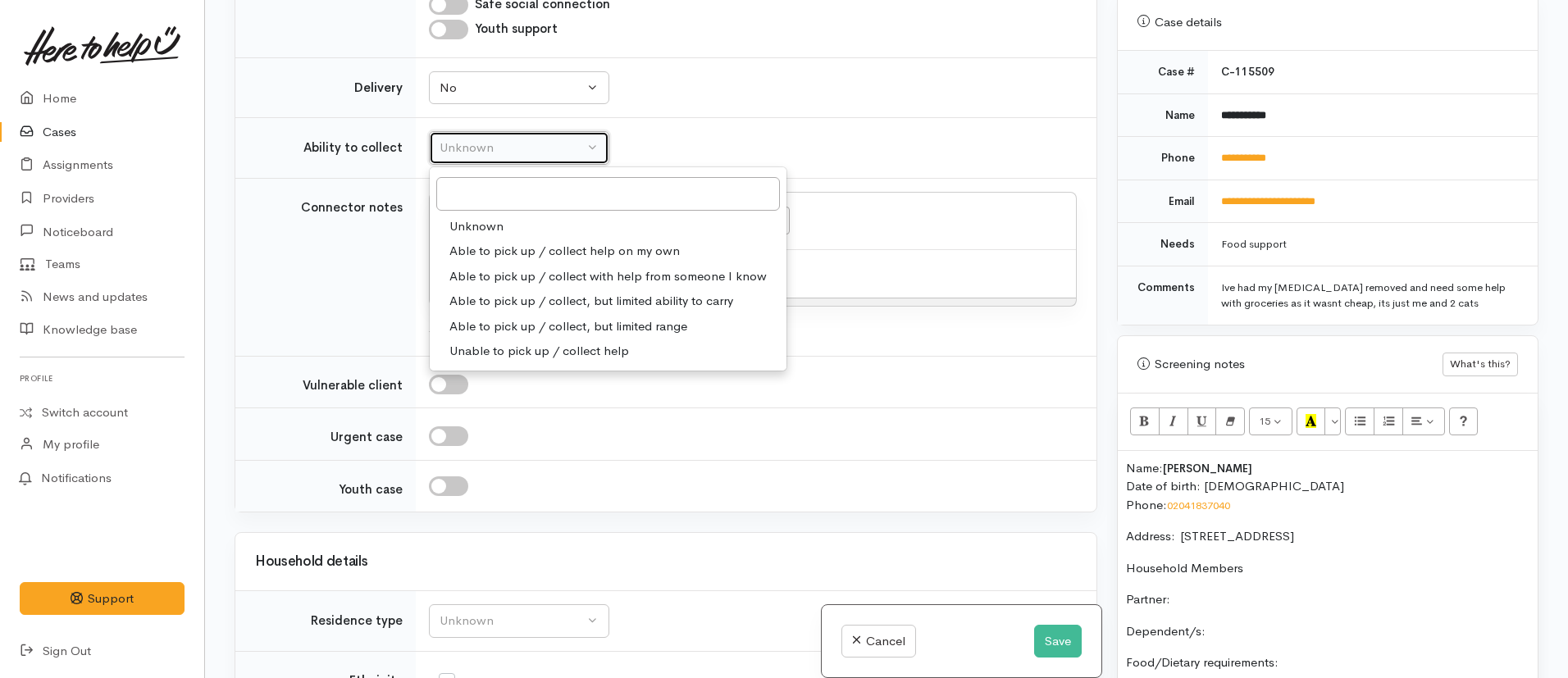 select on "2" 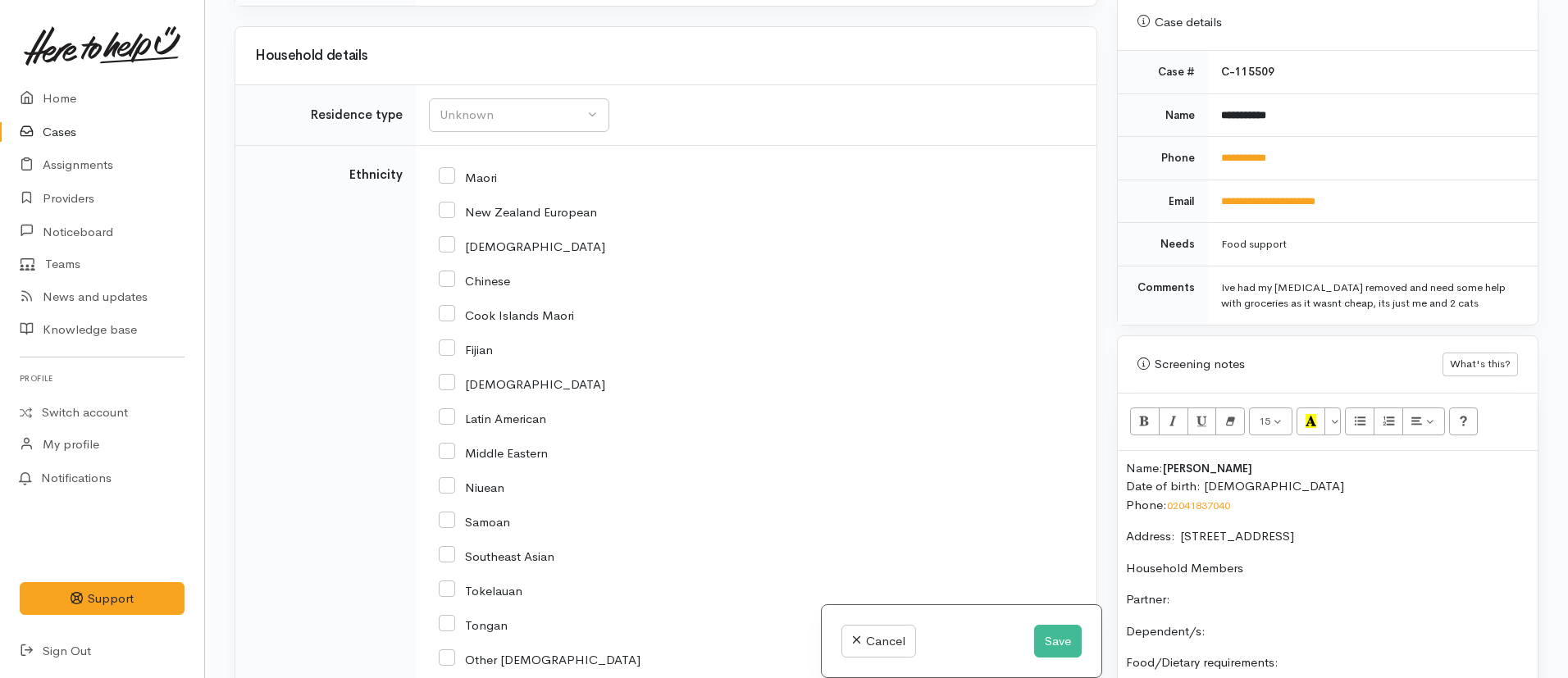 scroll, scrollTop: 2546, scrollLeft: 0, axis: vertical 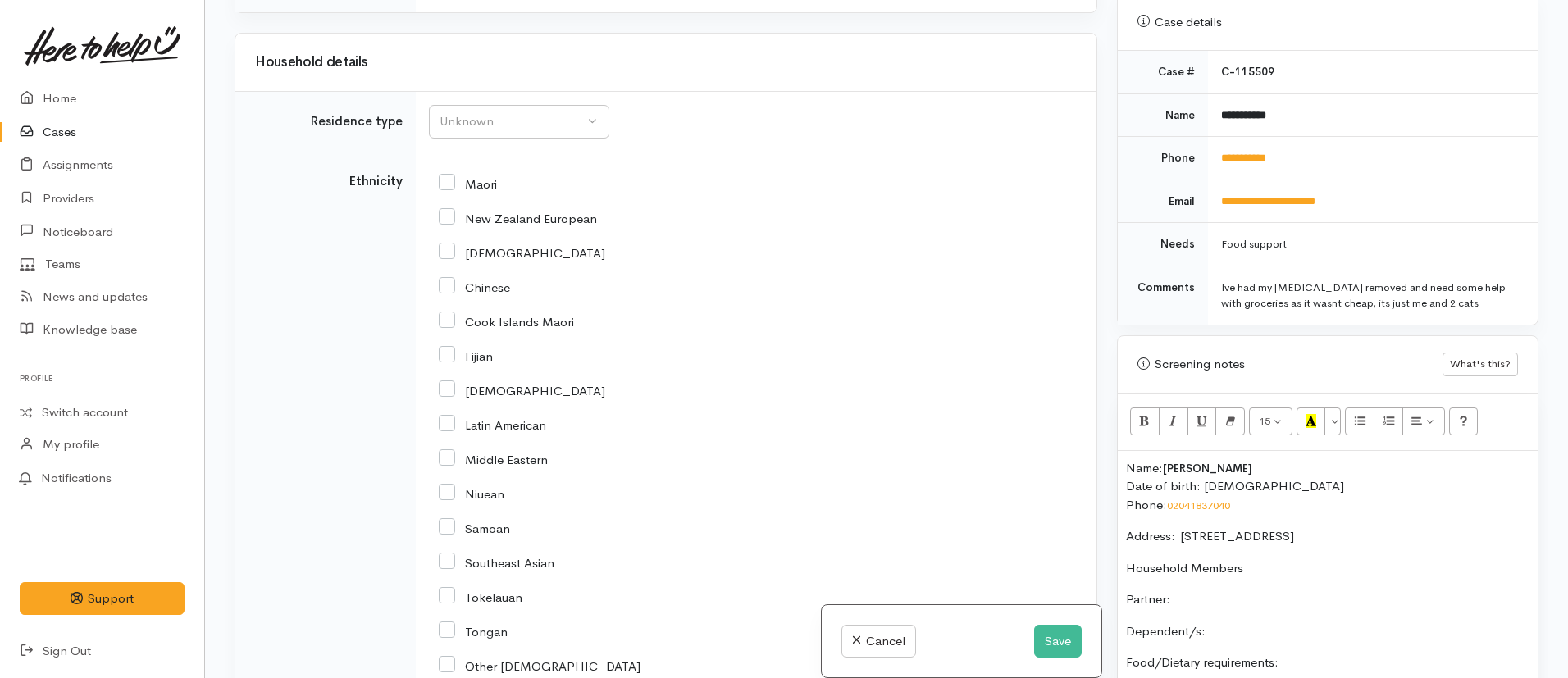 click on "New Zealand European" at bounding box center (517, 217) 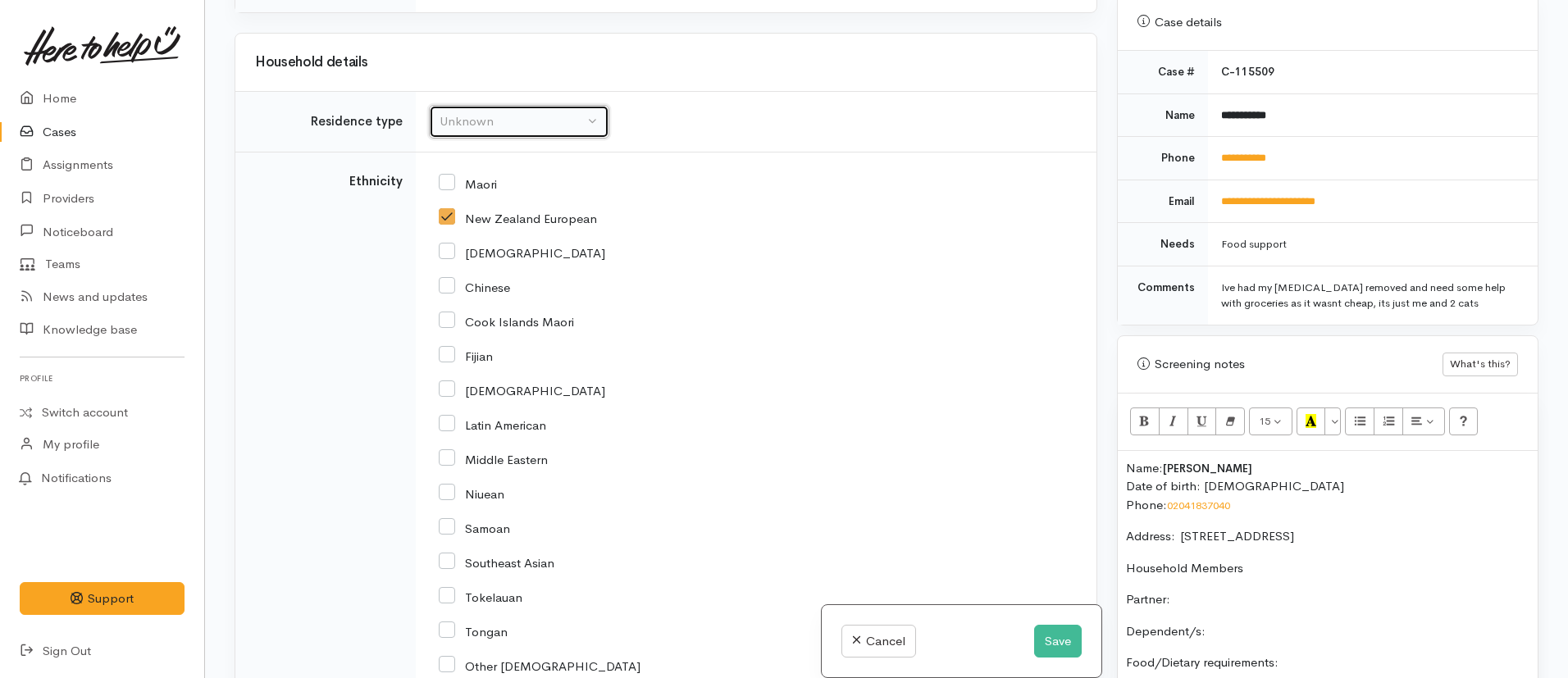 click on "Unknown" at bounding box center [512, 121] 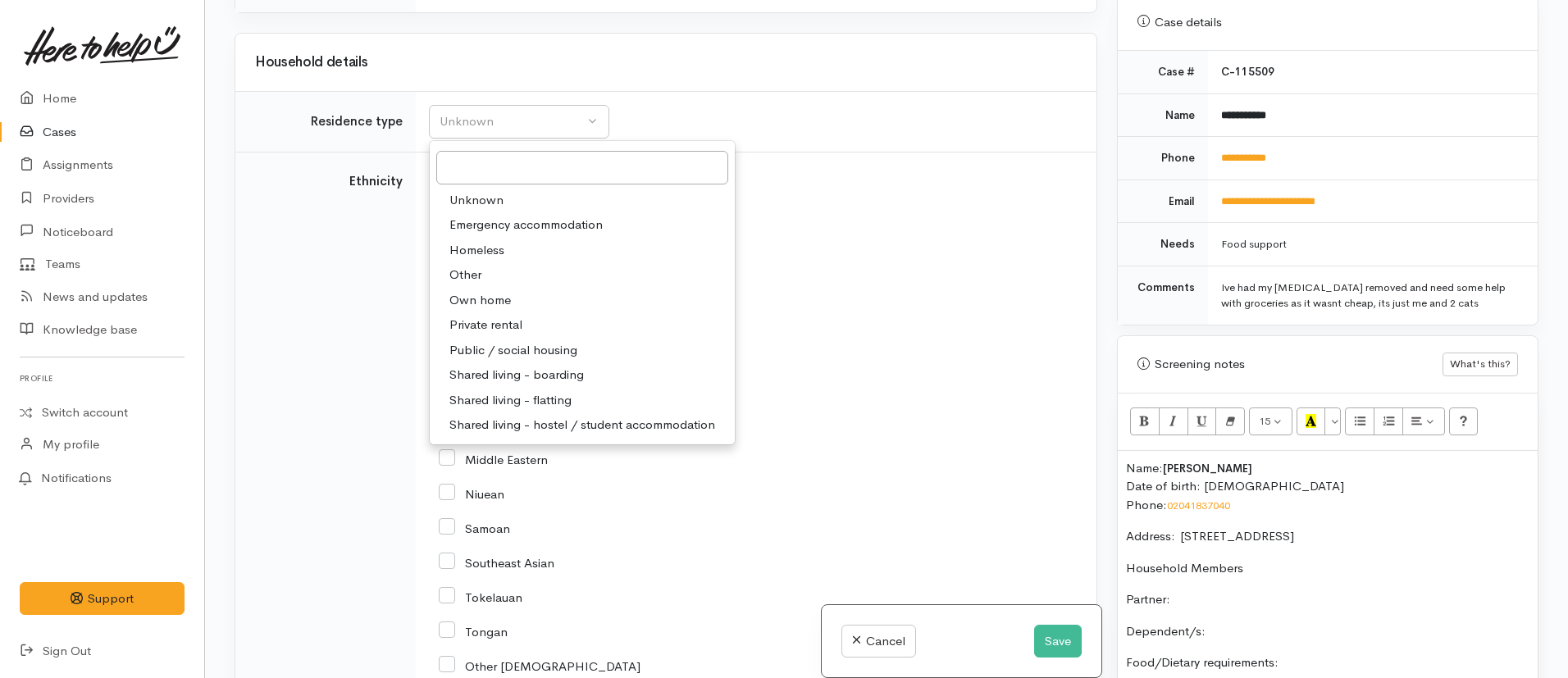 click on "Private rental" at bounding box center [485, 325] 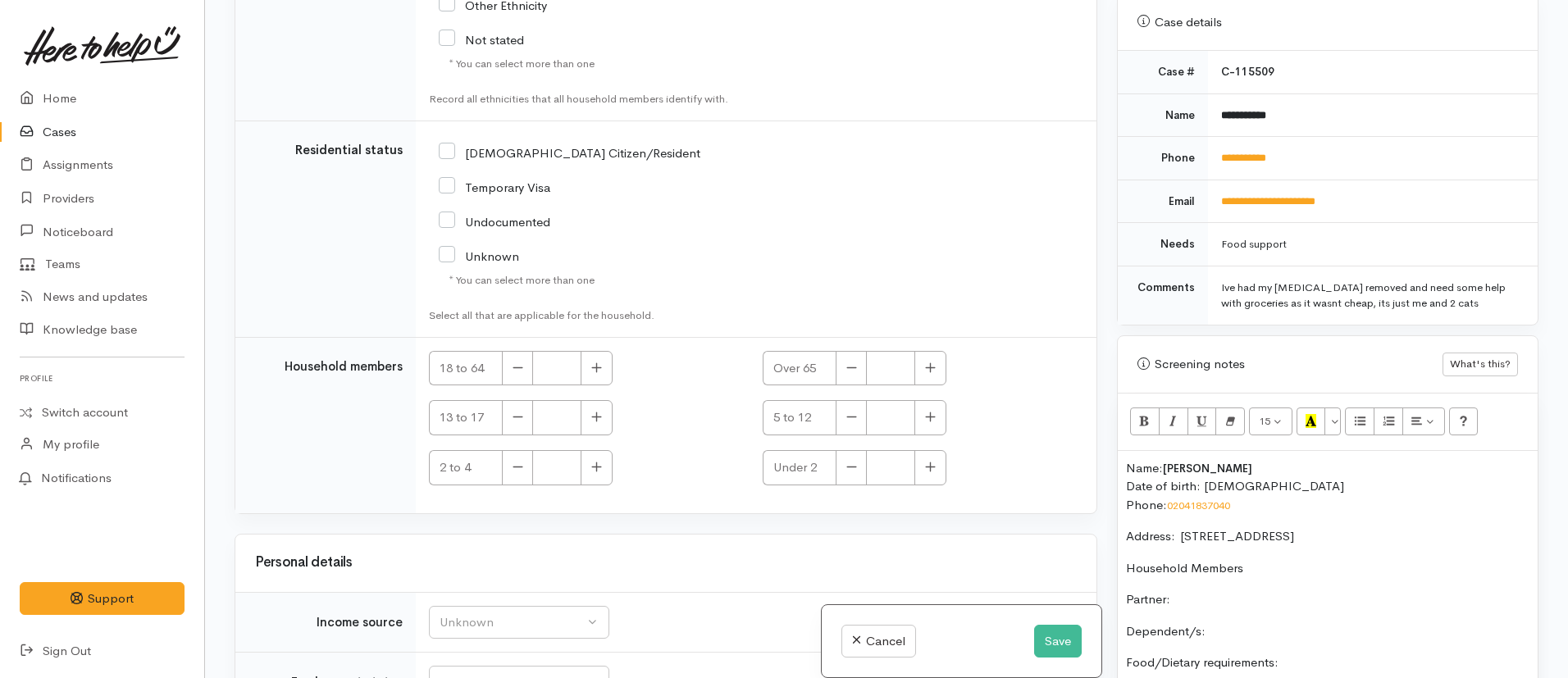 scroll, scrollTop: 3347, scrollLeft: 0, axis: vertical 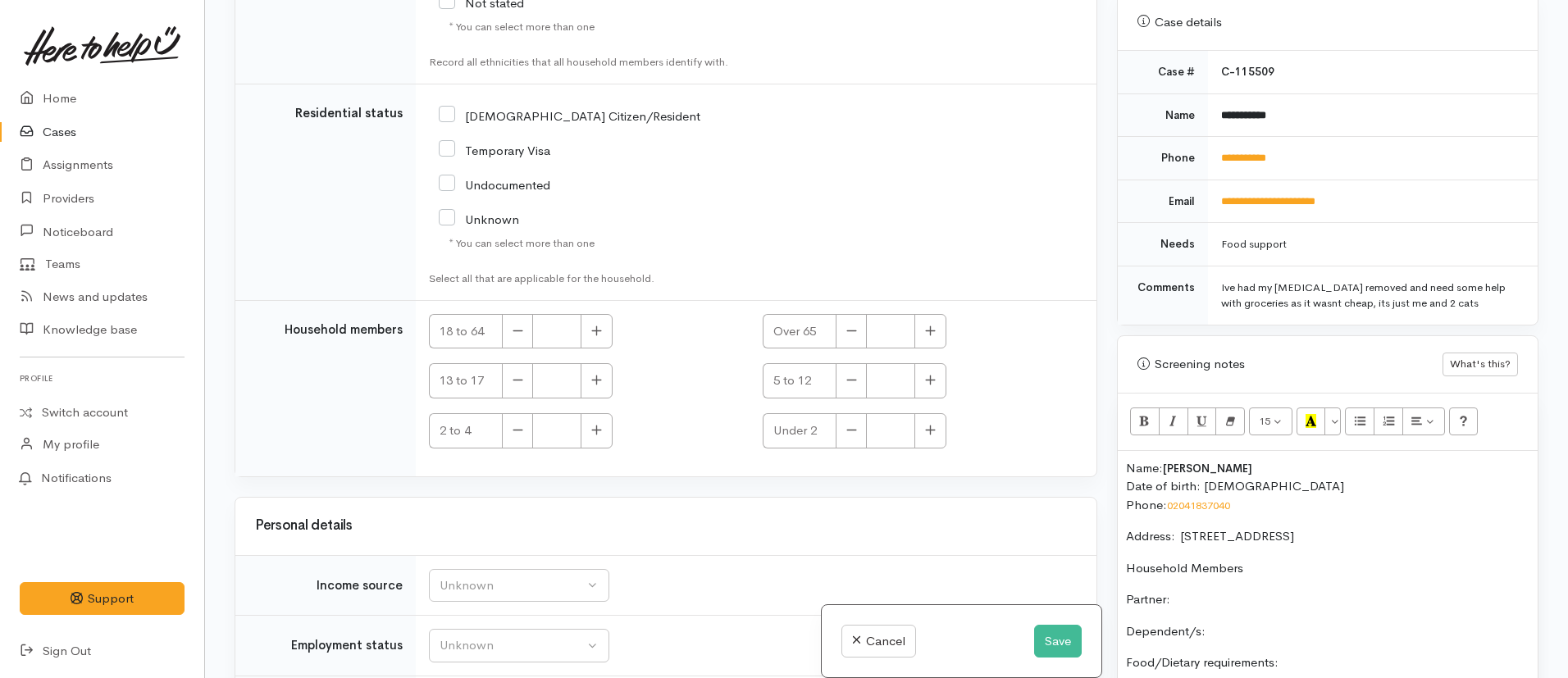 click on "NZ Citizen/Resident" at bounding box center (569, 115) 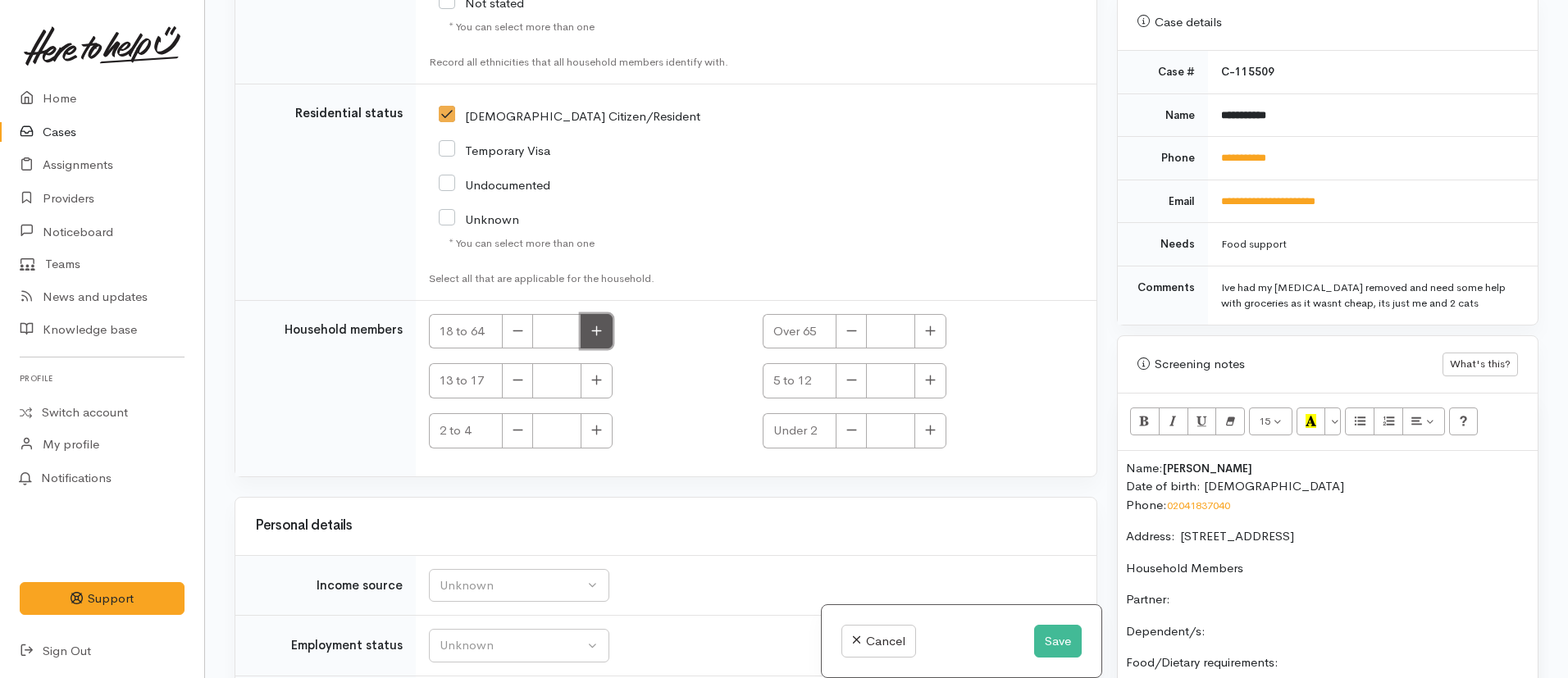 click 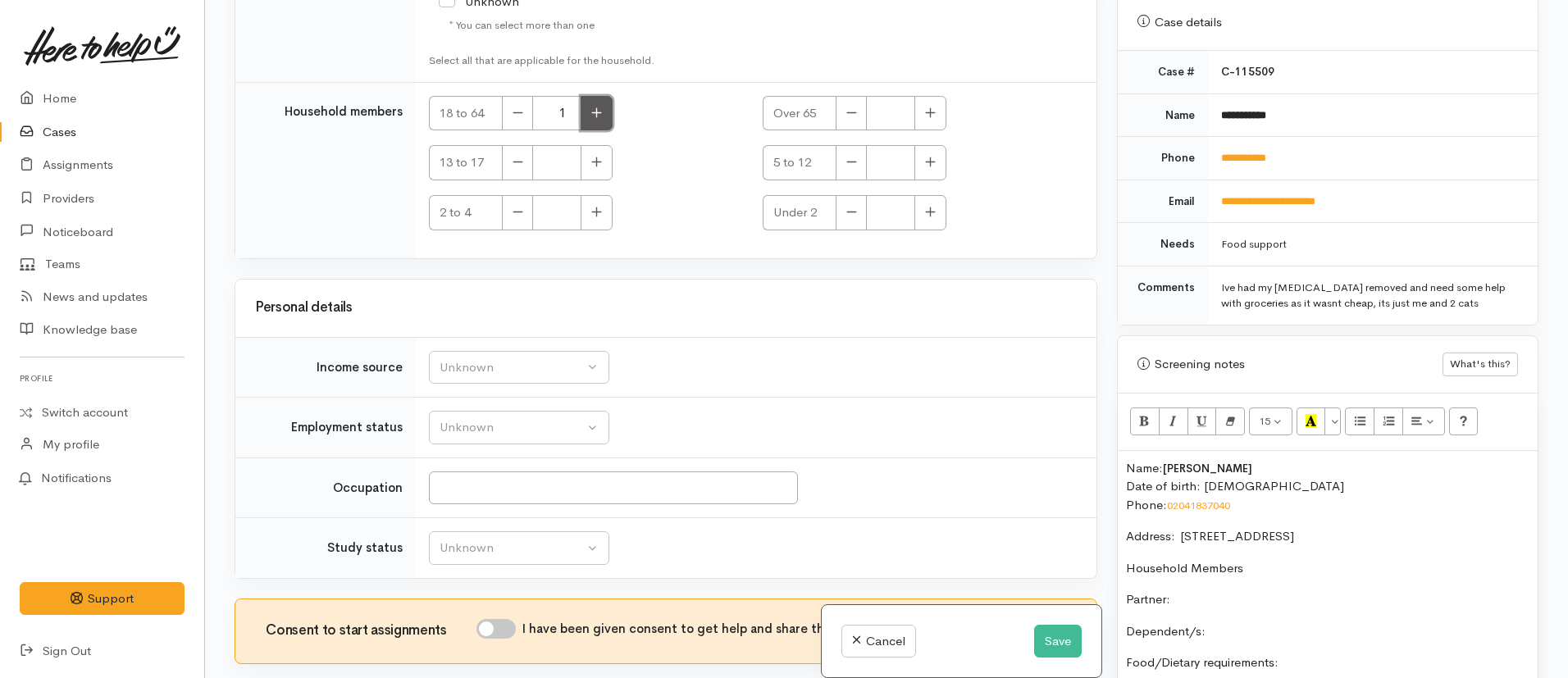 scroll, scrollTop: 3620, scrollLeft: 0, axis: vertical 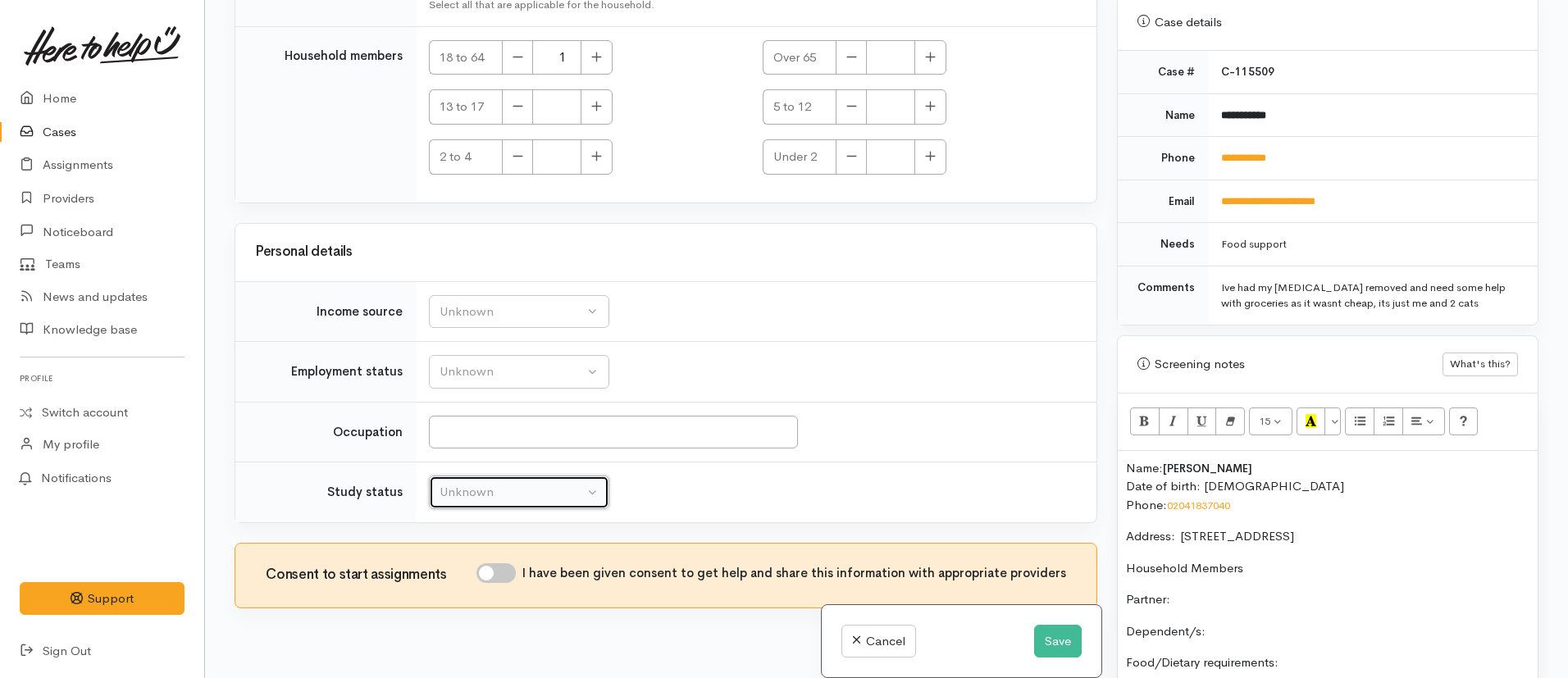click on "Unknown" at bounding box center [512, 492] 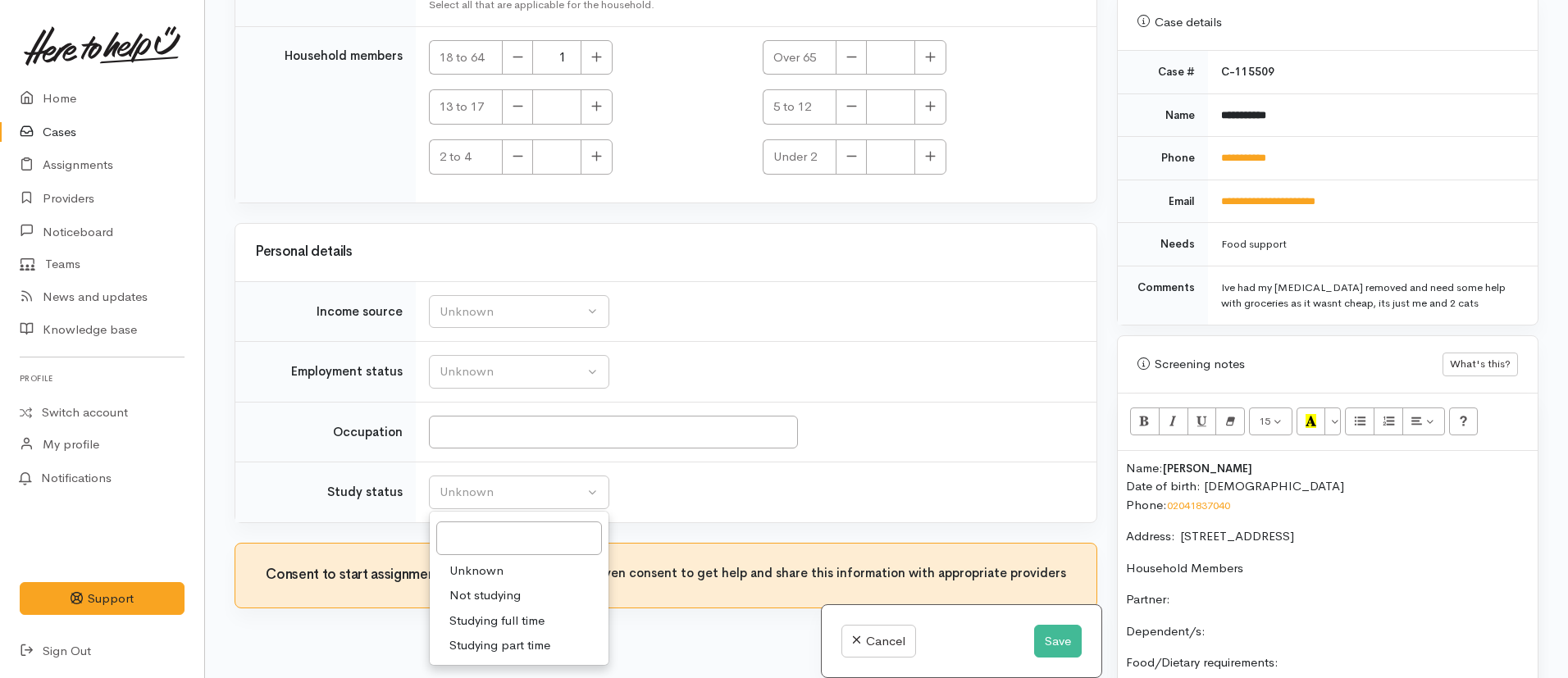 click on "Not studying" at bounding box center [519, 595] 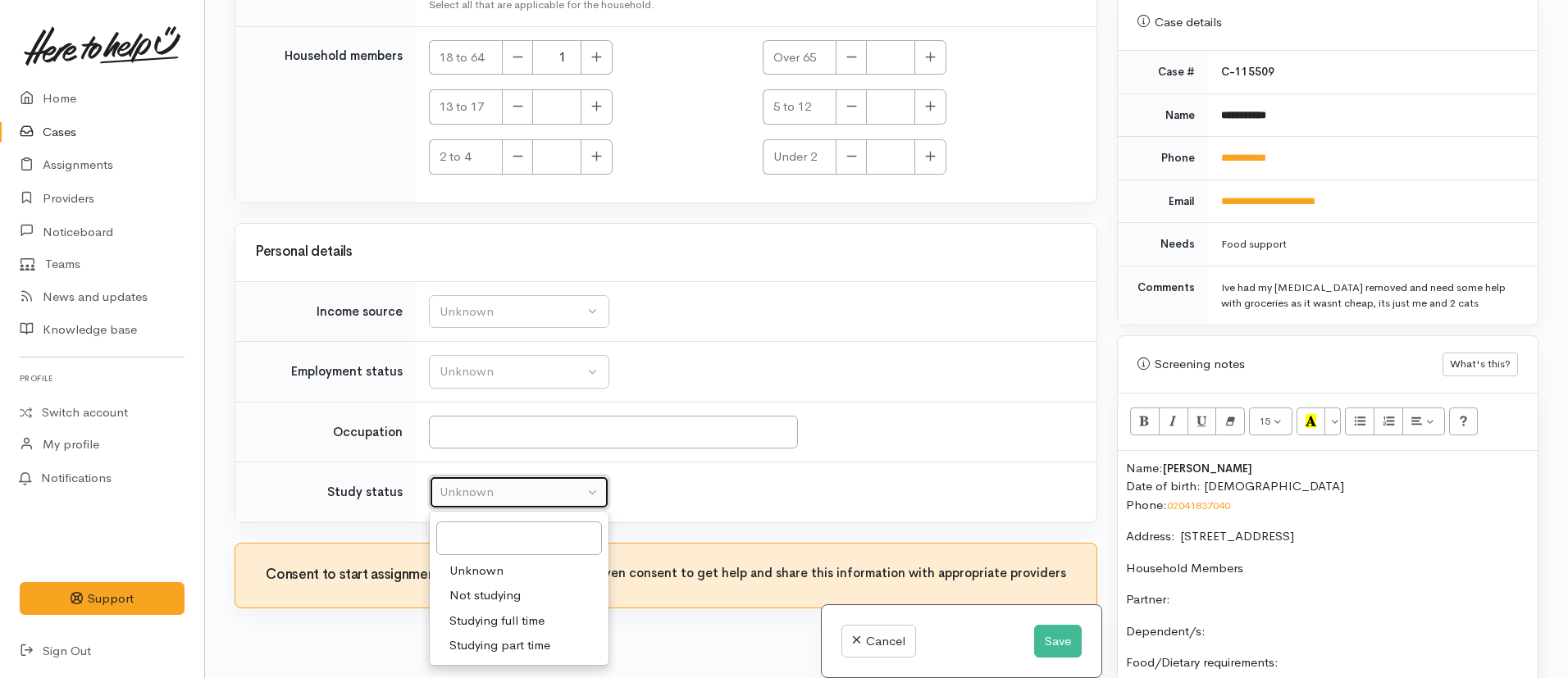 select on "1" 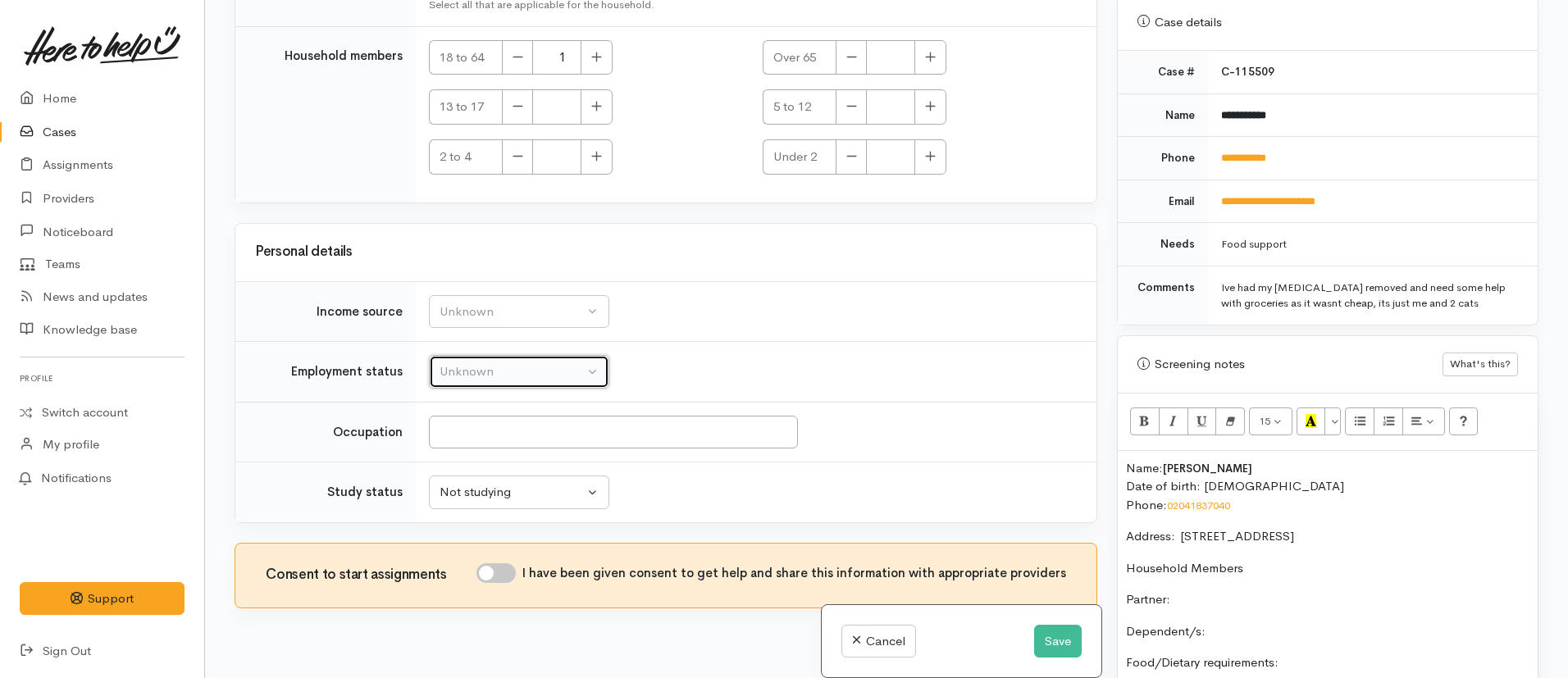 click on "Unknown" at bounding box center [512, 371] 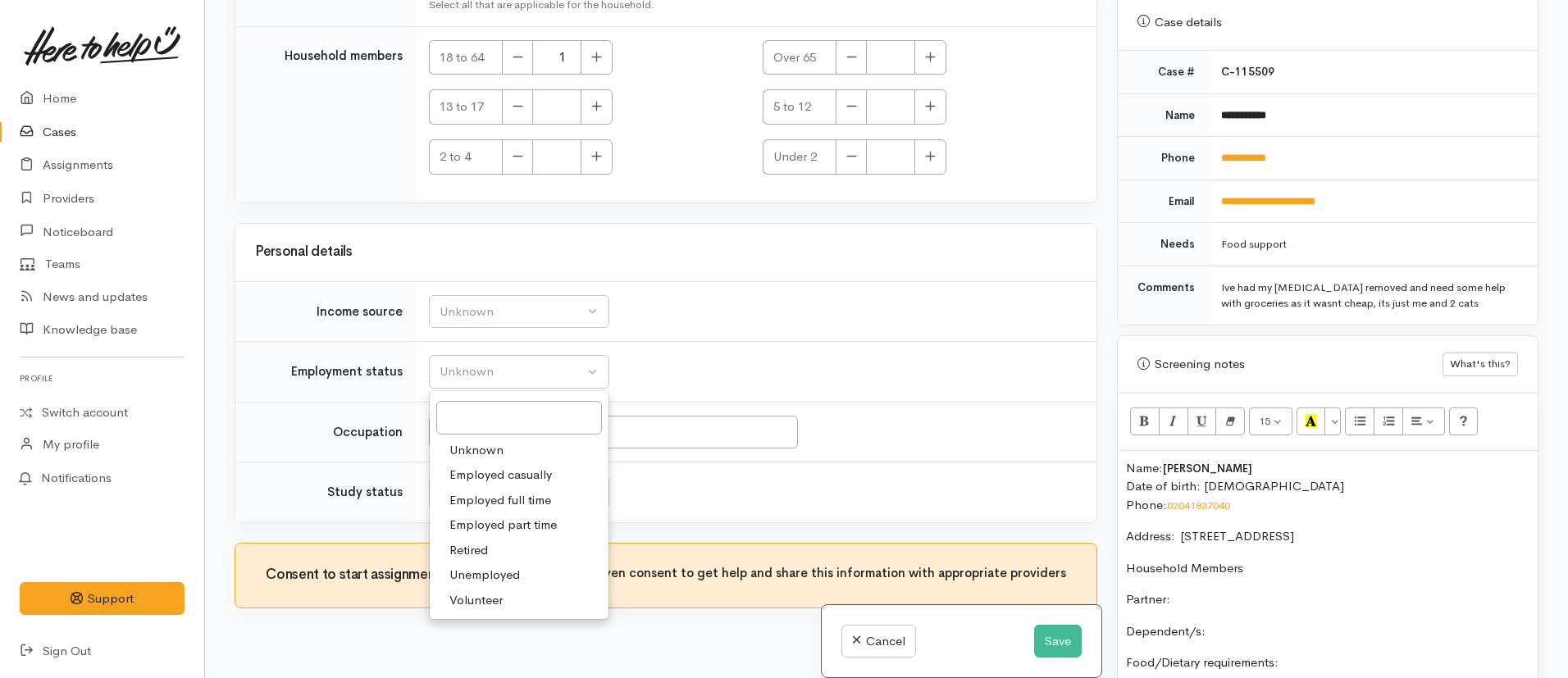 click on "Unemployed" at bounding box center (519, 575) 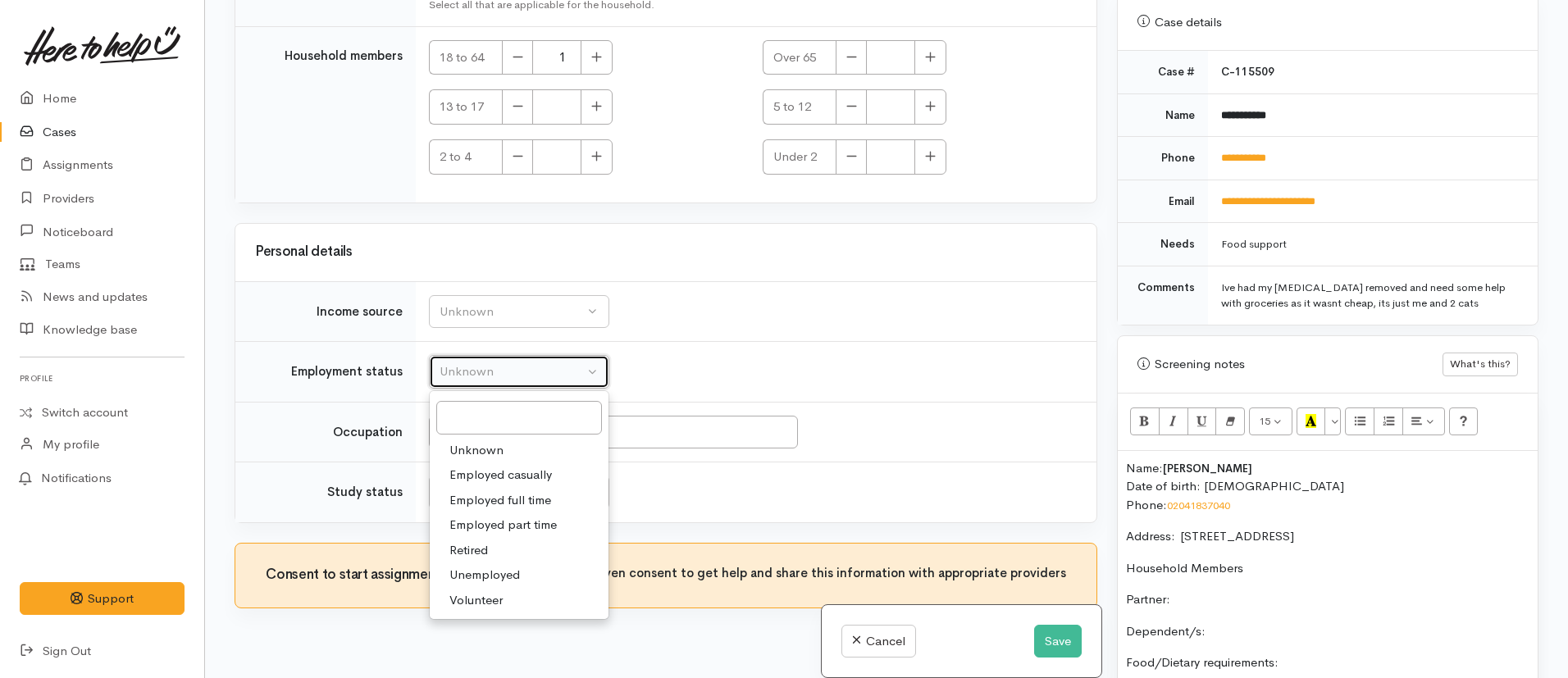 select on "1" 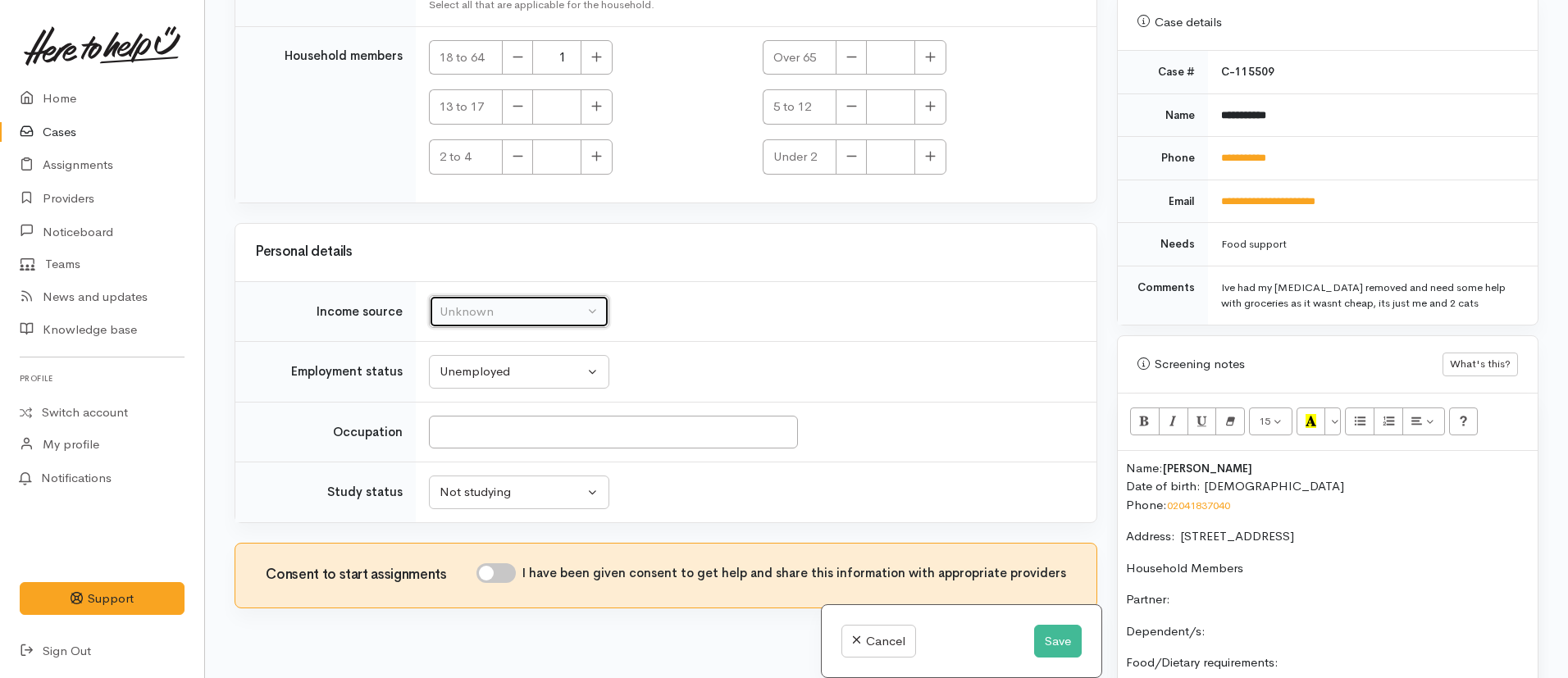 click on "Unknown" at bounding box center (512, 312) 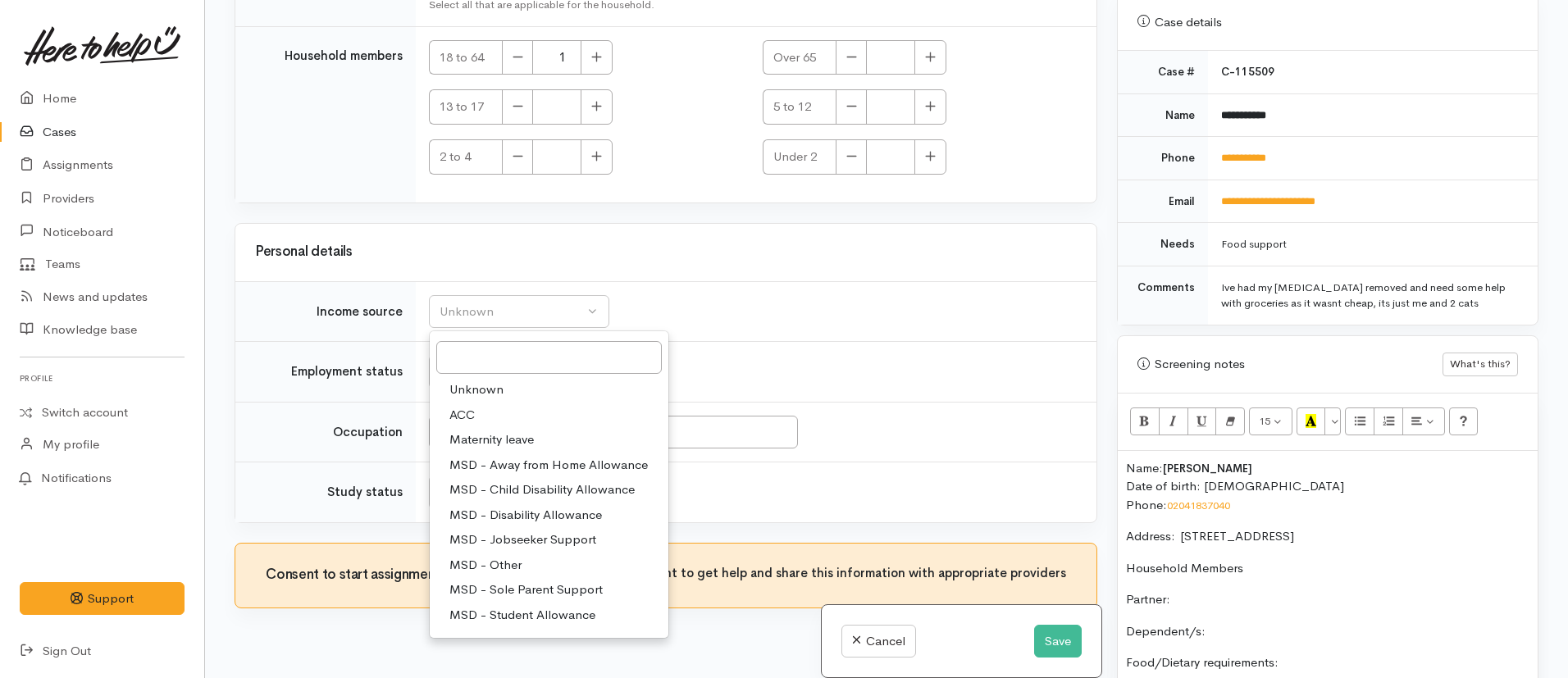 click on "MSD - Jobseeker Support" at bounding box center [522, 539] 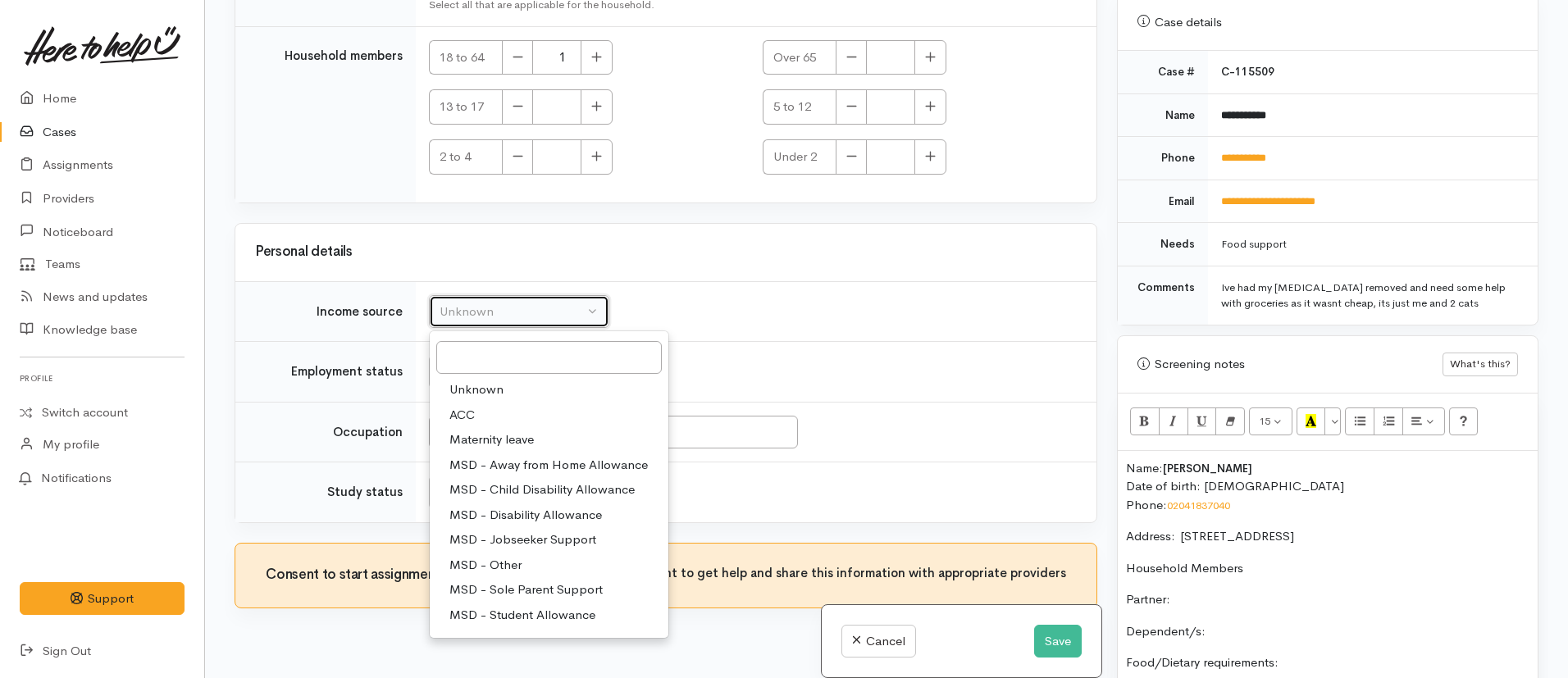 select on "4" 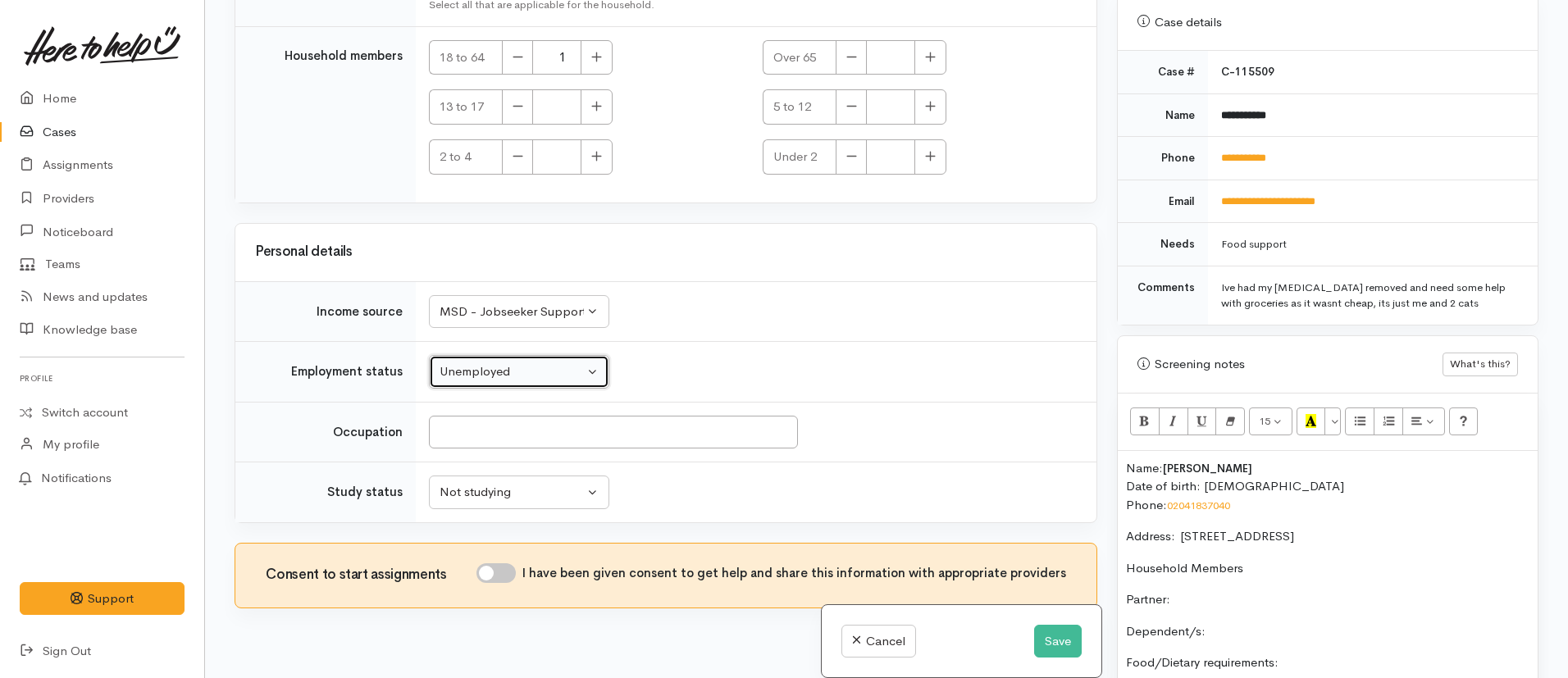 click on "Unemployed" at bounding box center (519, 371) 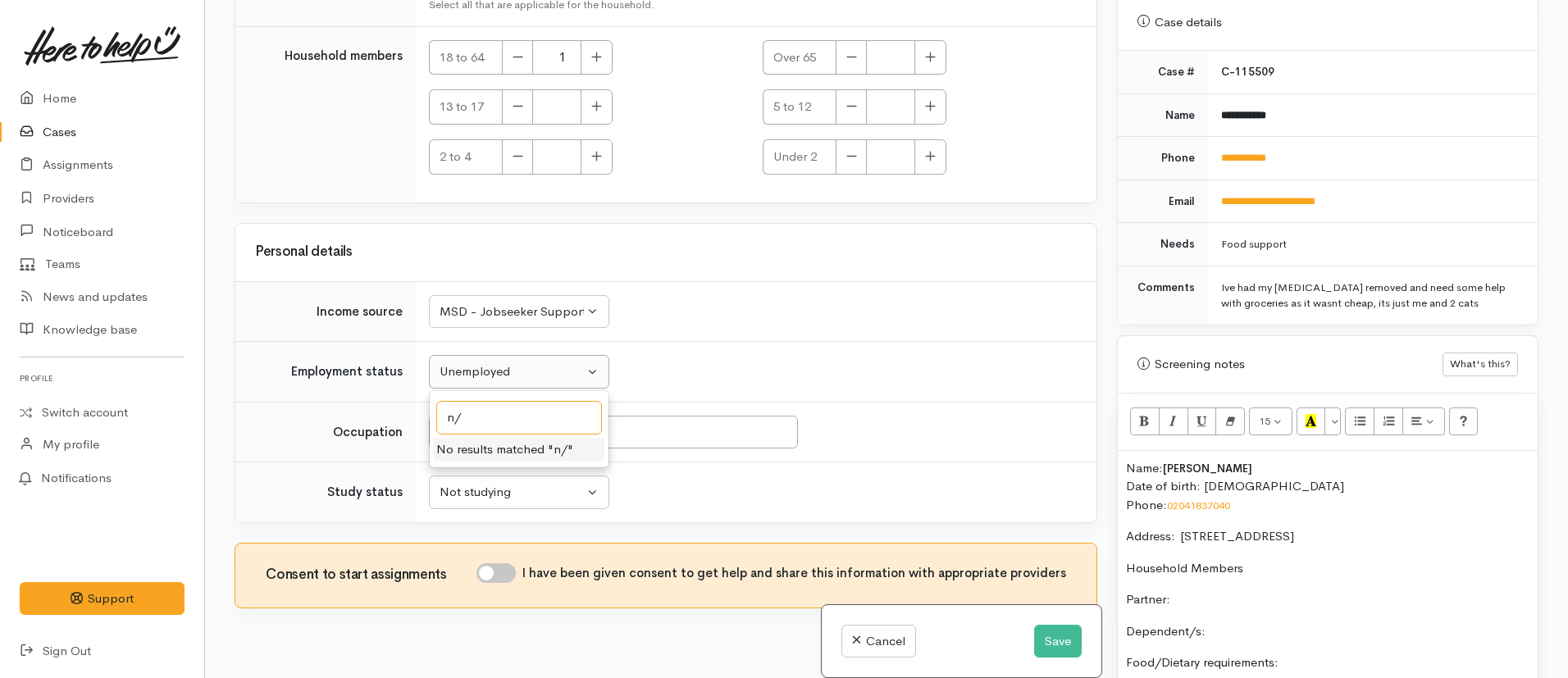 type on "n/a" 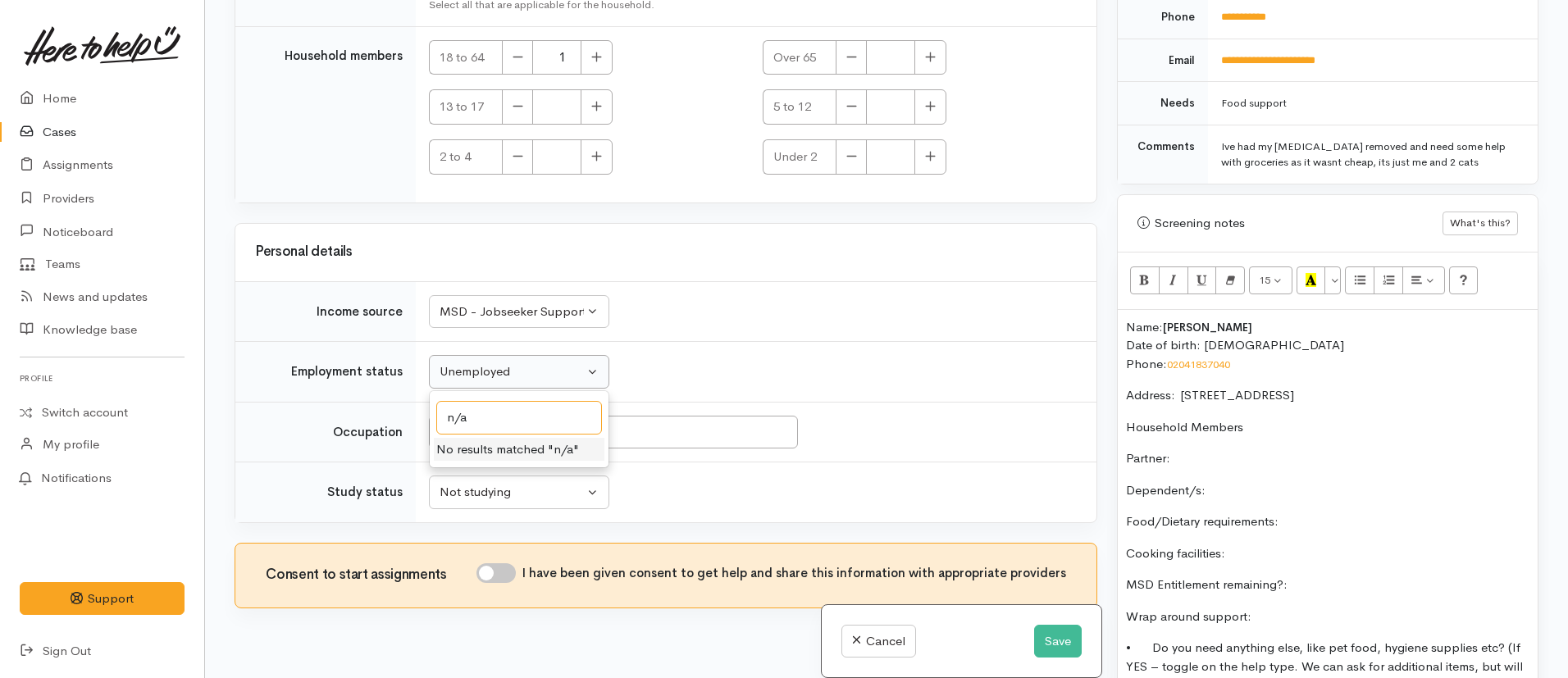 scroll, scrollTop: 809, scrollLeft: 0, axis: vertical 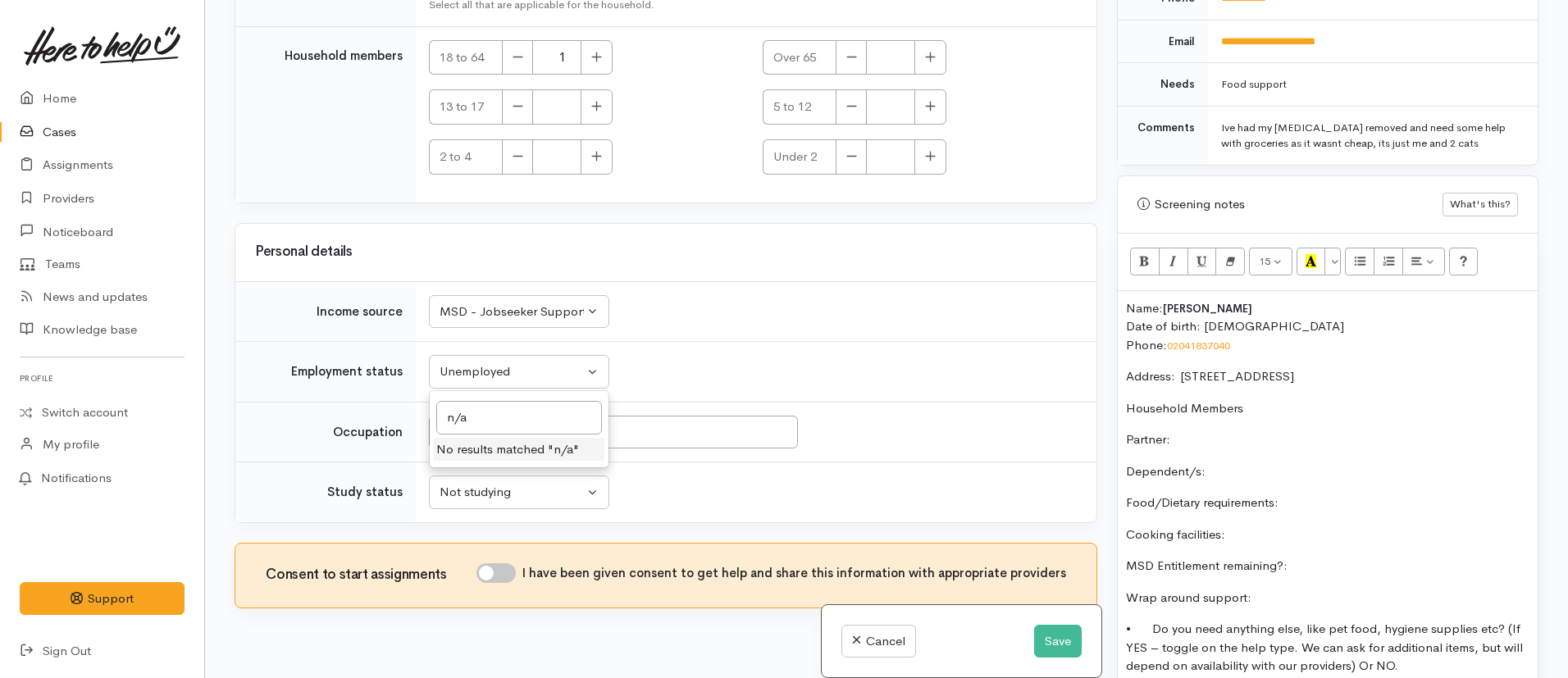 click on "Name:   Sarah Clark Date of birth: 09/03/2000 Phone:   02041837040 Address:  22A Cobham Crescent, Tokoroa, New Zealand Household Members  Partner: Dependent/s: Food/Dietary requirements:   Cooking facilities:   MSD Entitlement remaining?:   Wrap around support: • 	 Do you need anything else, like pet food, hygiene supplies etc? (If YES – toggle on the help type. We can ask for additional items, but will depend on availability with our providers) Or NO. • 	 Do you need support with anything else?" at bounding box center (1328, 519) 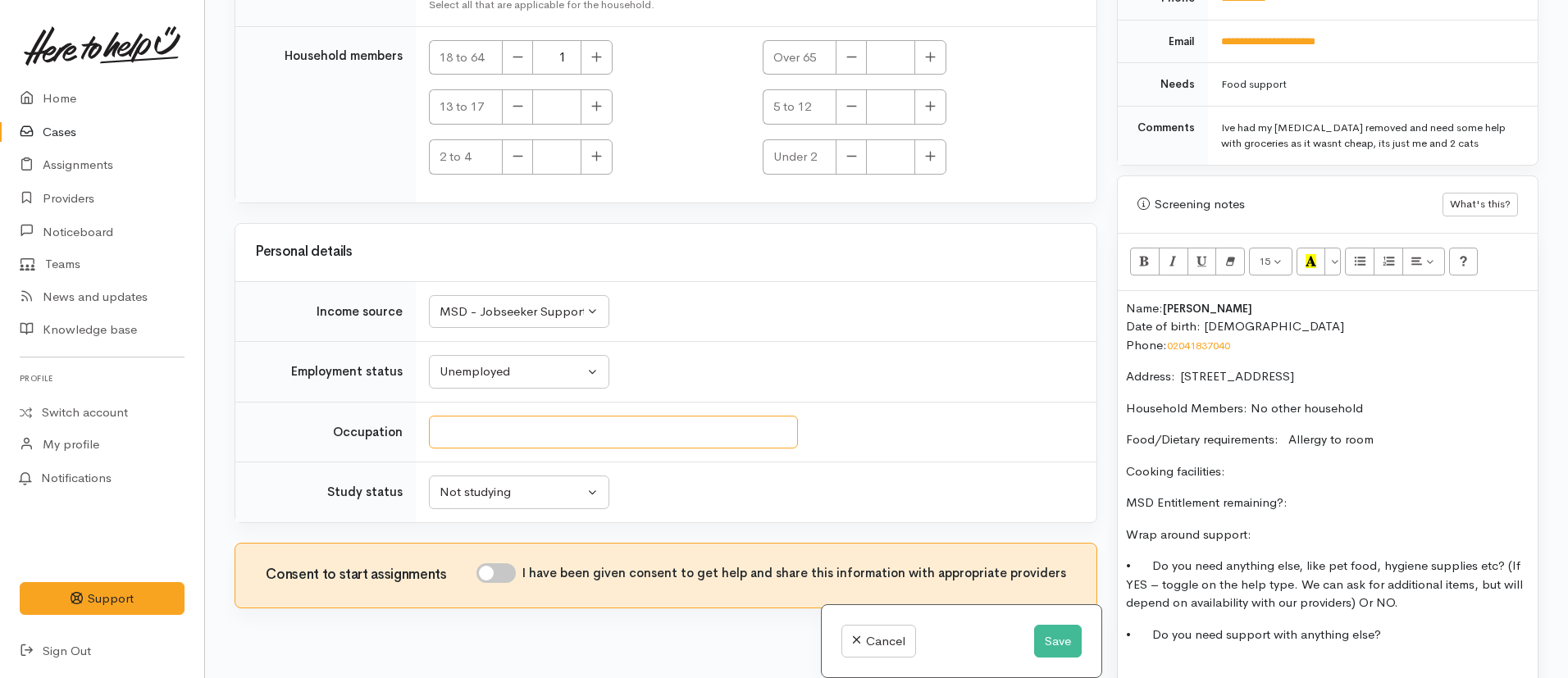 click on "Occupation" at bounding box center (613, 432) 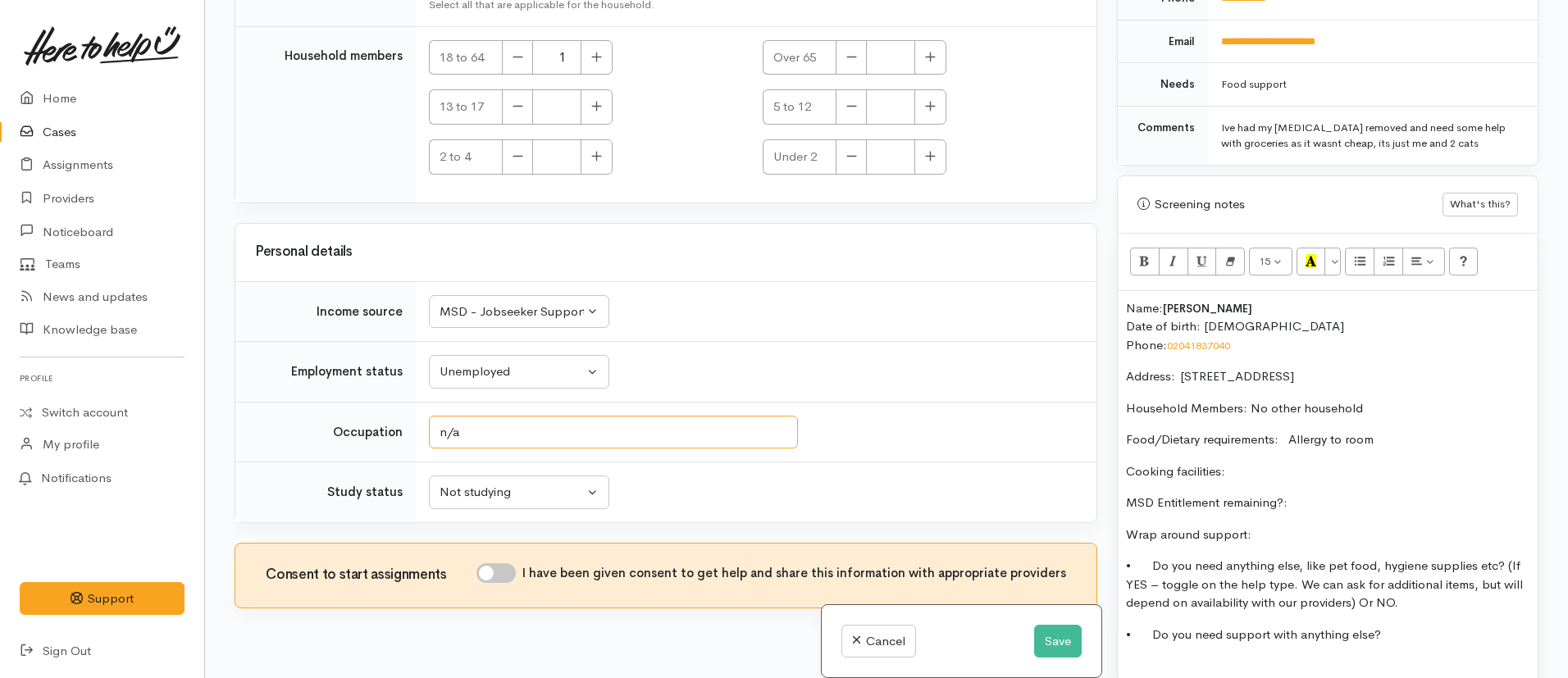 type on "n/a" 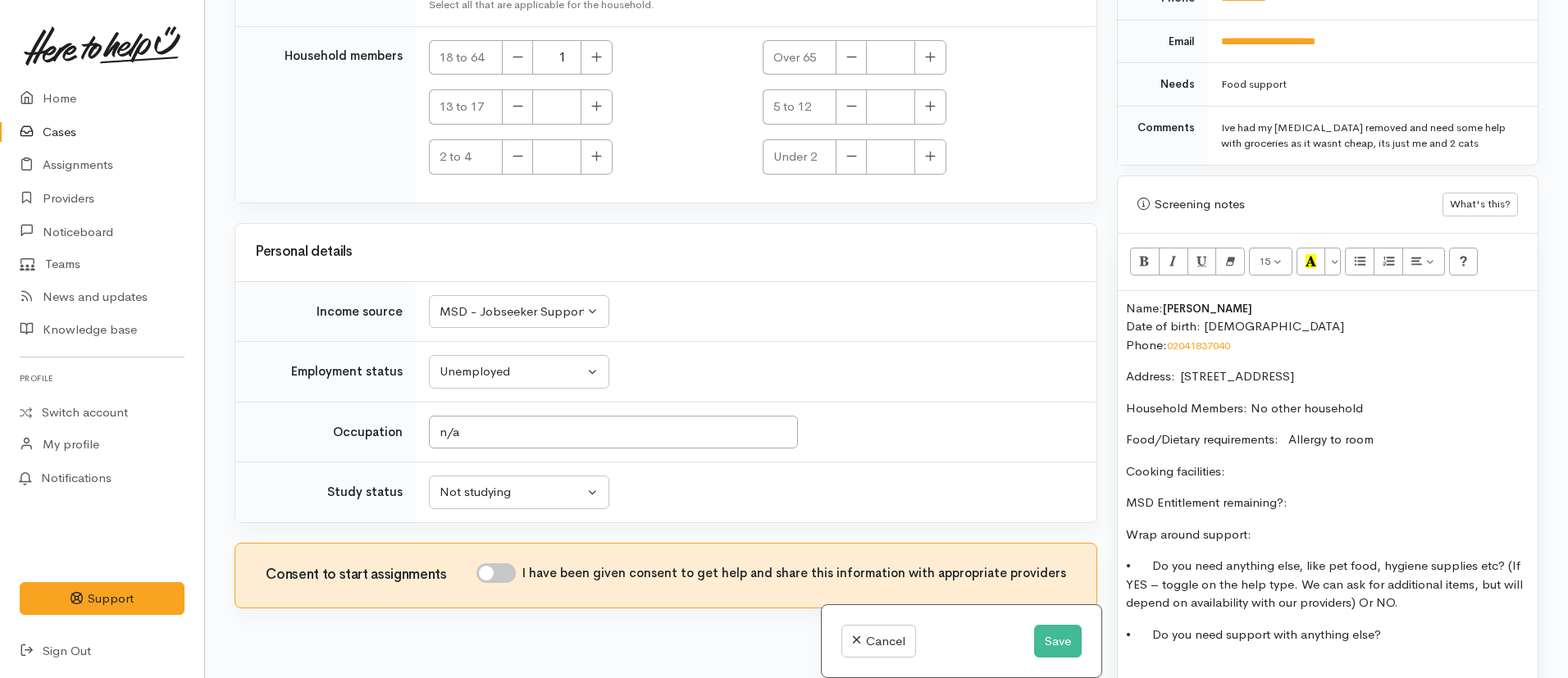 click on "I have been given consent to get help and share this information with appropriate providers" at bounding box center (496, 573) 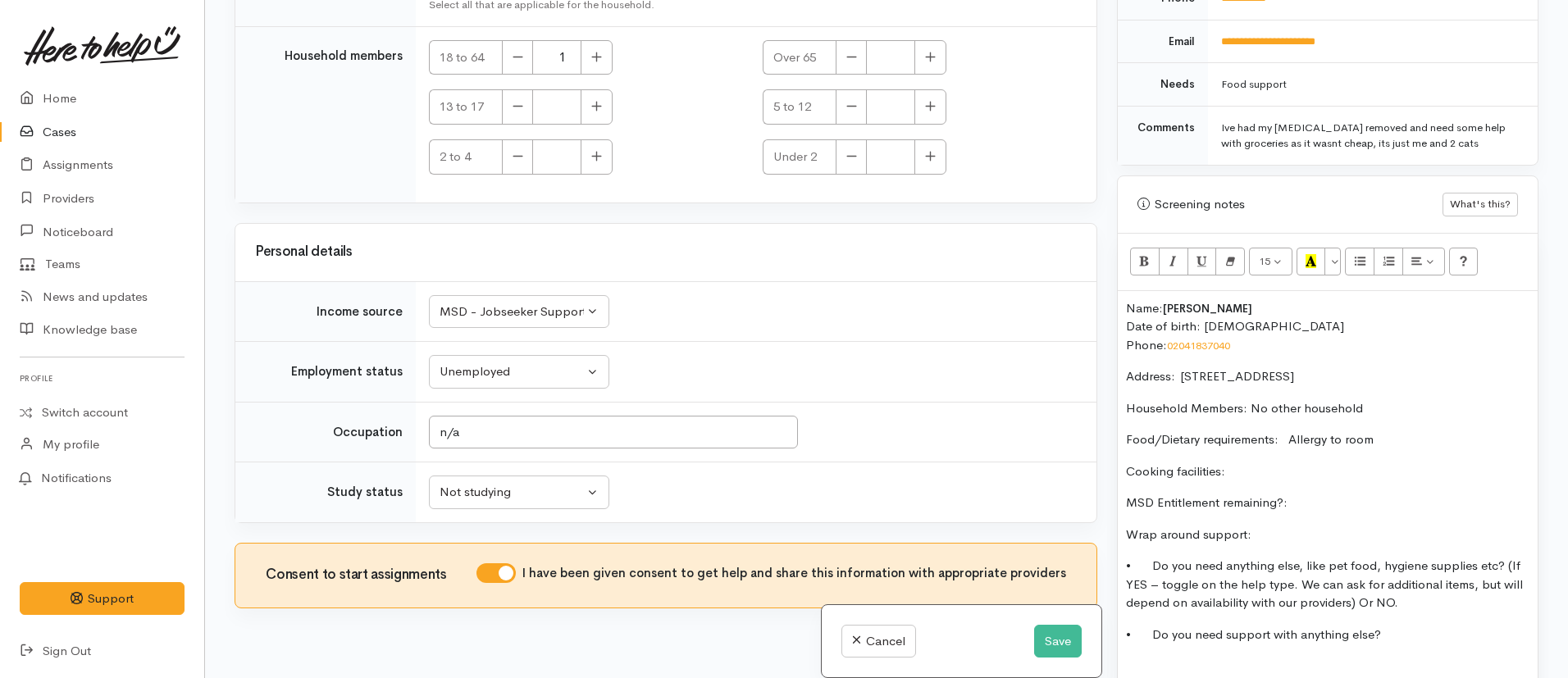 click on "Food/Dietary requirements:   Allergy to room" at bounding box center (1328, 439) 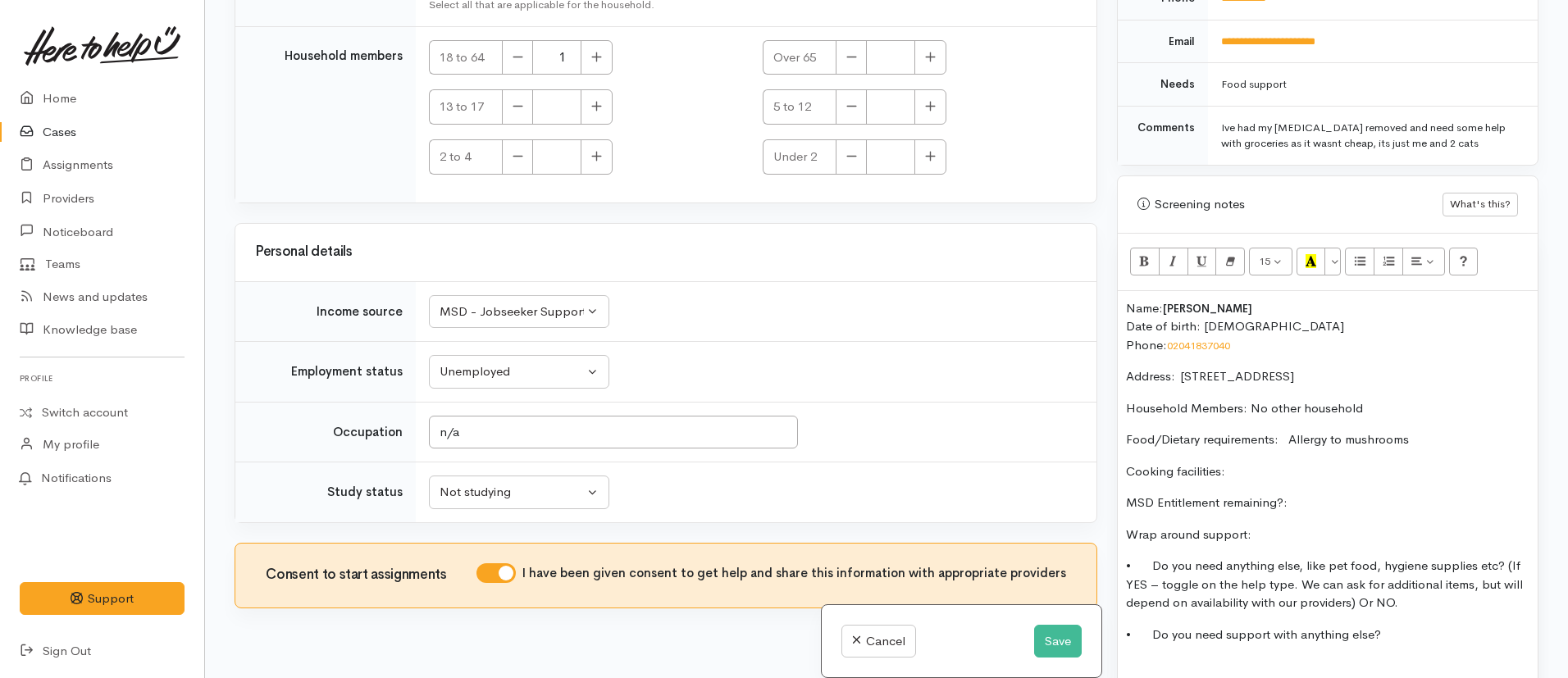 click on "Name:   Sarah Clark Date of birth: 09/03/2000 Phone:   02041837040 Address:  22A Cobham Crescent, Tokoroa, New Zealand Household Members: No other household Food/Dietary requirements:   Allergy to mushrooms Cooking facilities:   MSD Entitlement remaining?:   Wrap around support: • 	 Do you need anything else, like pet food, hygiene supplies etc? (If YES – toggle on the help type. We can ask for additional items, but will depend on availability with our providers) Or NO. • 	 Do you need support with anything else?" at bounding box center (1328, 487) 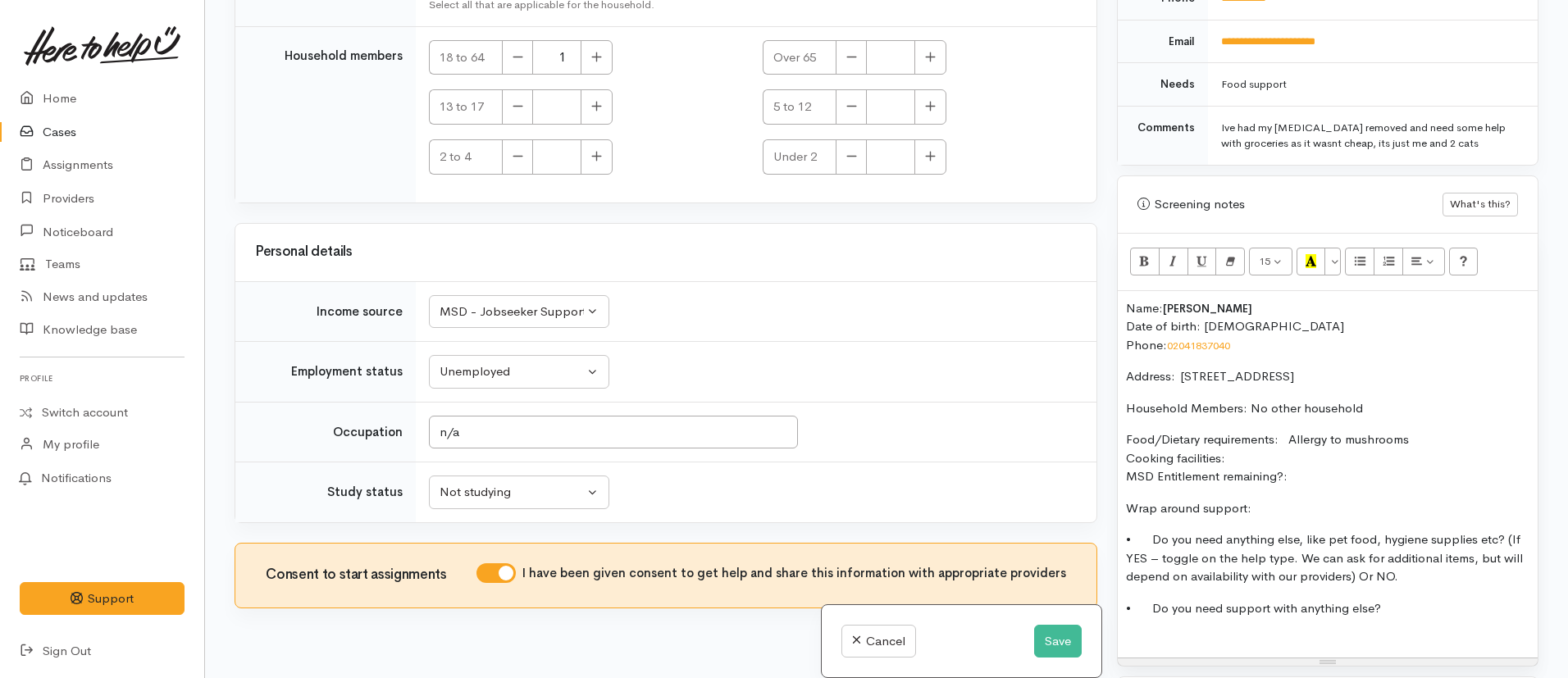 click on "Food/Dietary requirements:   Allergy to mushrooms Cooking facilities:   MSD Entitlement remaining?:" at bounding box center (1328, 458) 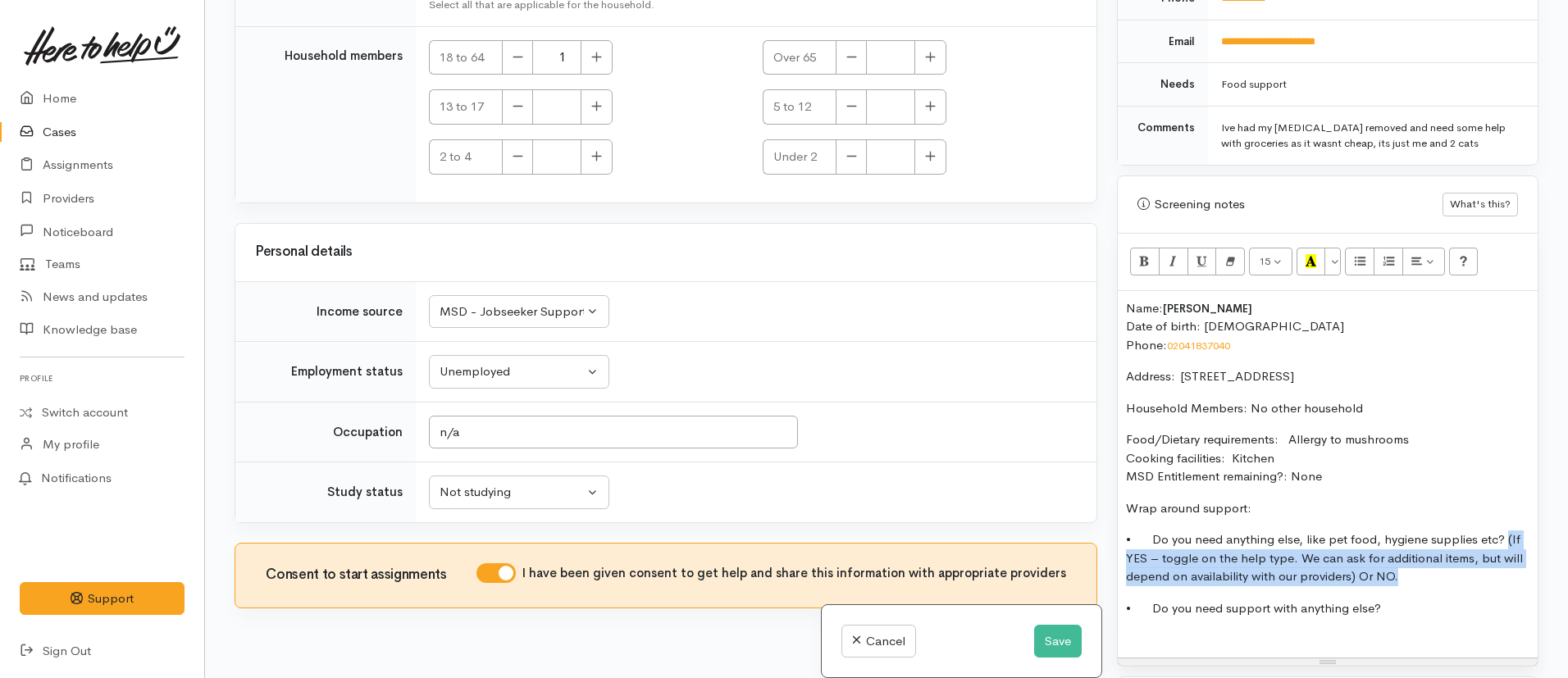 drag, startPoint x: 1423, startPoint y: 569, endPoint x: 1504, endPoint y: 523, distance: 93.15042 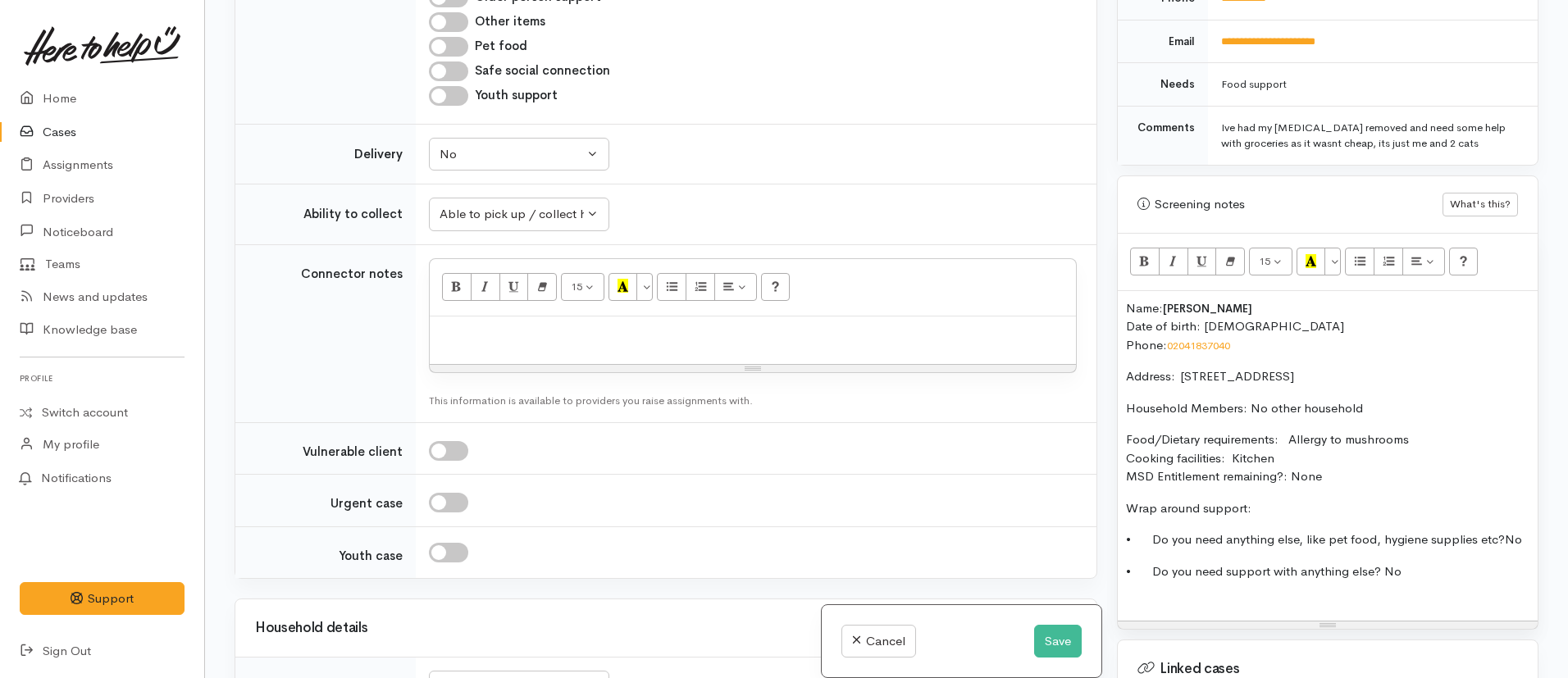 scroll, scrollTop: 1881, scrollLeft: 0, axis: vertical 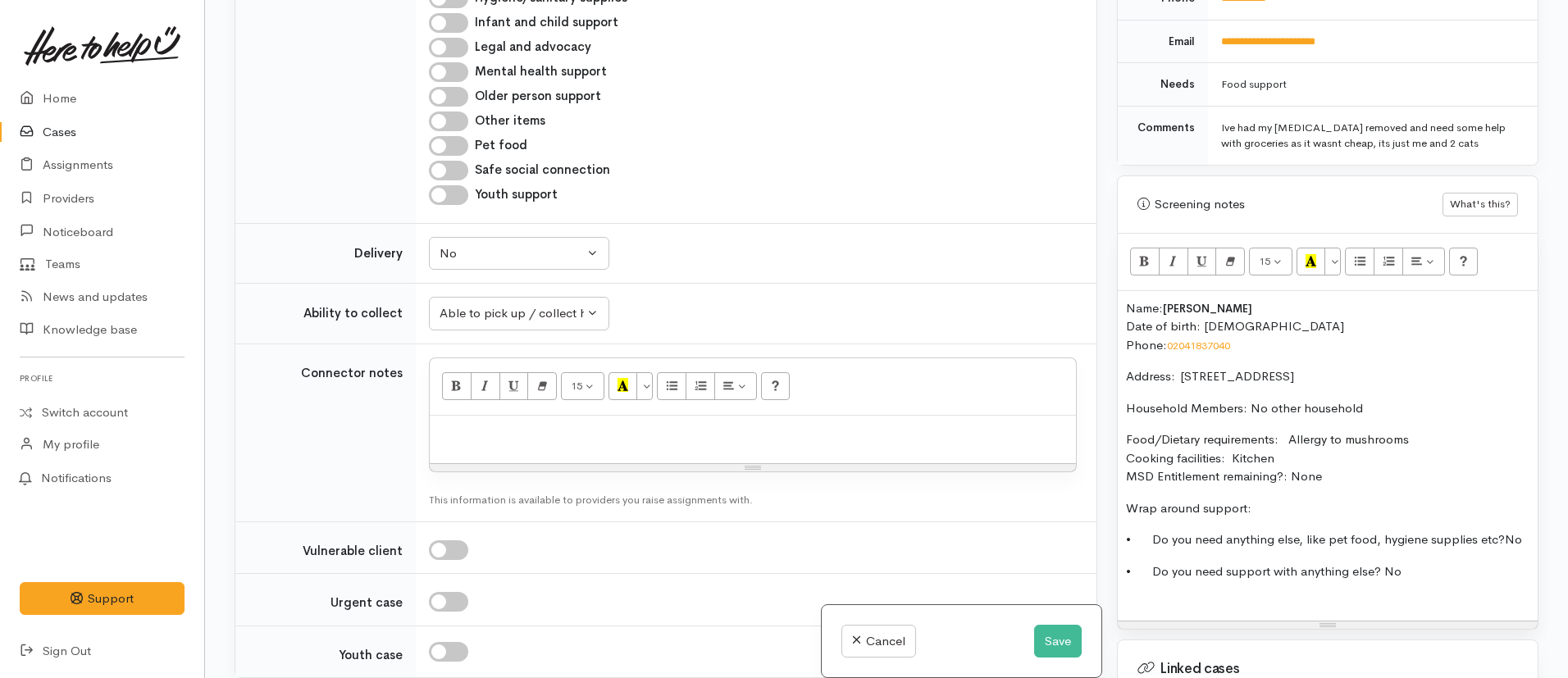 click at bounding box center [753, 433] 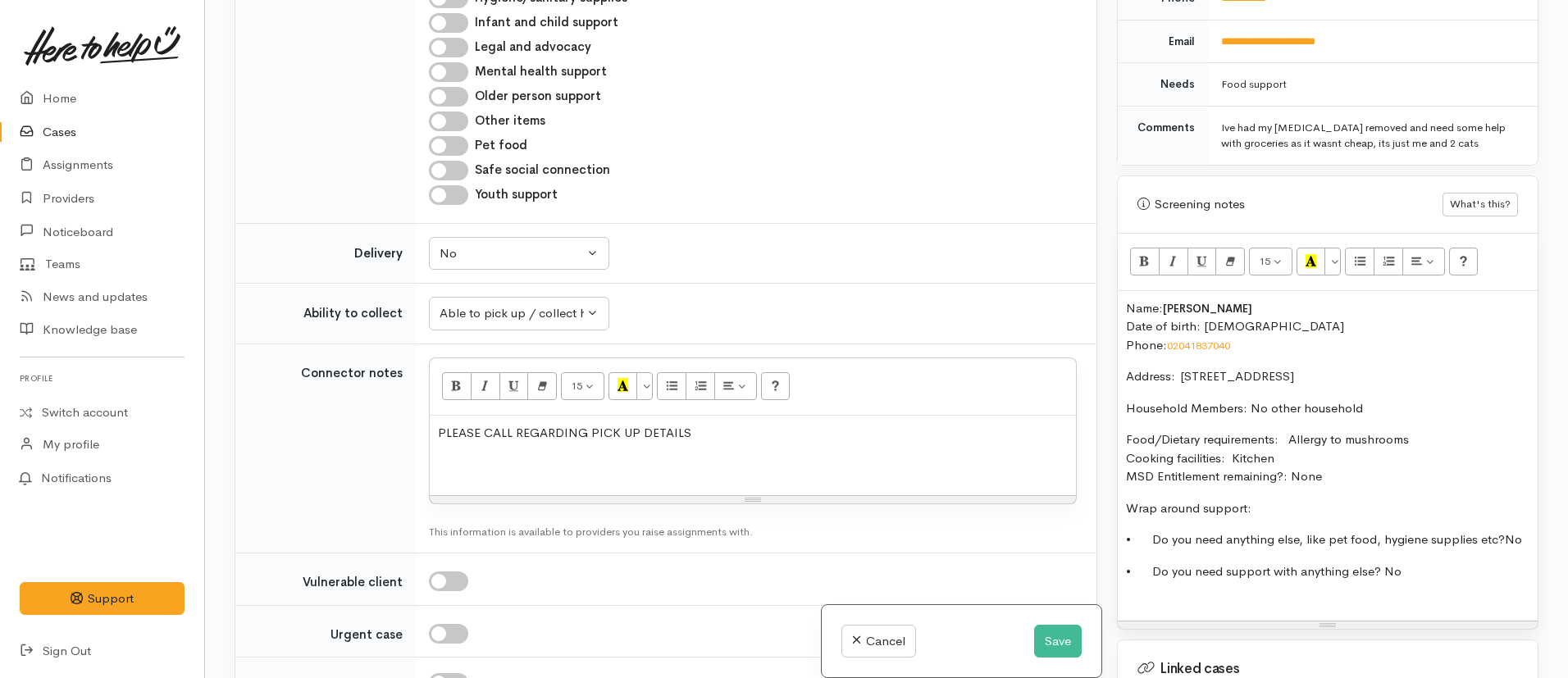 drag, startPoint x: 1353, startPoint y: 465, endPoint x: 1113, endPoint y: 285, distance: 300 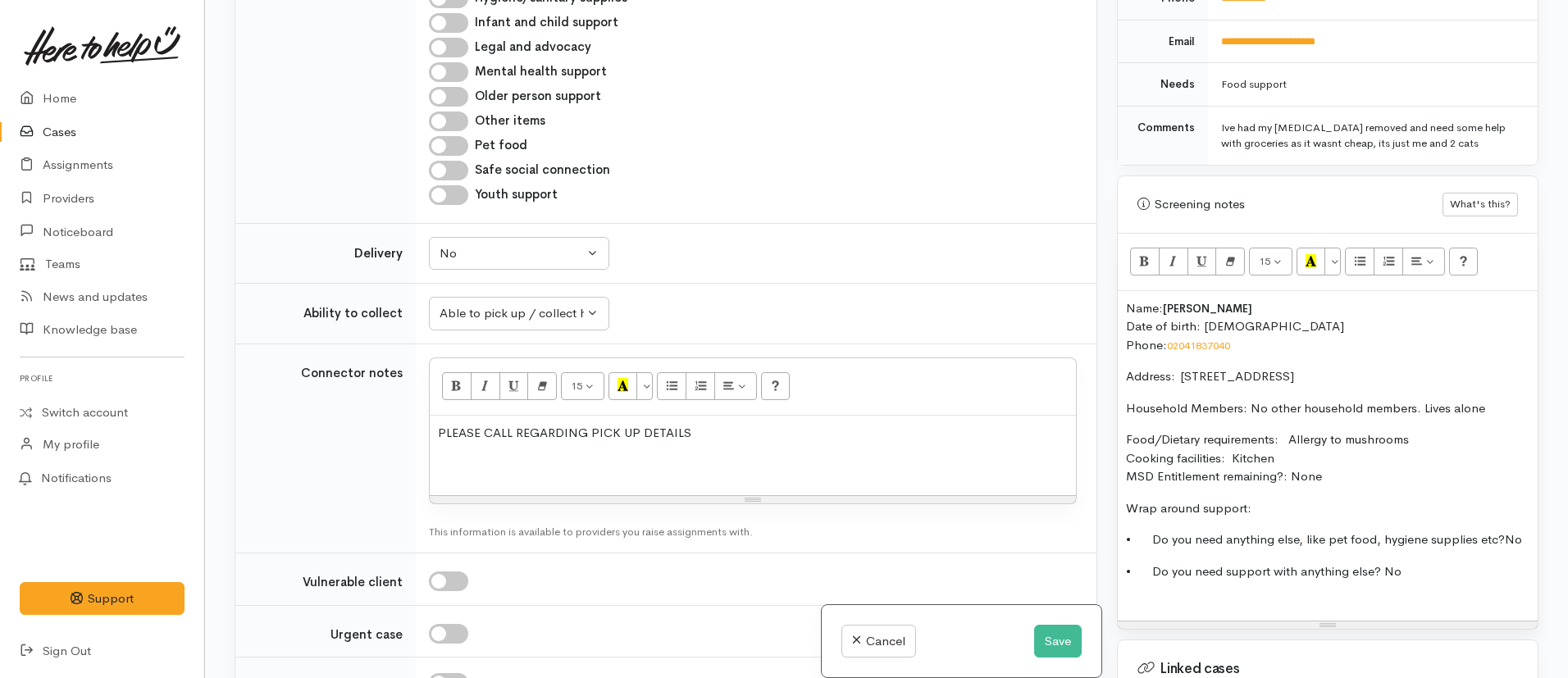 drag, startPoint x: 1341, startPoint y: 460, endPoint x: 1189, endPoint y: 358, distance: 183.05191 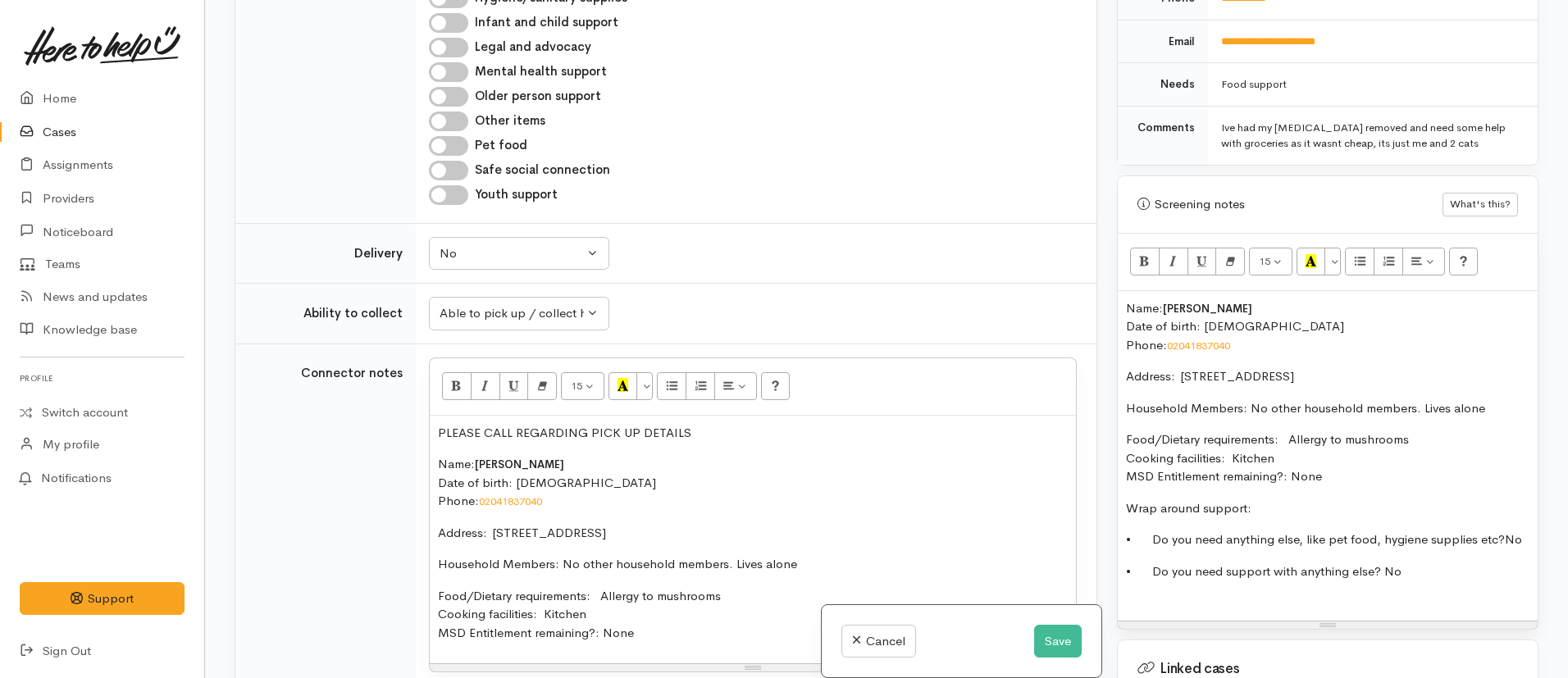 drag, startPoint x: 696, startPoint y: 397, endPoint x: 425, endPoint y: 398, distance: 271.00185 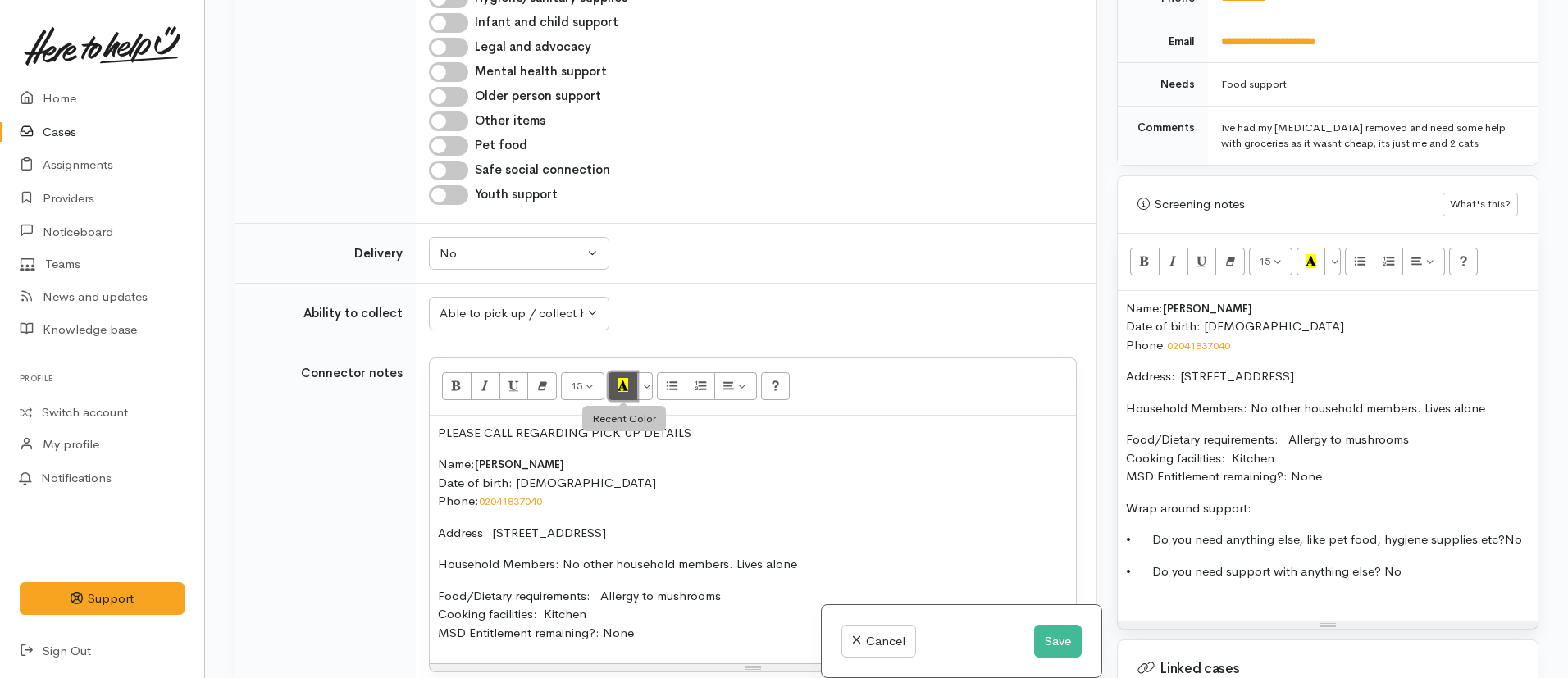 click at bounding box center (623, 386) 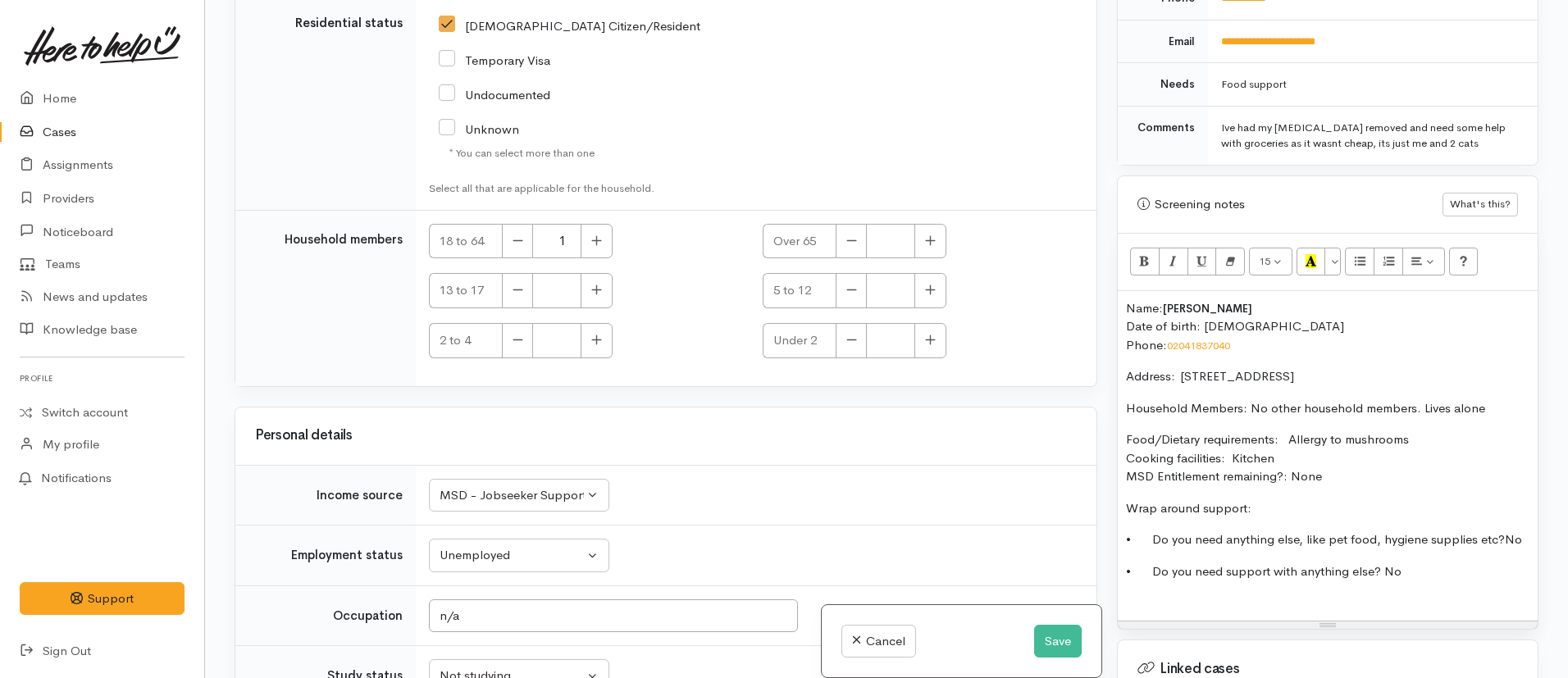scroll, scrollTop: 3820, scrollLeft: 0, axis: vertical 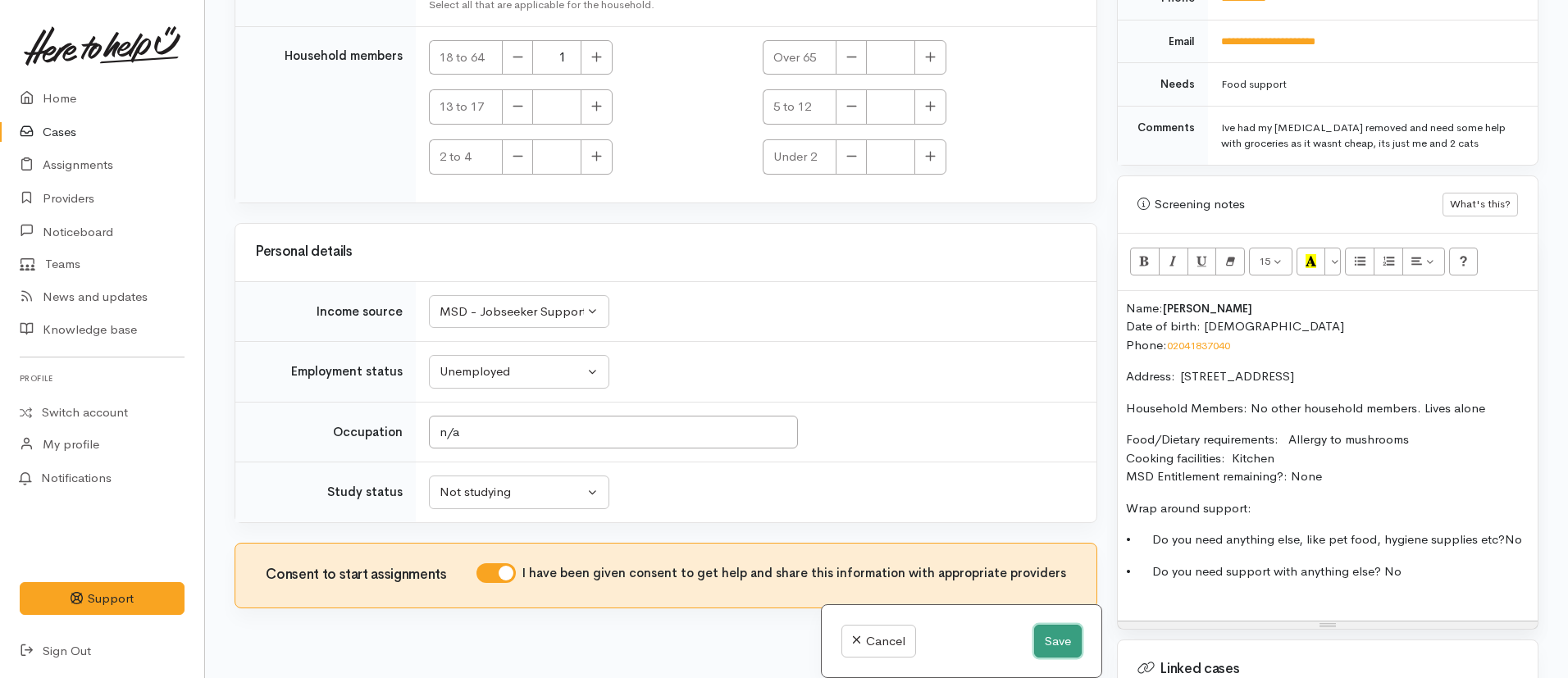 click on "Save" at bounding box center [1058, 641] 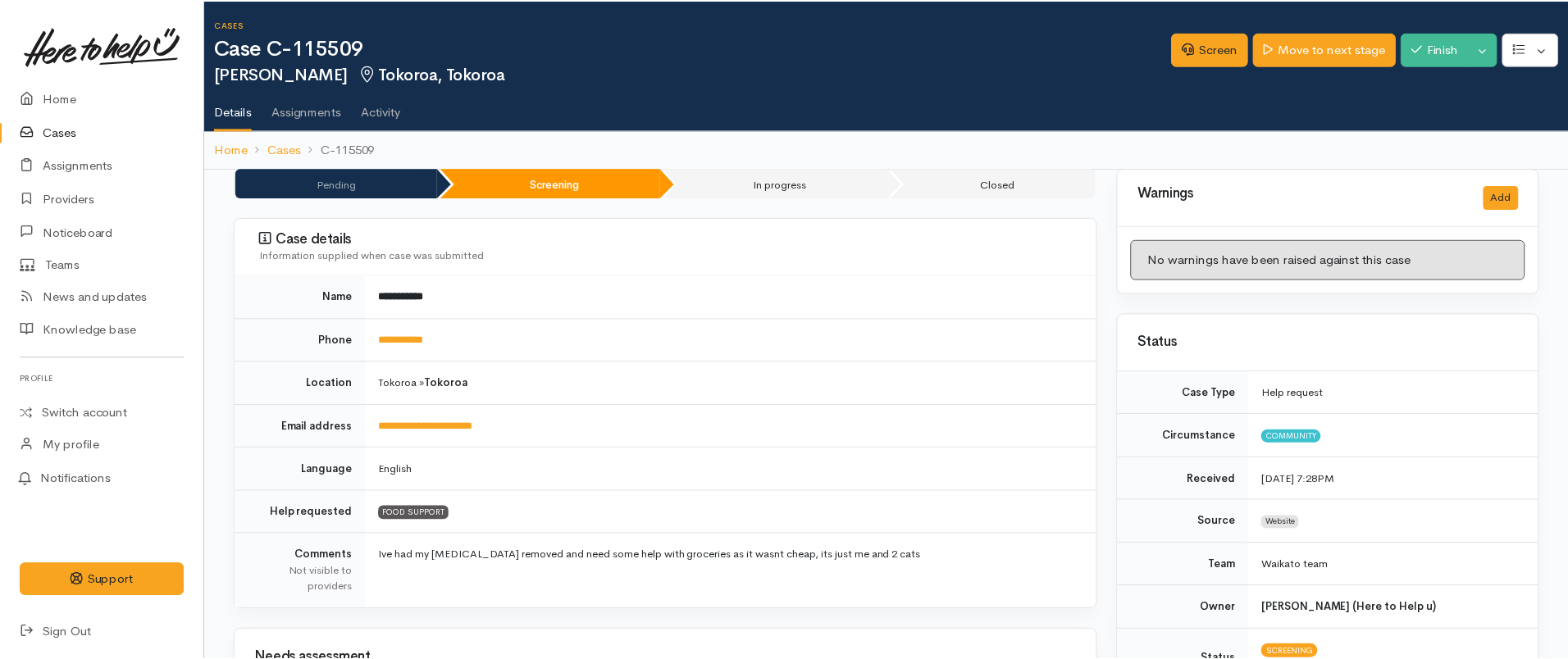 scroll, scrollTop: 0, scrollLeft: 0, axis: both 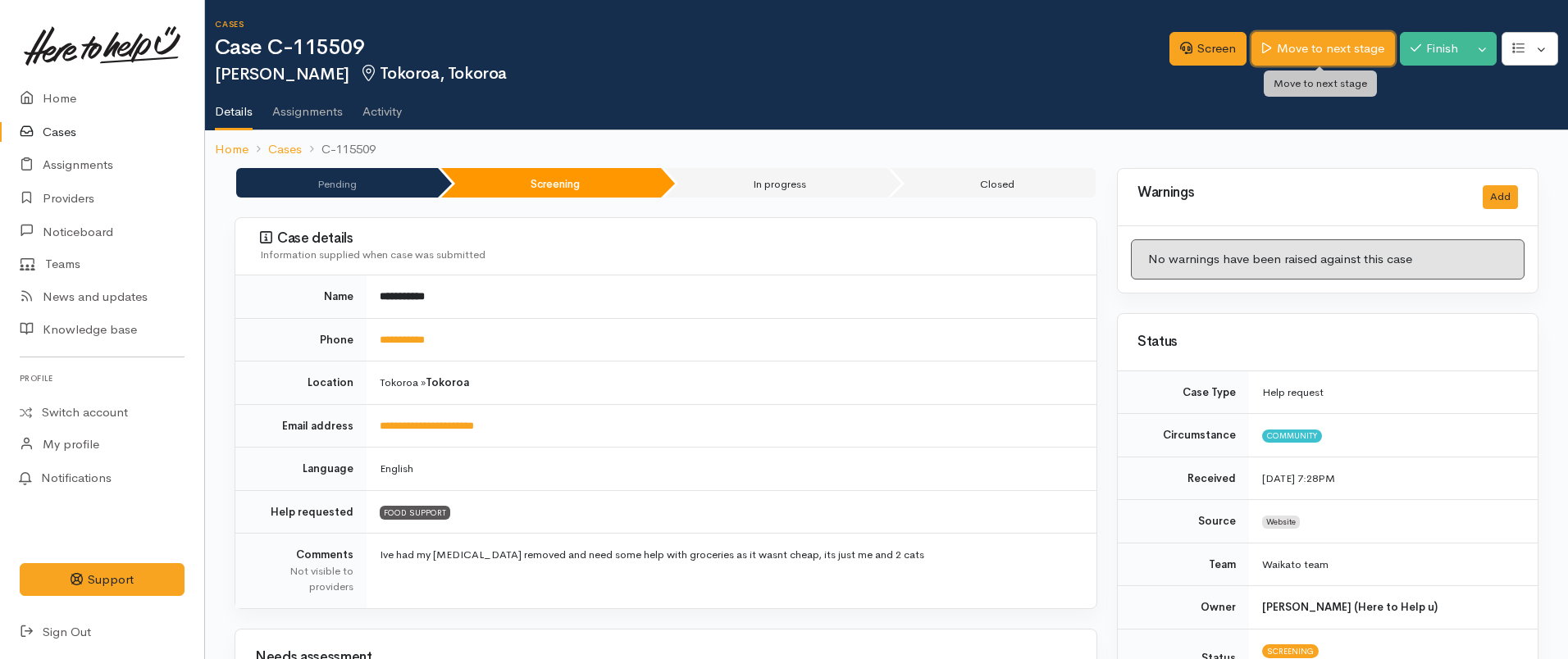 click on "Move to next stage" at bounding box center (1323, 48) 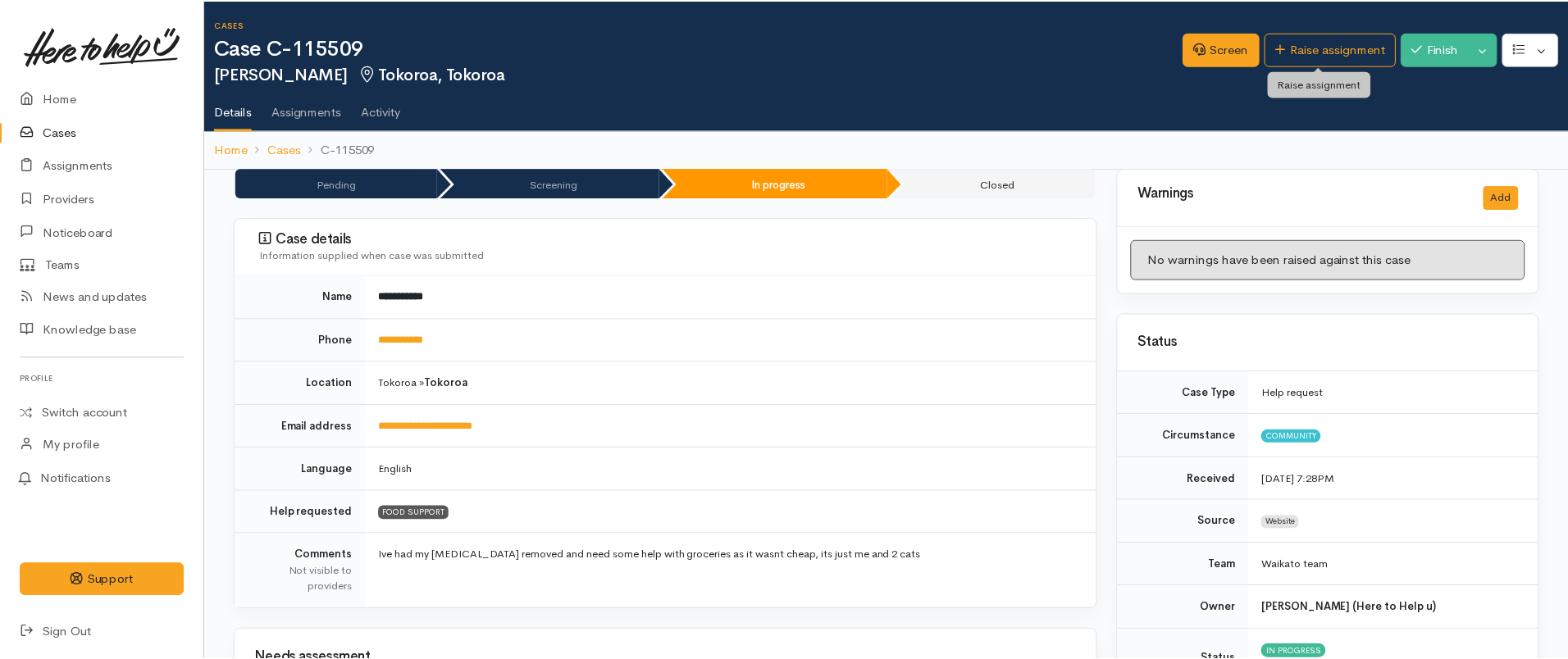 scroll, scrollTop: 0, scrollLeft: 0, axis: both 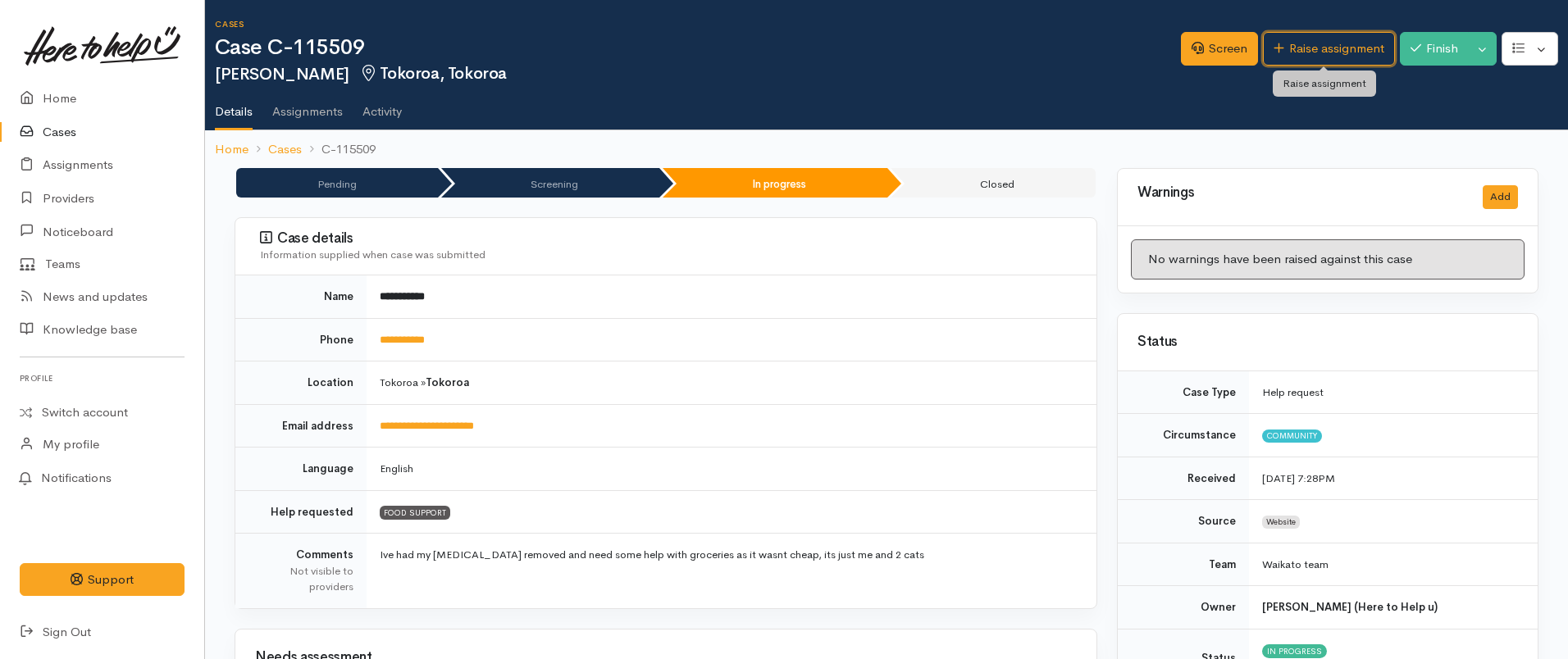 click on "Raise assignment" at bounding box center [1329, 48] 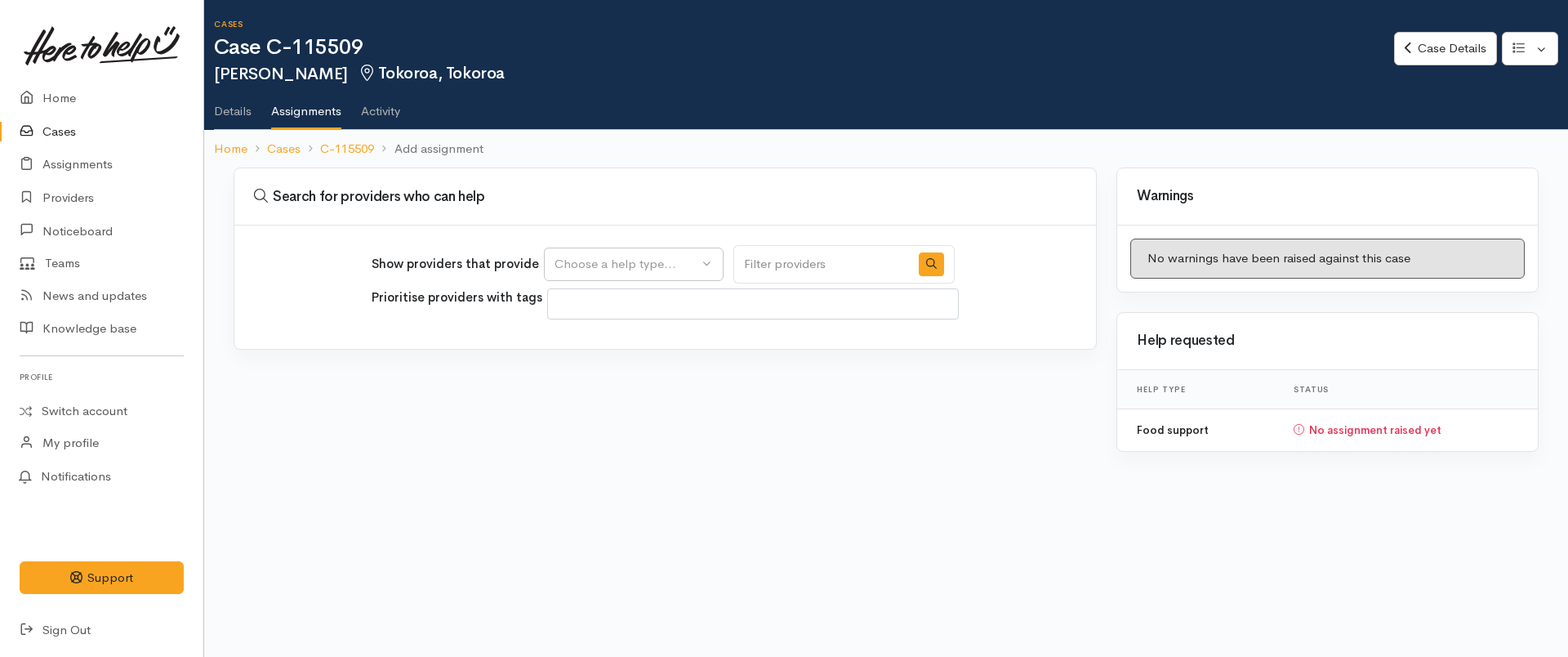 select 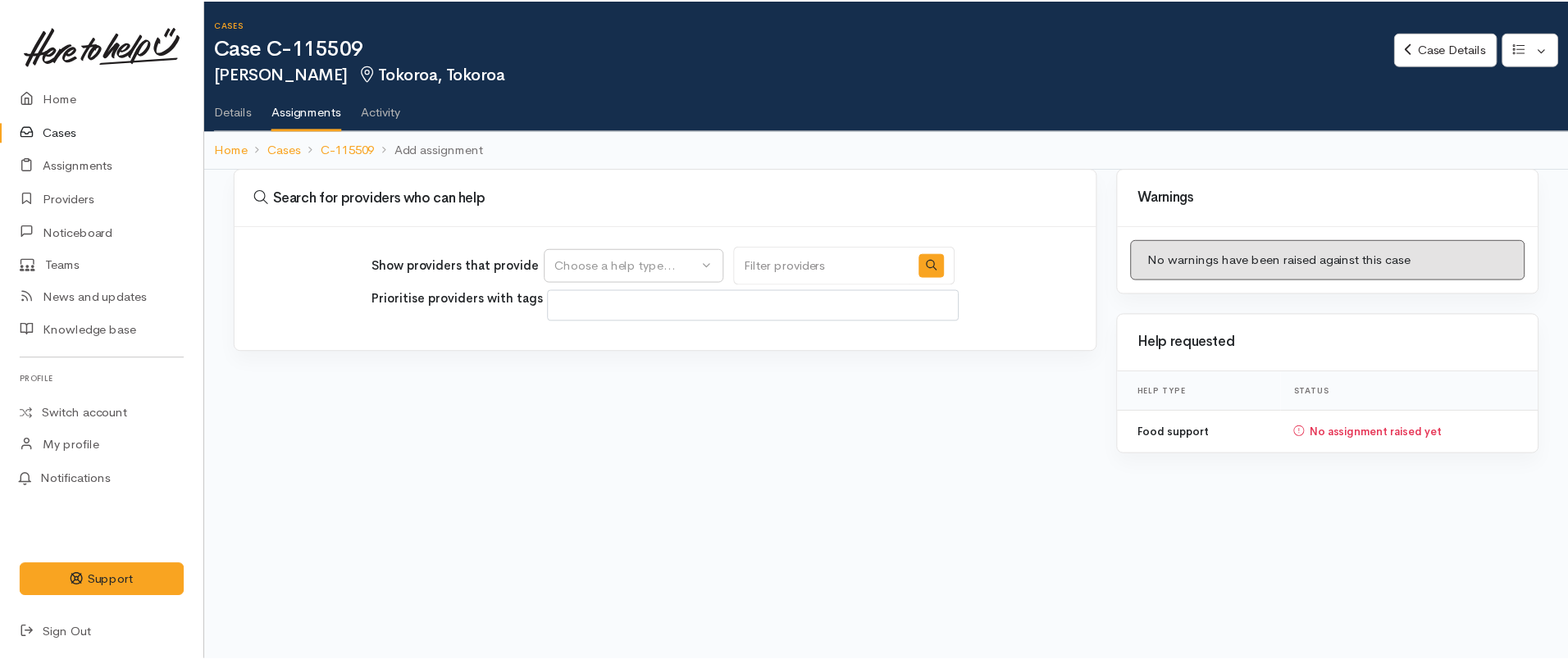 scroll, scrollTop: 0, scrollLeft: 0, axis: both 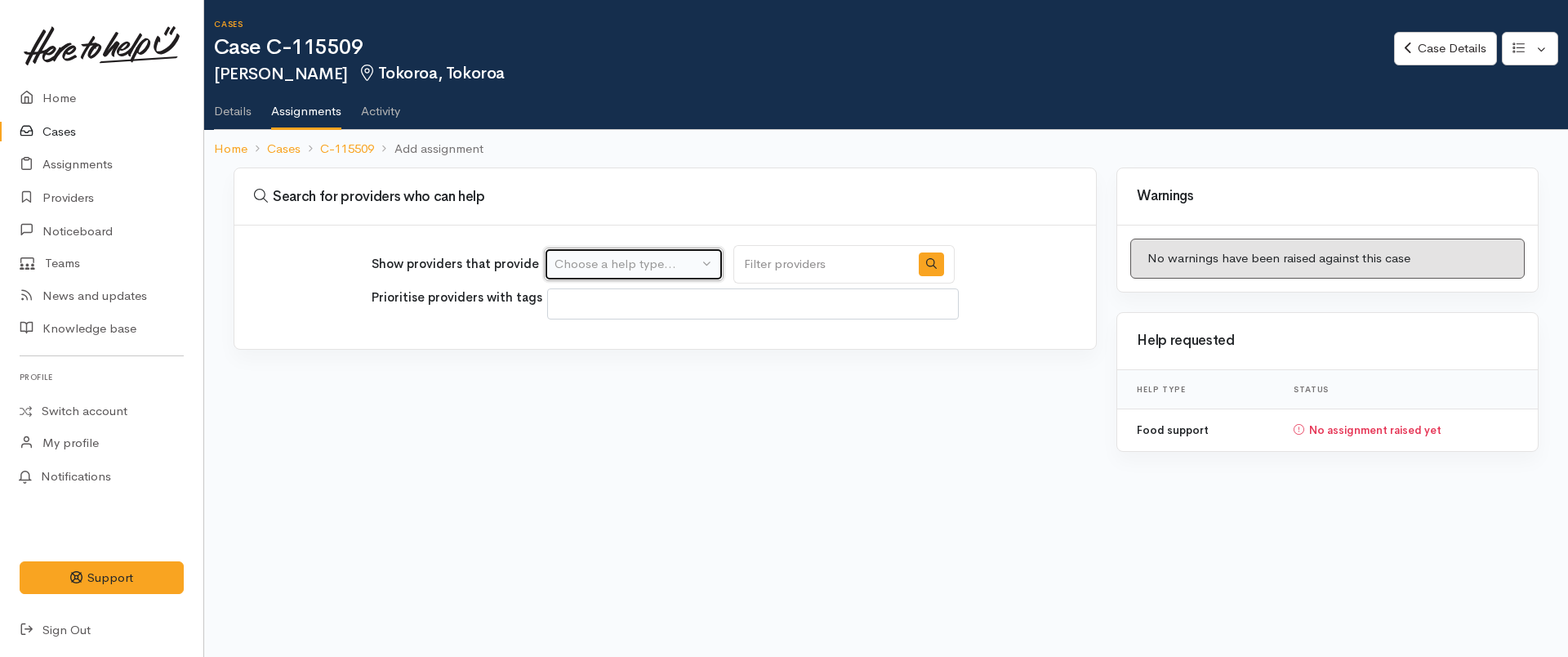 click on "Choose a help type..." 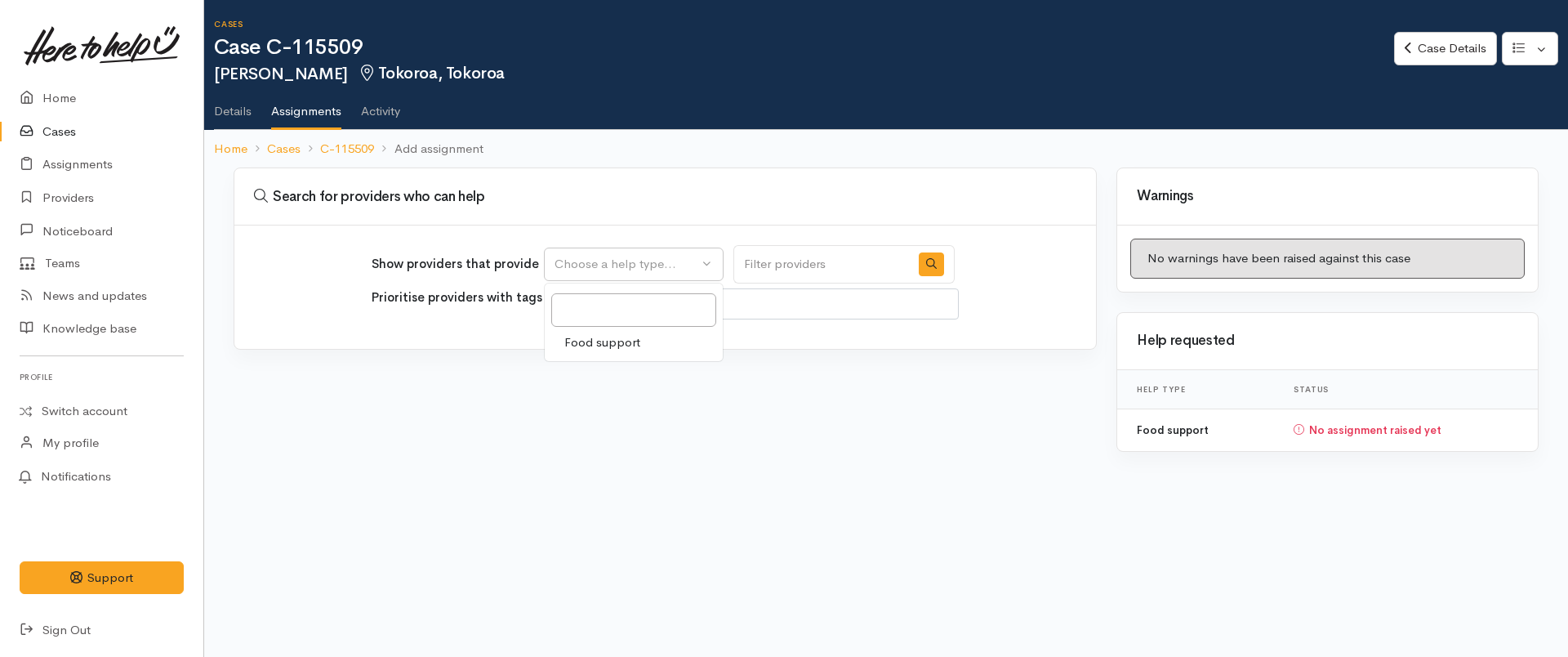 click on "Food support" 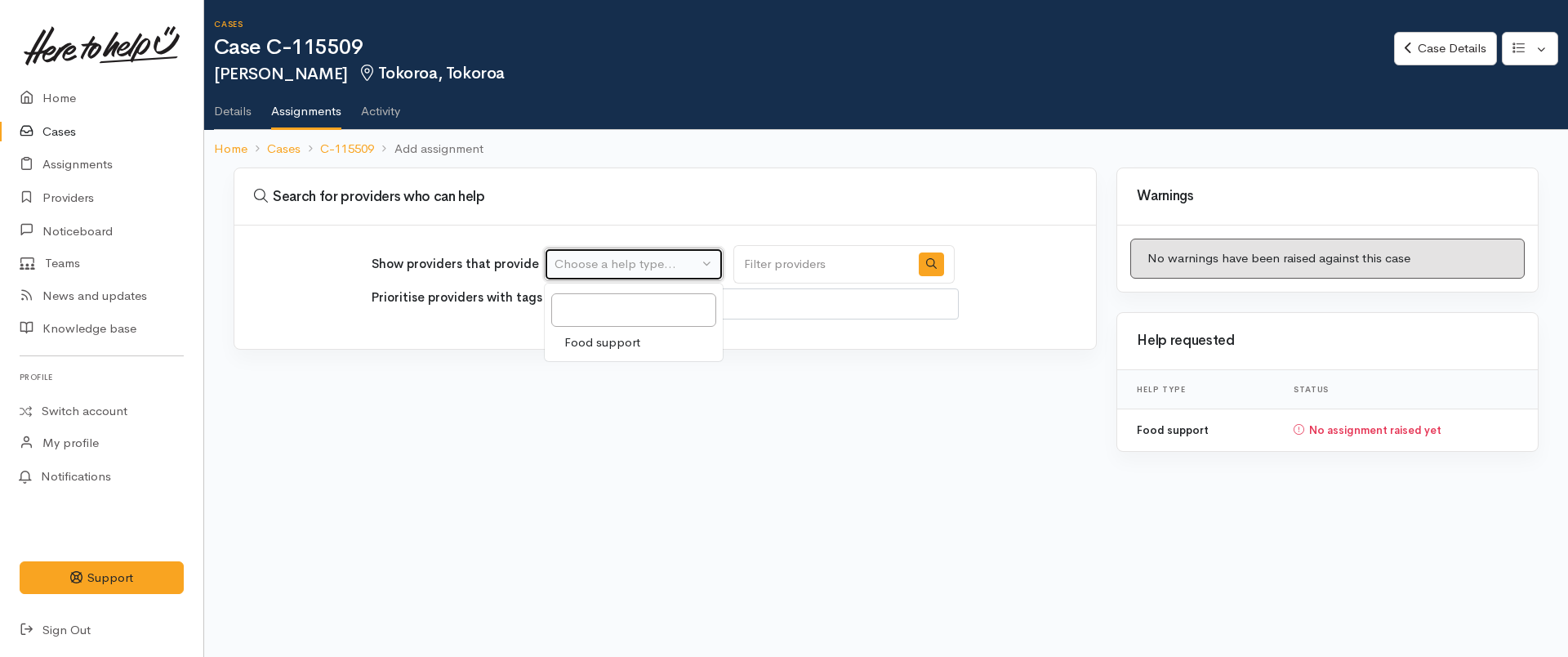 select on "3" 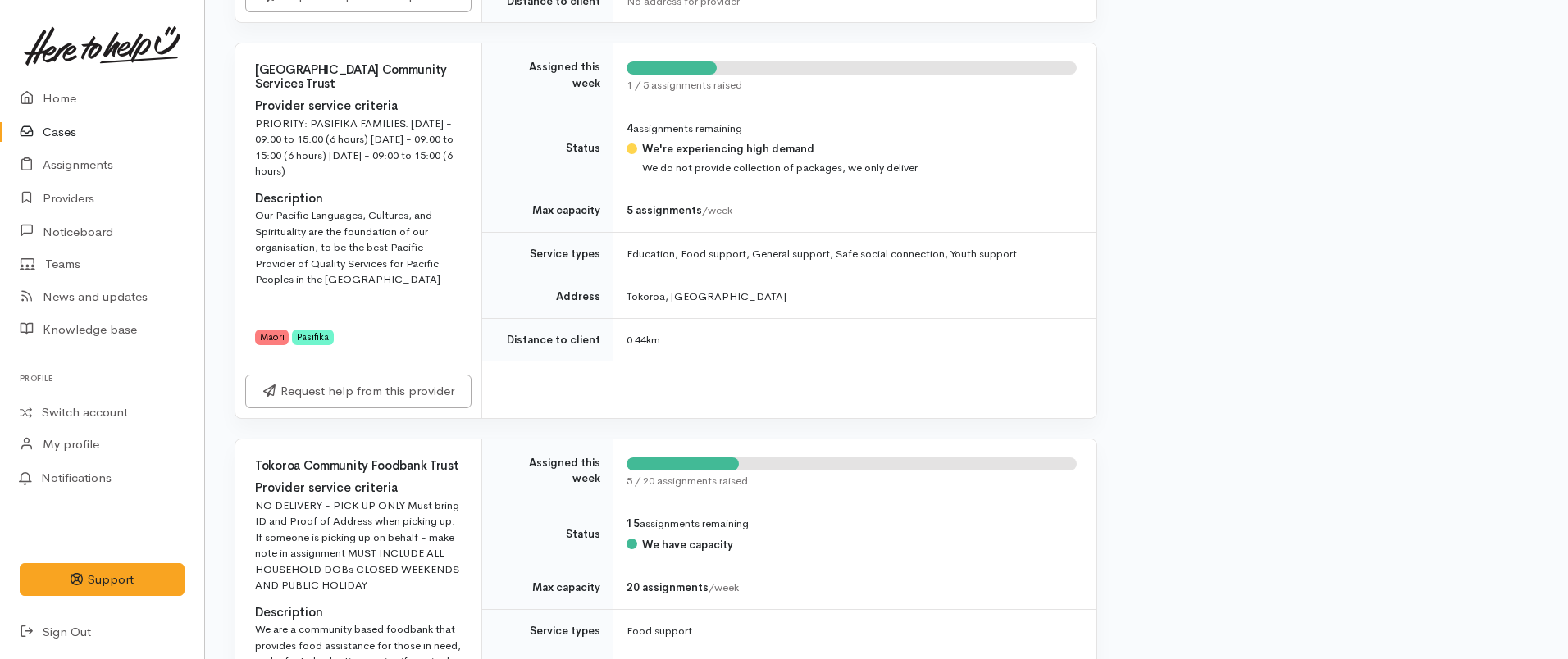 scroll, scrollTop: 779, scrollLeft: 0, axis: vertical 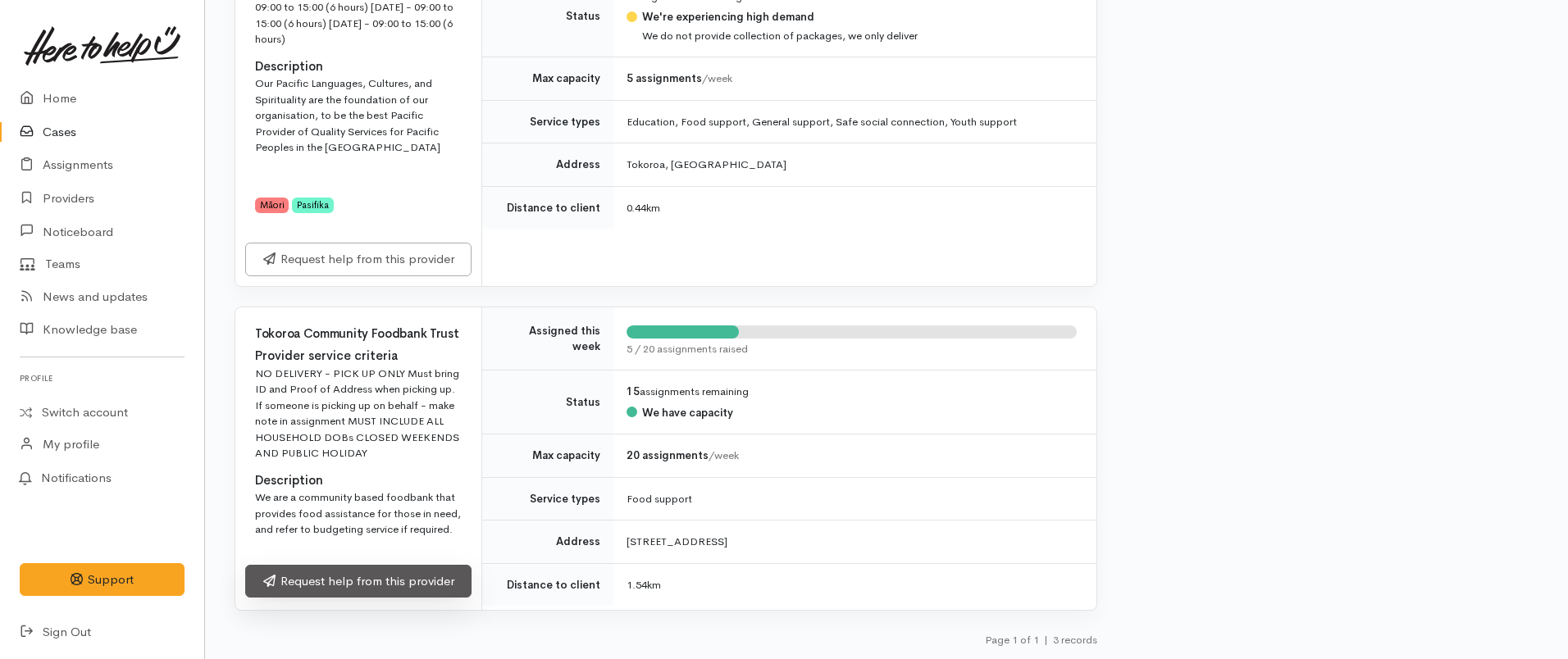 click on "Request help from this provider" 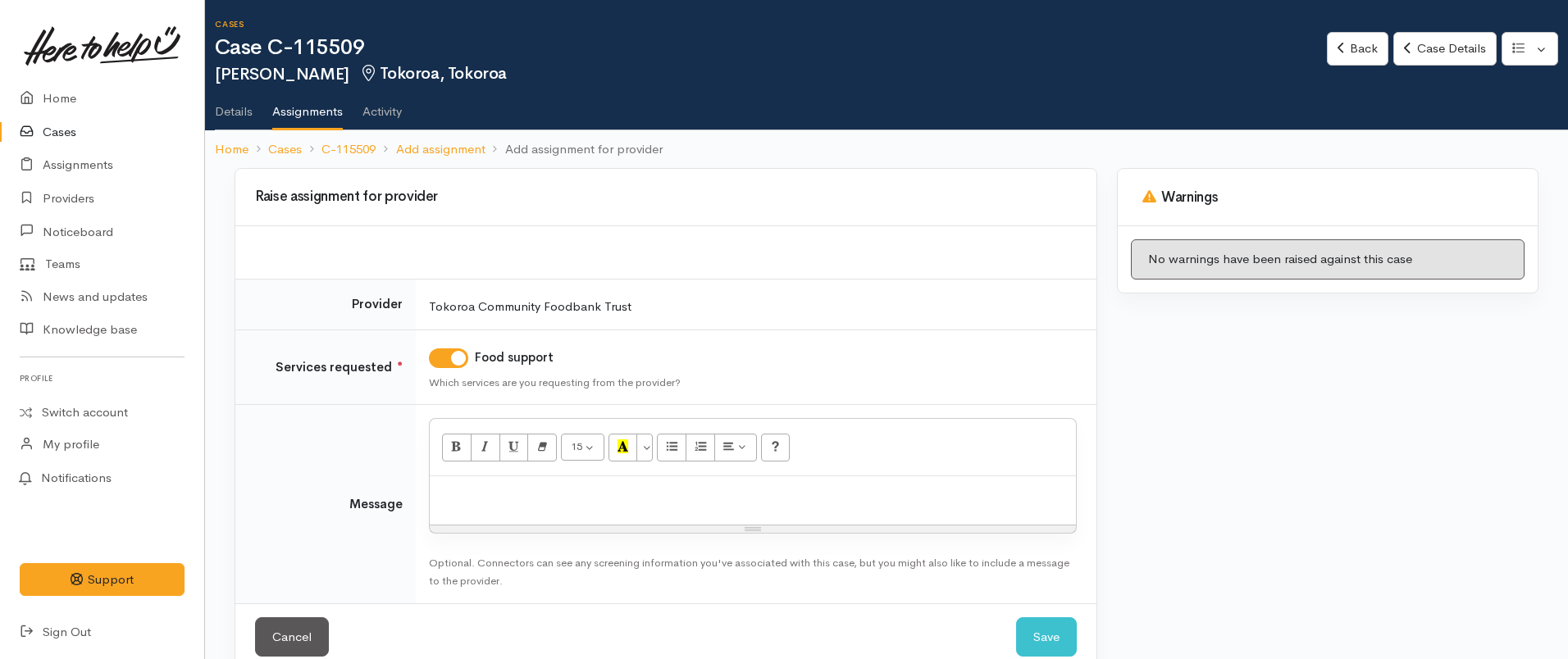 scroll, scrollTop: 0, scrollLeft: 0, axis: both 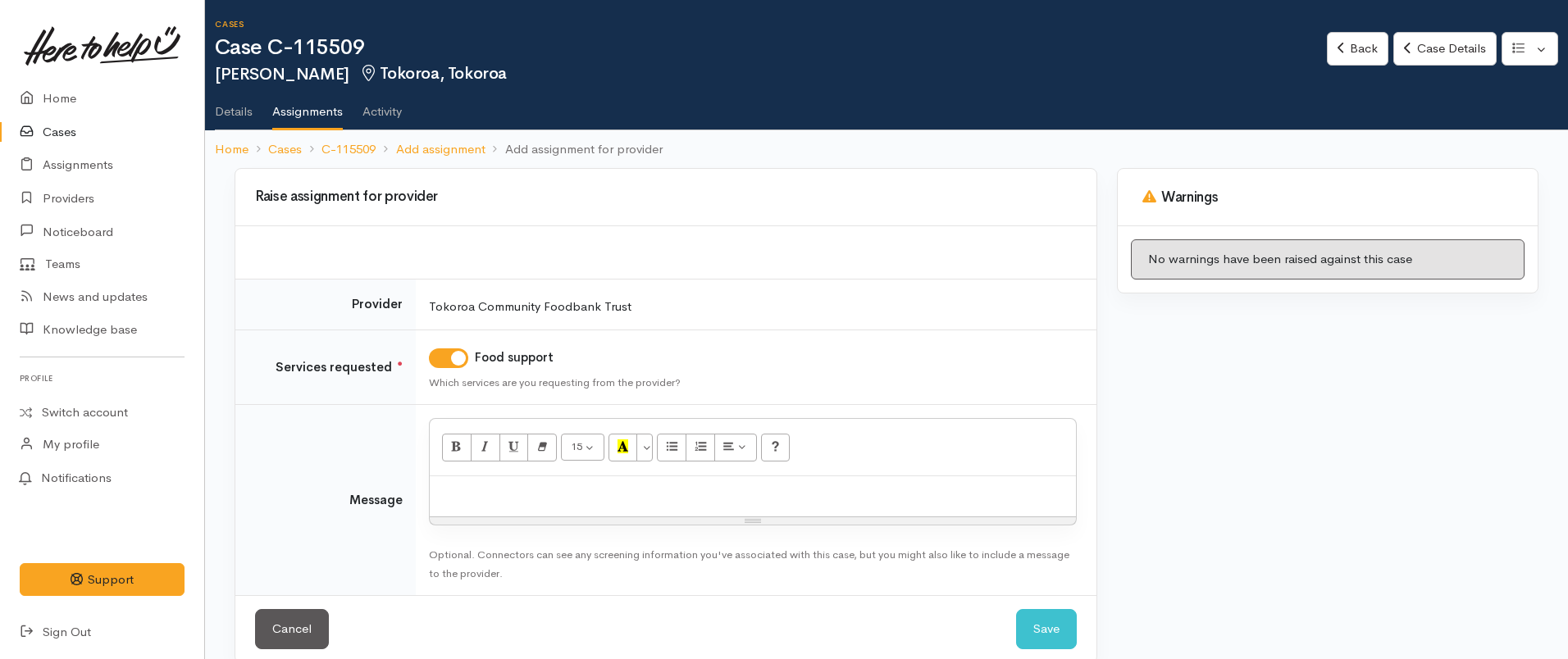 click at bounding box center (753, 496) 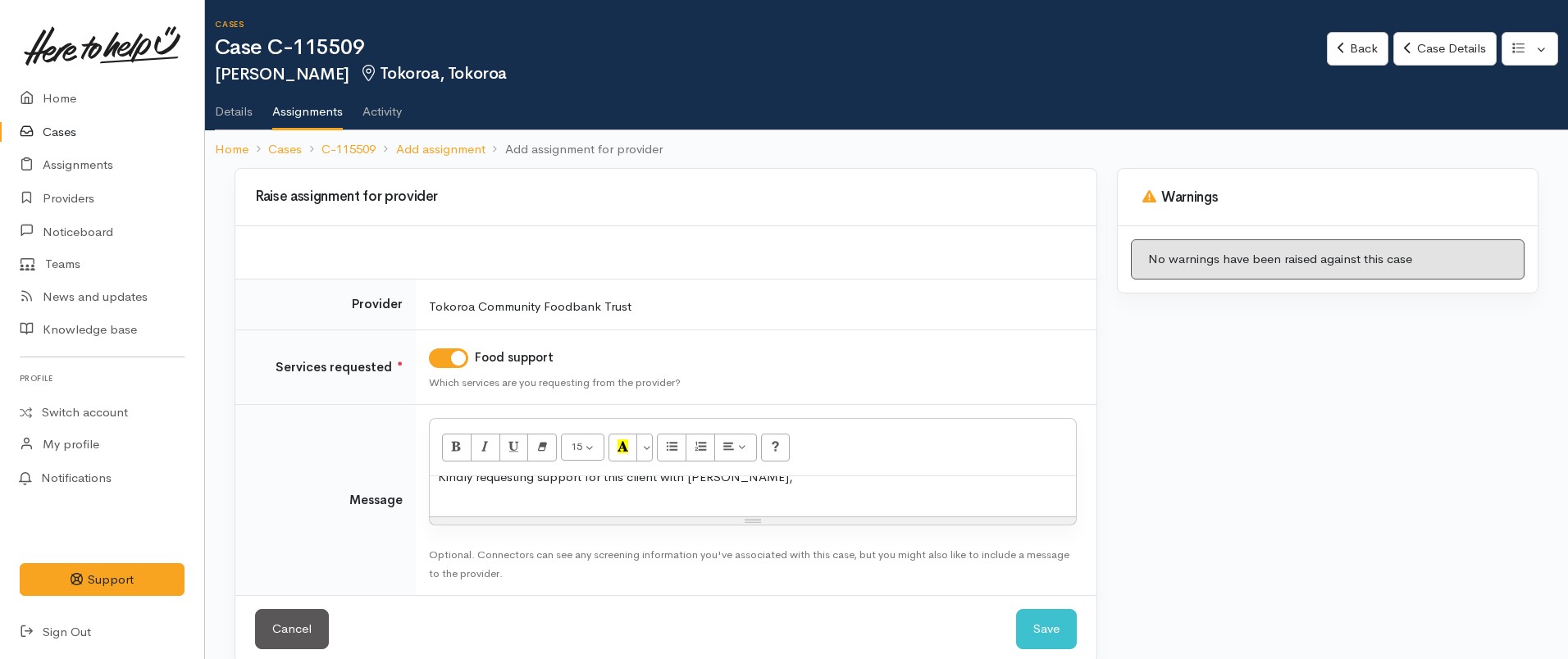 scroll, scrollTop: 39, scrollLeft: 0, axis: vertical 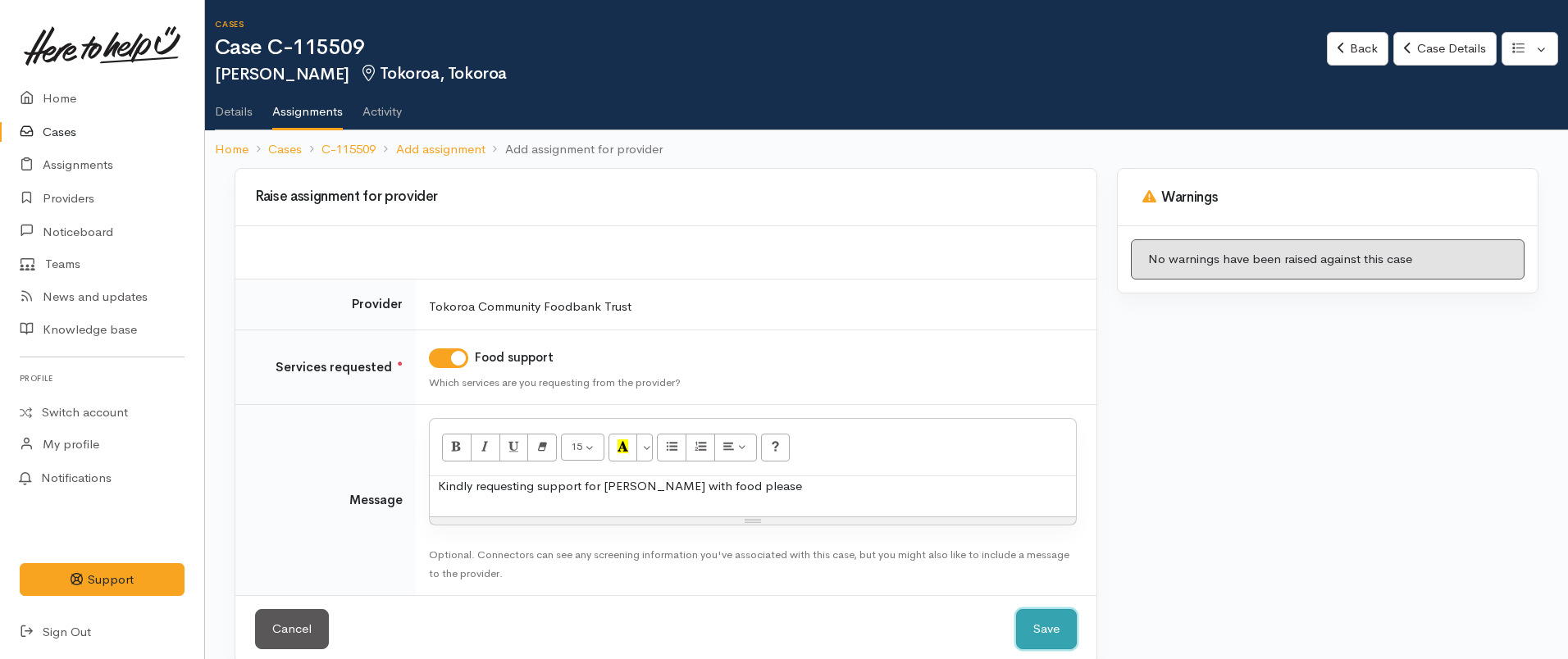 click on "Save" at bounding box center [1046, 629] 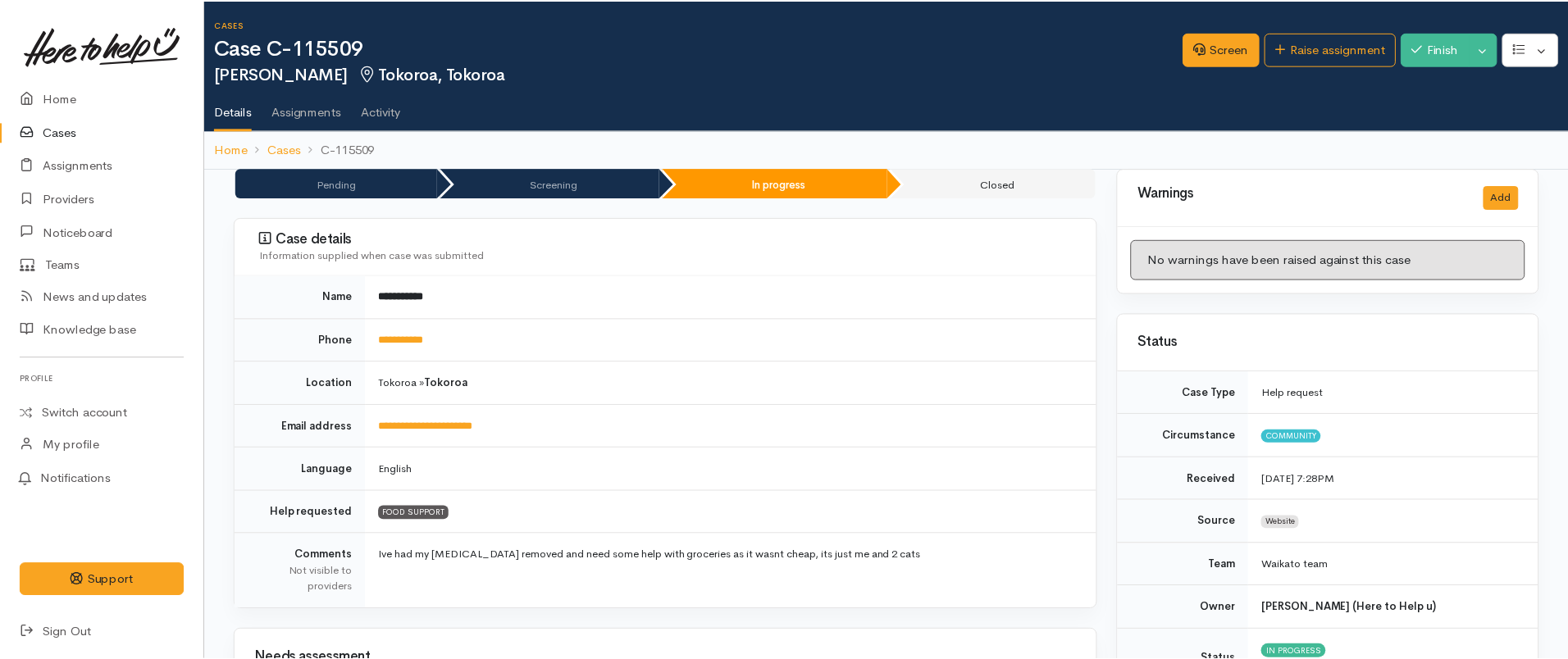 scroll, scrollTop: 0, scrollLeft: 0, axis: both 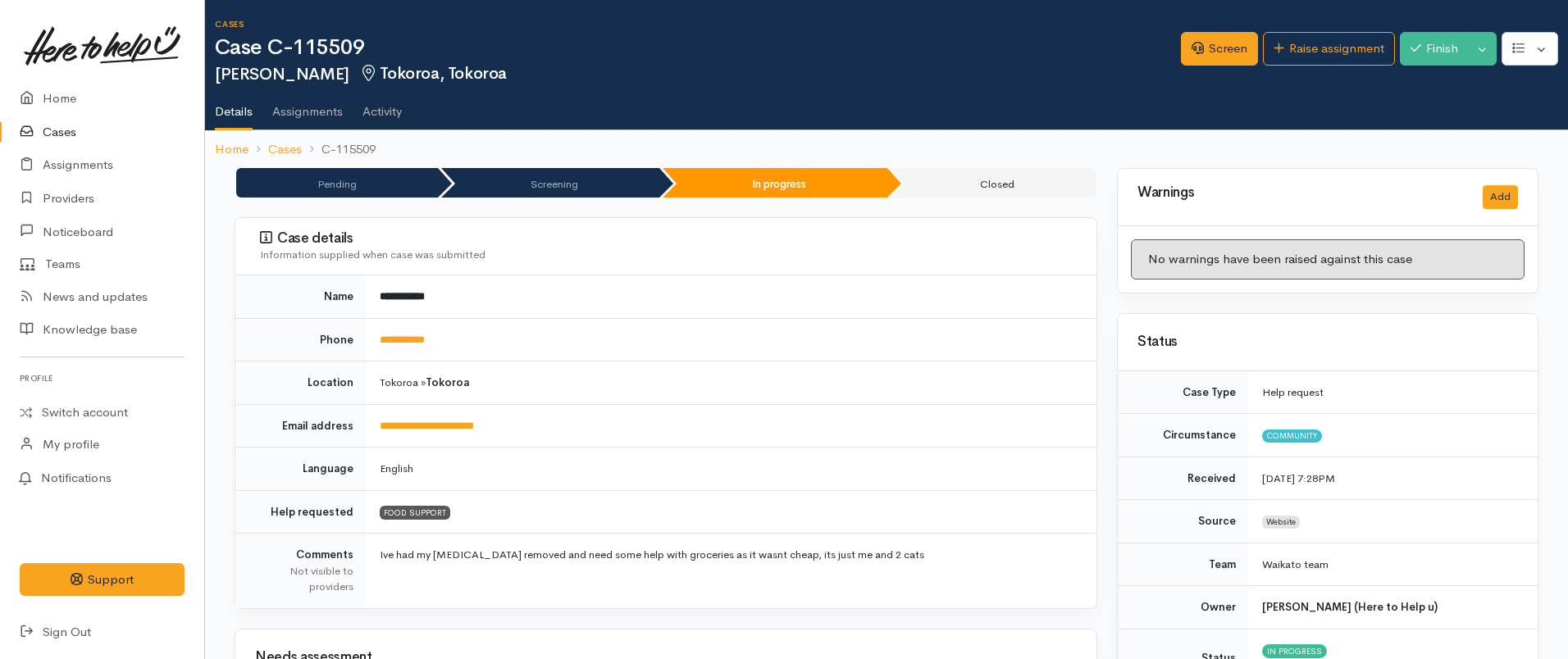 click on "Cases" at bounding box center (102, 132) 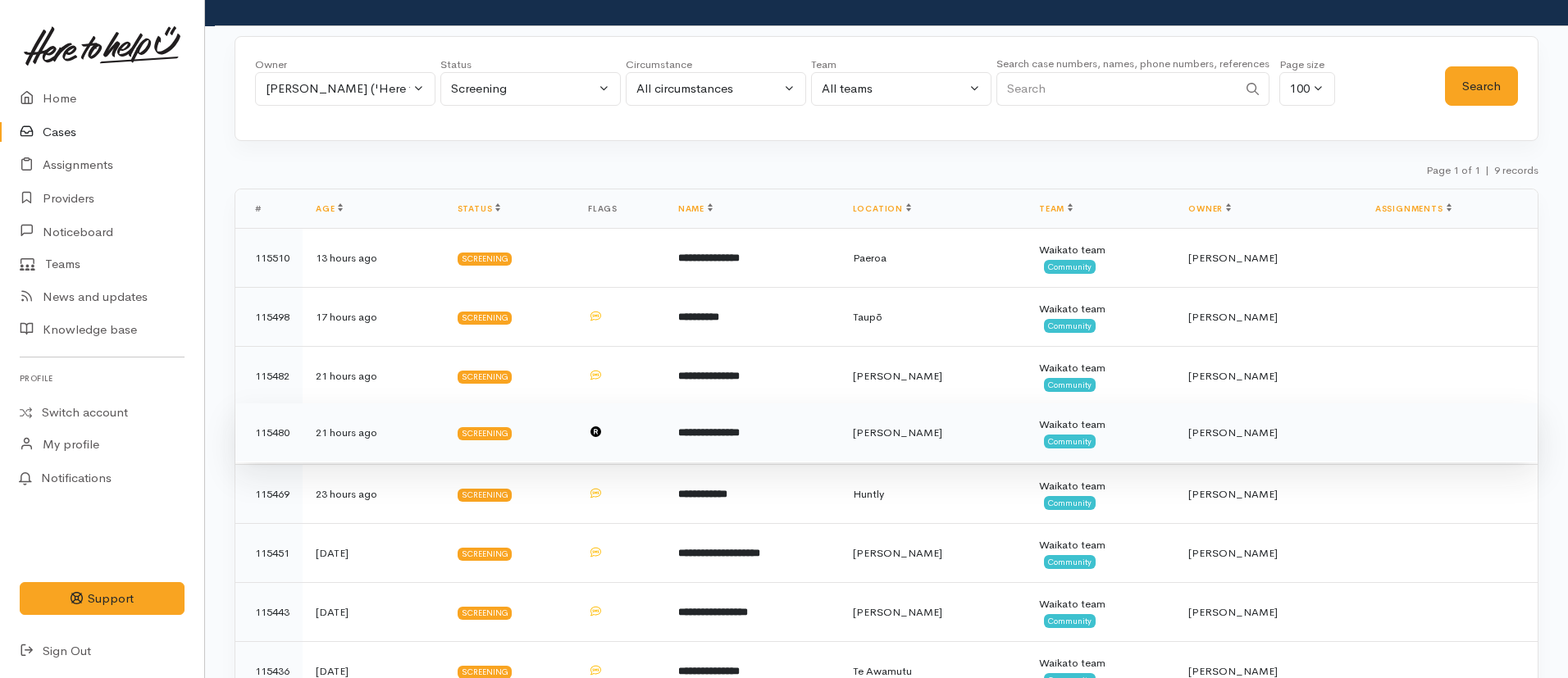 scroll, scrollTop: 0, scrollLeft: 0, axis: both 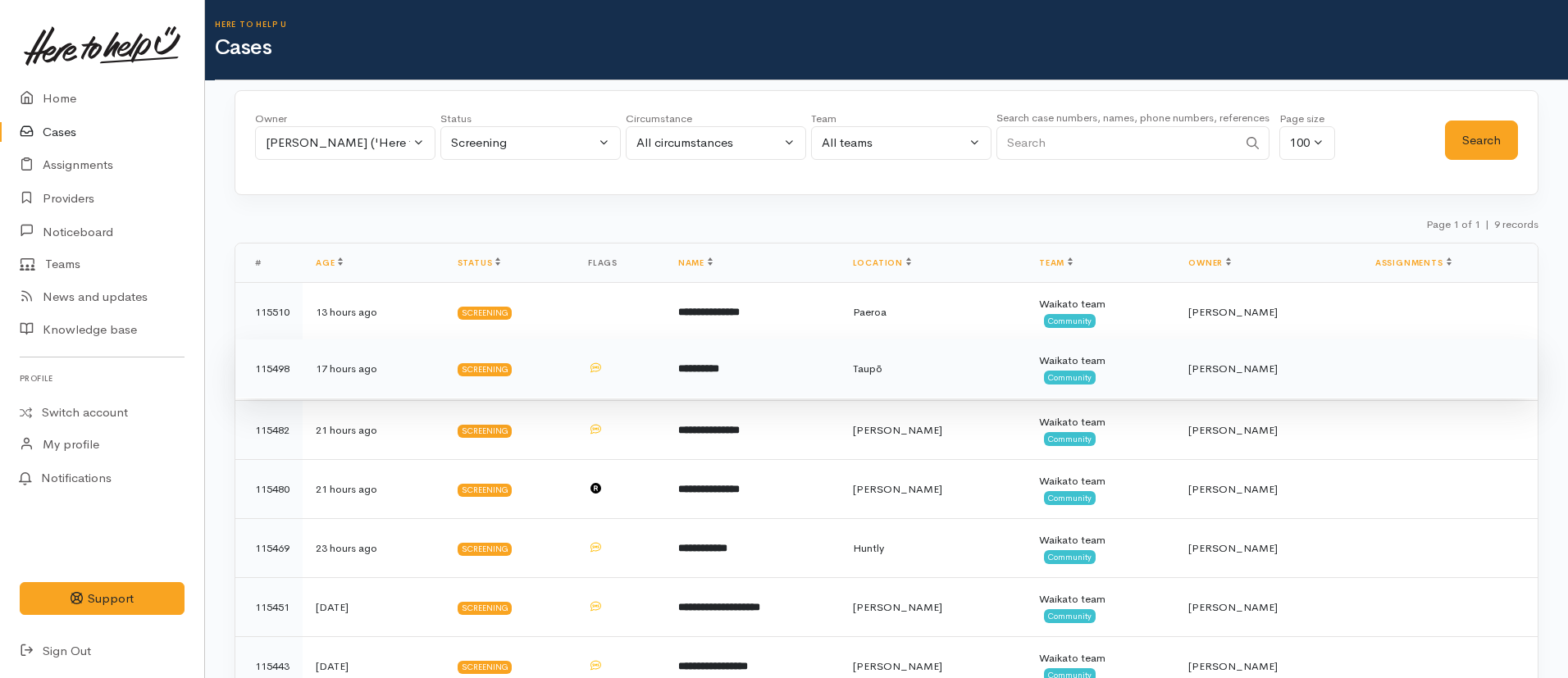 click on "**********" at bounding box center (699, 368) 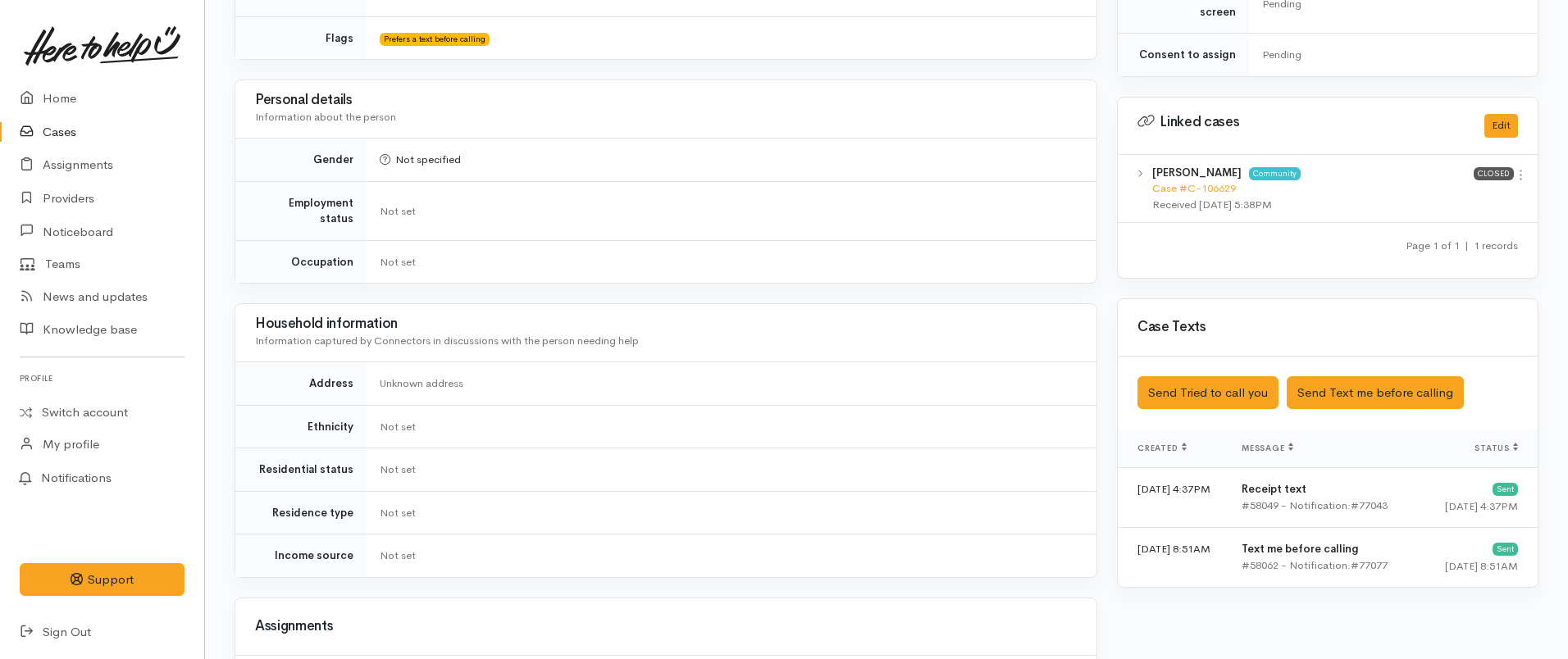 scroll, scrollTop: 981, scrollLeft: 0, axis: vertical 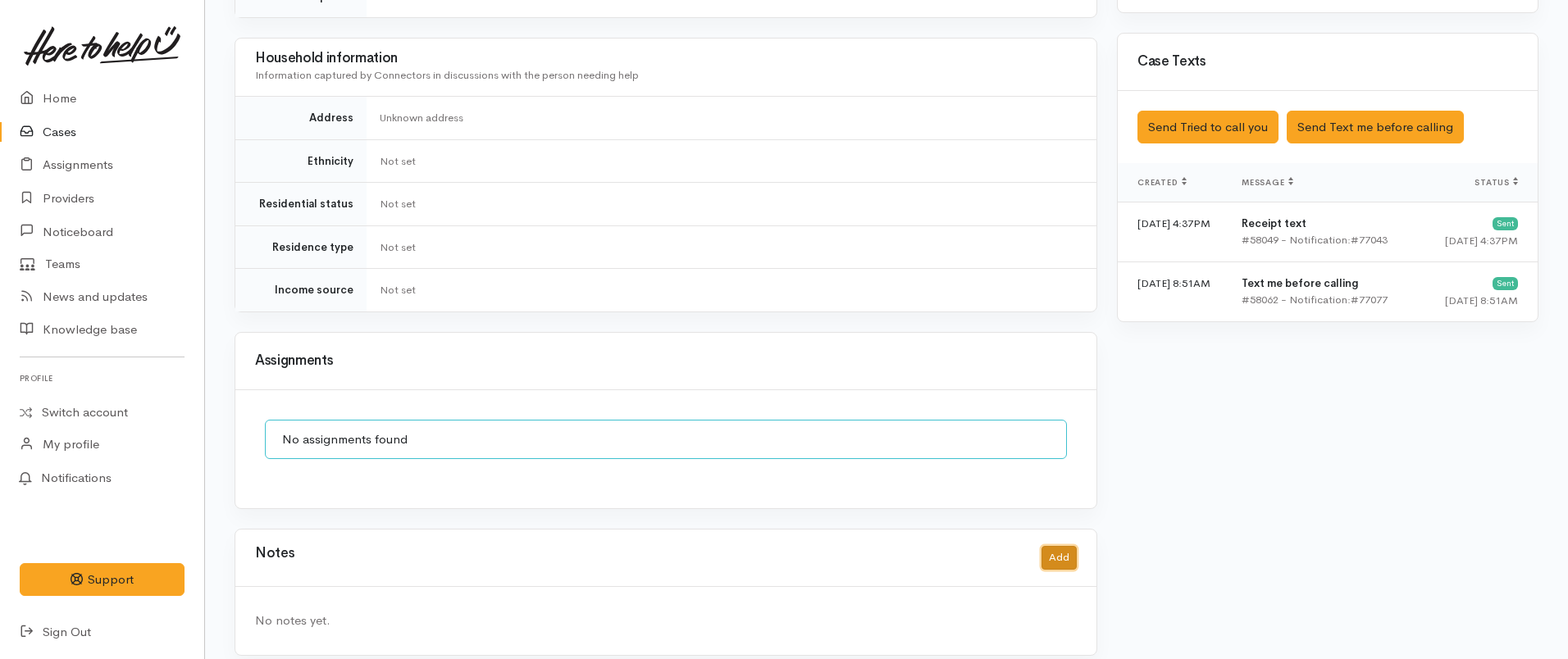 click on "Add" at bounding box center (1059, 557) 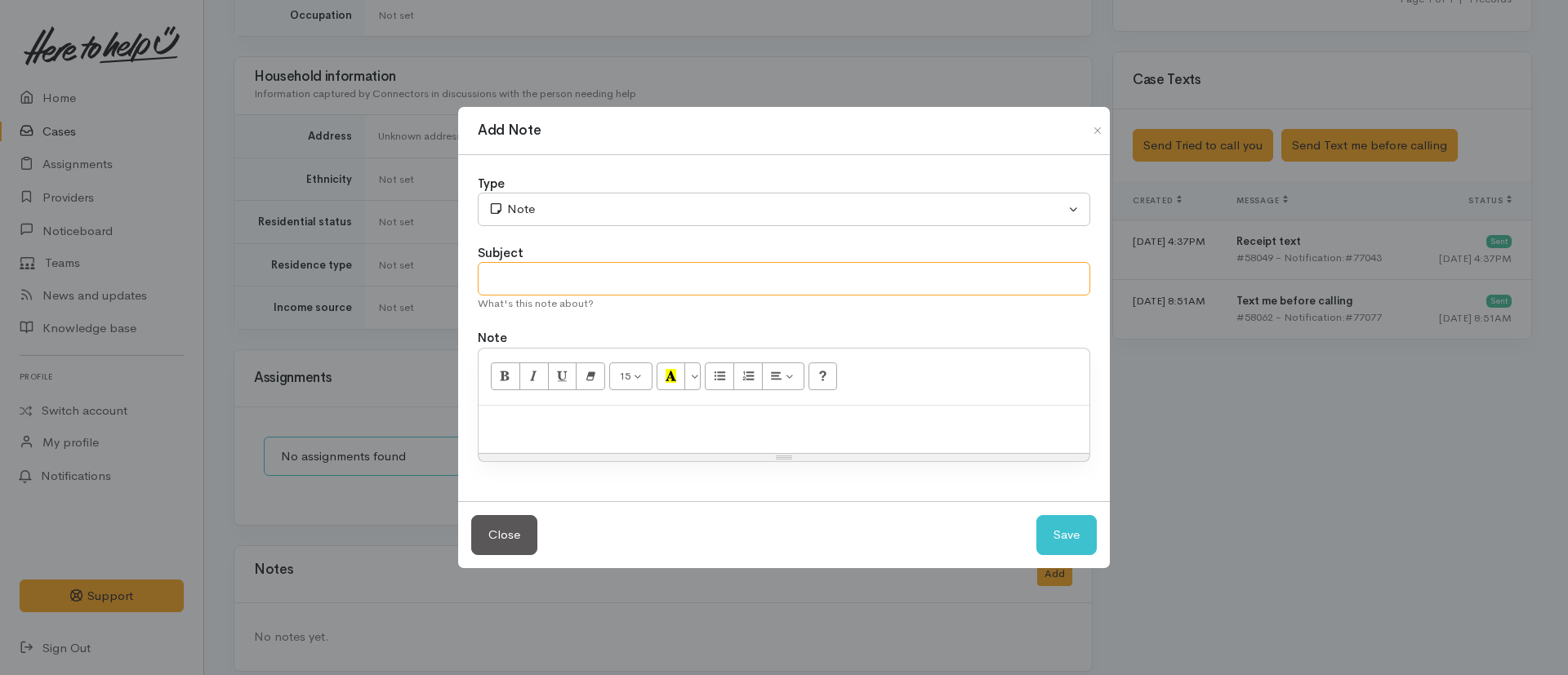 click at bounding box center [784, 278] 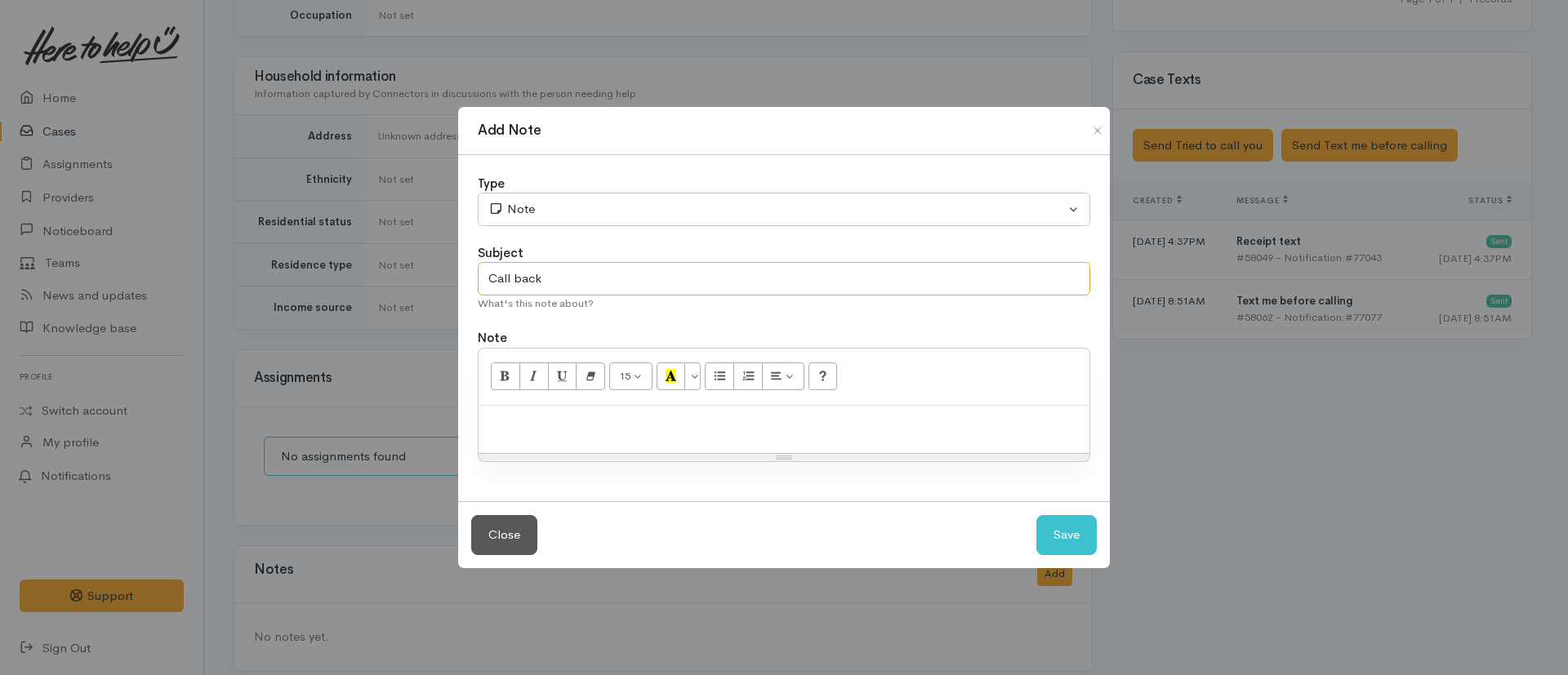 type on "Call back" 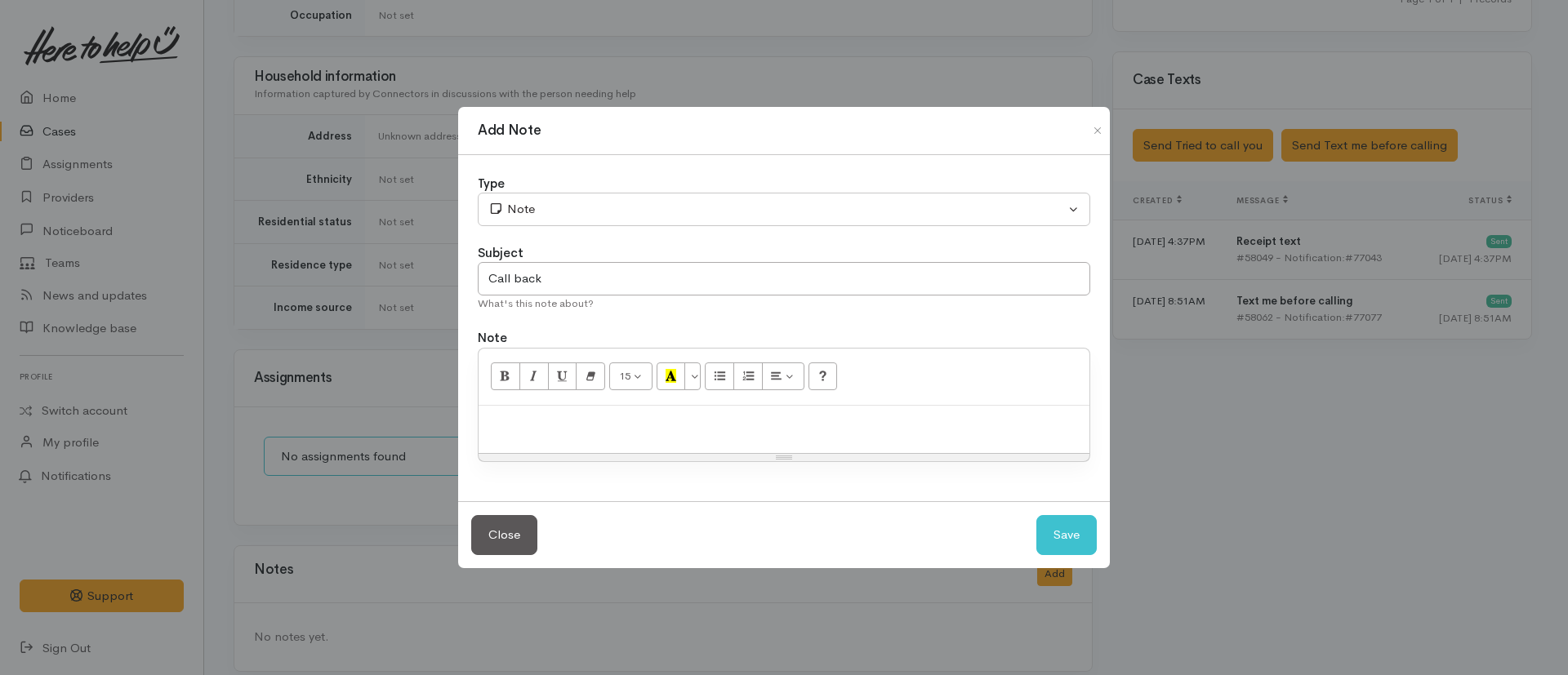 type 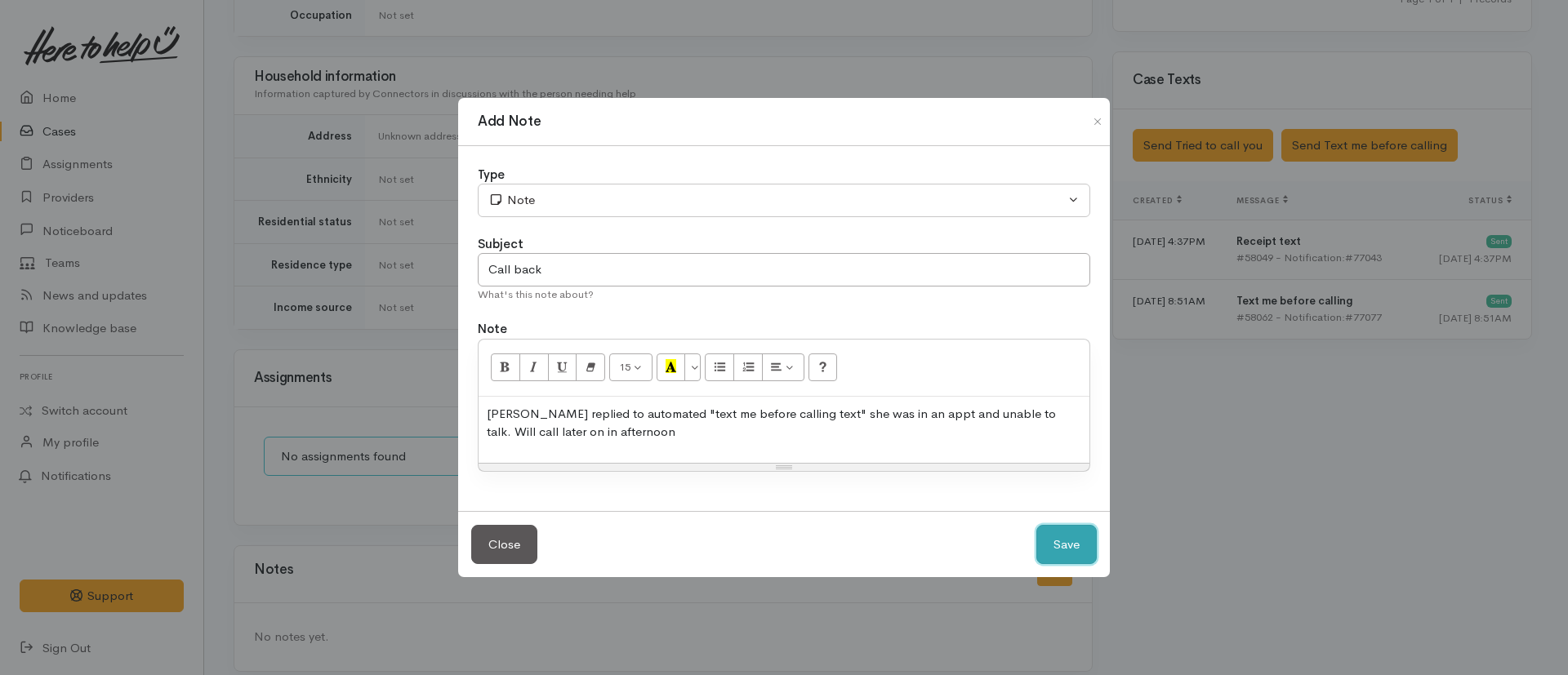 click on "Save" at bounding box center [1067, 544] 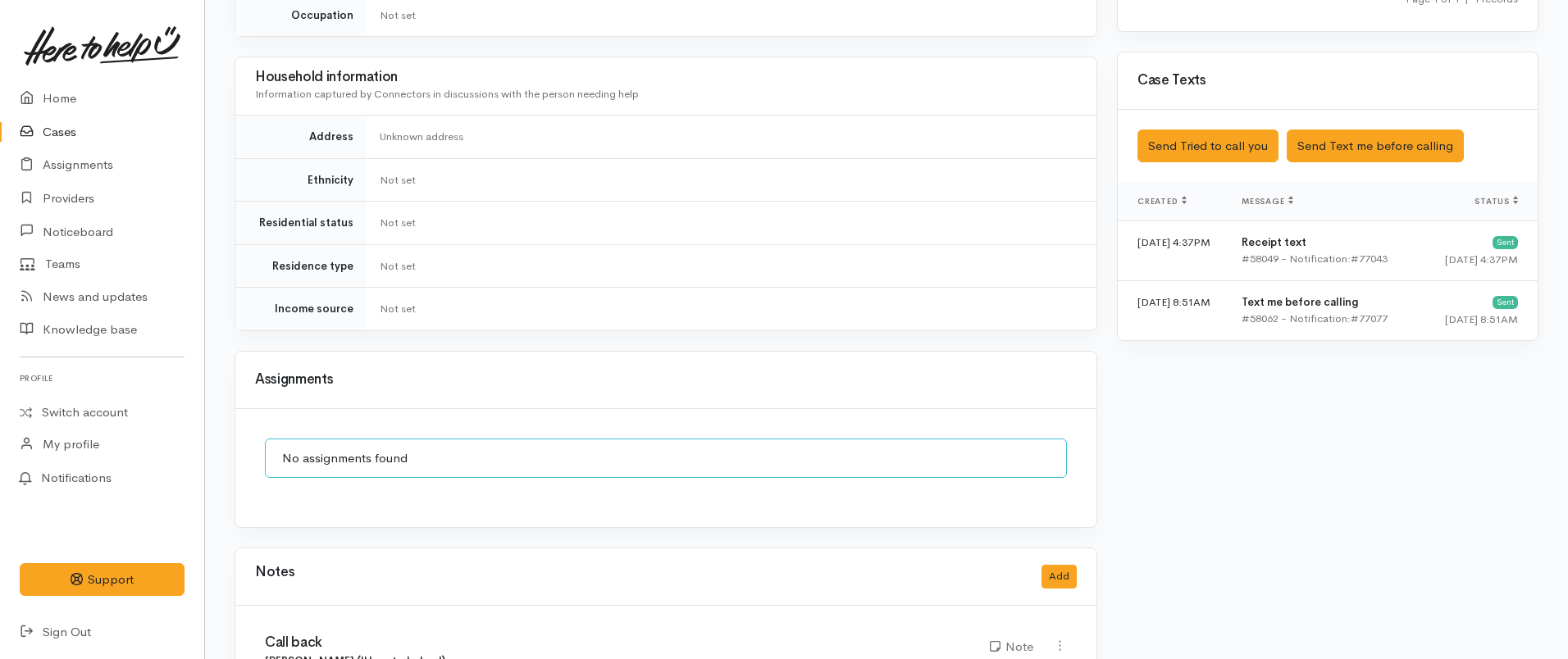 click at bounding box center (31, 132) 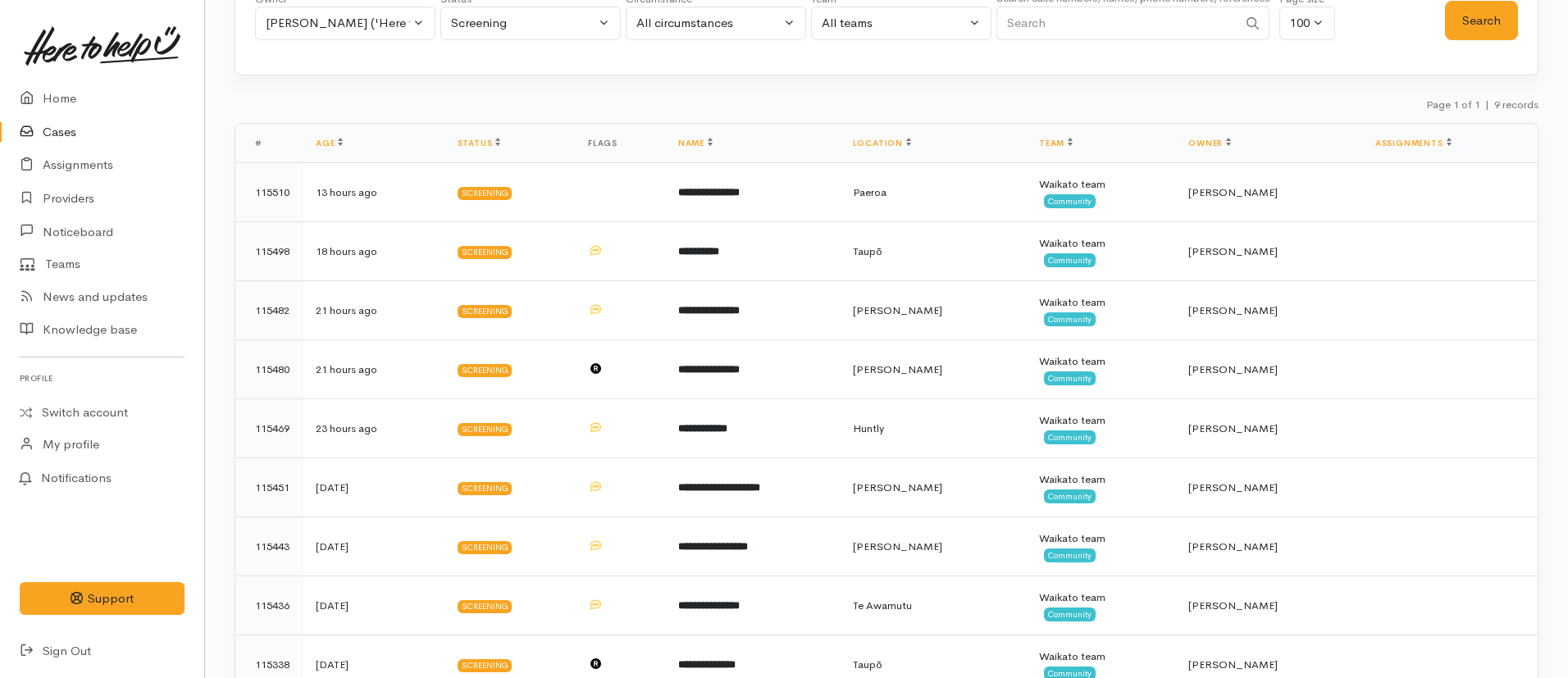 scroll, scrollTop: 184, scrollLeft: 0, axis: vertical 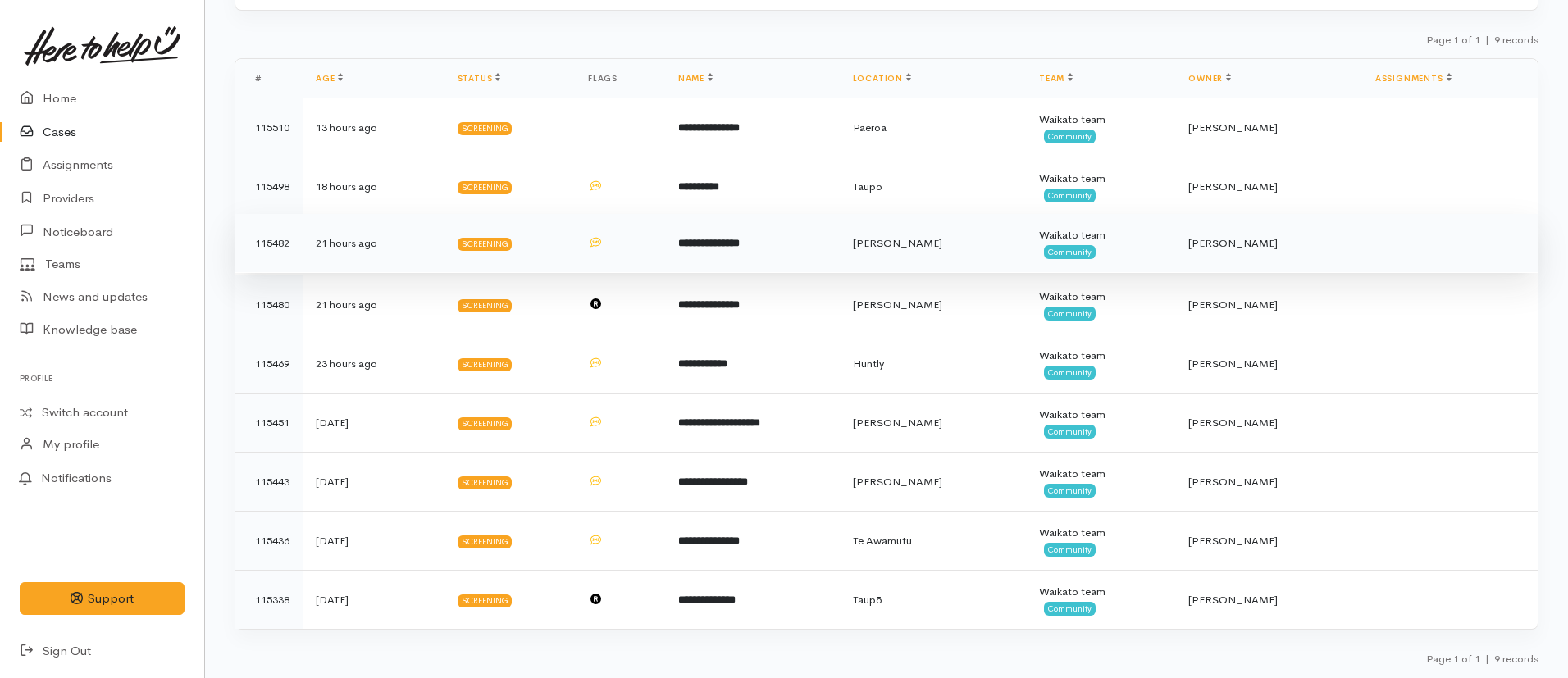 click on "**********" at bounding box center (752, 243) 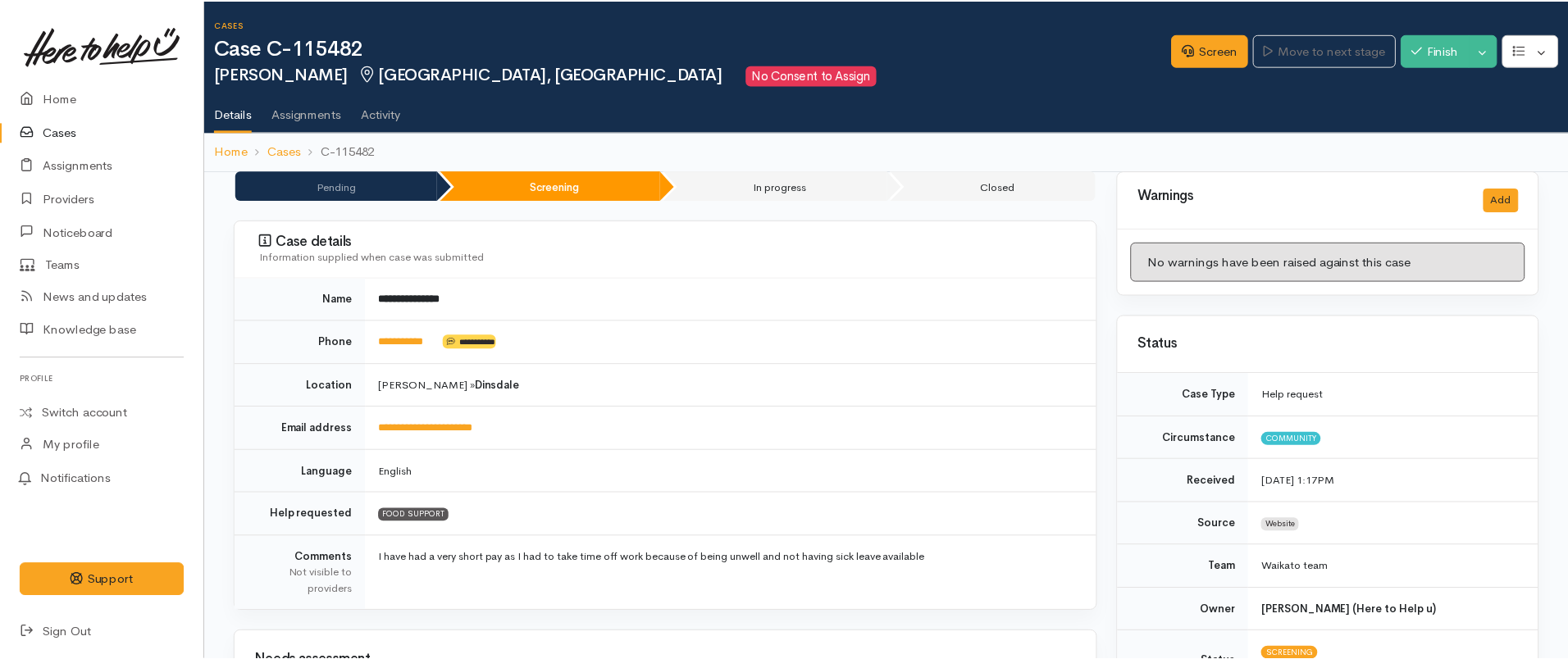 scroll, scrollTop: 0, scrollLeft: 0, axis: both 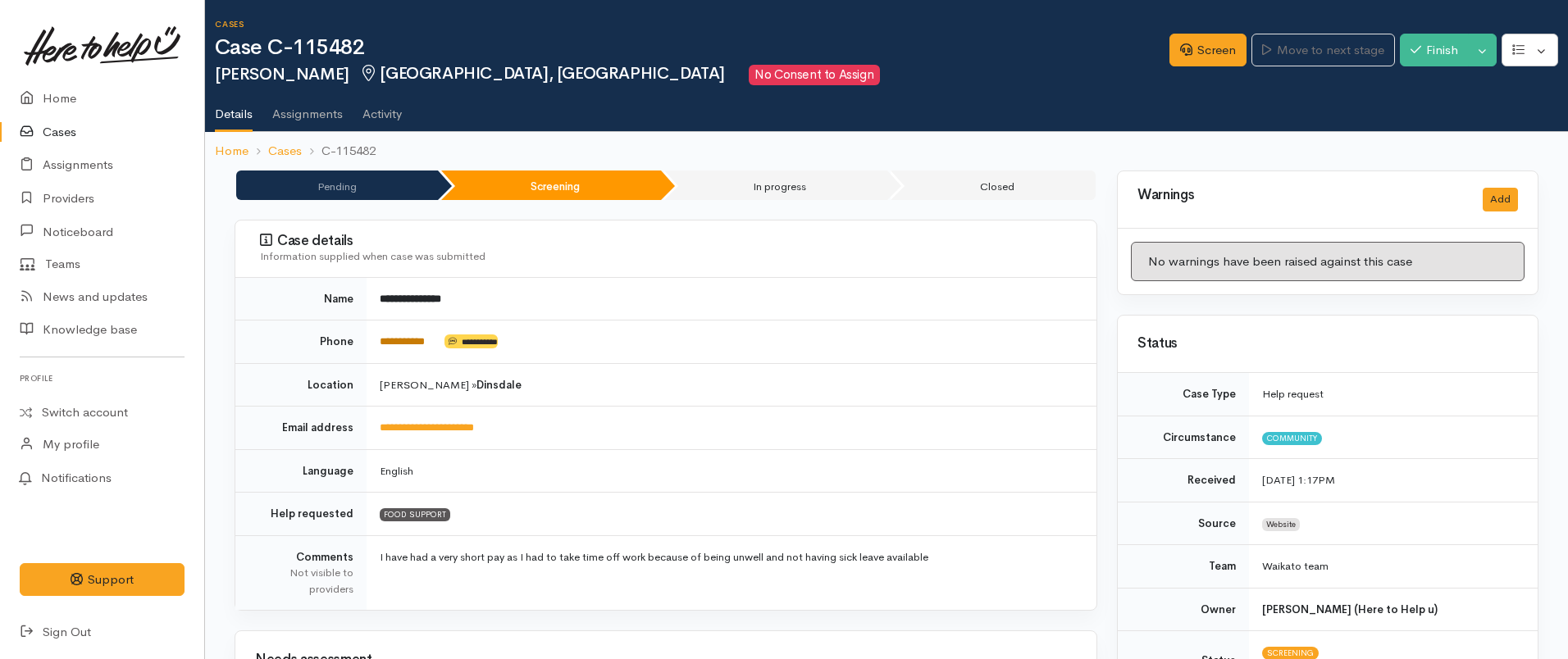 click on "**********" at bounding box center (402, 341) 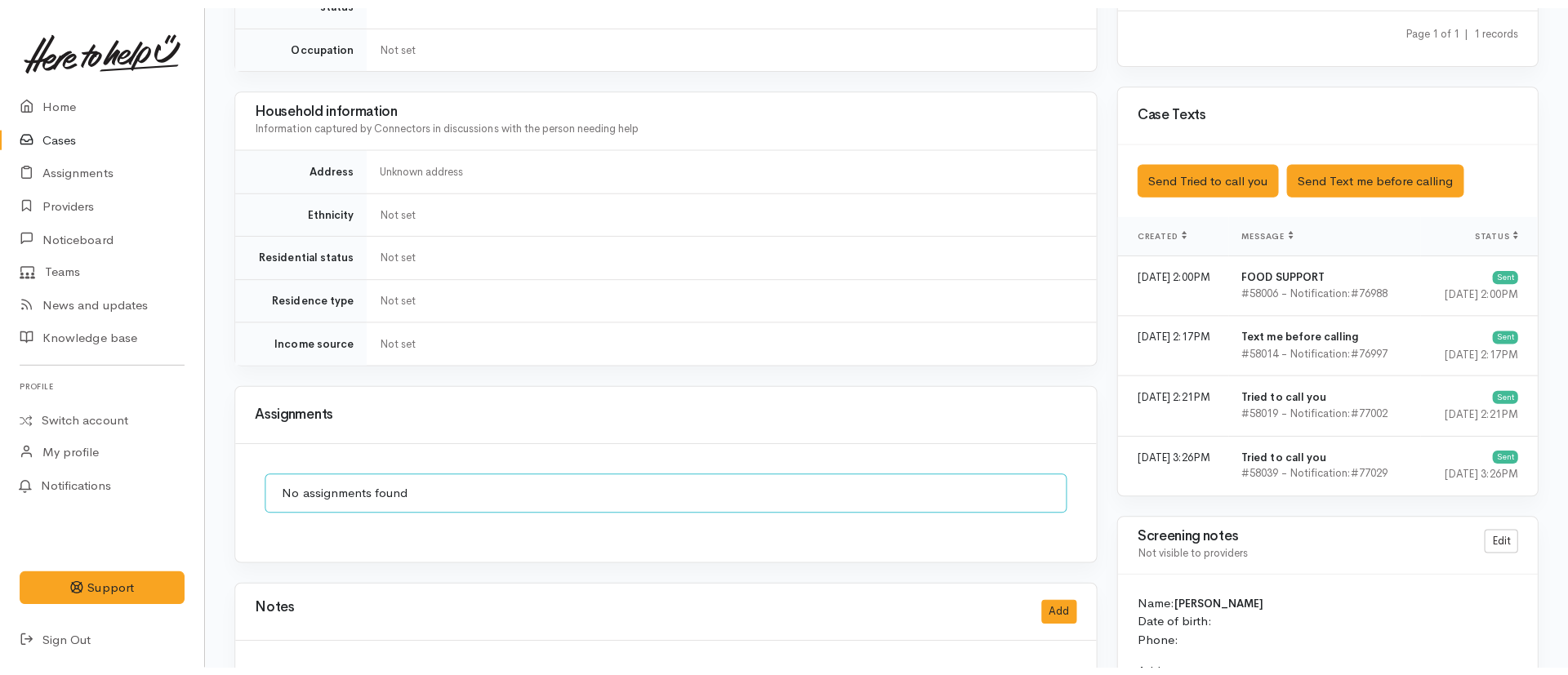 scroll, scrollTop: 918, scrollLeft: 0, axis: vertical 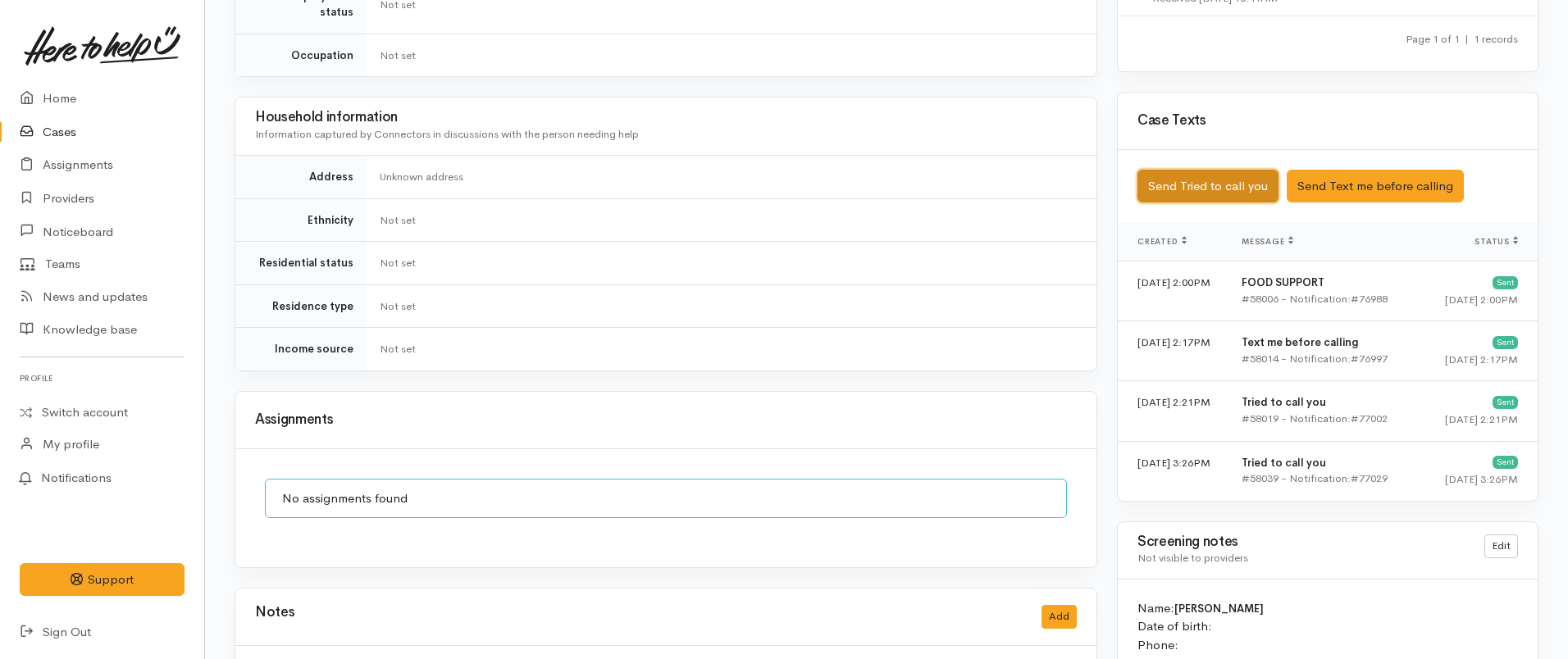 click on "Send Tried to call you" at bounding box center [1208, 186] 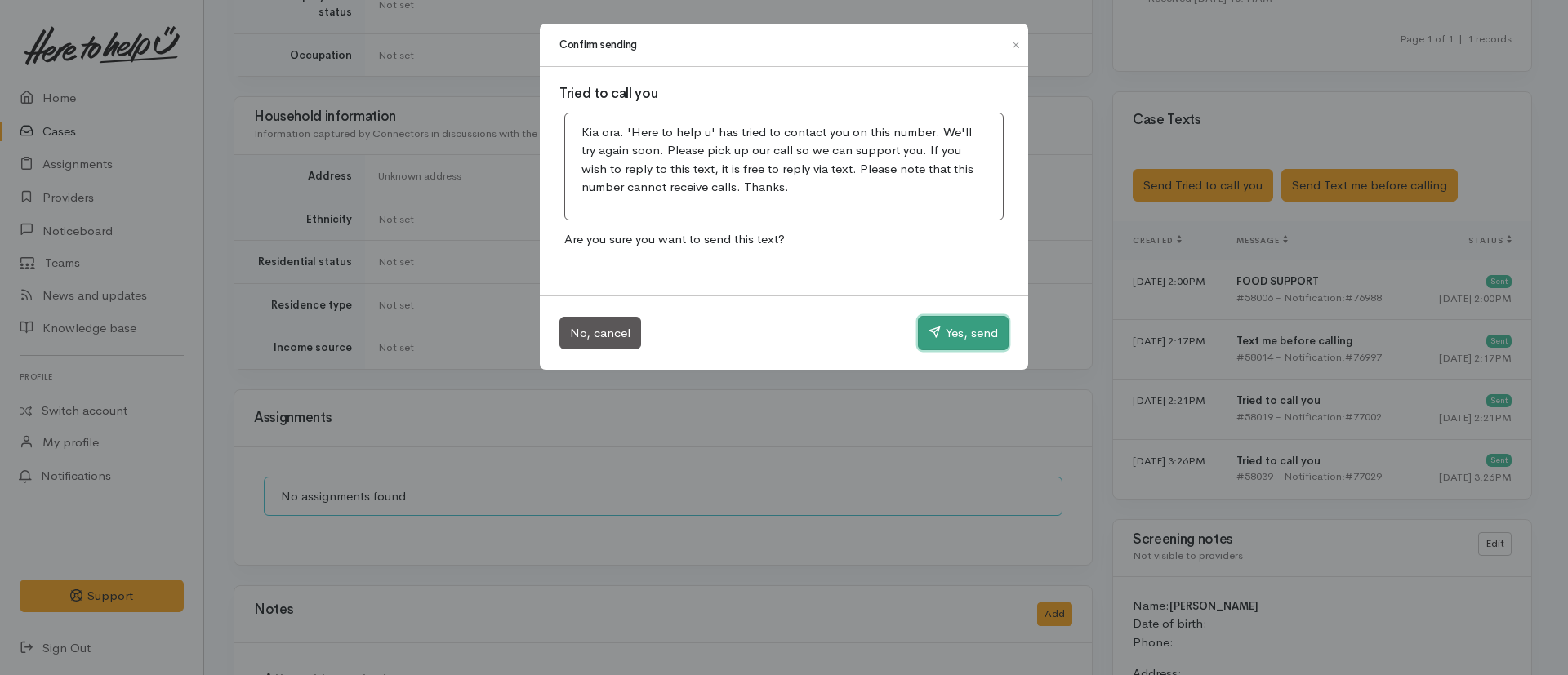 click on "Yes, send" at bounding box center (963, 333) 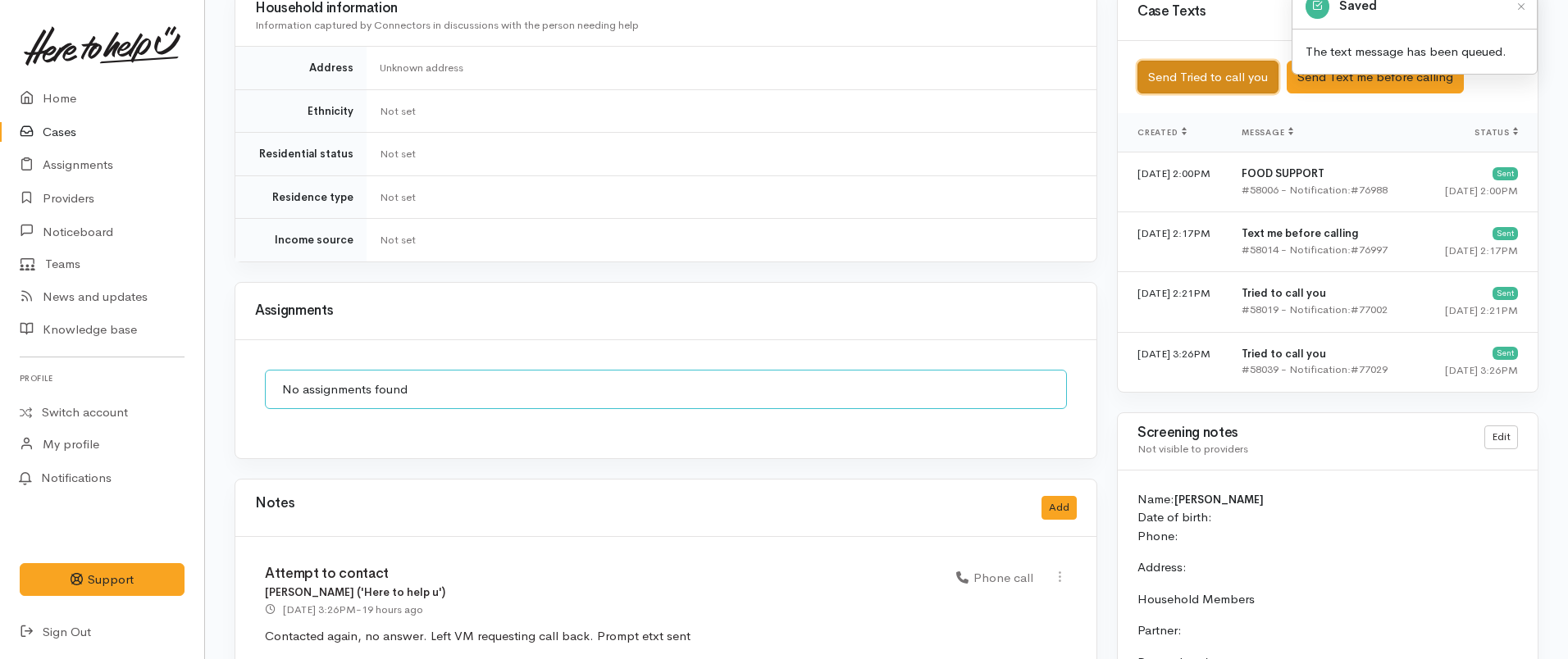 scroll, scrollTop: 1150, scrollLeft: 0, axis: vertical 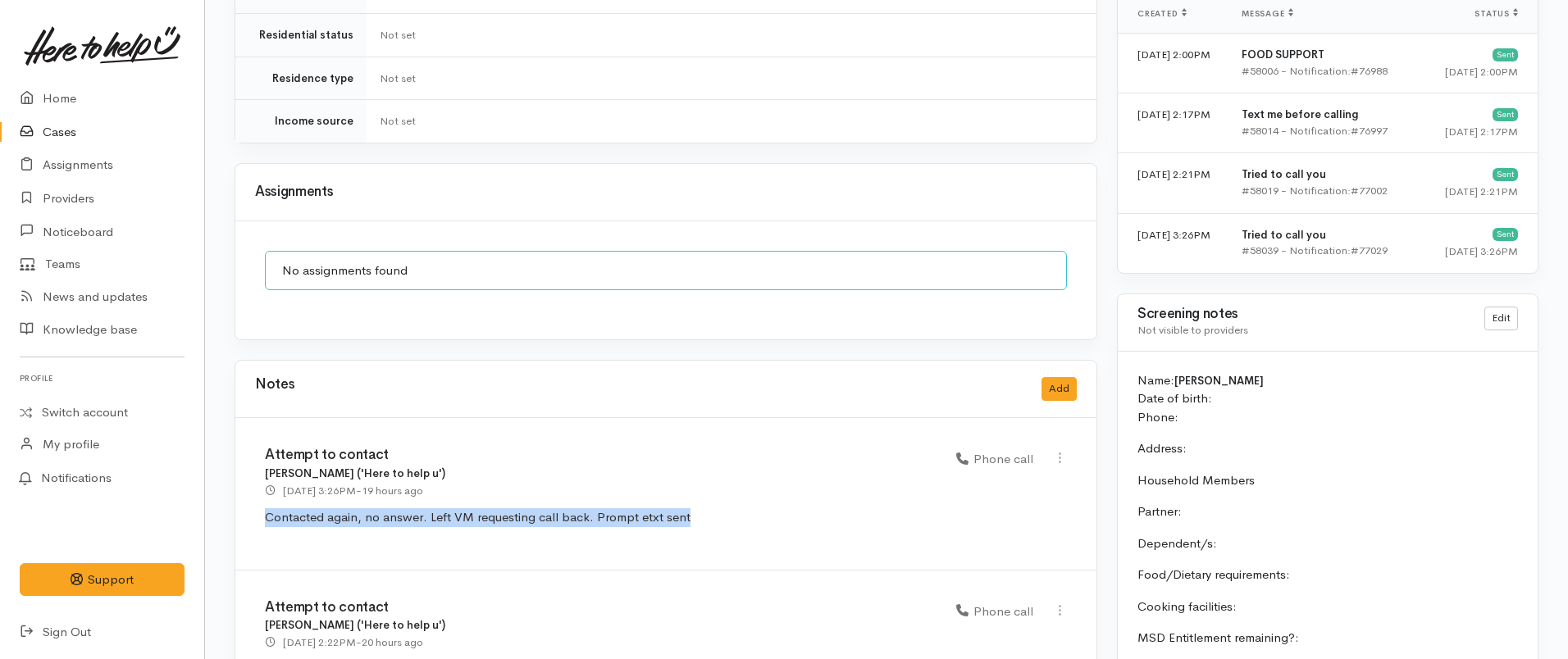 drag, startPoint x: 694, startPoint y: 500, endPoint x: 257, endPoint y: 516, distance: 437.2928 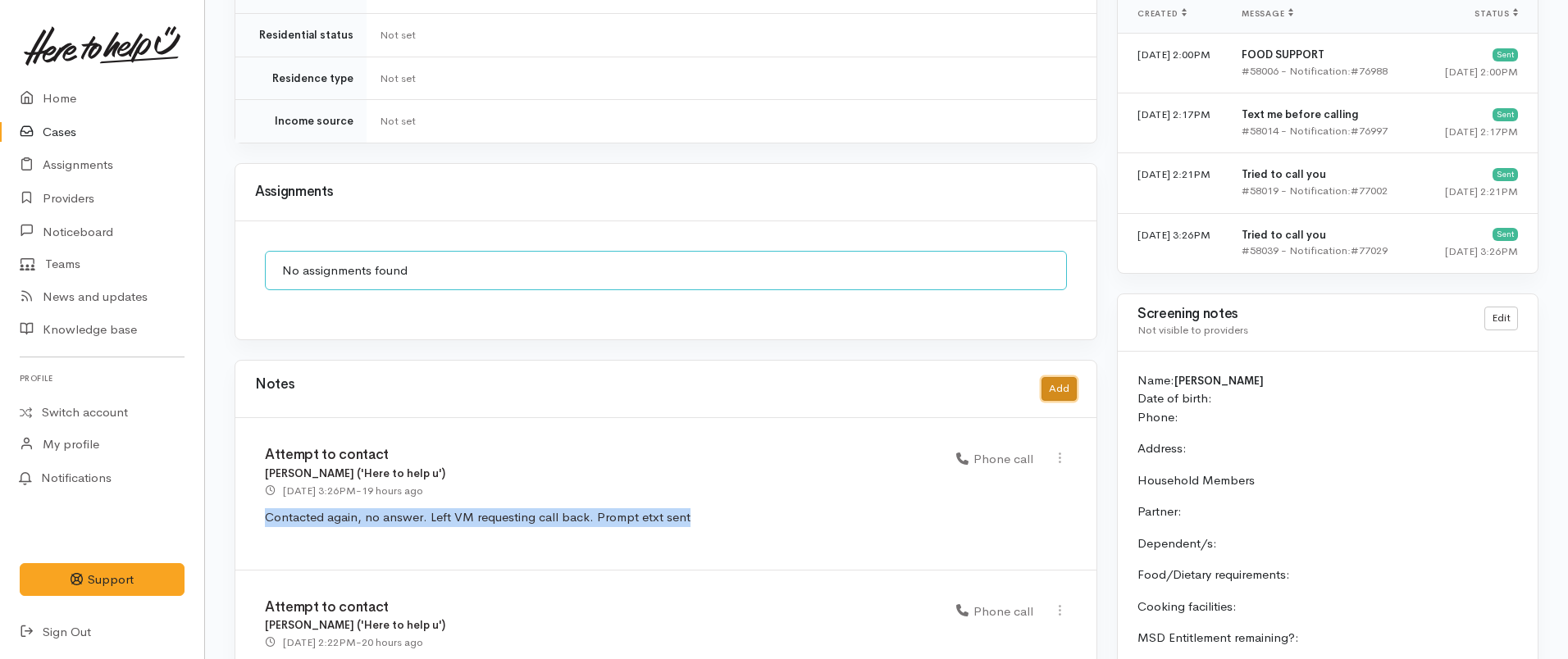 click on "Add" at bounding box center [1059, 389] 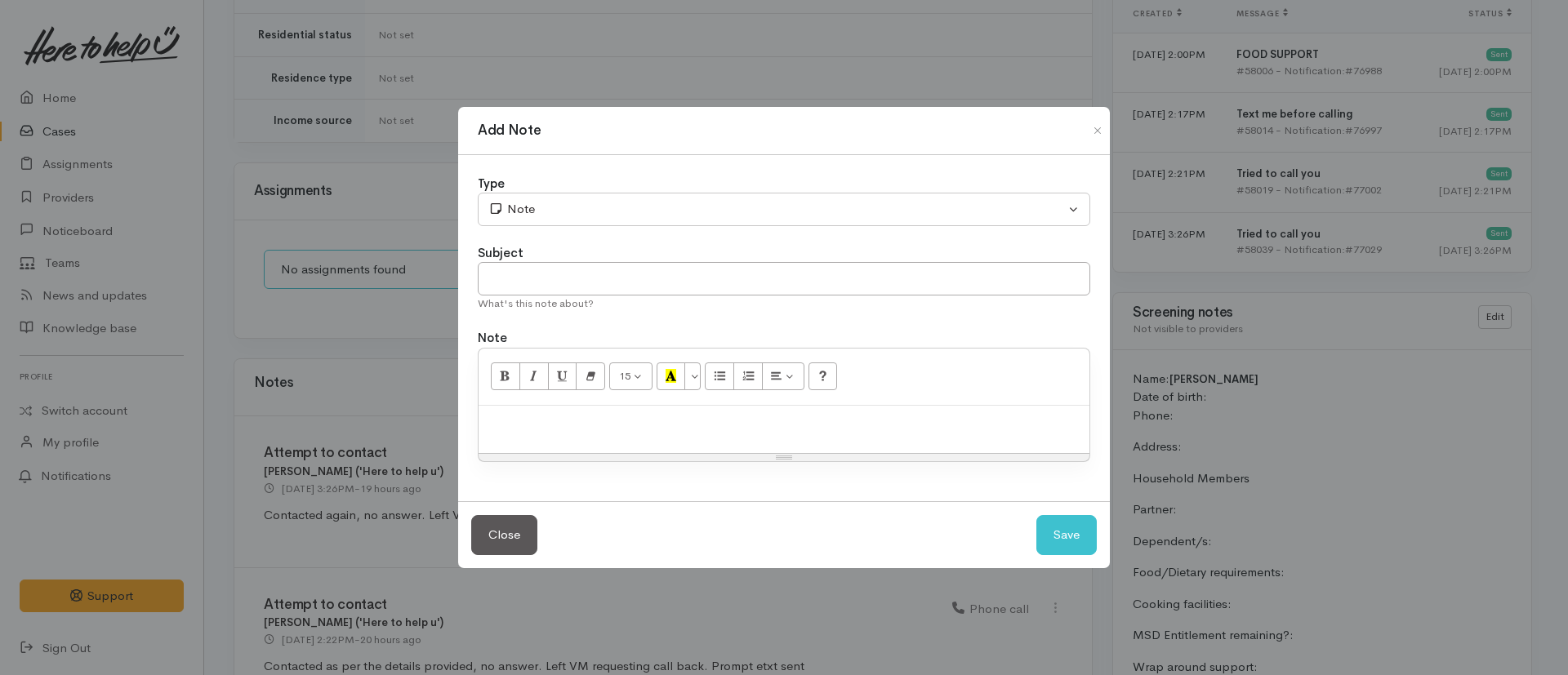 click at bounding box center [784, 429] 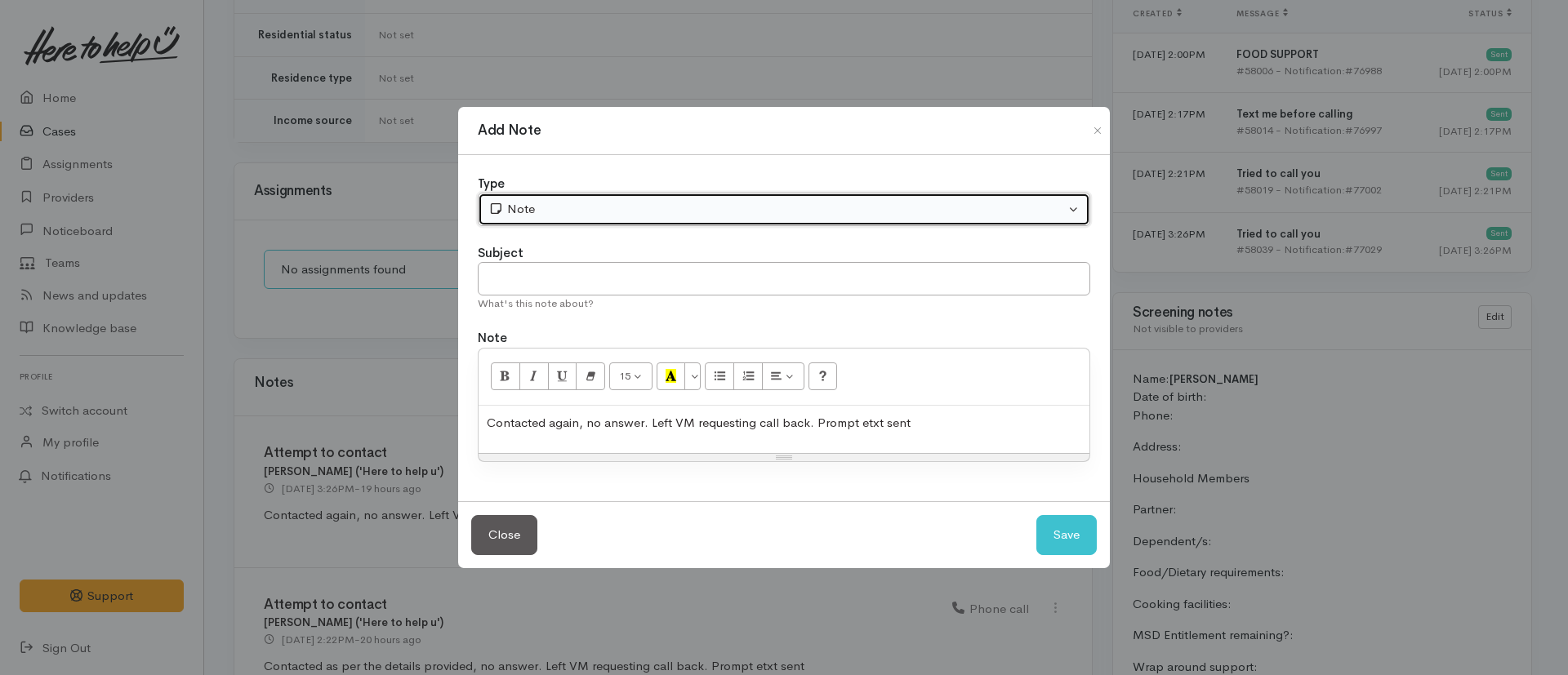 click on "Note" at bounding box center [777, 209] 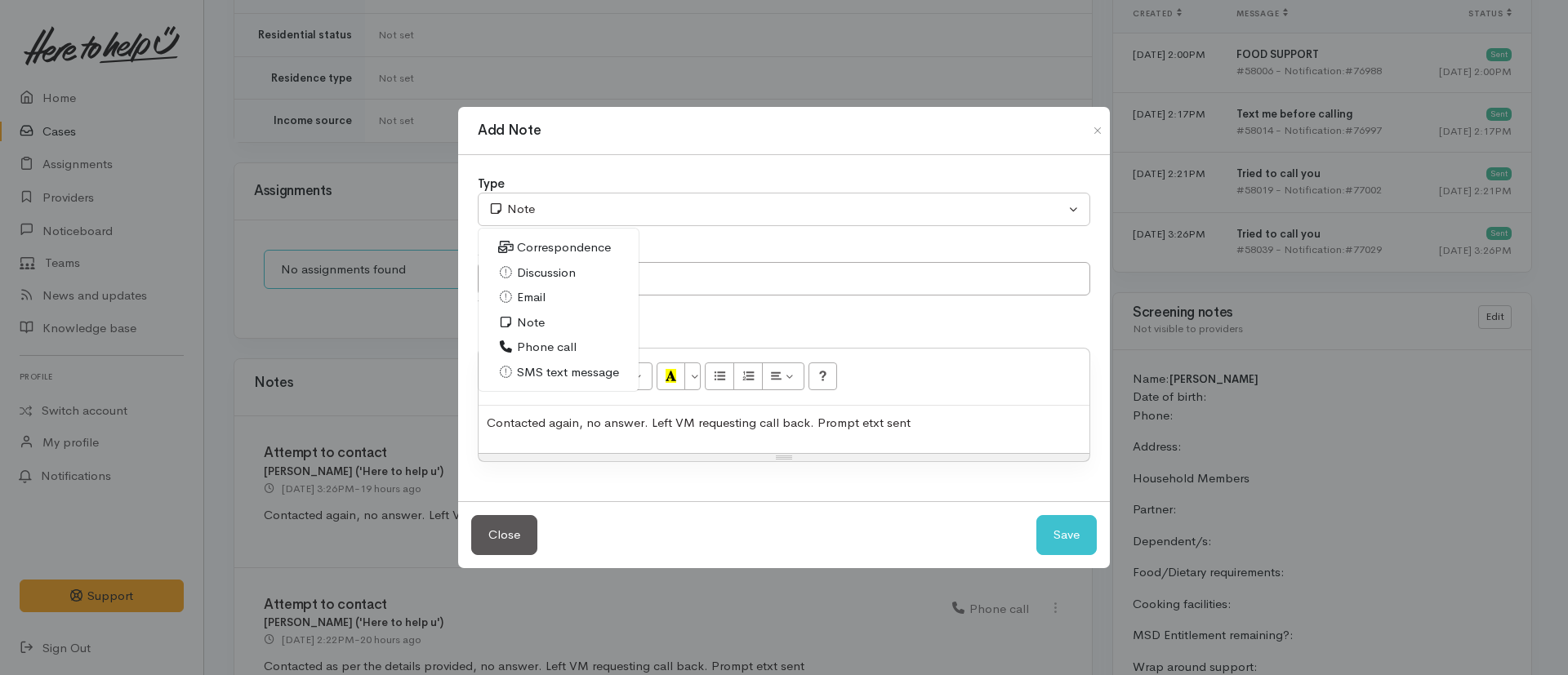 click on "Phone call" at bounding box center [546, 347] 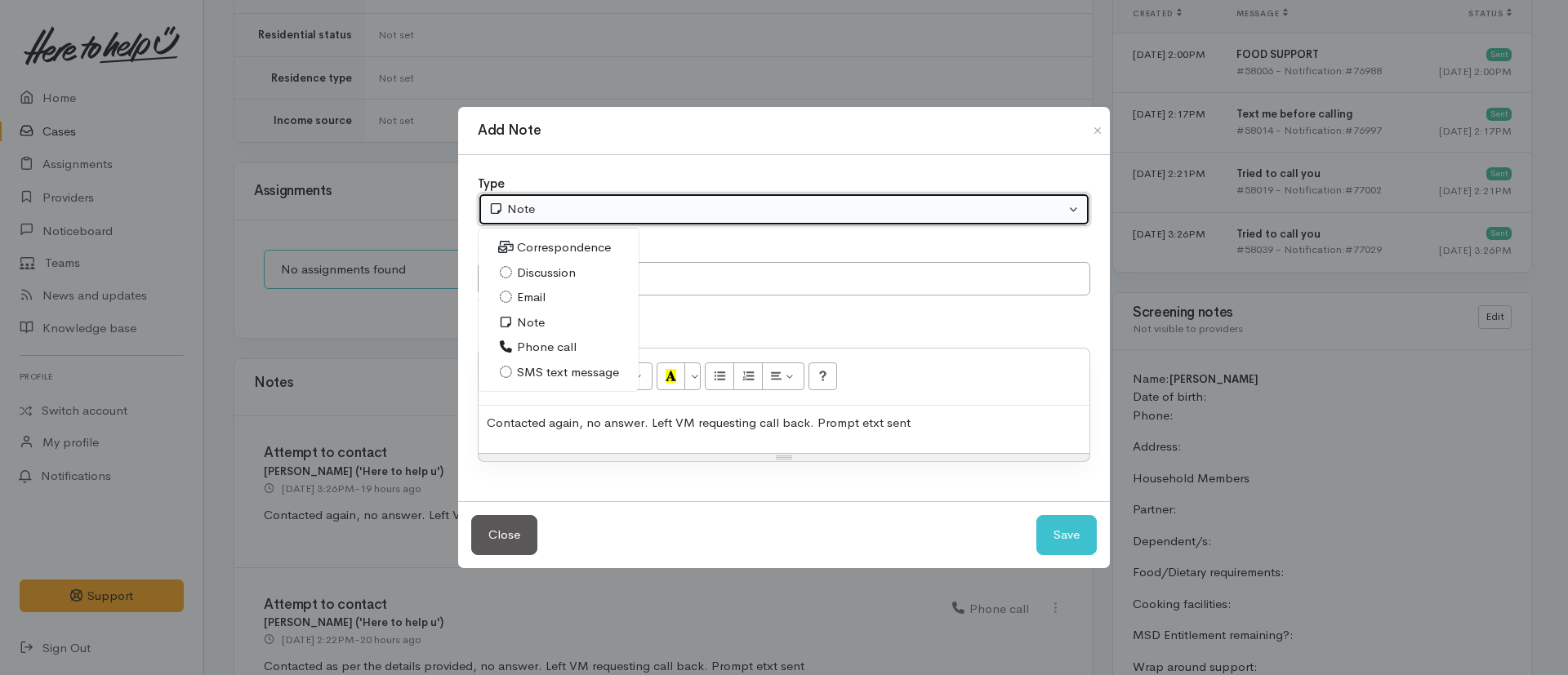 select on "3" 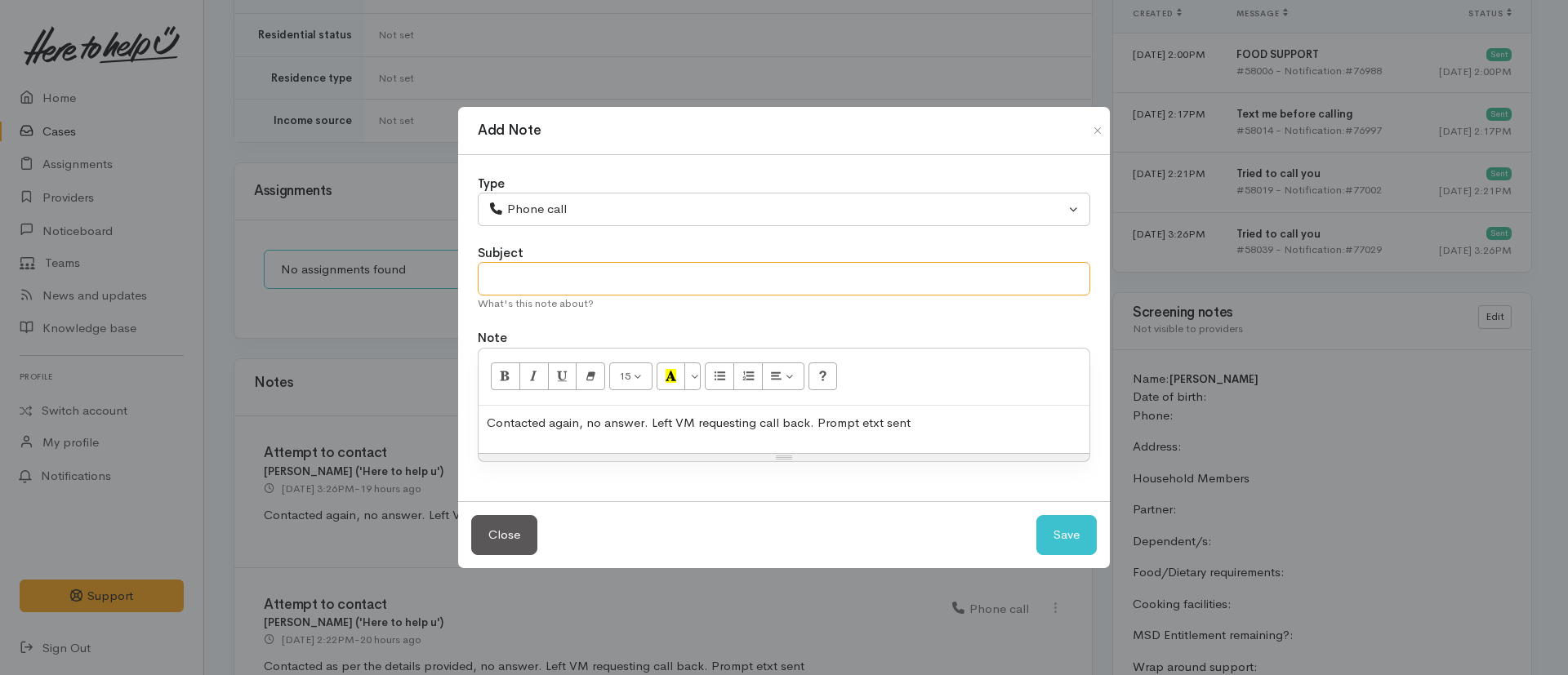 click at bounding box center (784, 278) 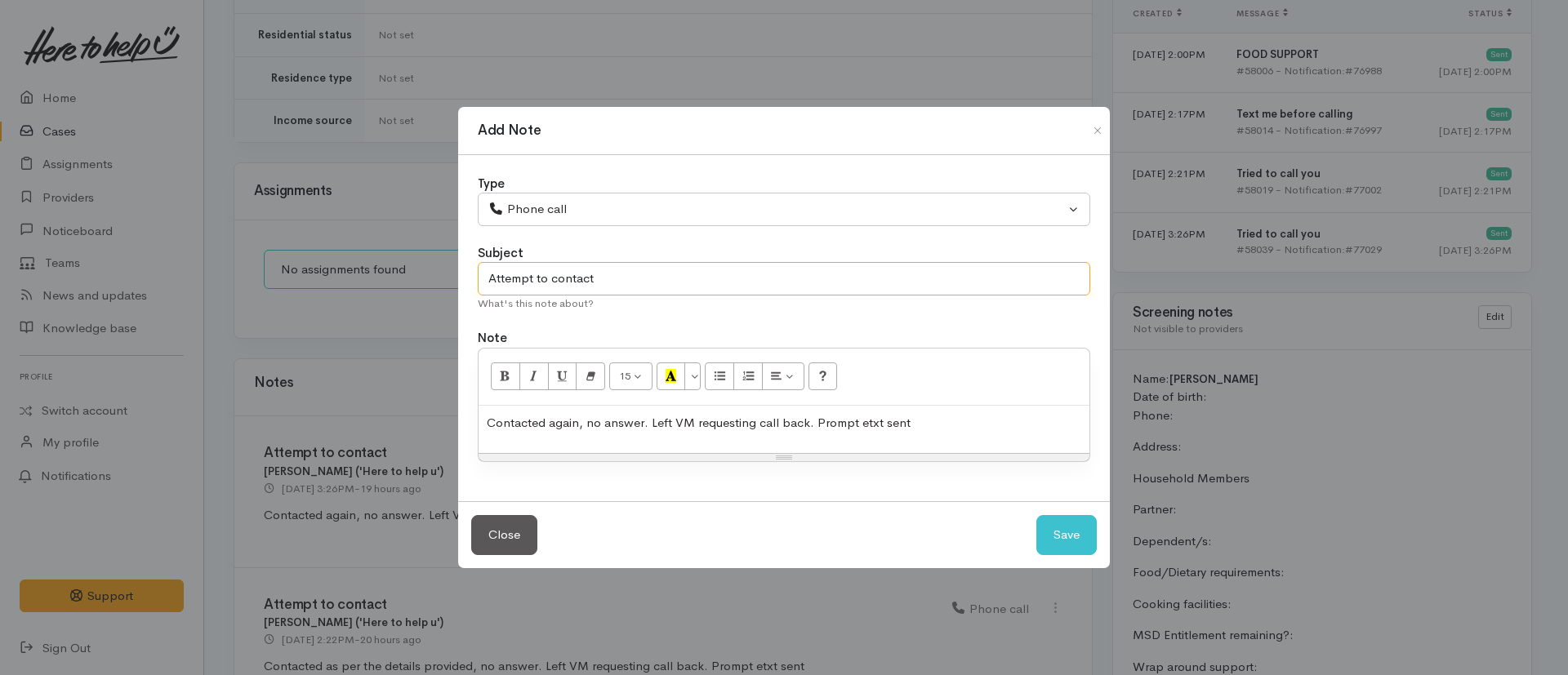 type on "Attempt to contact" 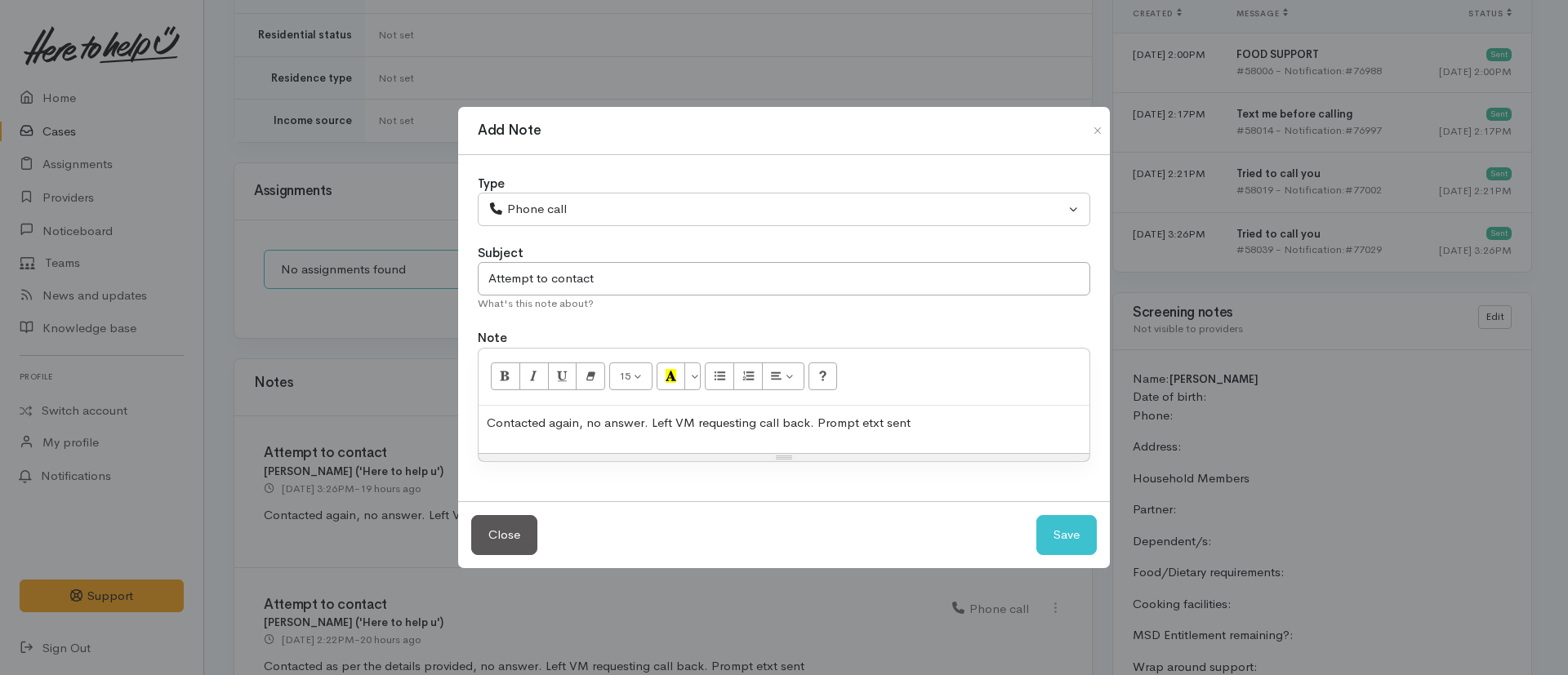 click on "Contacted again,    no answer. Left VM requesting call back. Prompt etxt sent" at bounding box center [784, 423] 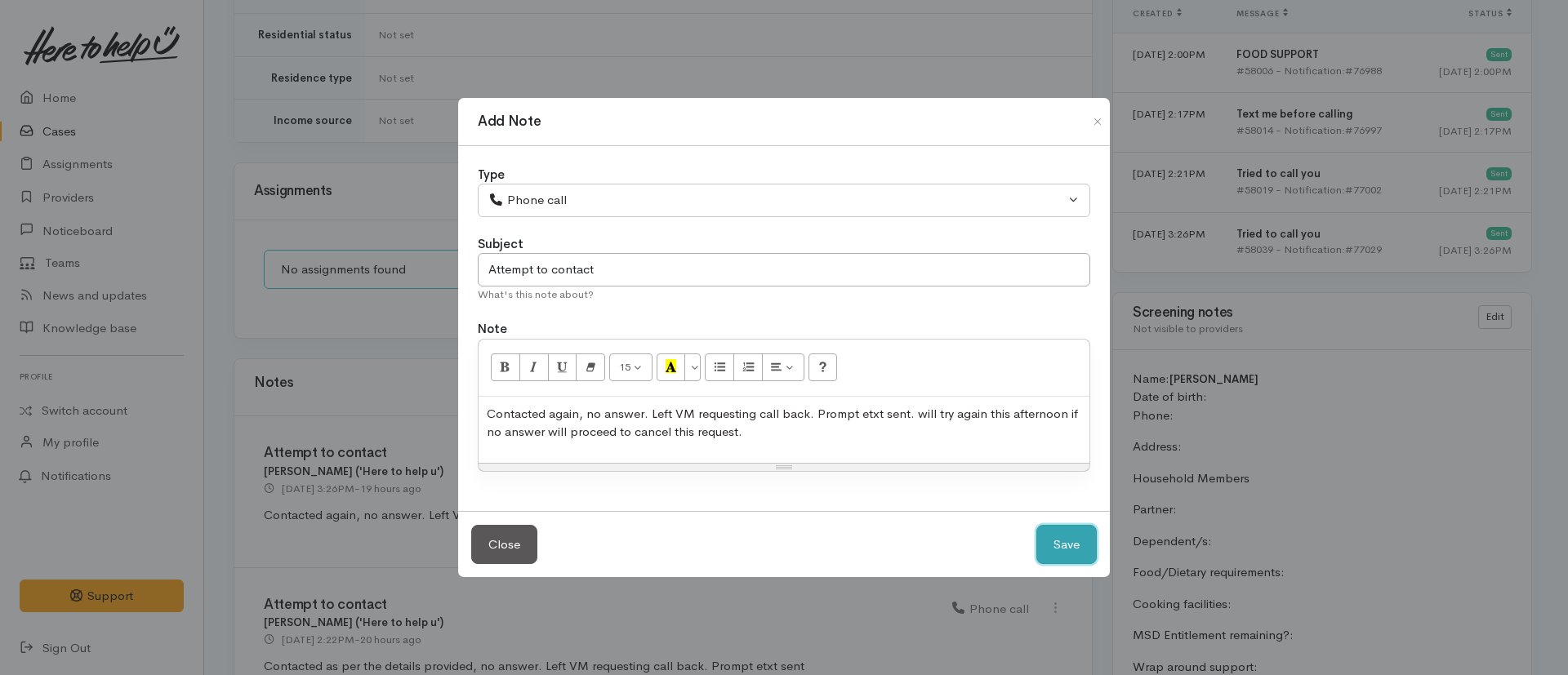 click on "Save" at bounding box center (1067, 544) 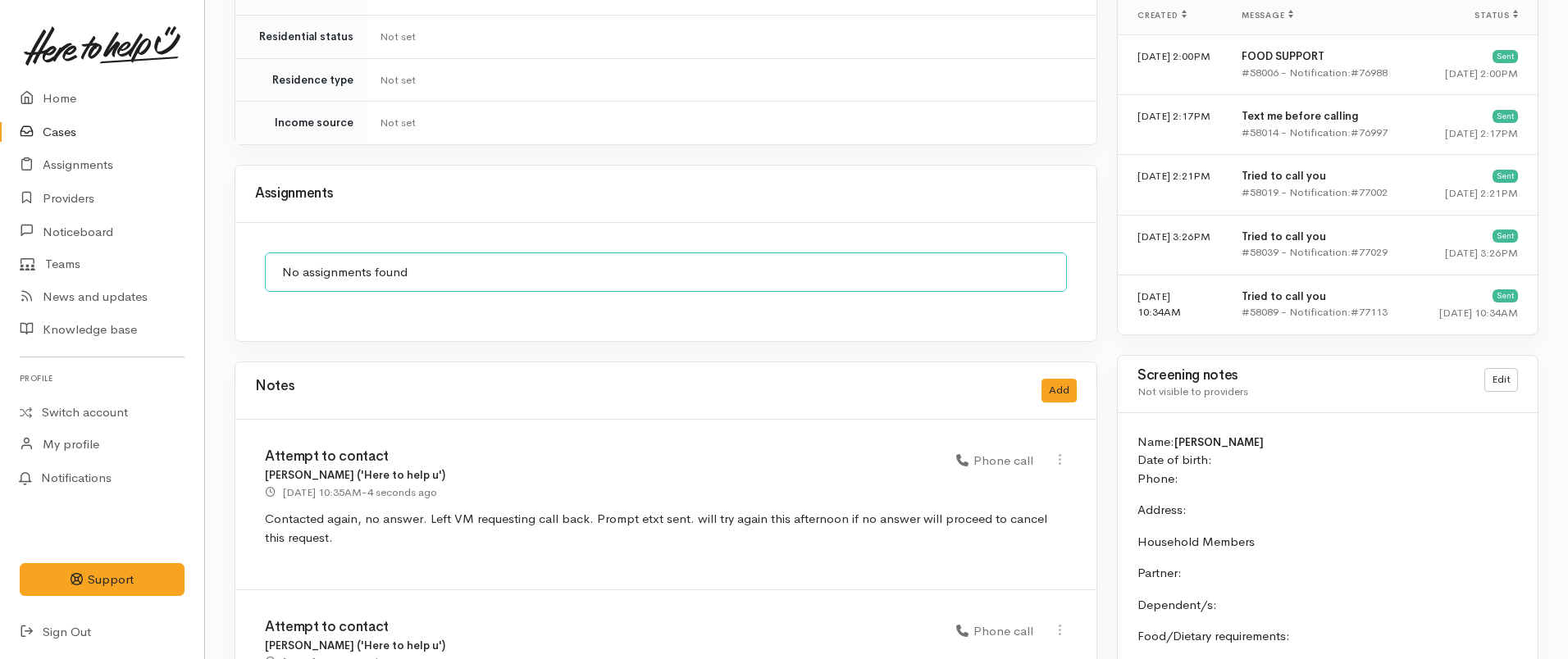 scroll, scrollTop: 1154, scrollLeft: 0, axis: vertical 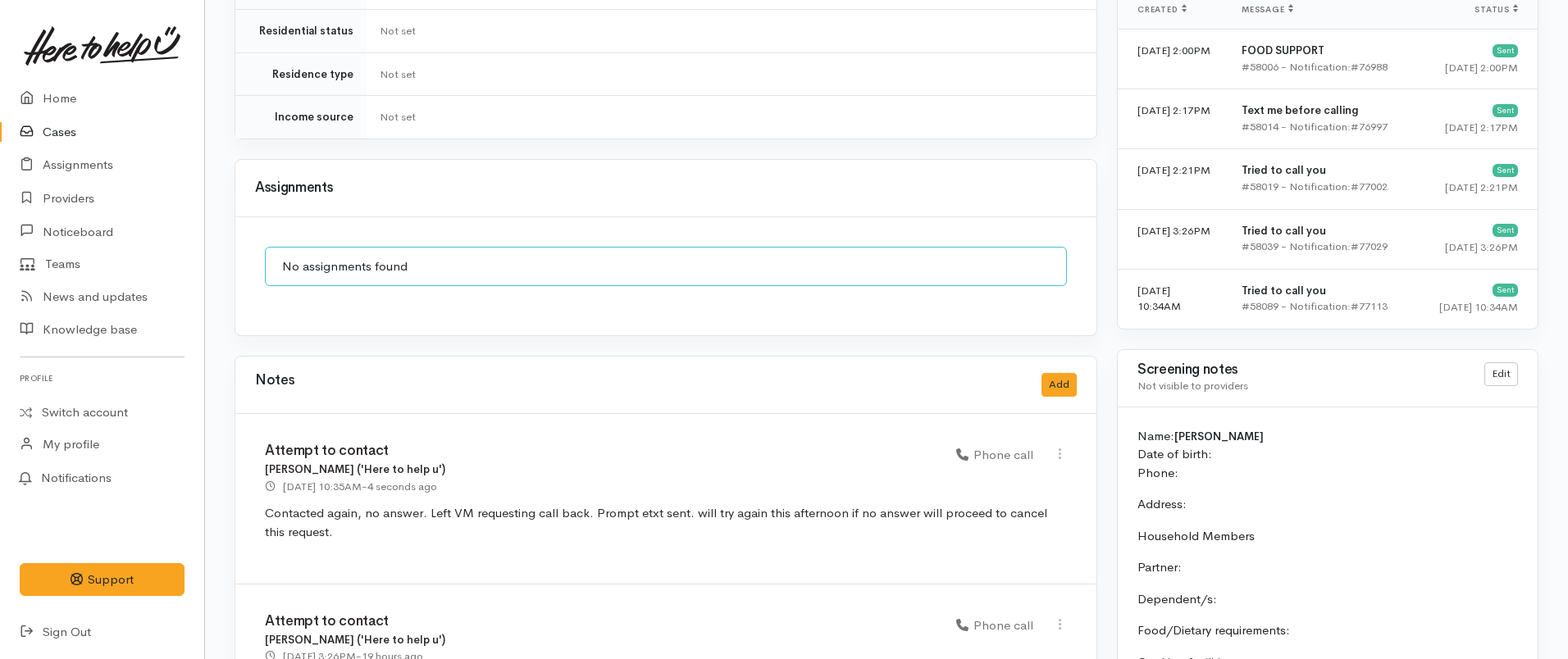 click on "Cases" at bounding box center [102, 132] 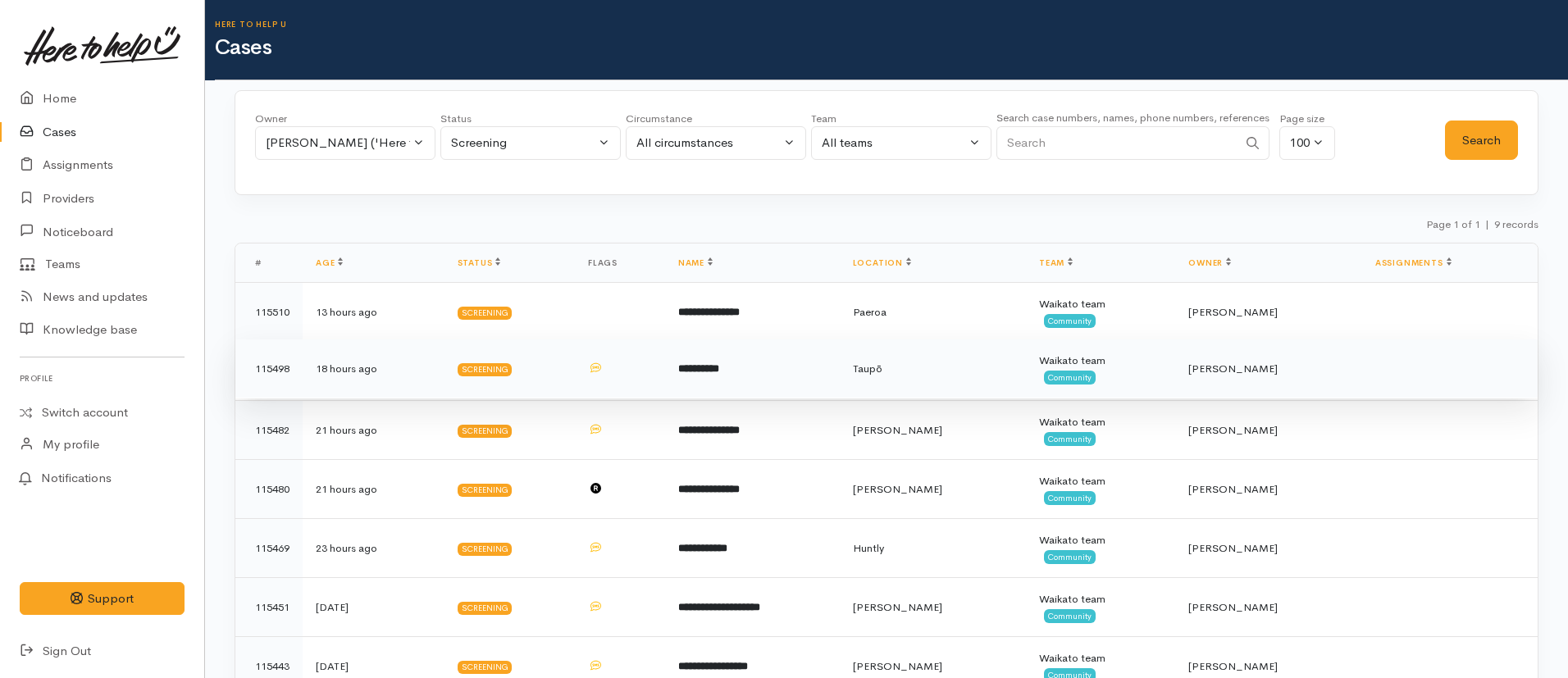 scroll, scrollTop: 184, scrollLeft: 0, axis: vertical 